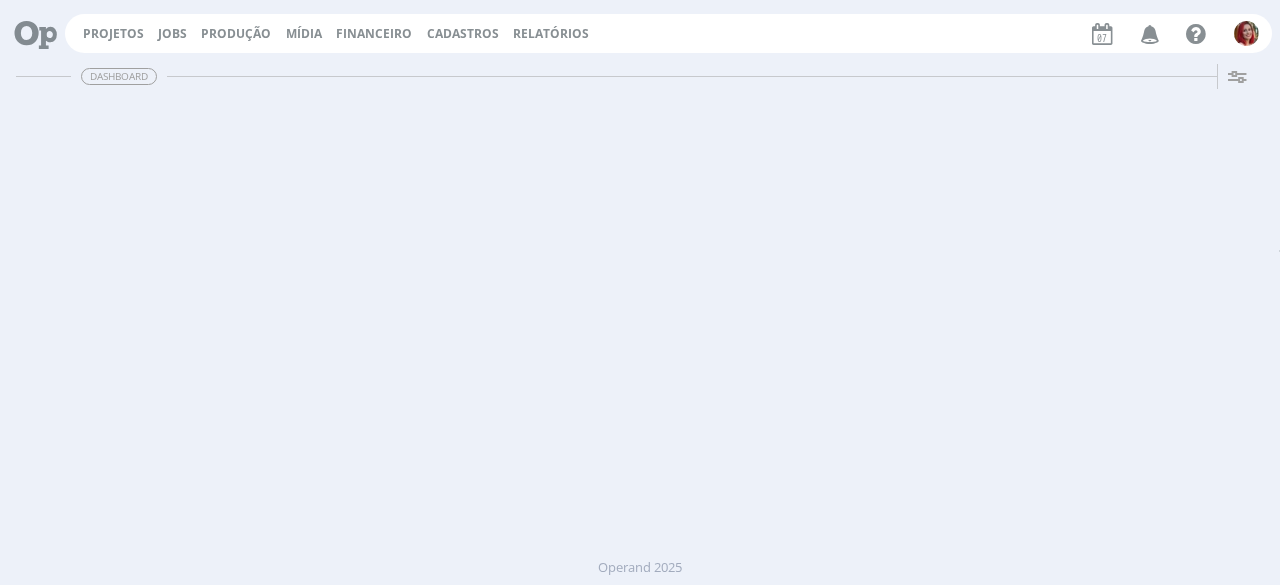 scroll, scrollTop: 0, scrollLeft: 0, axis: both 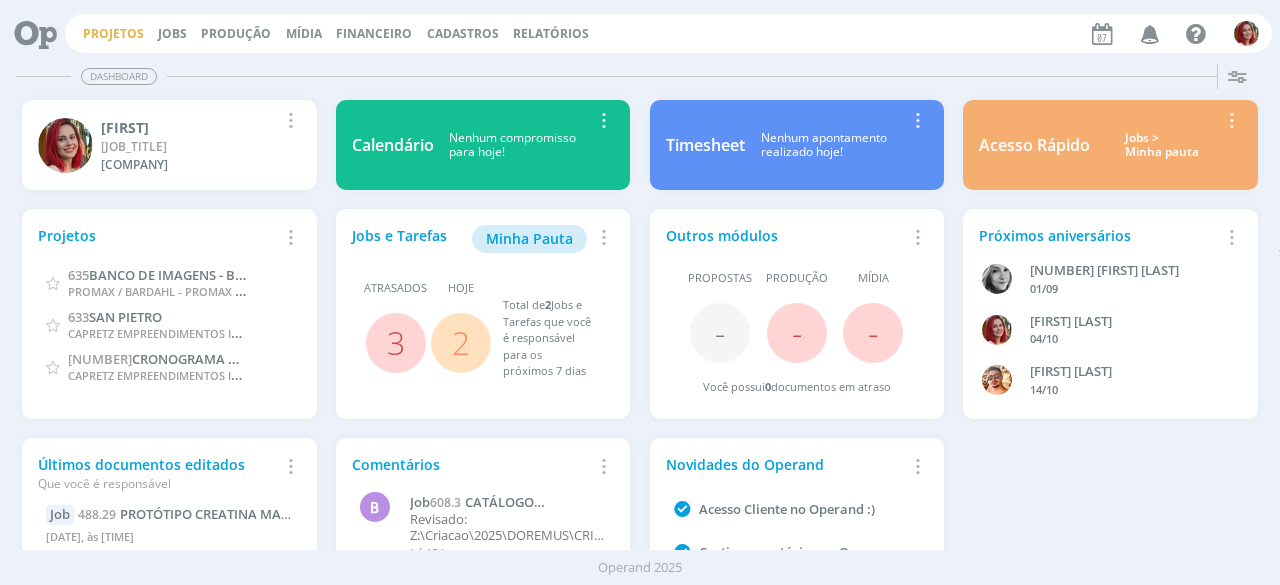 click on "Projetos" at bounding box center (113, 33) 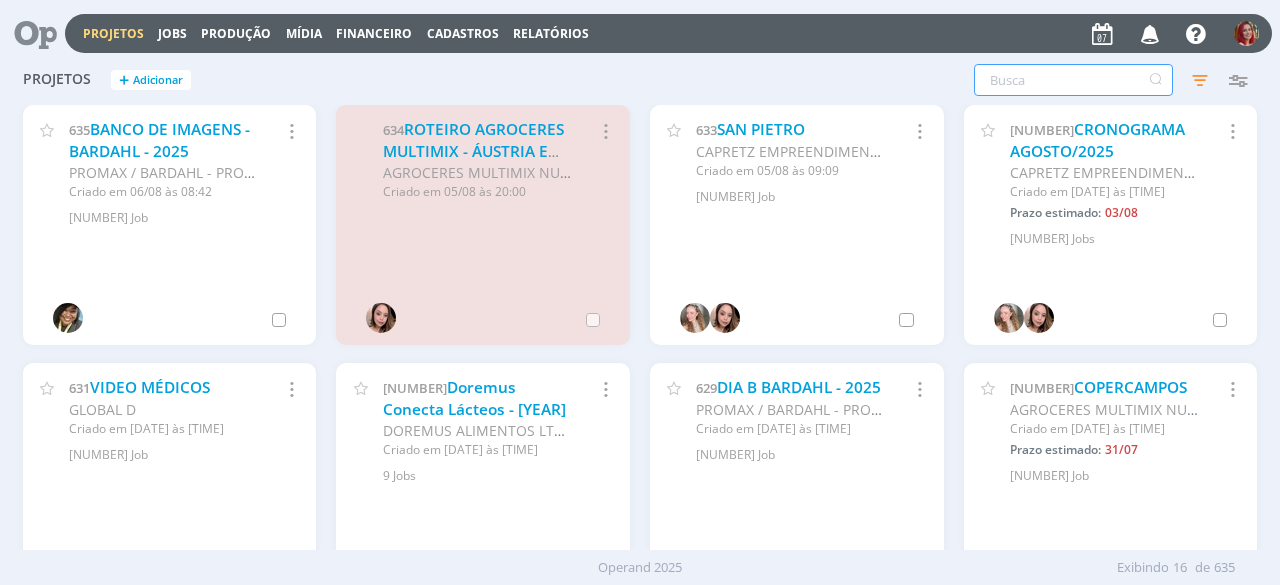 click at bounding box center (1073, 80) 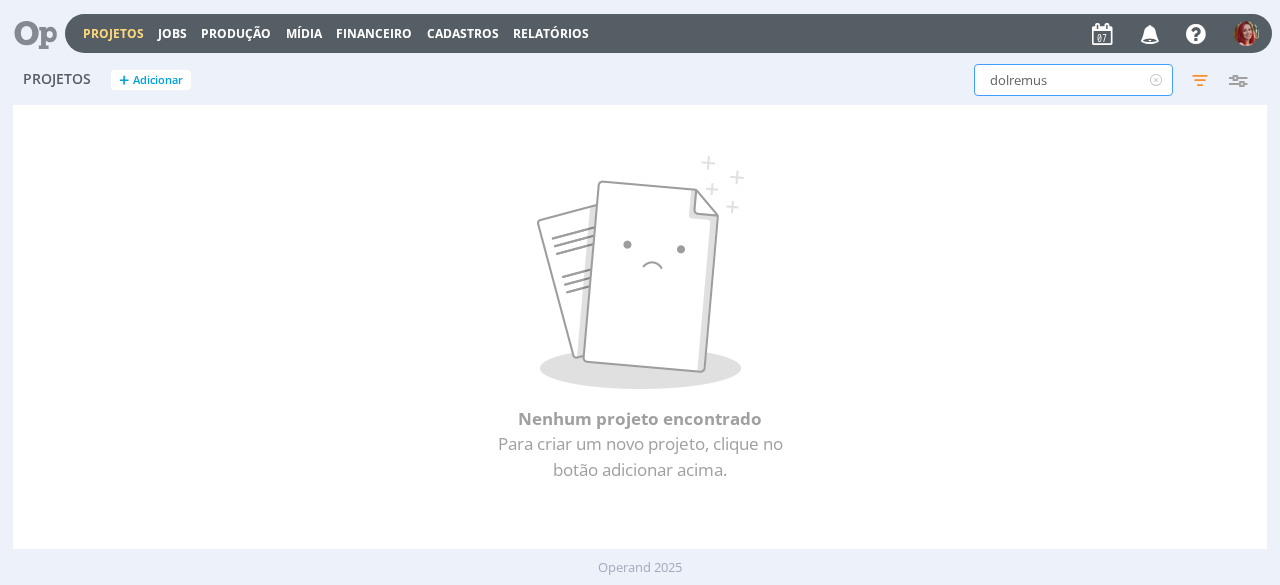 click on "dolremus" at bounding box center (1073, 80) 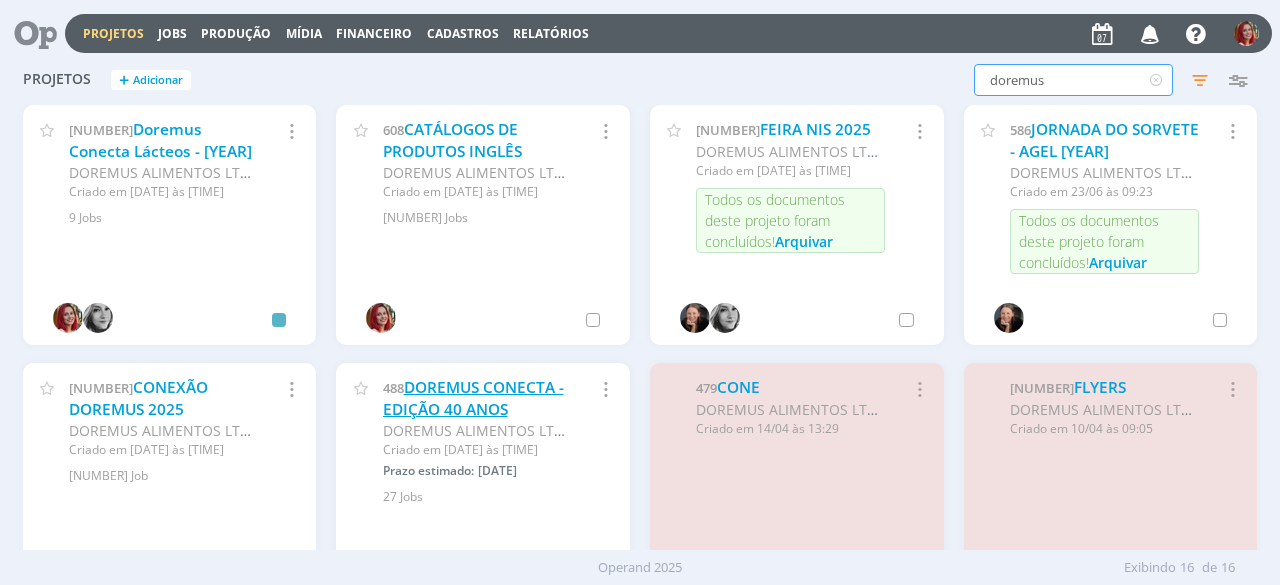 type on "doremus" 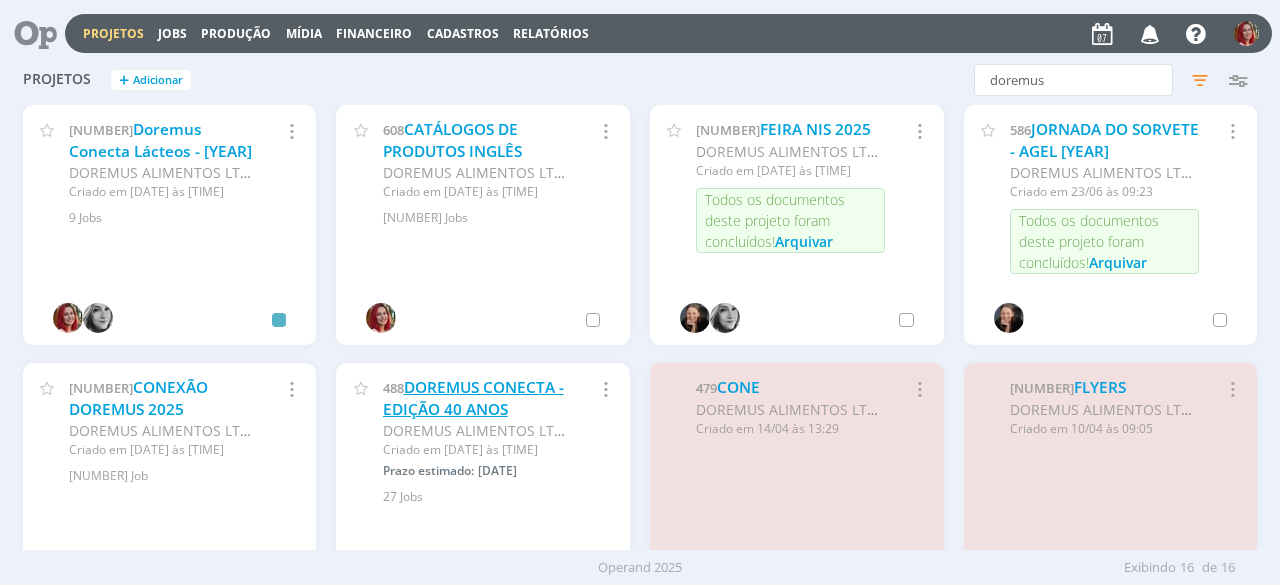 click on "DOREMUS CONECTA - EDIÇÃO 40 ANOS" at bounding box center [473, 398] 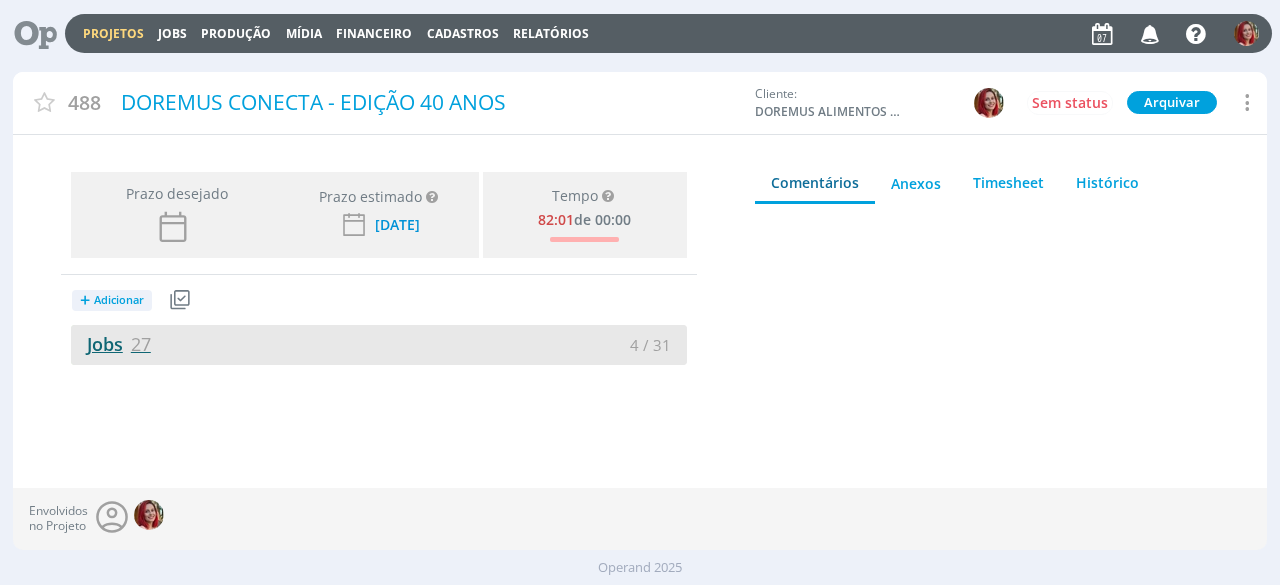 click on "27" at bounding box center [141, 344] 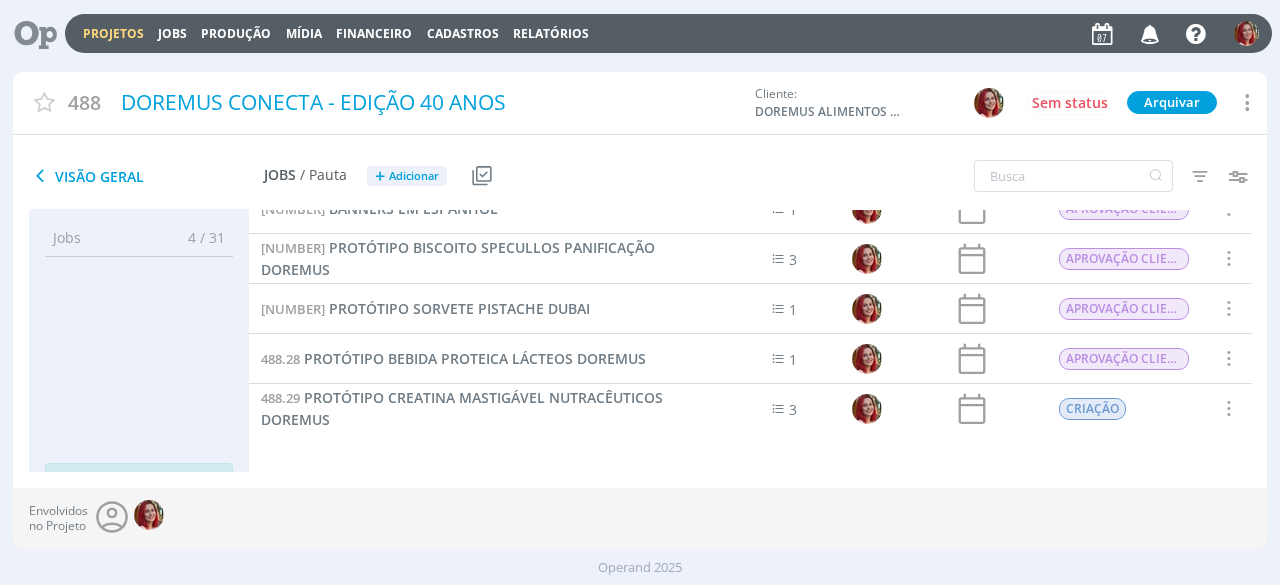 scroll, scrollTop: 976, scrollLeft: 0, axis: vertical 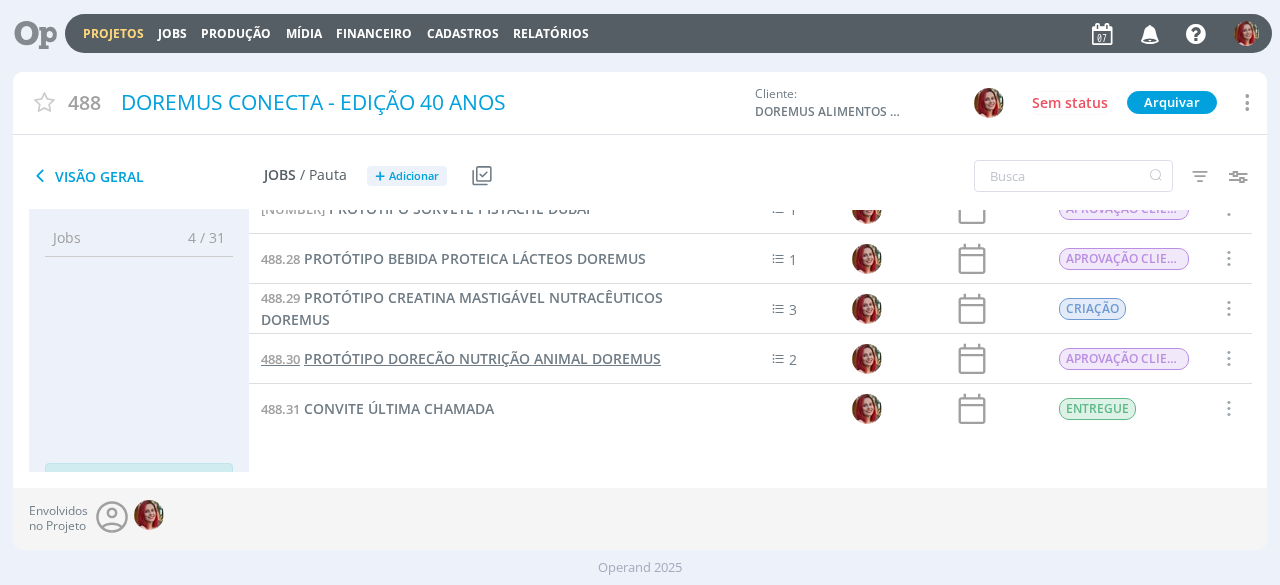 click on "PROTÓTIPO DORECÃO NUTRIÇÃO ANIMAL DOREMUS" at bounding box center [482, 358] 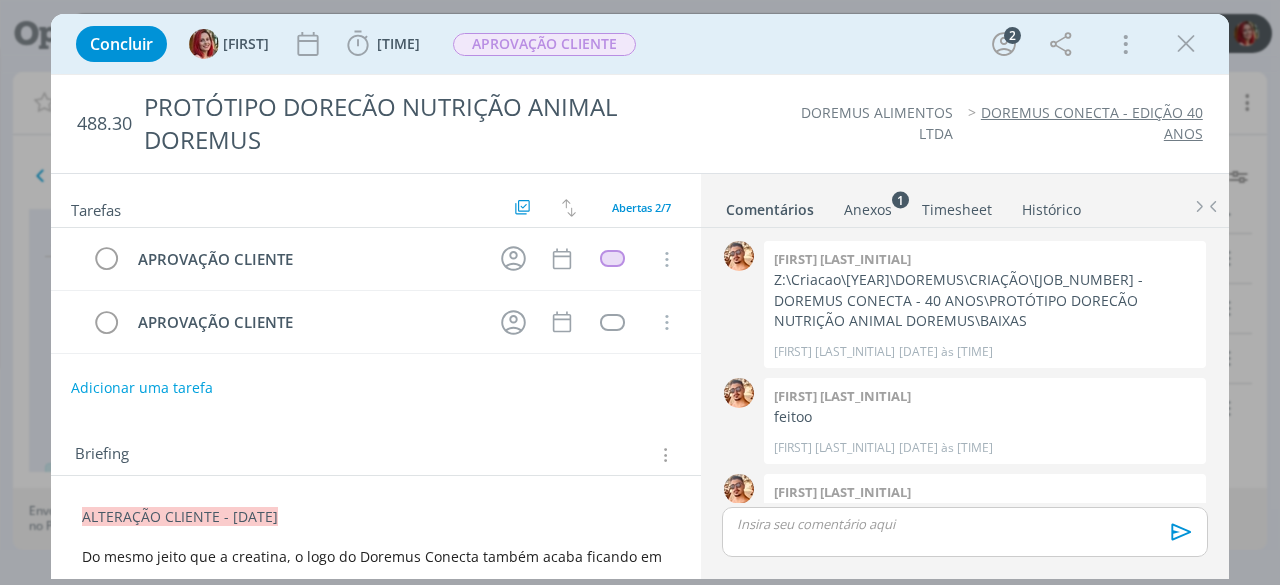 scroll, scrollTop: 60, scrollLeft: 0, axis: vertical 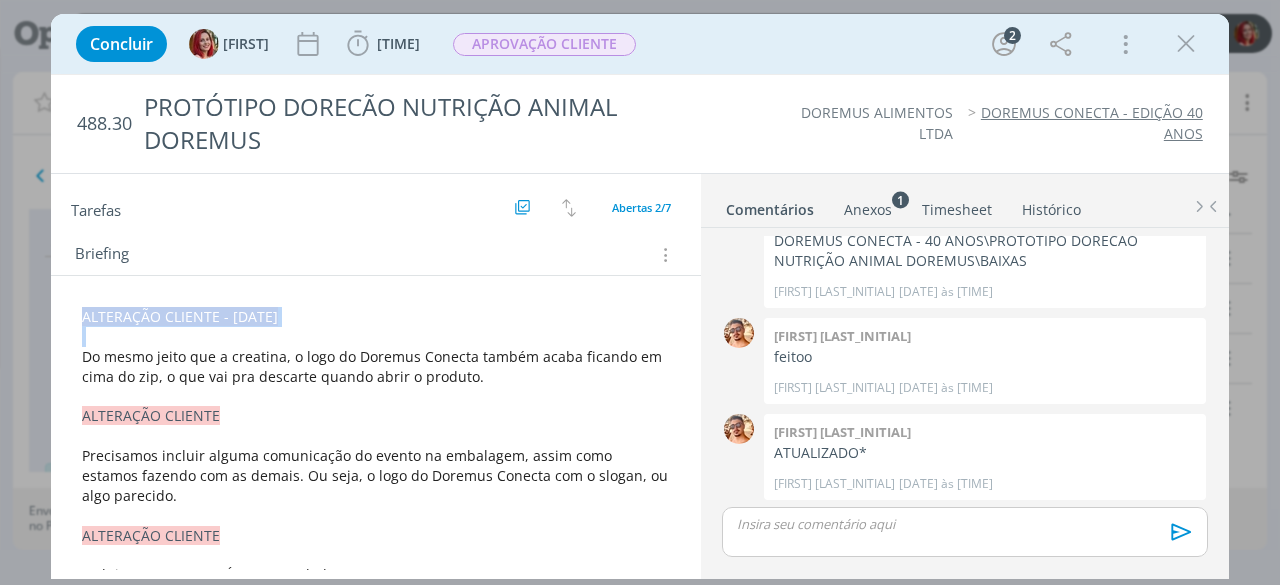 drag, startPoint x: 78, startPoint y: 313, endPoint x: 338, endPoint y: 332, distance: 260.6933 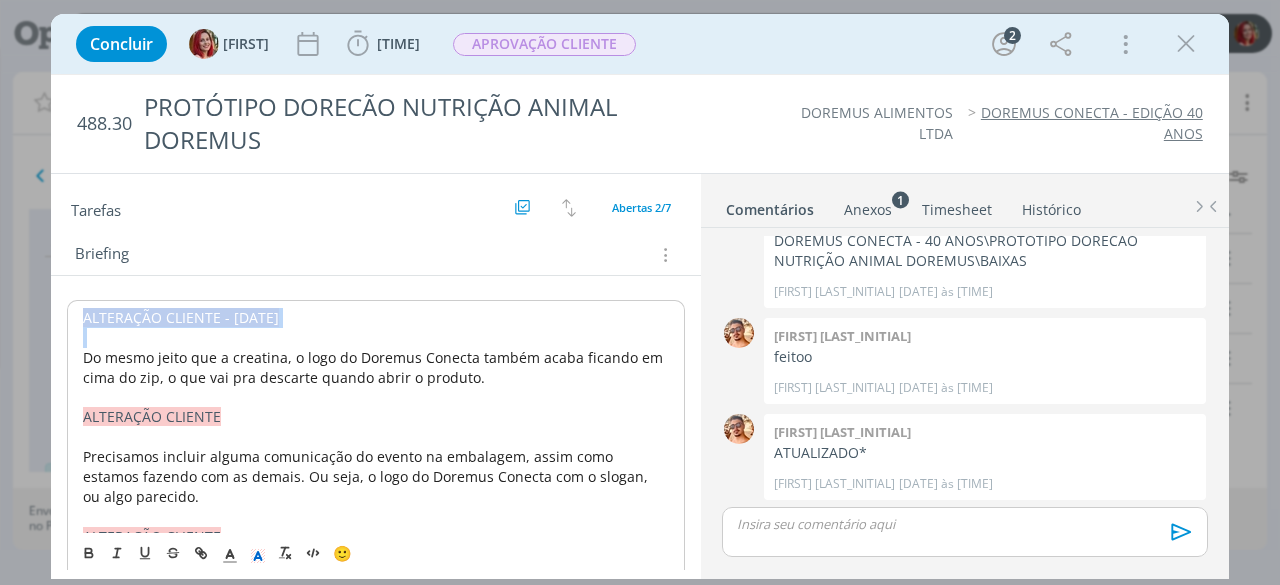 copy on "ALTERAÇÃO CLIENTE - 01/08/25" 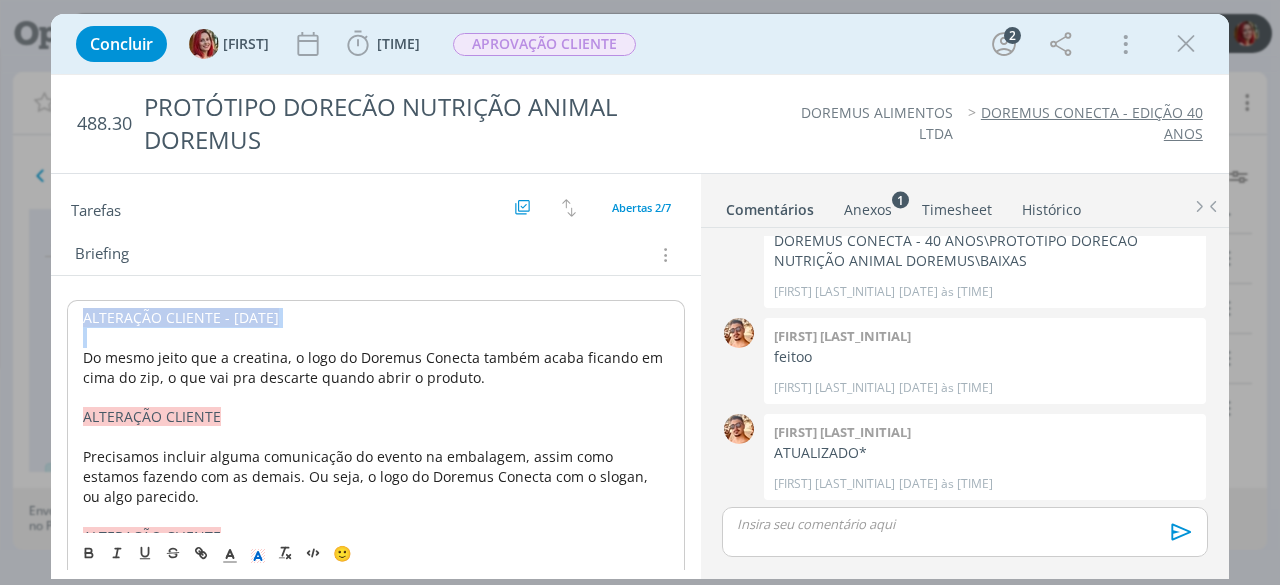 click on "ALTERAÇÃO CLIENTE - 01/08/25 Do mesmo jeito que a creatina, o logo do Doremus Conecta também acaba ficando em cima do zip, o que vai pra descarte quando abrir o produto.  ALTERAÇÃO CLIENTE ﻿Precisamos incluir alguma comunicação do evento na embalagem, assim como estamos fazendo com as demais. Ou seja, o logo do Doremus Conecta com o slogan, ou algo parecido.  ALTERAÇÃO CLIENTE Incluir "AMOSTRA GRÁTIS" na embalagem CRIAÇÃO Adaptar o rótulo do dorecão que já foi desenvolvida anteriormente para nova embalagem. Caminho Dorecão: smb://192.168.200.2/Producao/Criacao/2025/DOREMUS/CRIAÇÃO/452 - FEIRA FENAGRA 2025/452.11 - ETIQUETA DORECÃO/Fechado Temos também o flyer se ajudar: smb://192.168.200.2/Producao/Criacao/2025/DOREMUS/CRIAÇÃO/452 - FEIRA FENAGRA 2025/452.10 - FLYER BASE PARA PREPARO DE GELADOS PARA PETS/Fechado/FLYER DORECÃO.pdf Tamanho que Doremus gostaria: 10cm X 17,3 cm Inserir a info: Fab: 01/08/2025 Val: 01/08/2026" at bounding box center [376, 665] 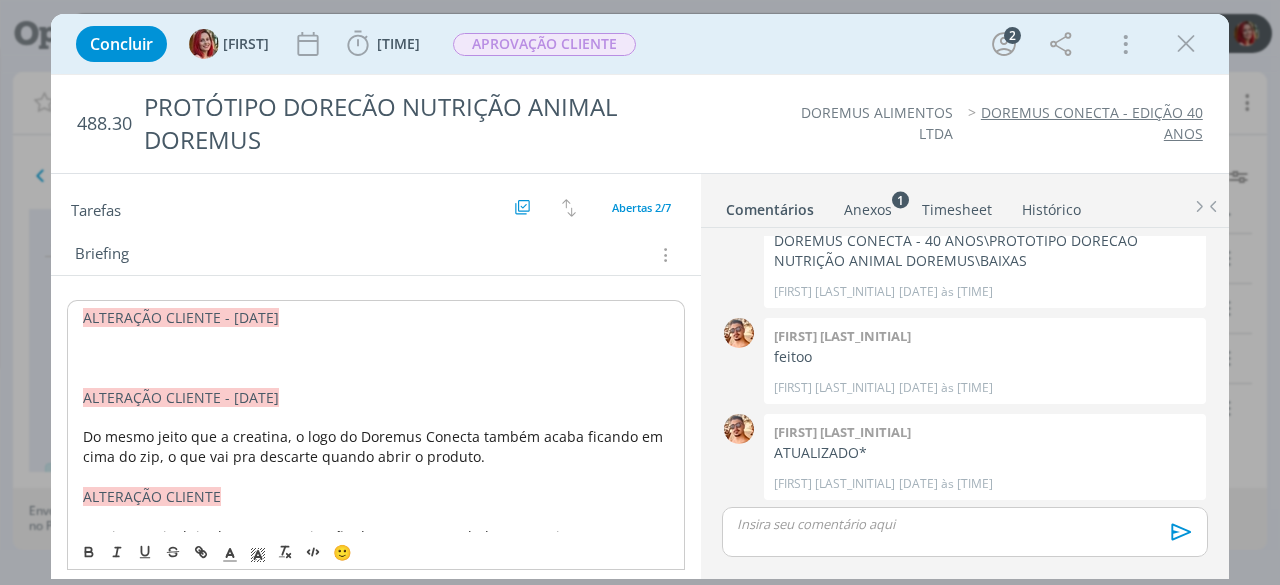 click on "ALTERAÇÃO CLIENTE - 01/08/25" at bounding box center (181, 317) 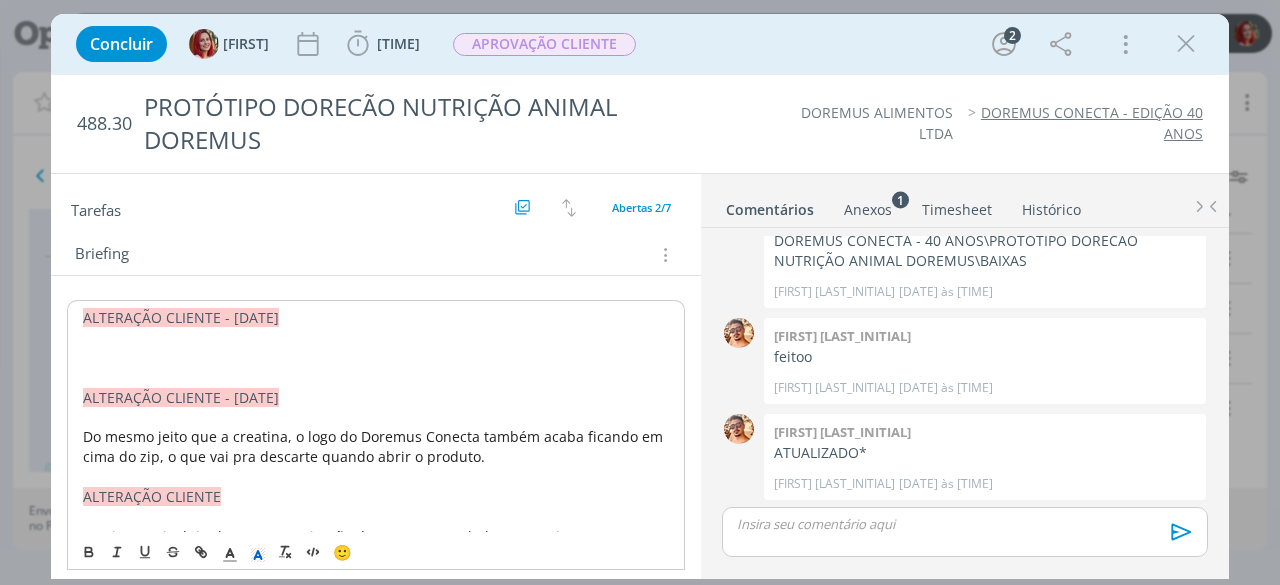 type 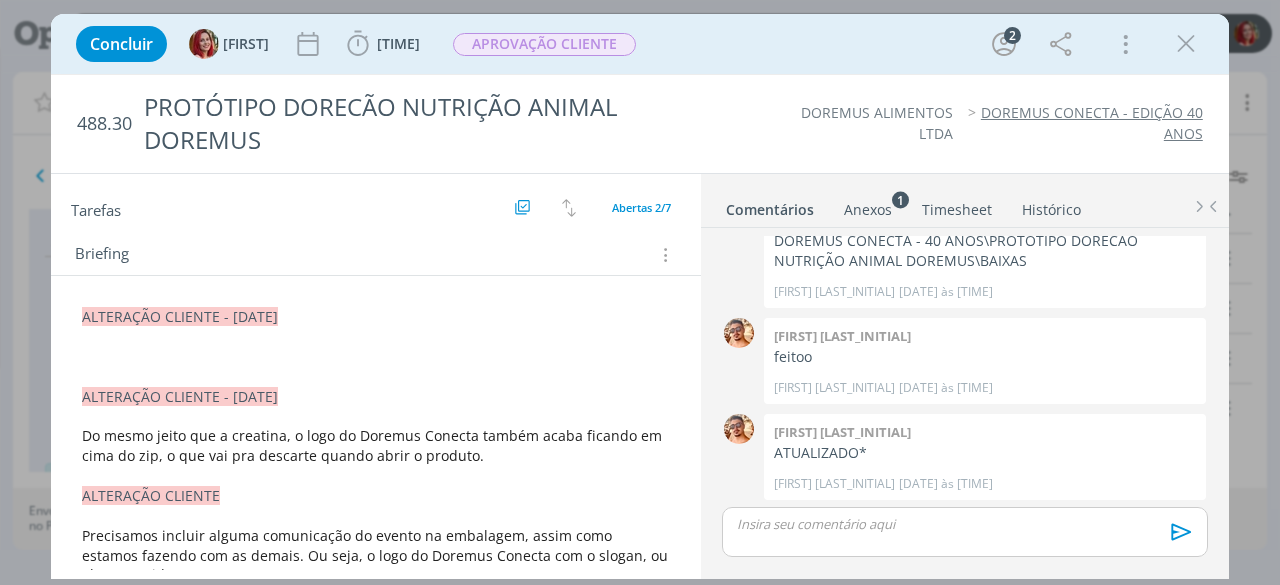 click at bounding box center [376, 337] 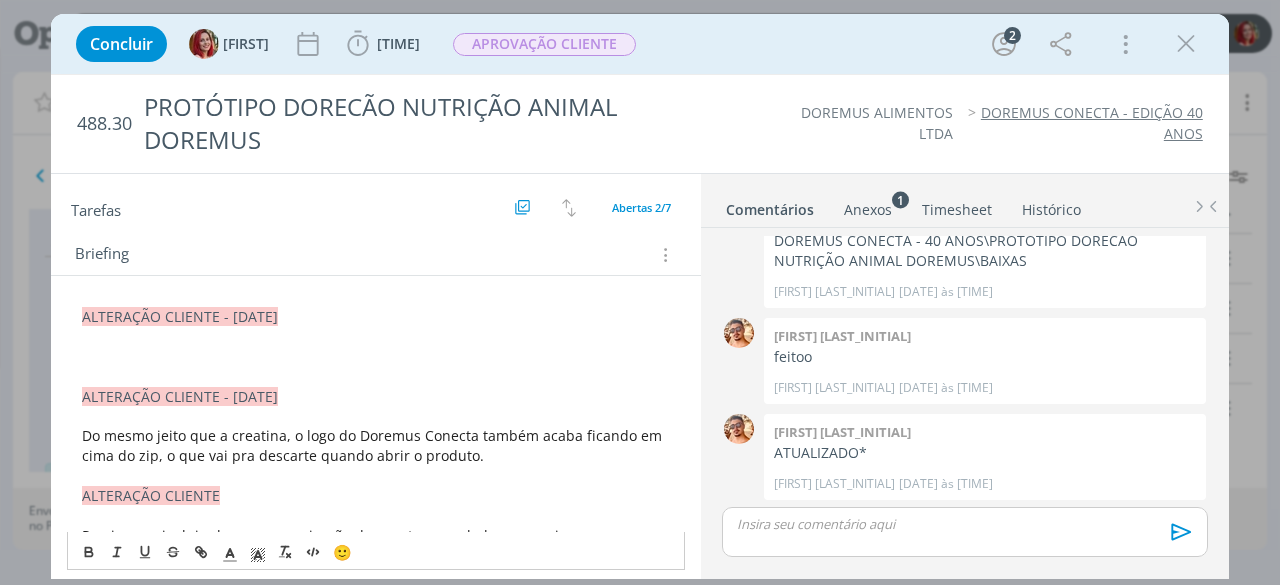 click at bounding box center (376, 357) 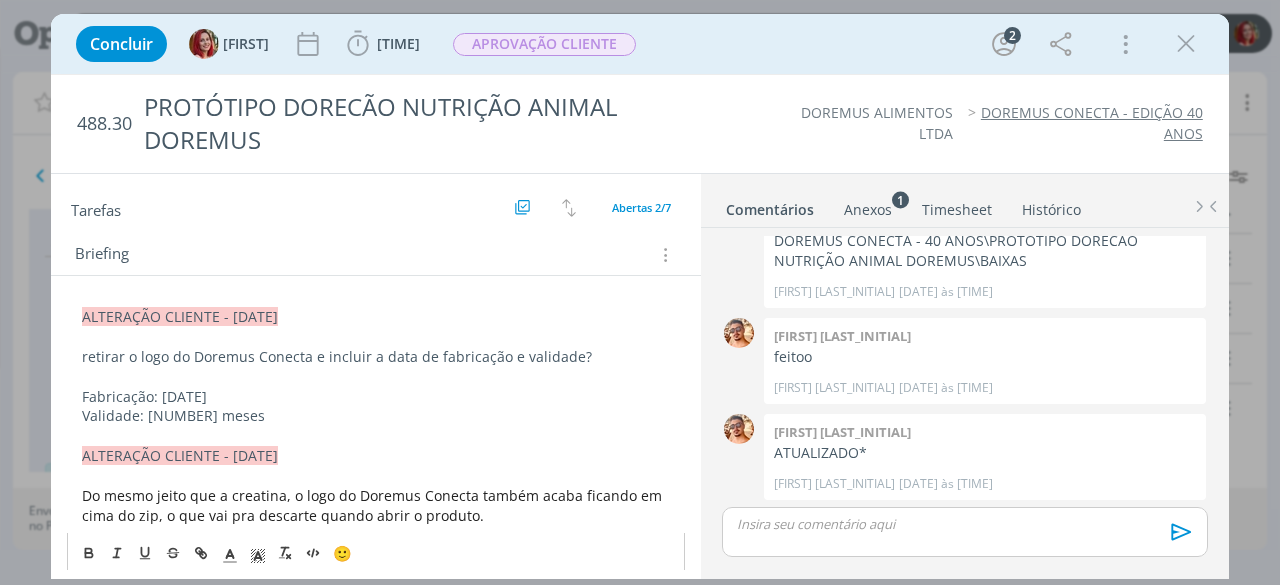 click on "retirar o logo do Doremus Conecta e incluir a data de fabricação e validade?" at bounding box center (376, 357) 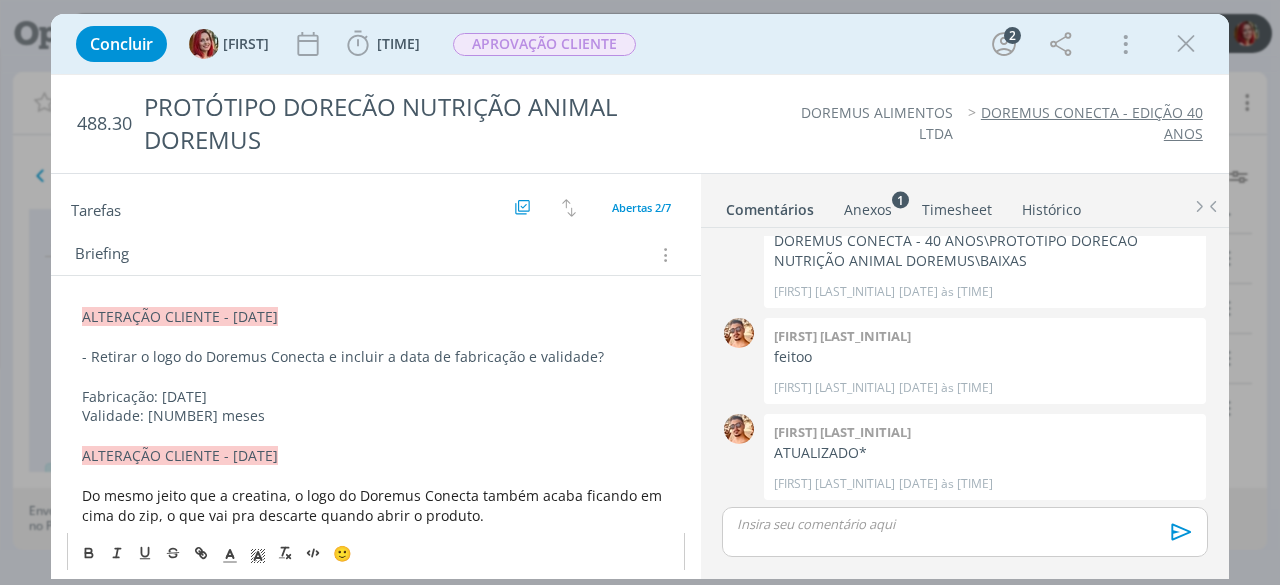 click on "- Retirar o logo do Doremus Conecta e incluir a data de fabricação e validade?" at bounding box center (376, 357) 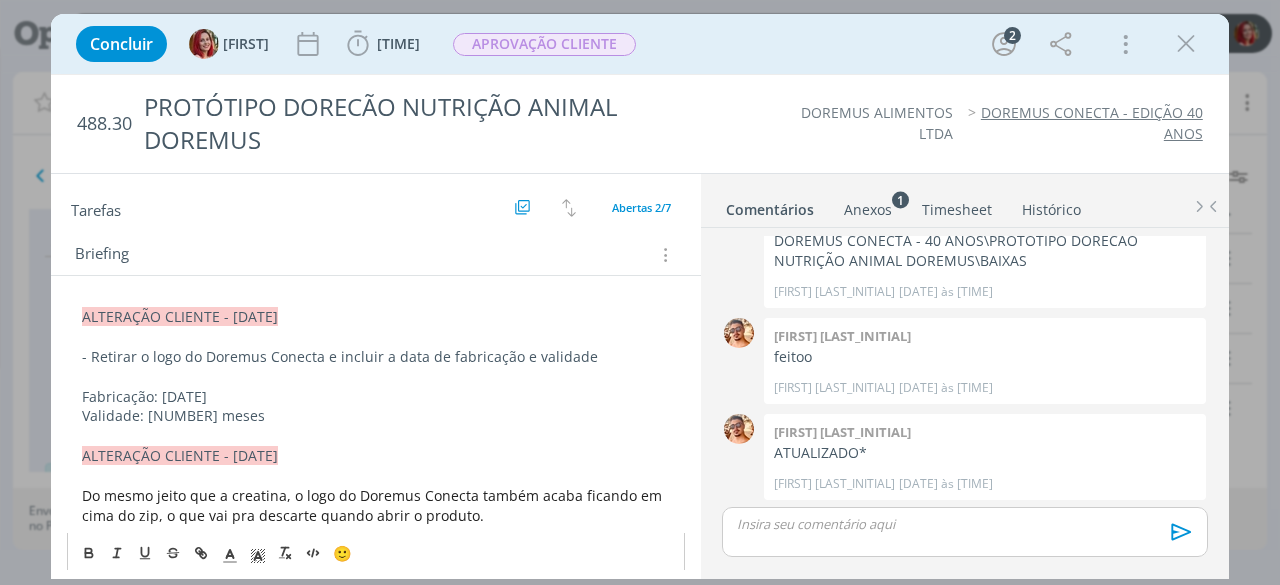 scroll, scrollTop: 0, scrollLeft: 0, axis: both 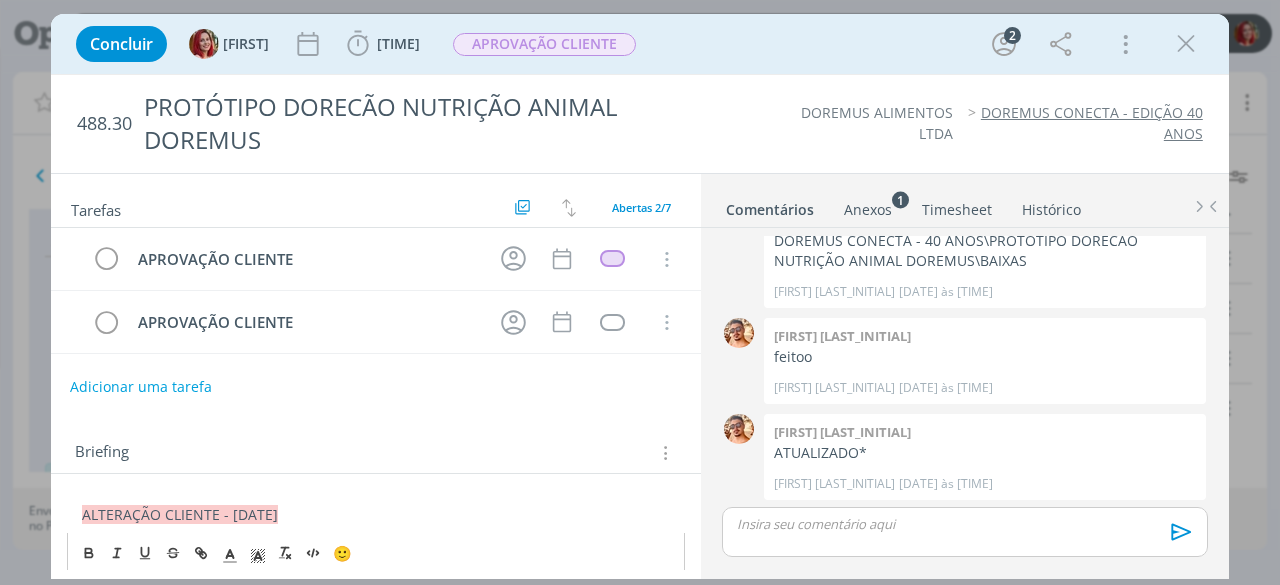 click on "Adicionar uma tarefa" at bounding box center [141, 387] 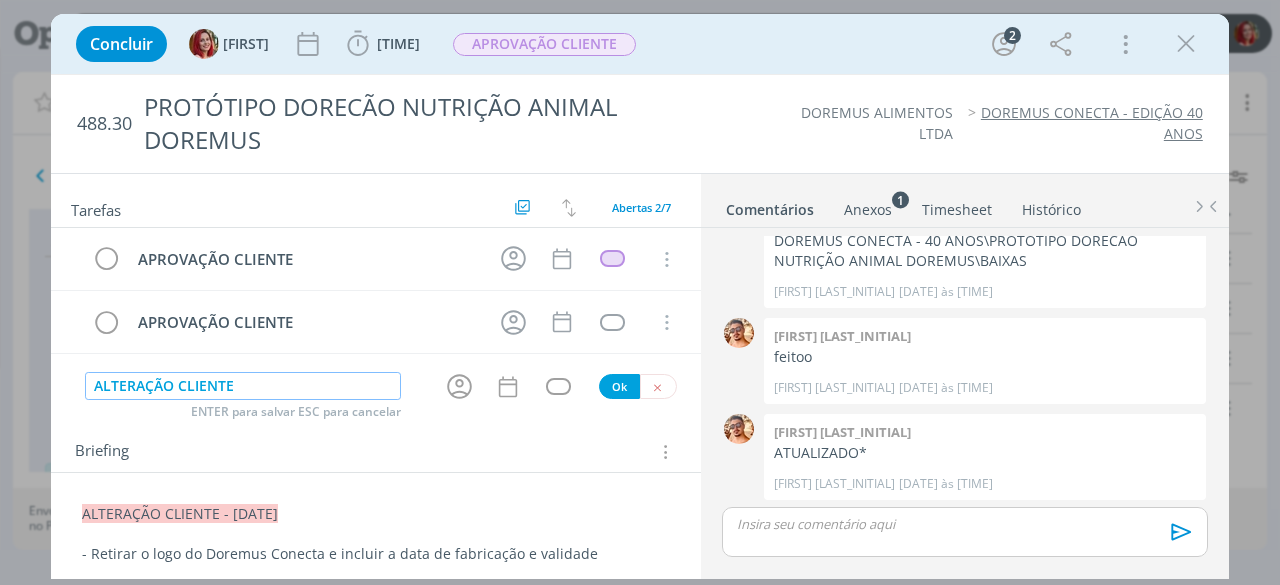 type on "ALTERAÇÃO CLIENTE" 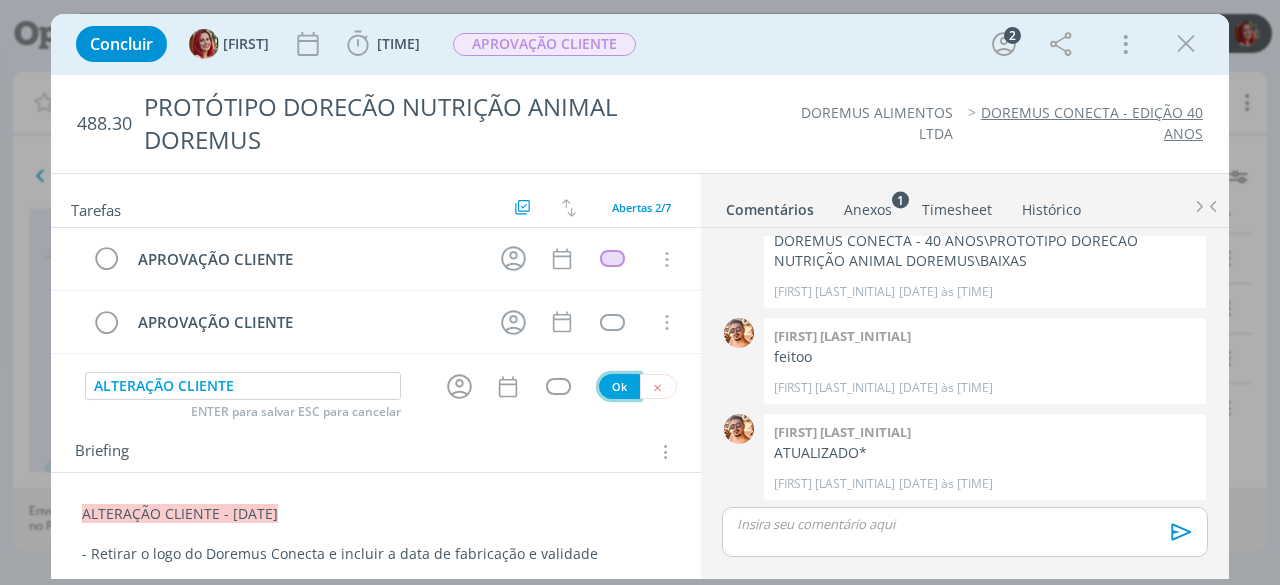 click on "Ok" at bounding box center [619, 386] 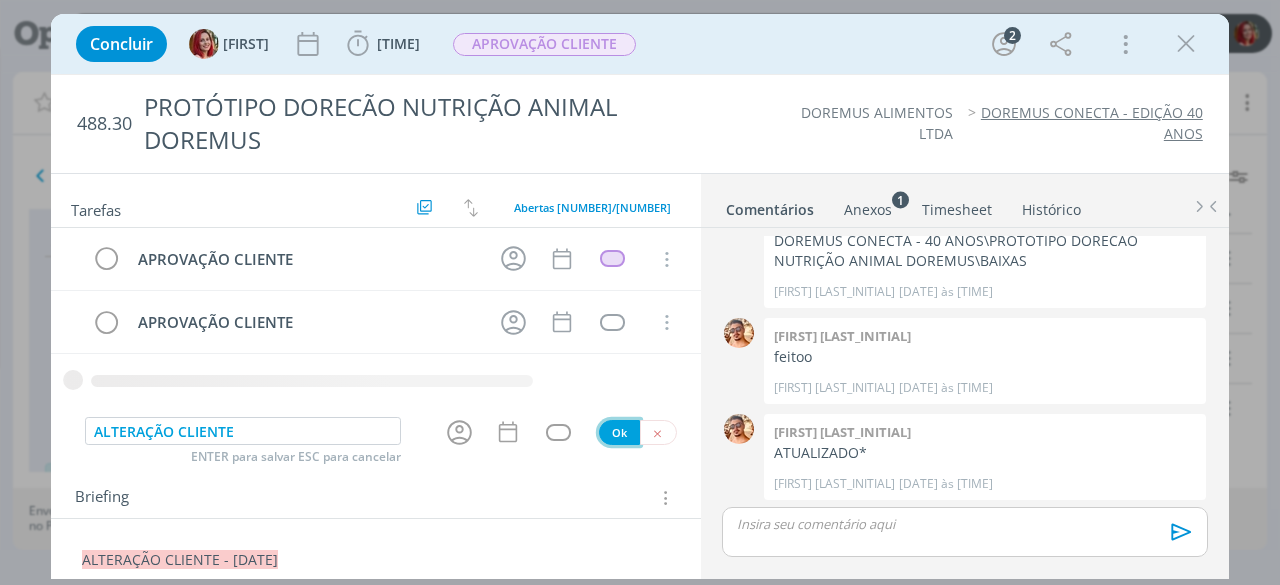 type 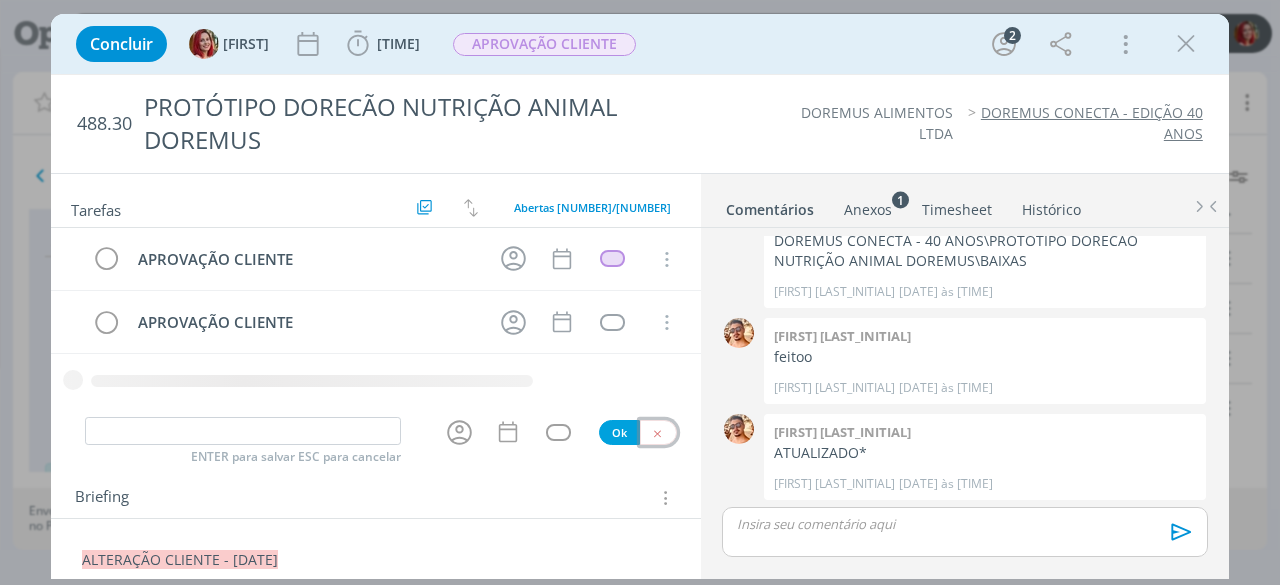 click at bounding box center (657, 433) 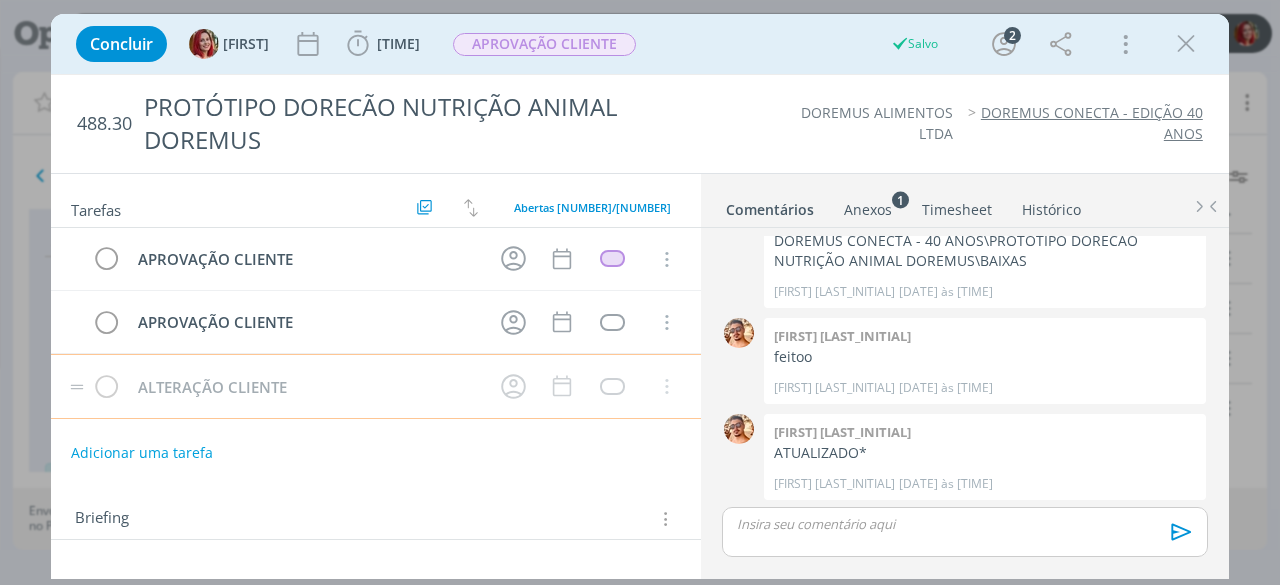 type 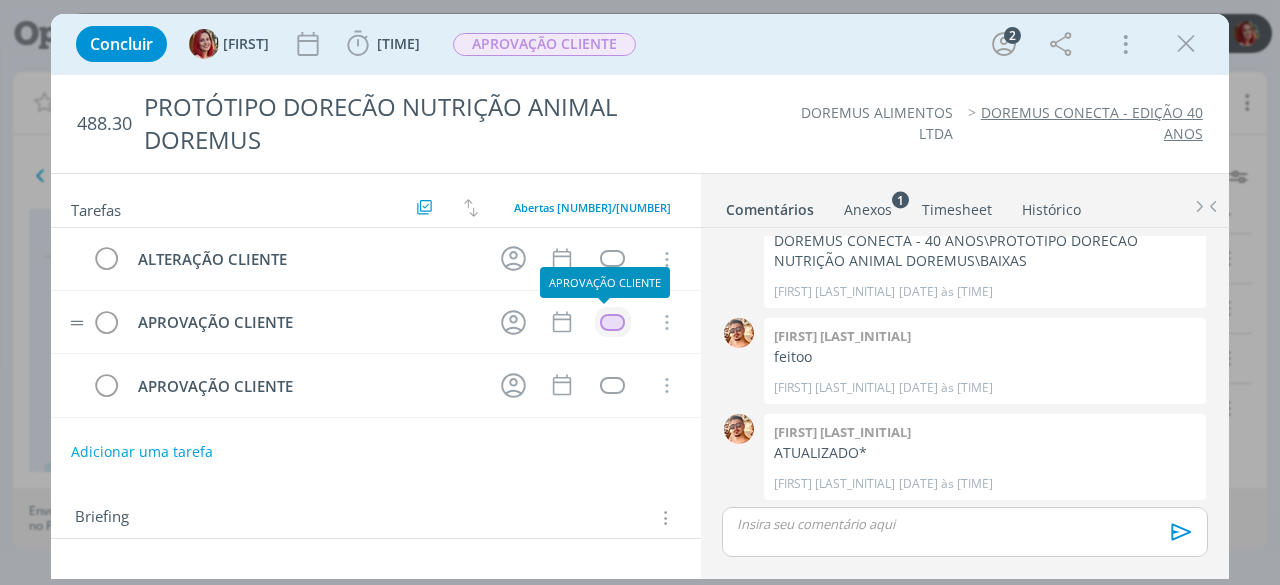 click at bounding box center (612, 322) 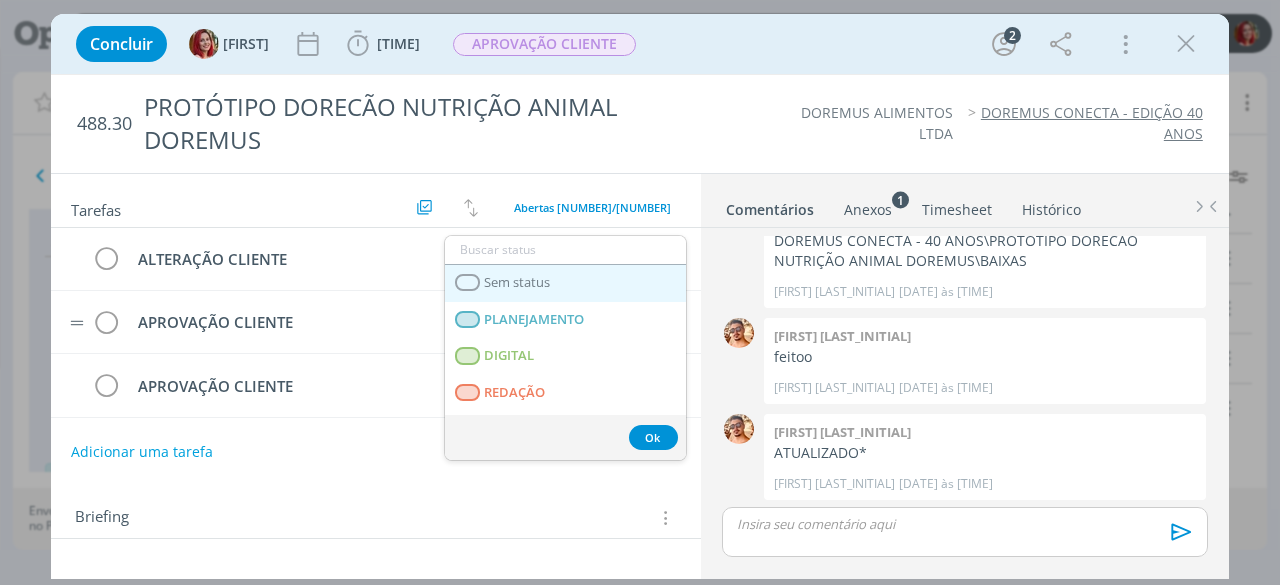 click on "Sem status" at bounding box center (565, 283) 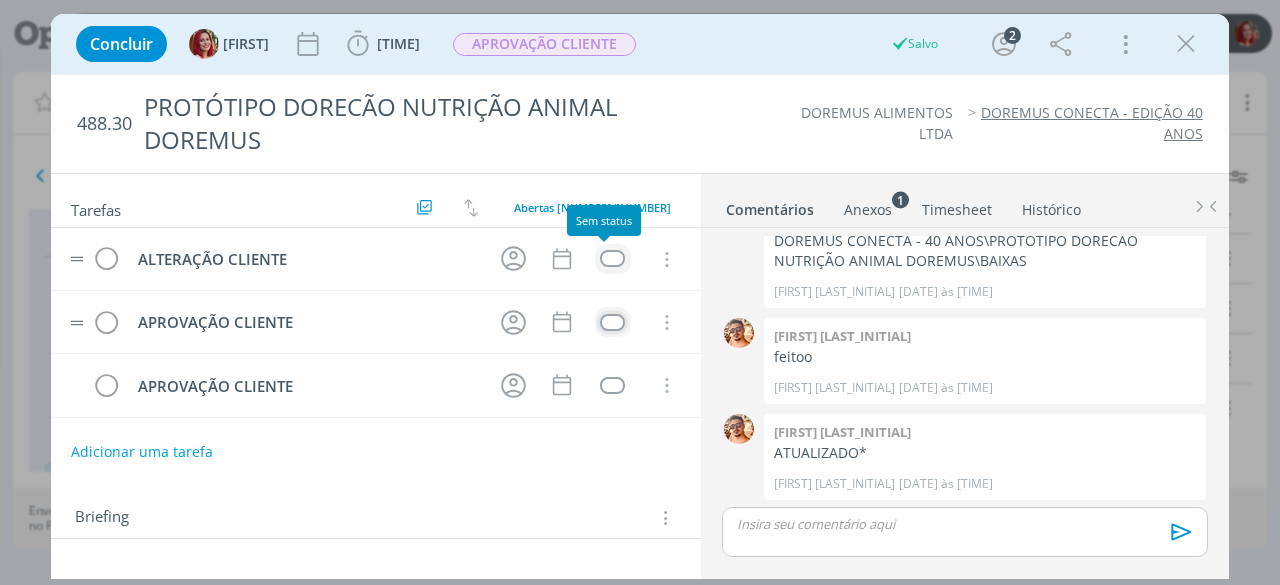 click at bounding box center [612, 258] 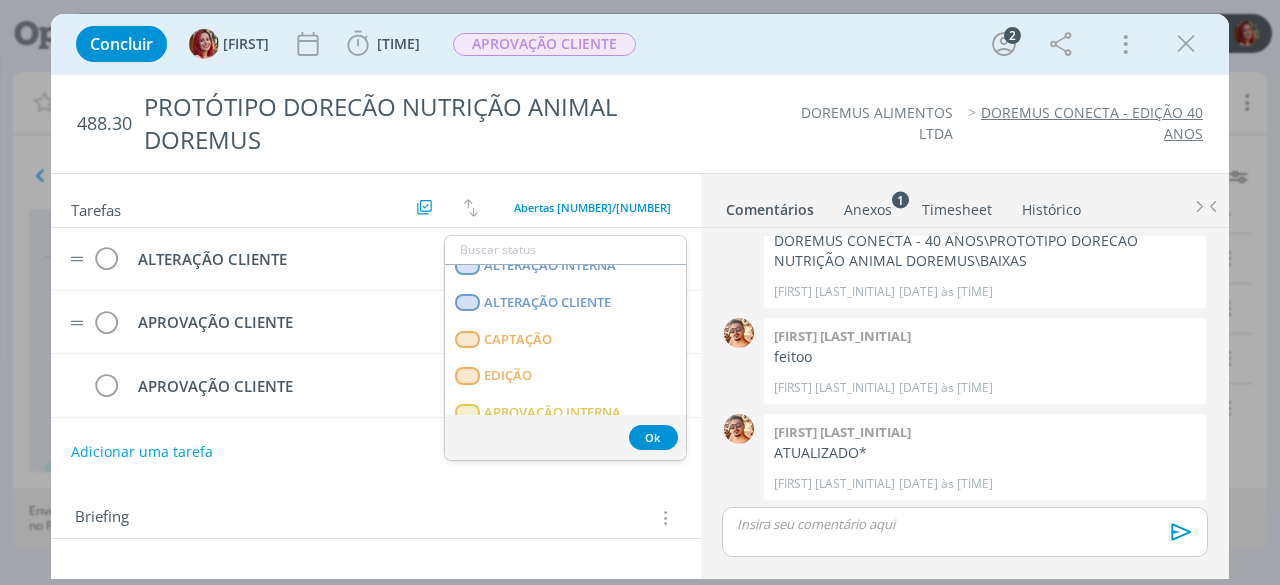 scroll, scrollTop: 510, scrollLeft: 0, axis: vertical 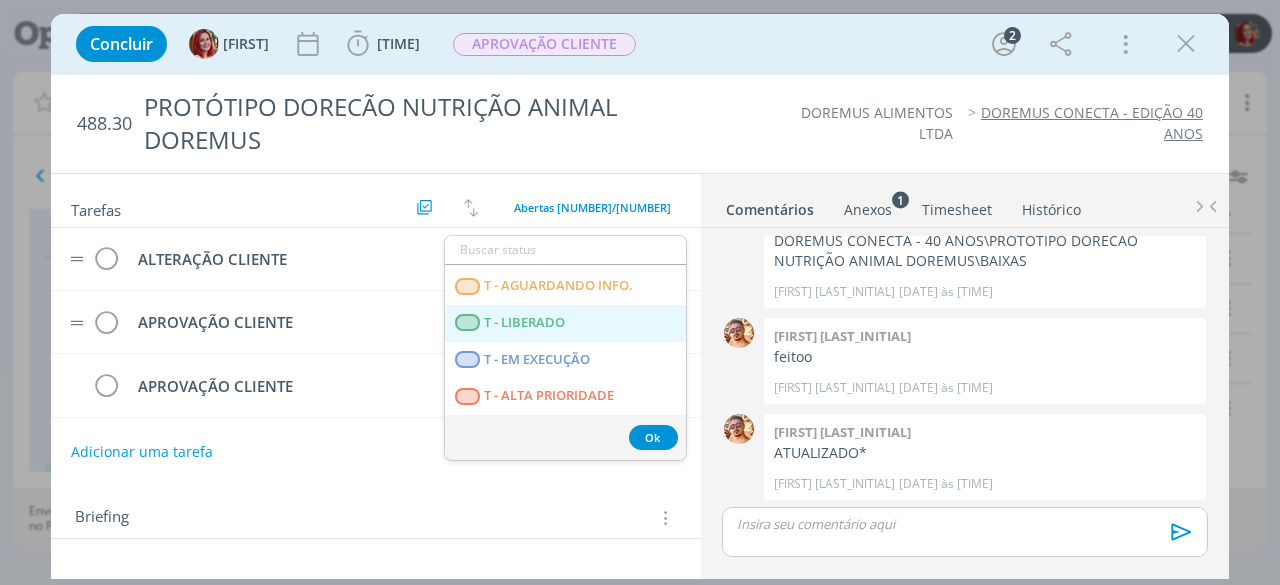 click on "T - LIBERADO" at bounding box center [565, 323] 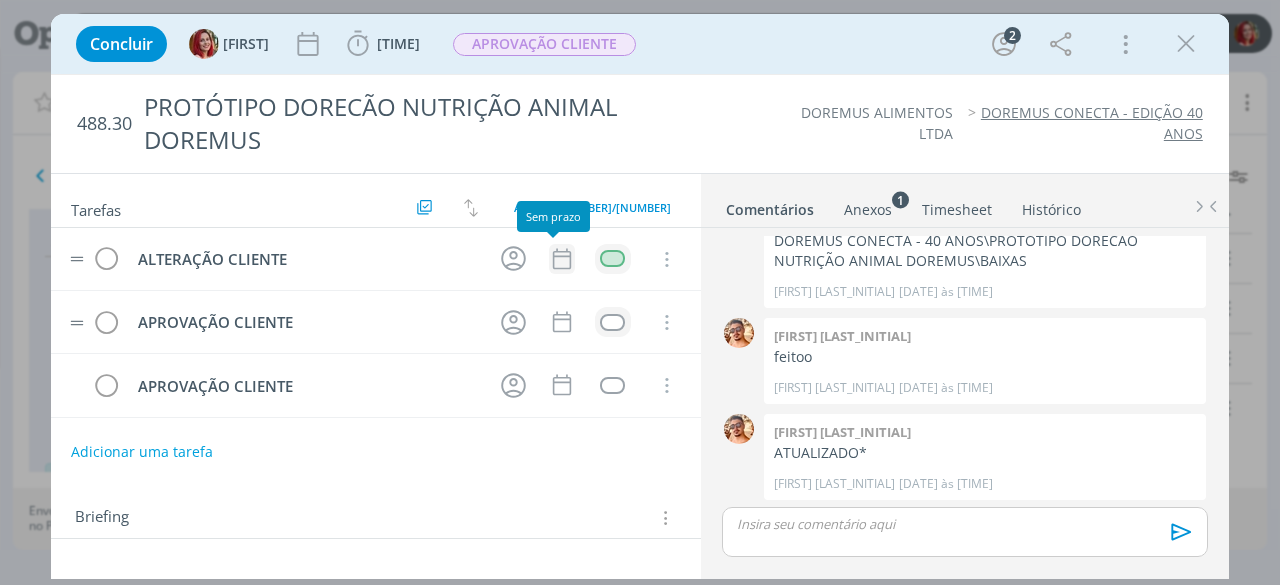 click 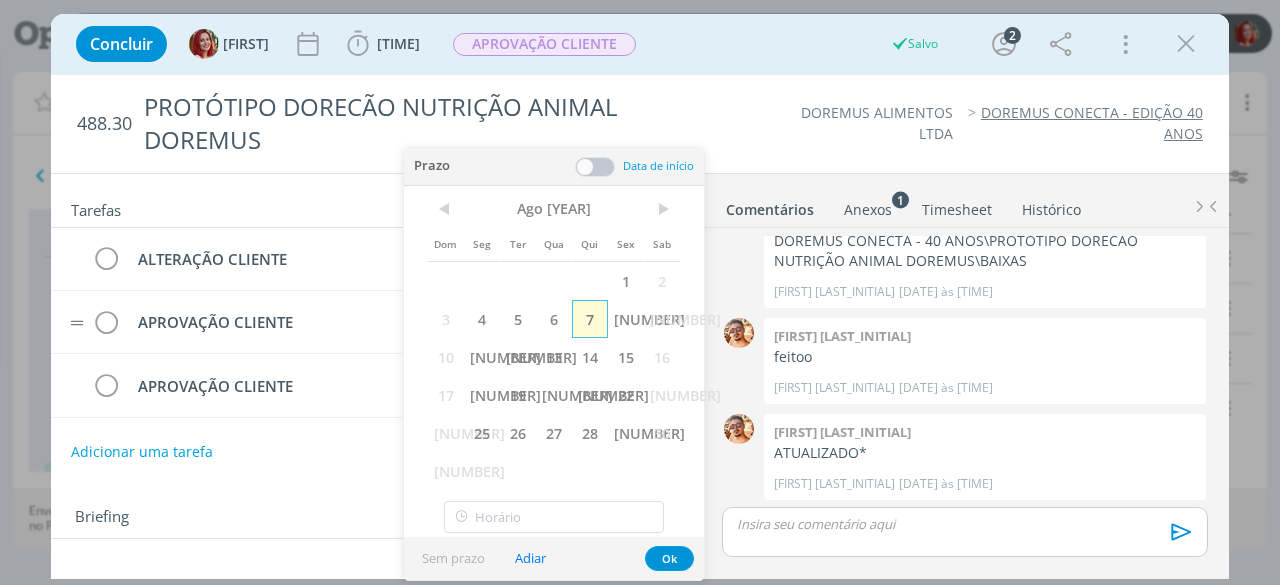 click on "7" at bounding box center [590, 319] 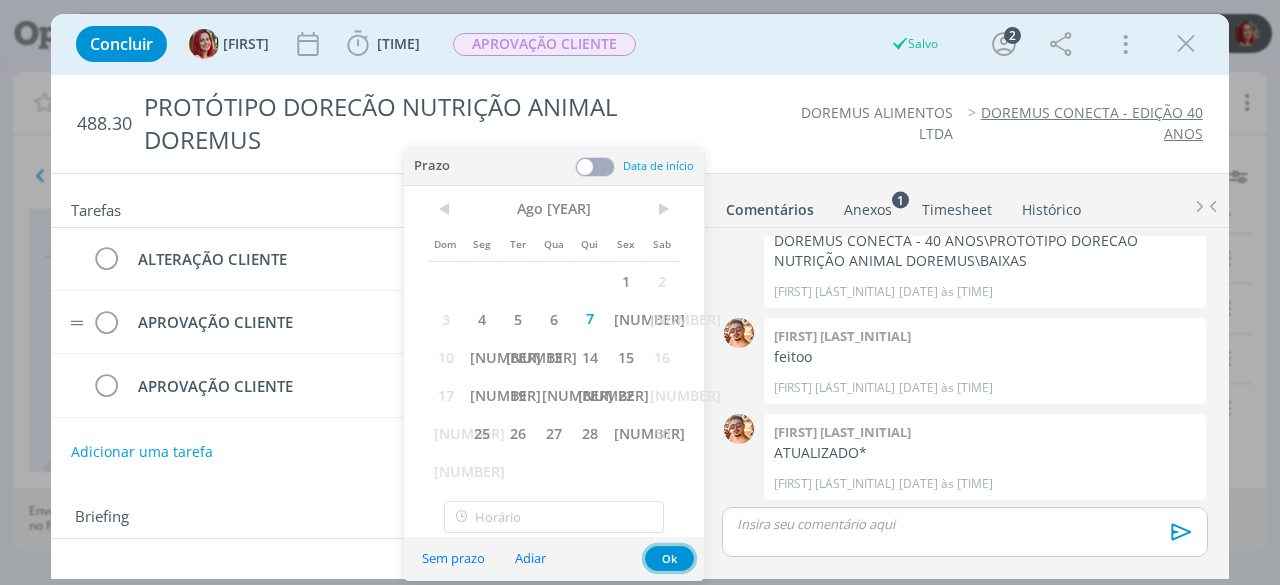 click on "Ok" at bounding box center [669, 558] 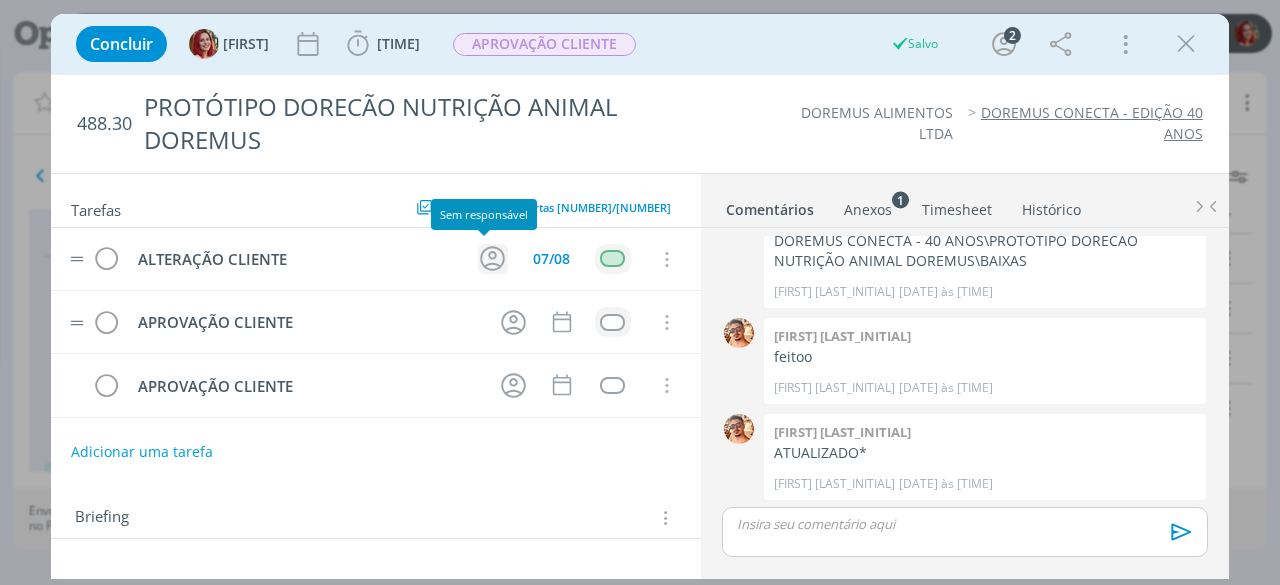click 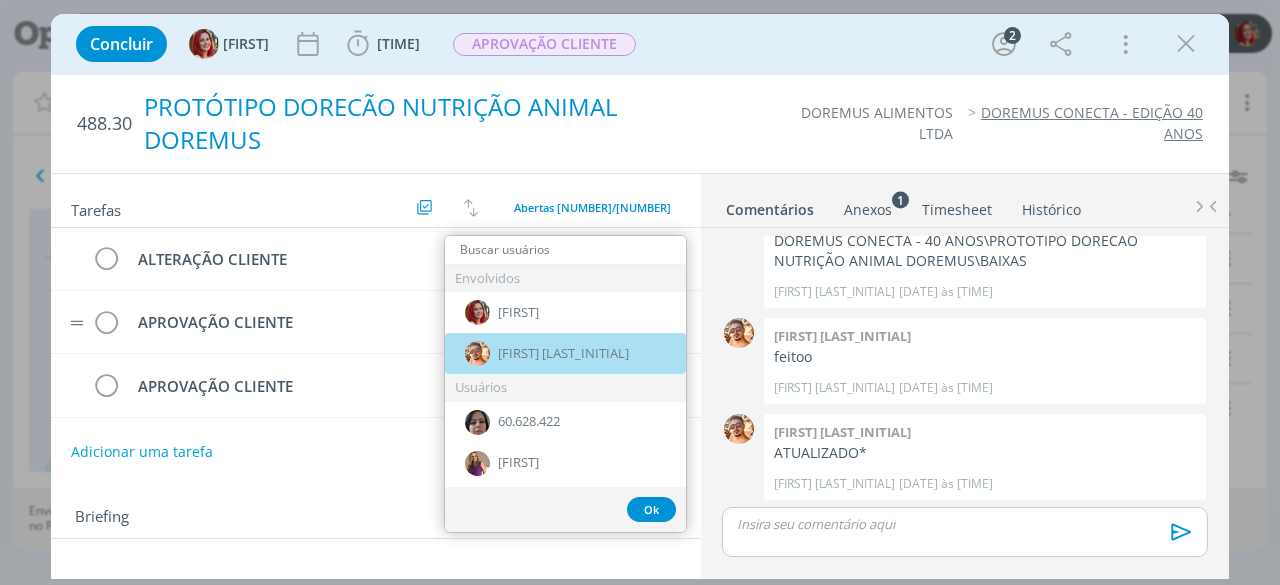 drag, startPoint x: 512, startPoint y: 349, endPoint x: 554, endPoint y: 158, distance: 195.5633 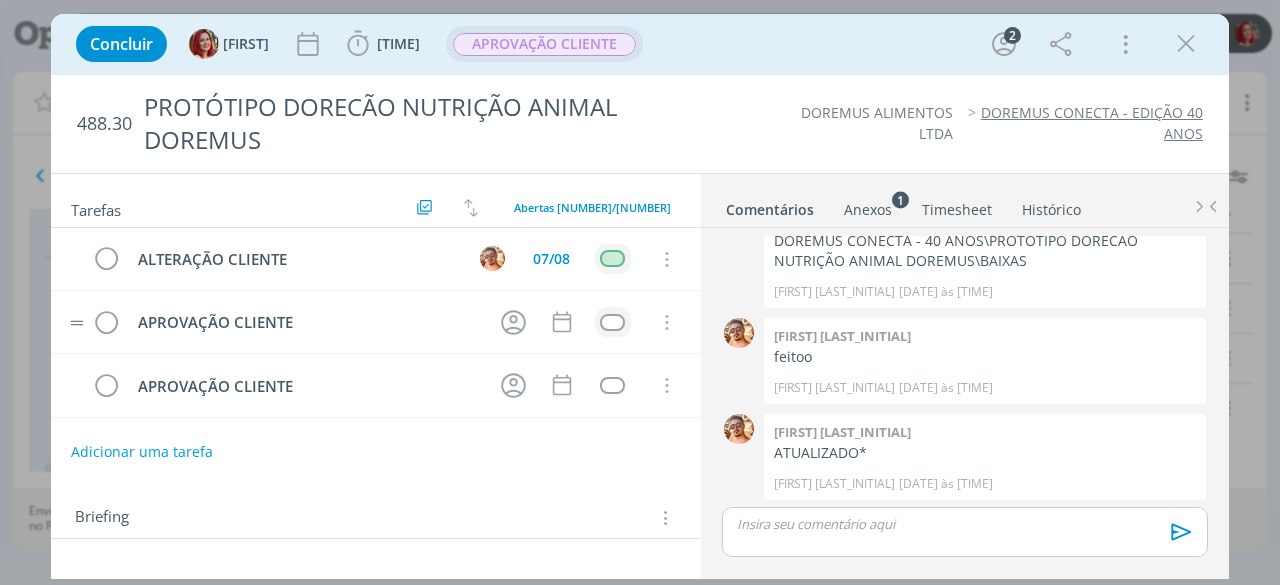 click on "APROVAÇÃO CLIENTE" at bounding box center (544, 44) 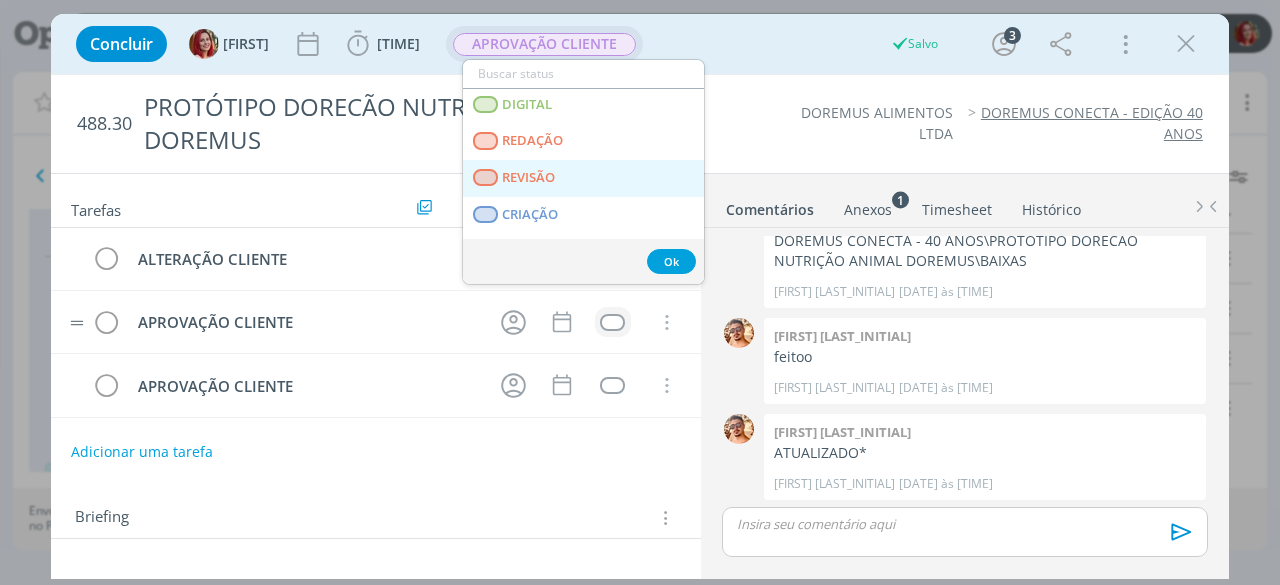 scroll, scrollTop: 100, scrollLeft: 0, axis: vertical 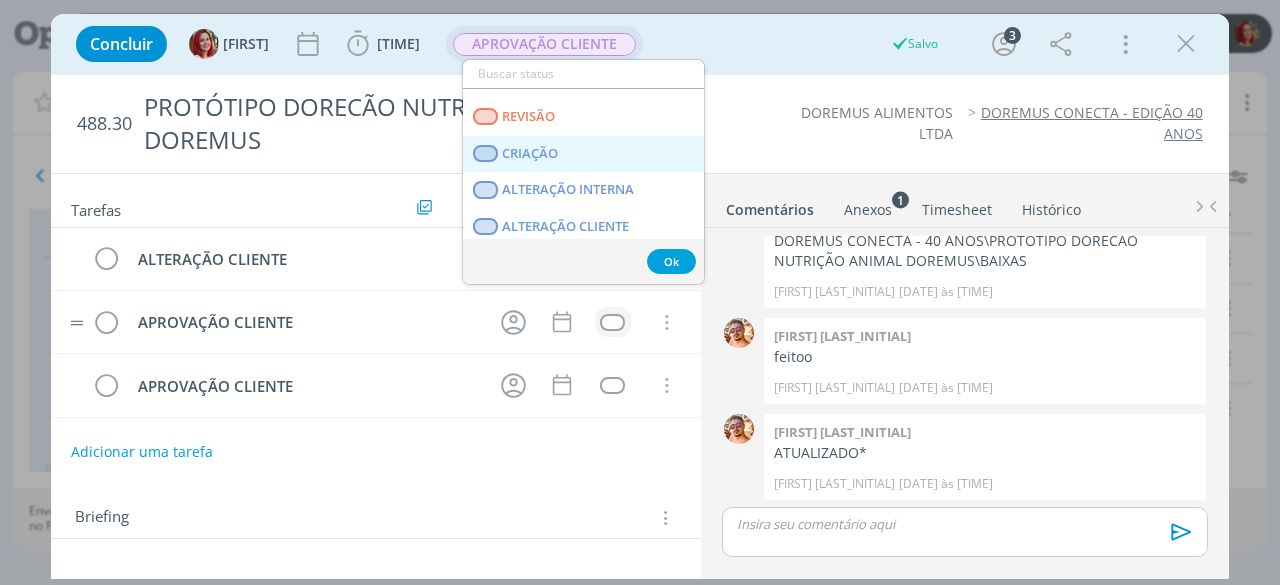 click on "CRIAÇÃO" at bounding box center (583, 154) 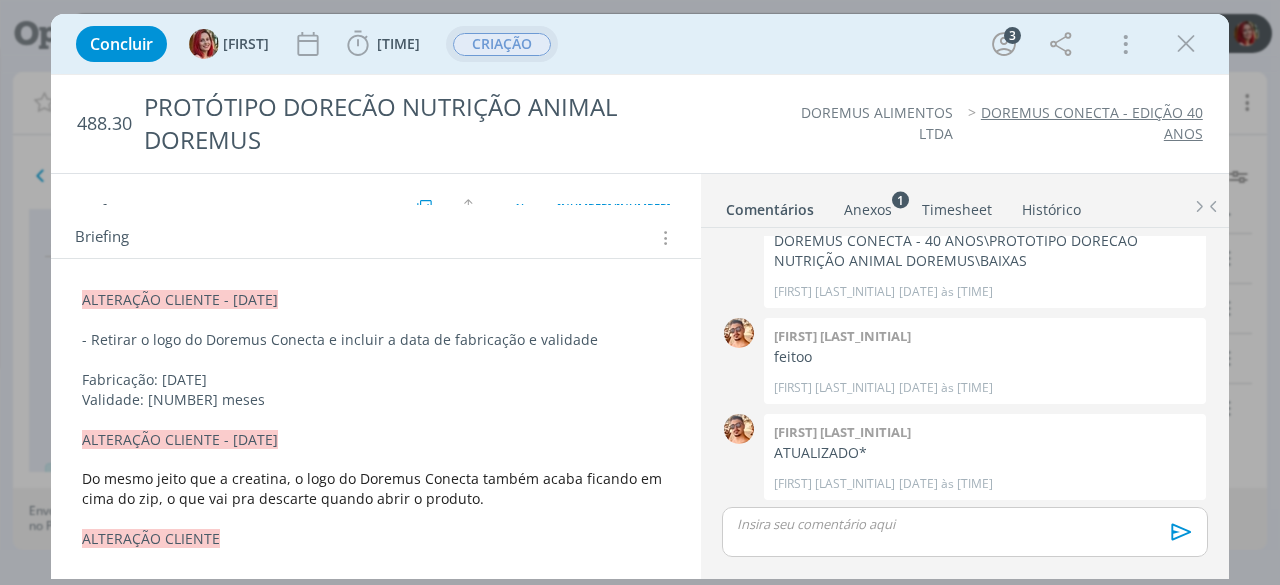 scroll, scrollTop: 300, scrollLeft: 0, axis: vertical 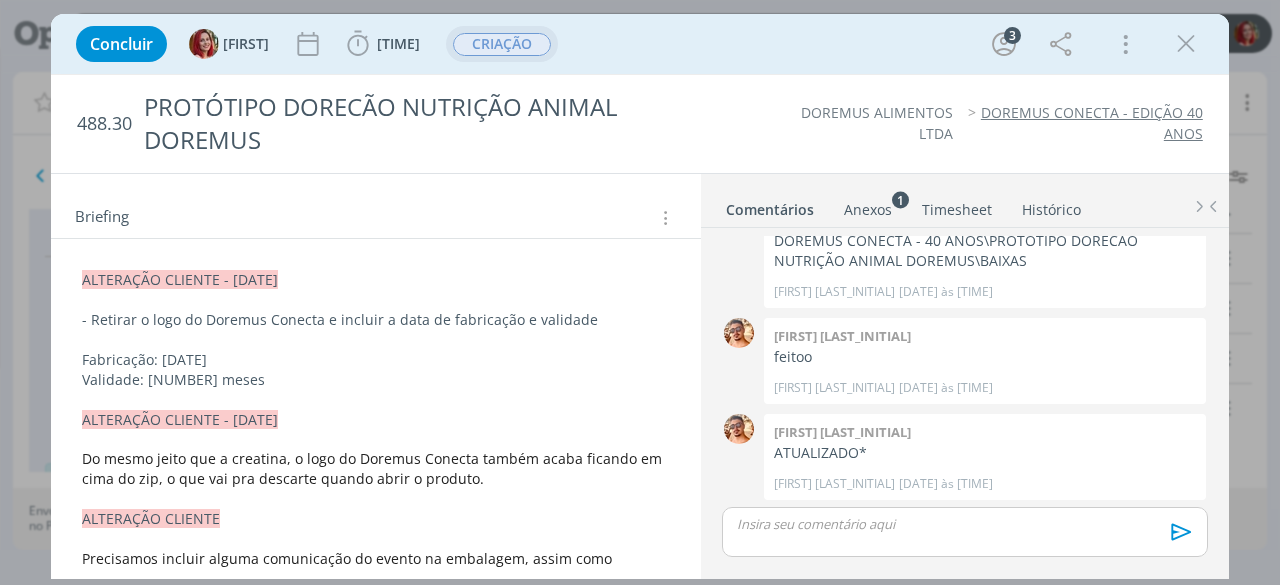 click on "ALTERAÇÃO CLIENTE - 07/08/25 - Retirar o logo do Doremus Conecta e incluir a data de fabricação e validade Fabricação: 06/08/2025 Validade: 6 meses  ALTERAÇÃO CLIENTE - 01/08/25 Do mesmo jeito que a creatina, o logo do Doremus Conecta também acaba ficando em cima do zip, o que vai pra descarte quando abrir o produto.  ALTERAÇÃO CLIENTE ﻿Precisamos incluir alguma comunicação do evento na embalagem, assim como estamos fazendo com as demais. Ou seja, o logo do Doremus Conecta com o slogan, ou algo parecido.  ALTERAÇÃO CLIENTE Incluir "AMOSTRA GRÁTIS" na embalagem CRIAÇÃO Adaptar o rótulo do dorecão que já foi desenvolvida anteriormente para nova embalagem. Caminho Dorecão: smb://192.168.200.2/Producao/Criacao/2025/DOREMUS/CRIAÇÃO/452 - FEIRA FENAGRA 2025/452.11 - ETIQUETA DORECÃO/Fechado Temos também o flyer se ajudar: smb://192.168.200.2/Producao/Criacao/2025/DOREMUS/CRIAÇÃO/452 - FEIRA FENAGRA 2025/452.10 - FLYER BASE PARA PREPARO DE GELADOS PARA PETS/Fechado/FLYER DORECÃO.pdf" at bounding box center [376, 697] 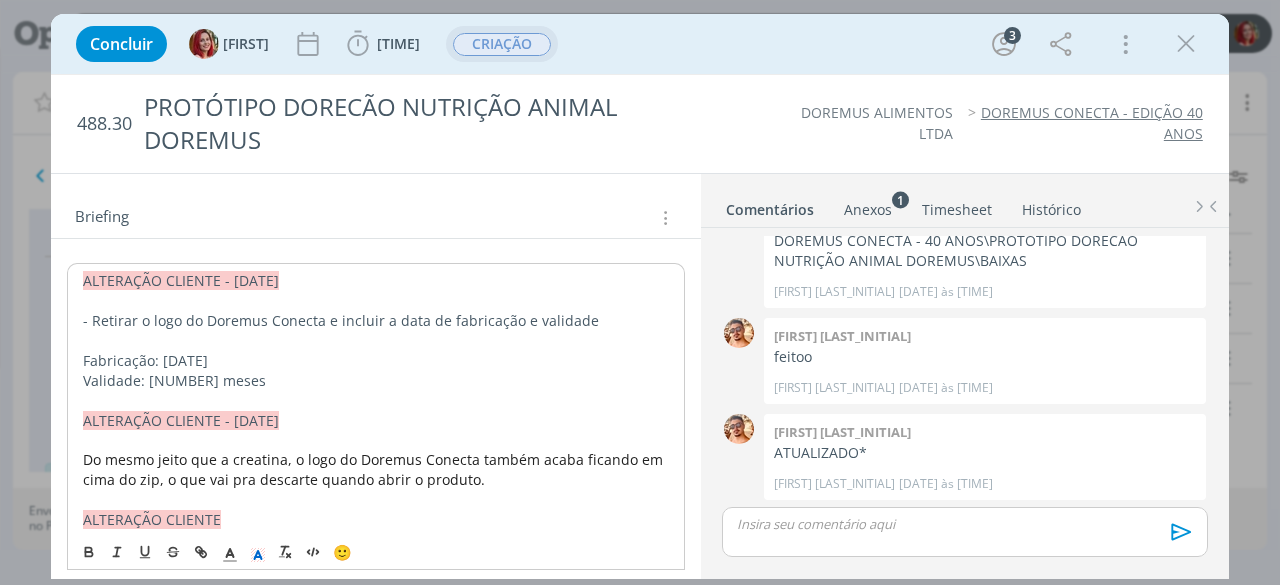 click on "Fabricação: 06/08/2025" at bounding box center (376, 361) 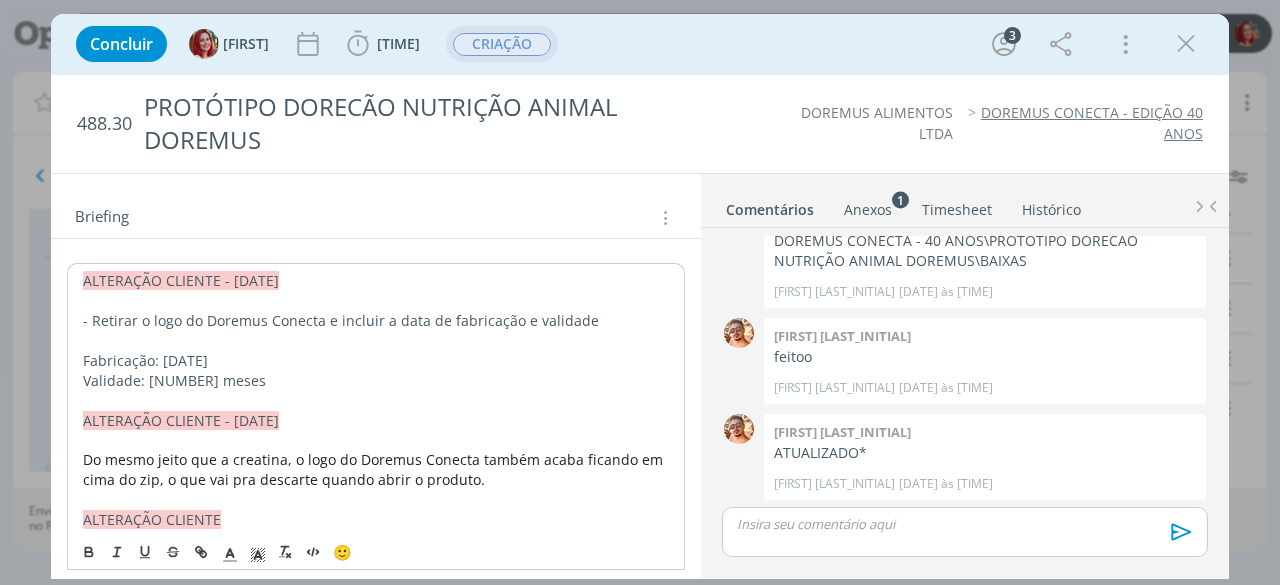 click on "Briefing
Briefings Predefinidos
Versões do Briefing
Ver Briefing do Projeto" at bounding box center (376, 212) 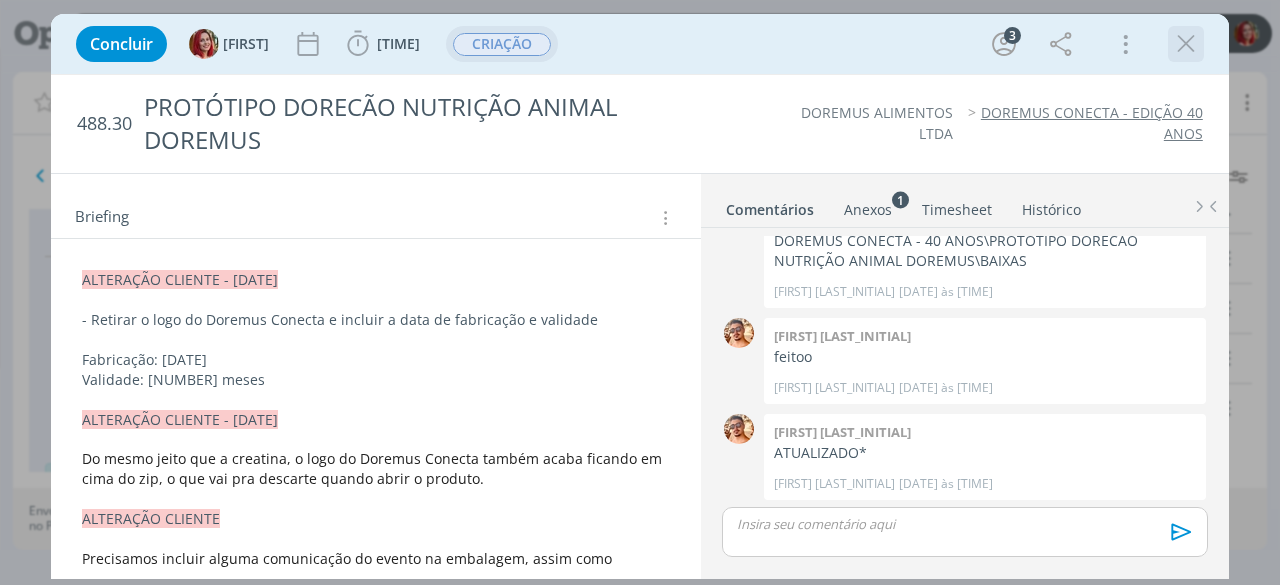 click at bounding box center [1186, 44] 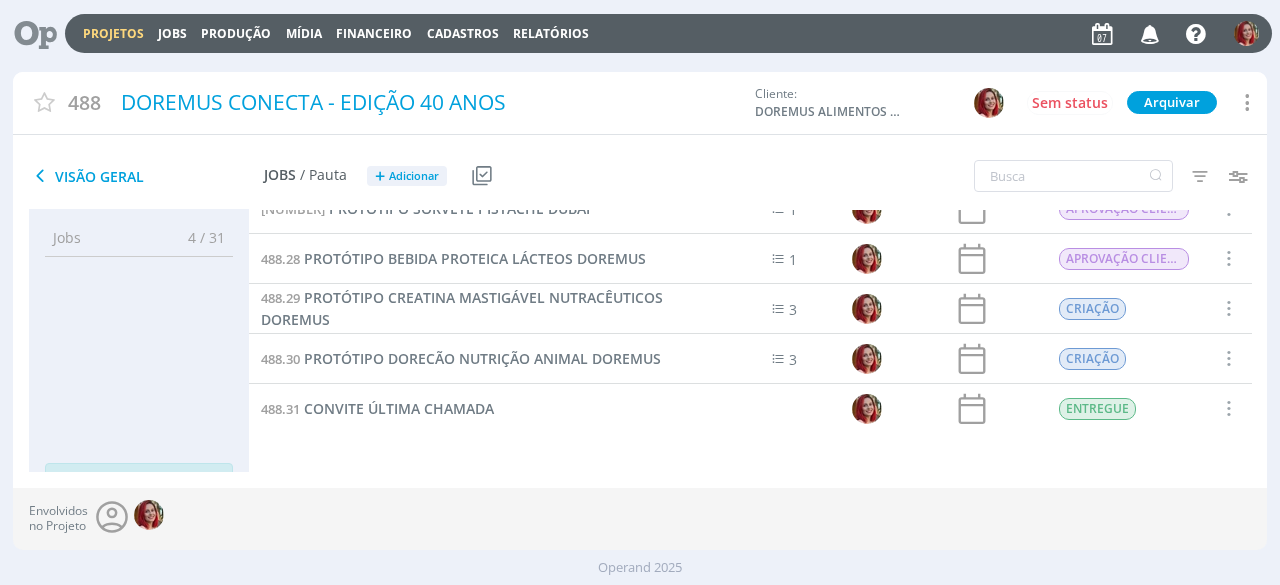 click at bounding box center [28, 33] 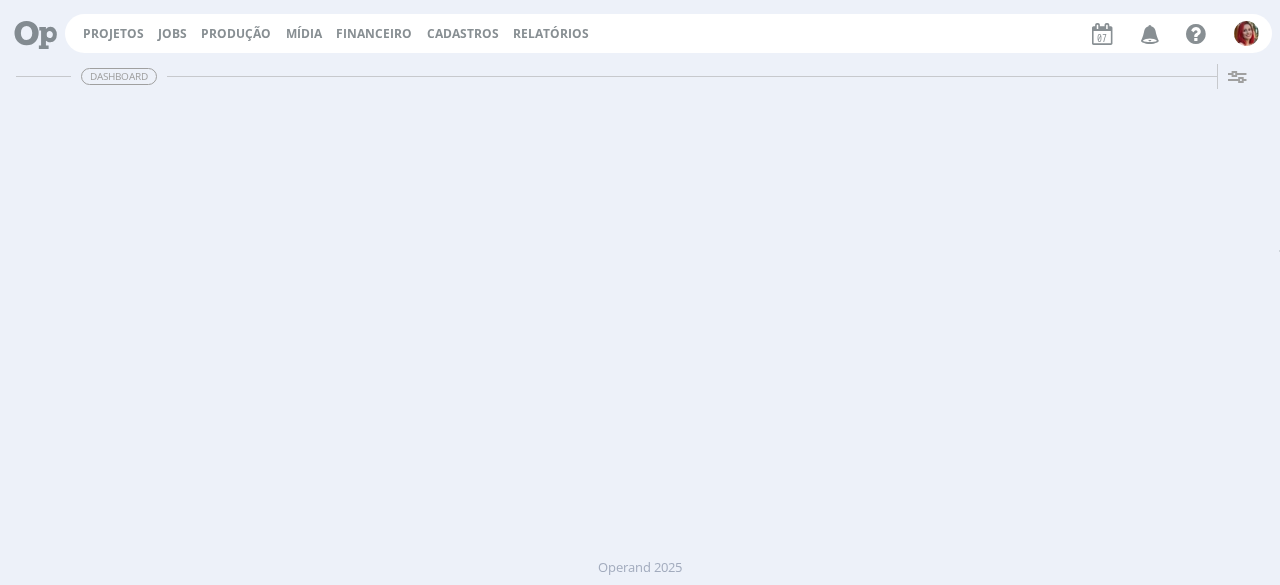 scroll, scrollTop: 0, scrollLeft: 0, axis: both 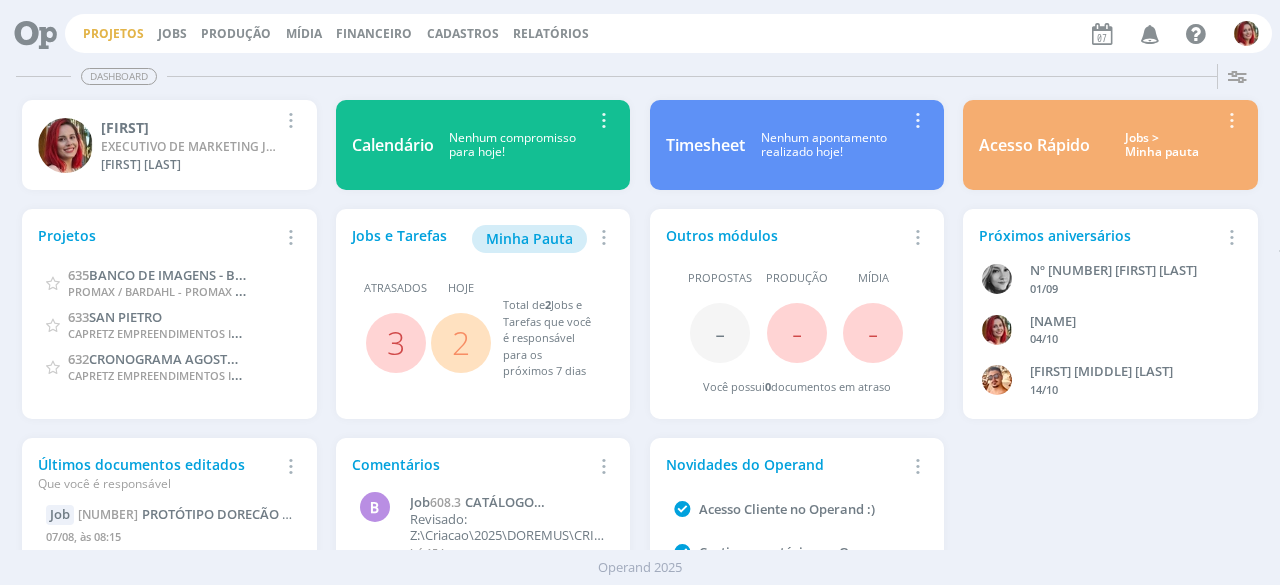 click on "Projetos" at bounding box center (113, 33) 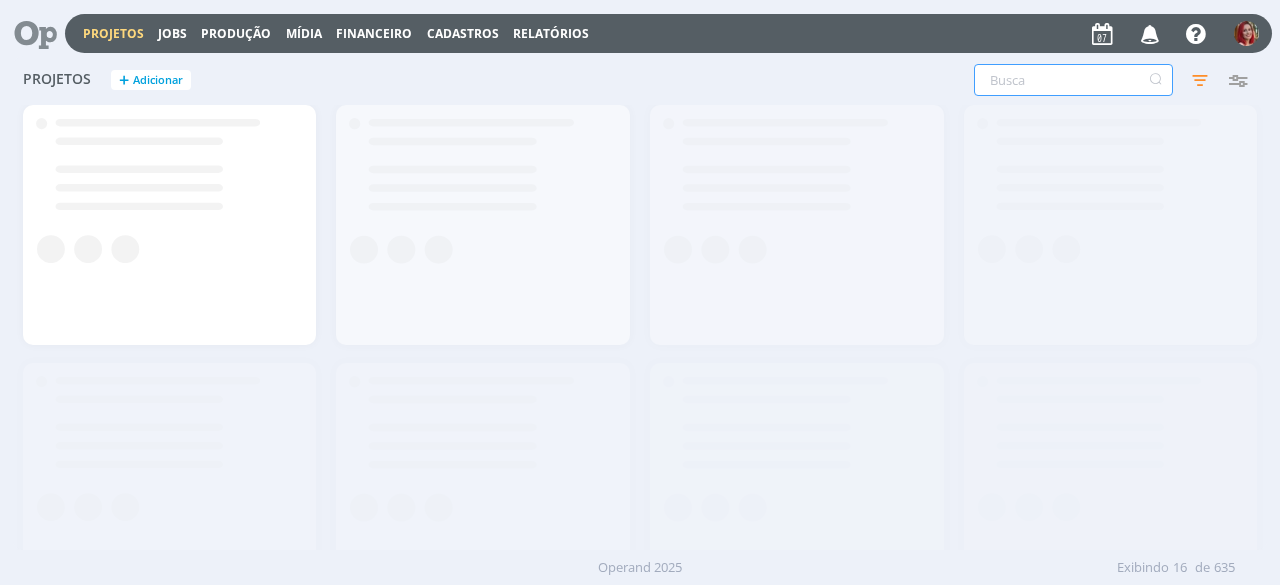 click at bounding box center (1073, 80) 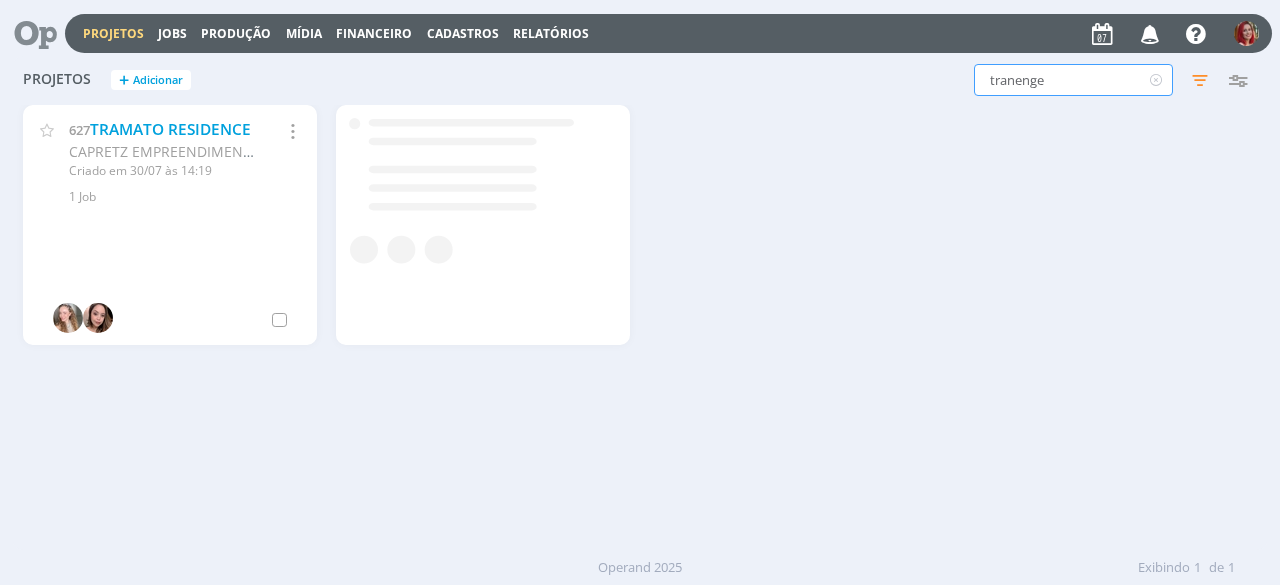 type on "tranenge" 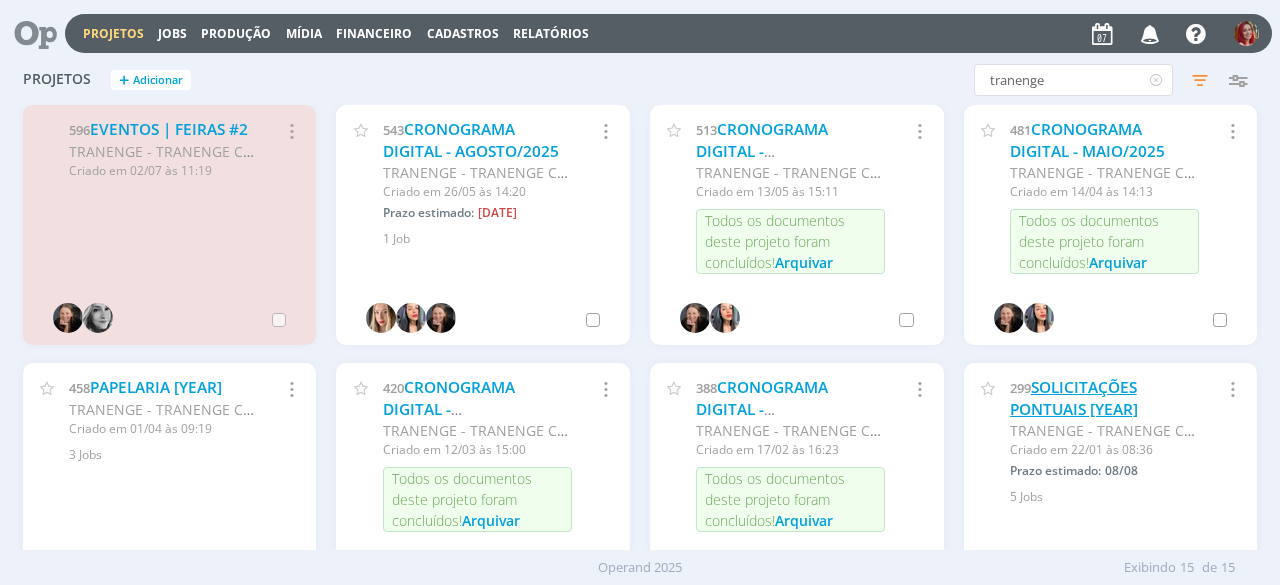 click on "SOLICITAÇÕES PONTUAIS [YEAR]" at bounding box center (1074, 398) 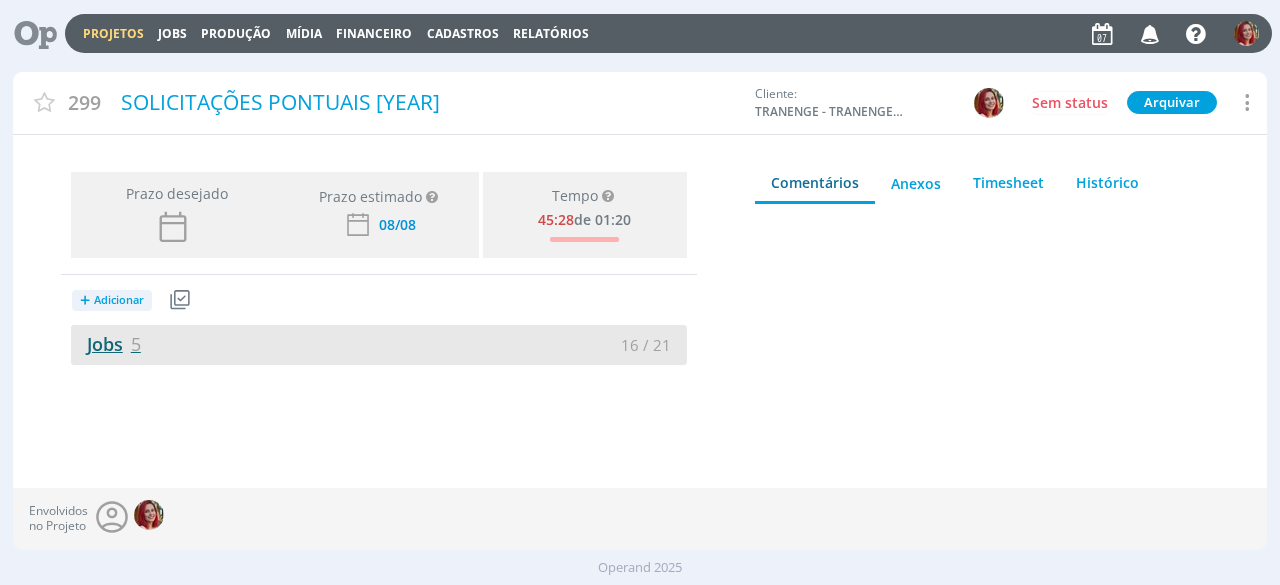 click on "Jobs 5" at bounding box center [106, 344] 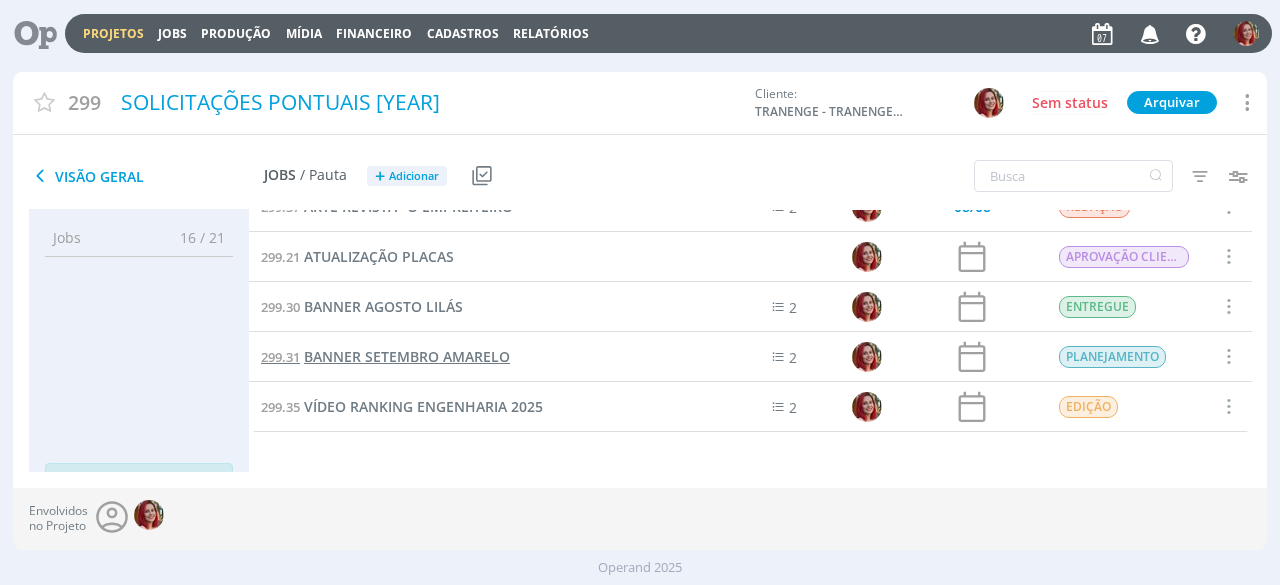 scroll, scrollTop: 26, scrollLeft: 0, axis: vertical 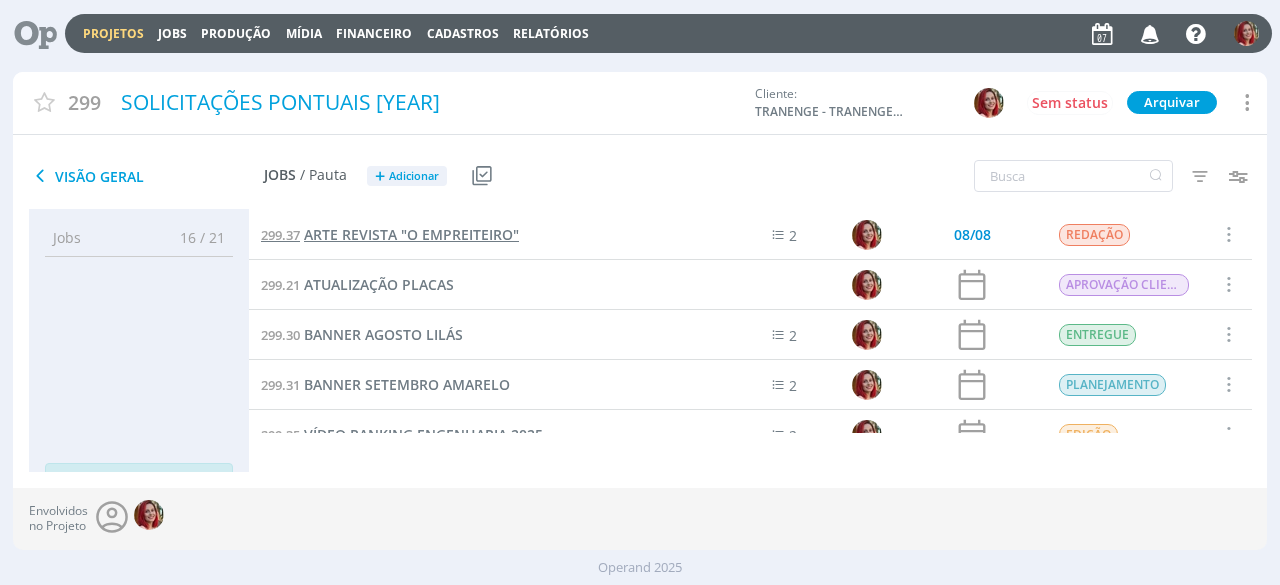 click on "ARTE REVISTA "O EMPREITEIRO"" at bounding box center (411, 234) 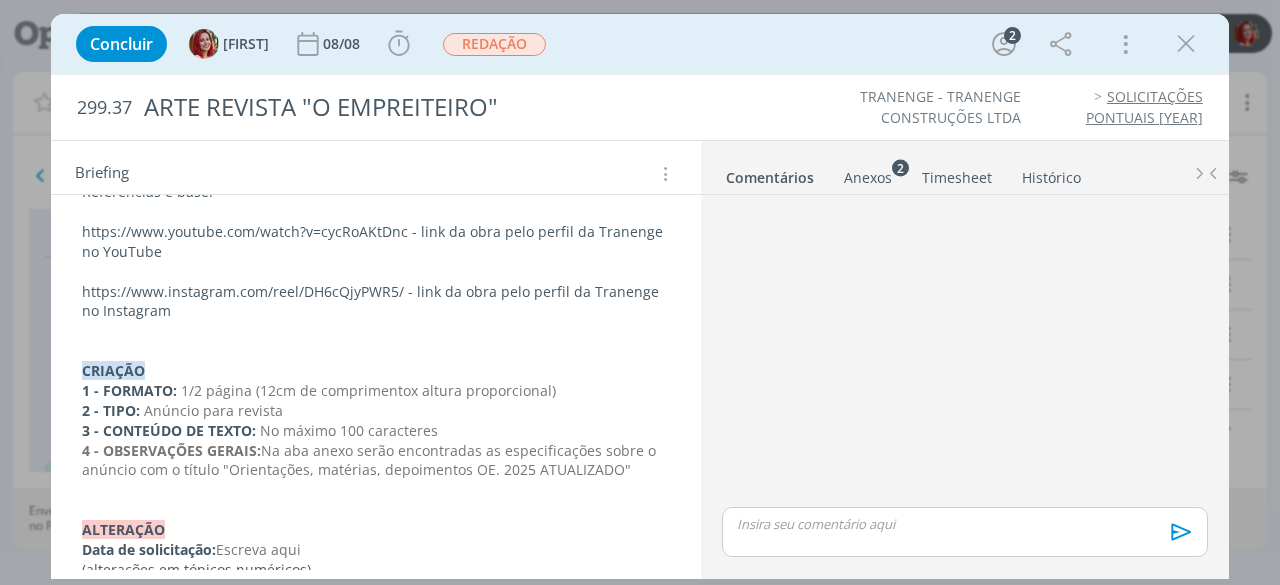 scroll, scrollTop: 669, scrollLeft: 0, axis: vertical 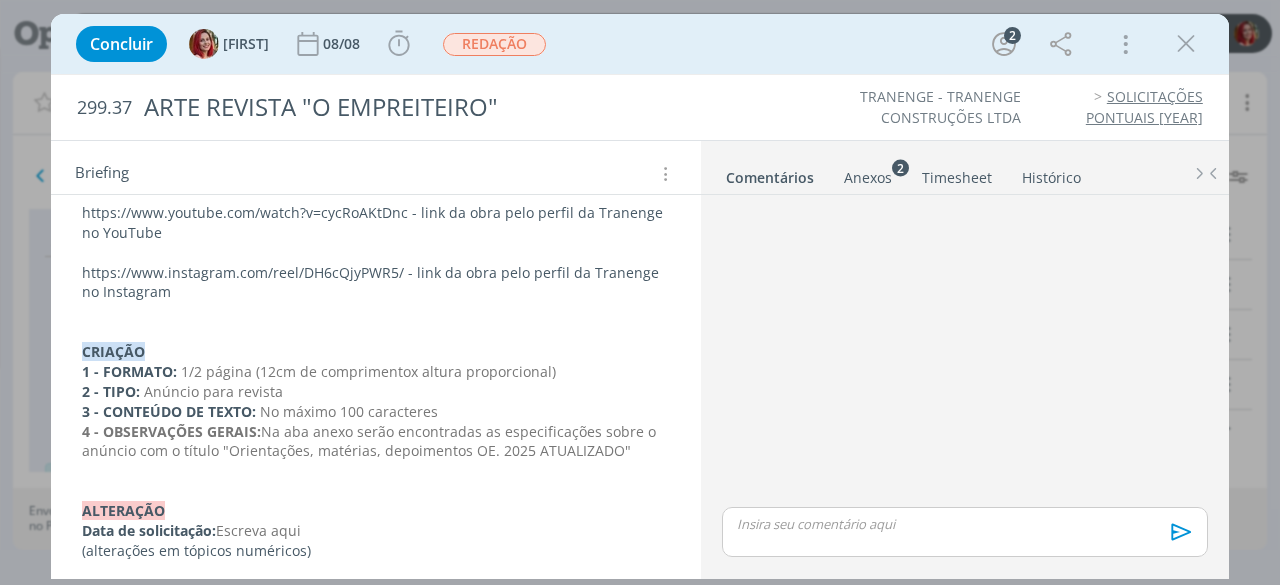 click on "Anexos
2" at bounding box center (868, 178) 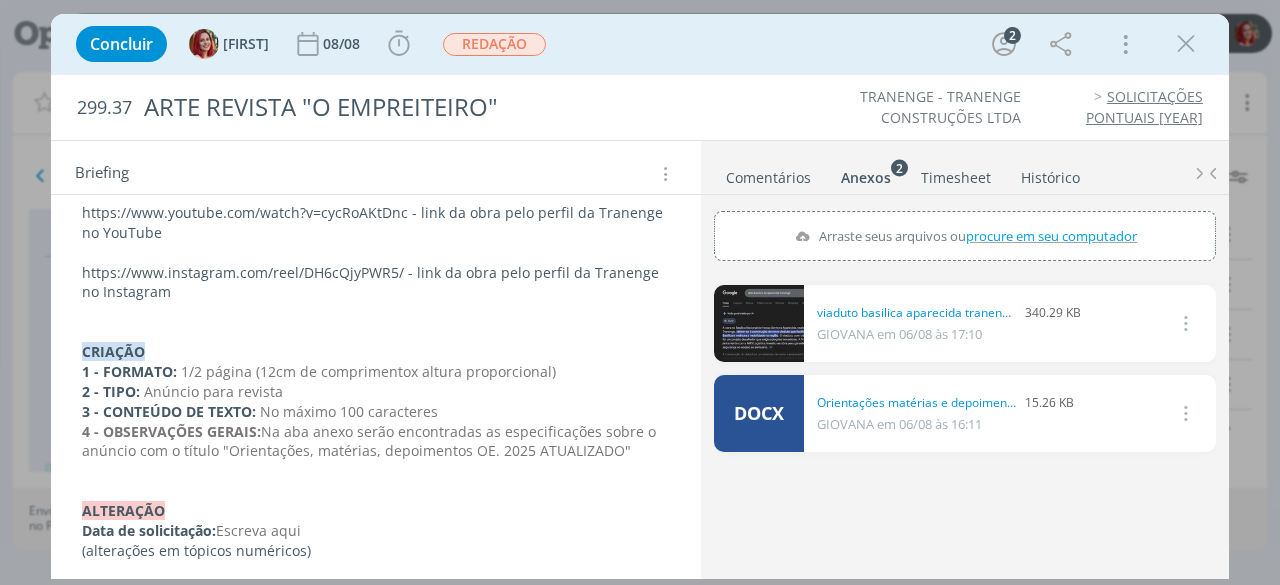 click on "procure em seu computador" at bounding box center (1051, 236) 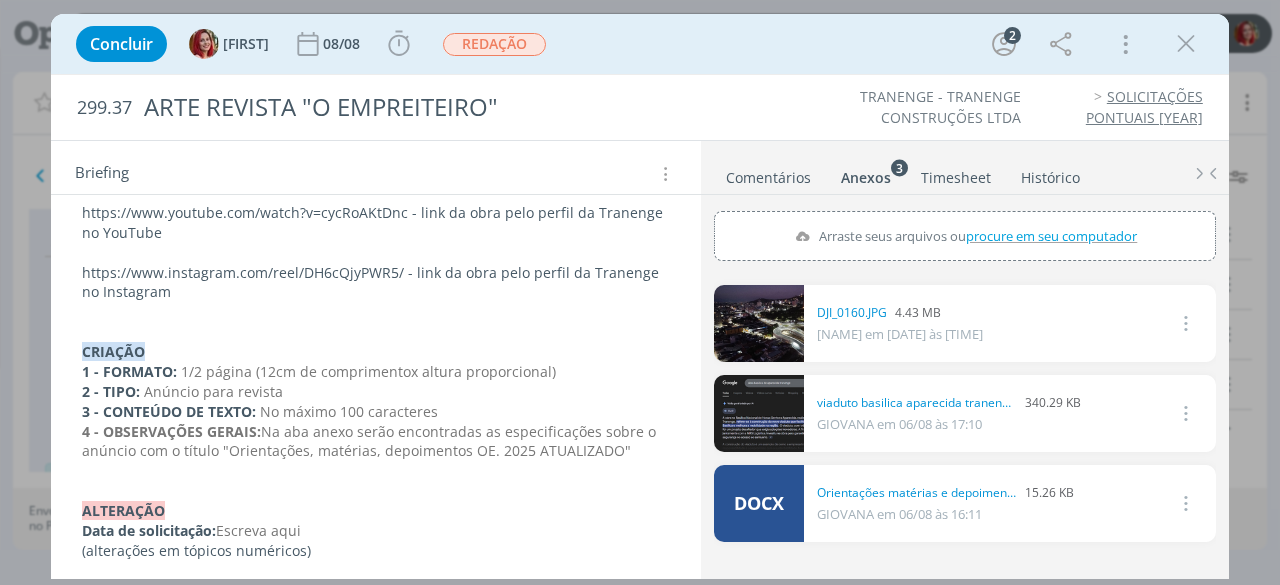 click on "3 - CONTEÚDO DE TEXTO:   No máximo 100 caracteres" at bounding box center [376, 412] 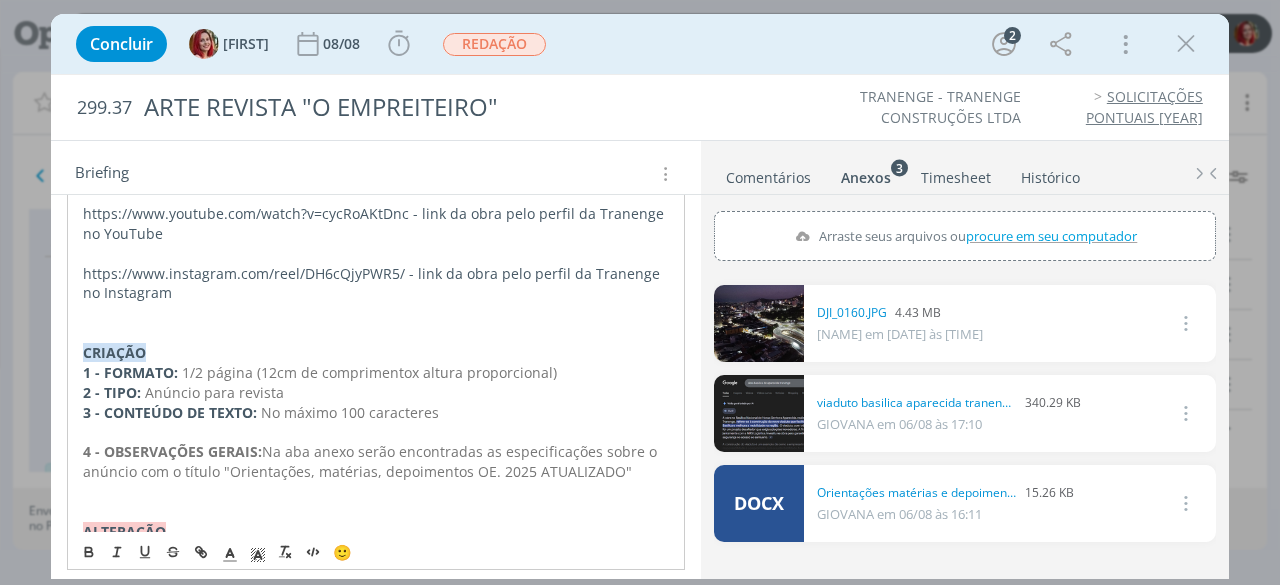 type 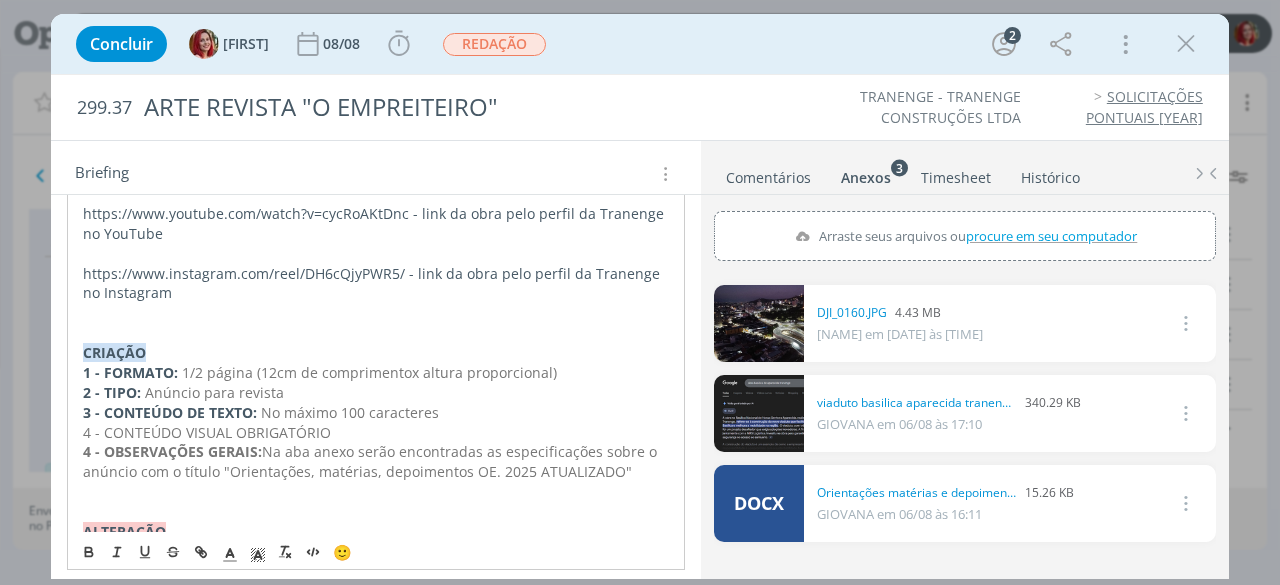 click on "4 - CONTEÚDO VISUAL OBRIGATÓRIO" at bounding box center (207, 432) 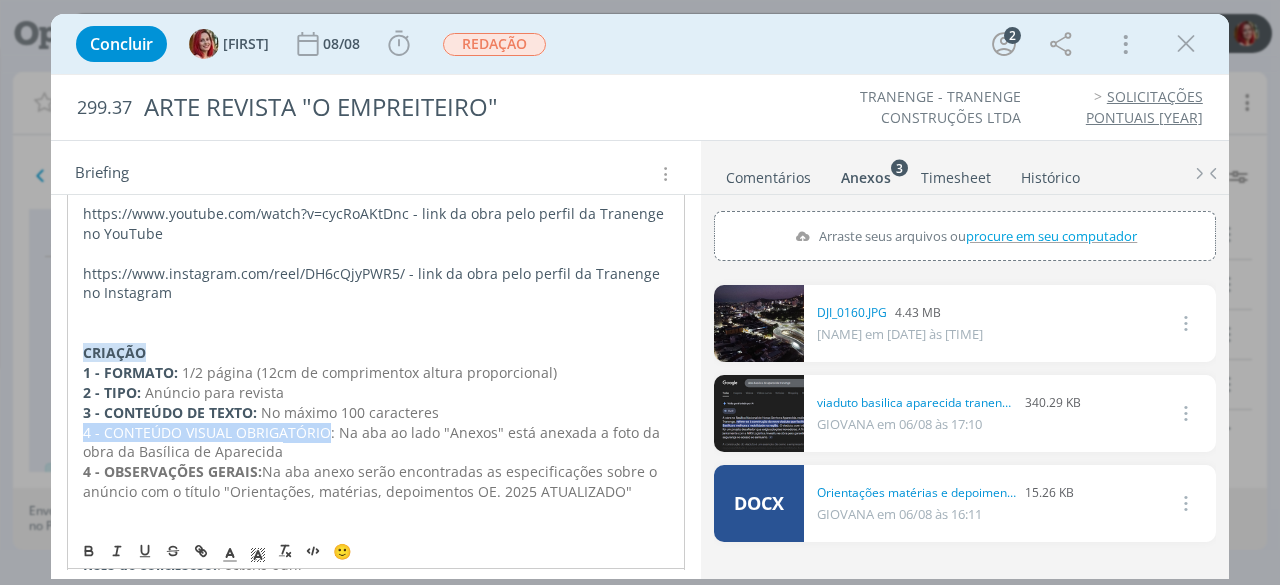 drag, startPoint x: 327, startPoint y: 425, endPoint x: 70, endPoint y: 431, distance: 257.07004 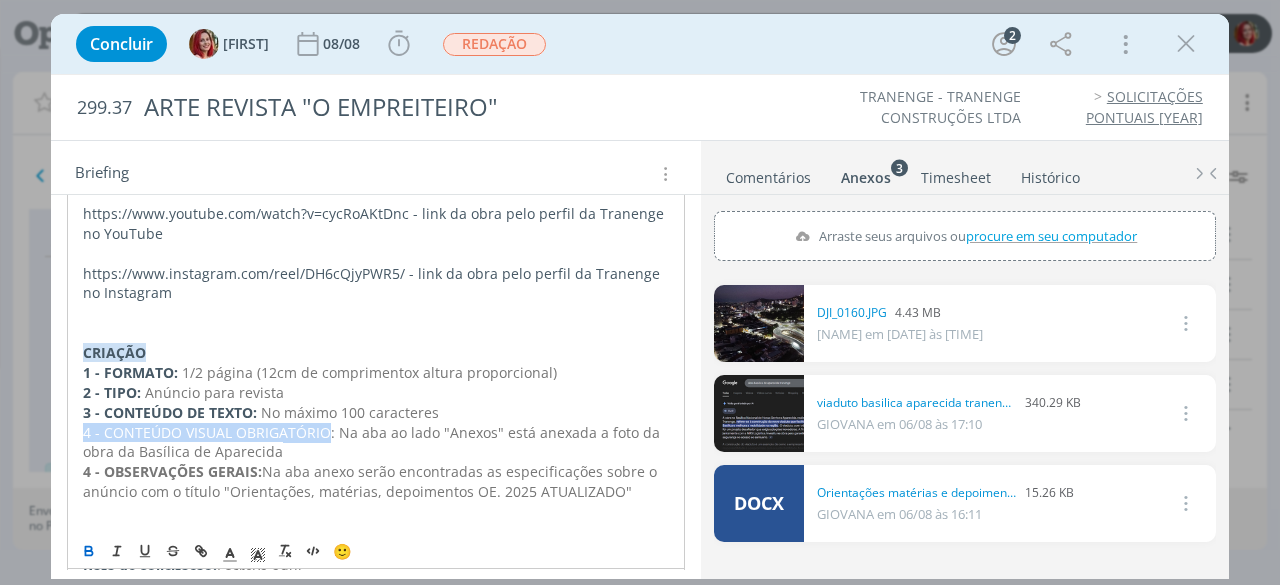click 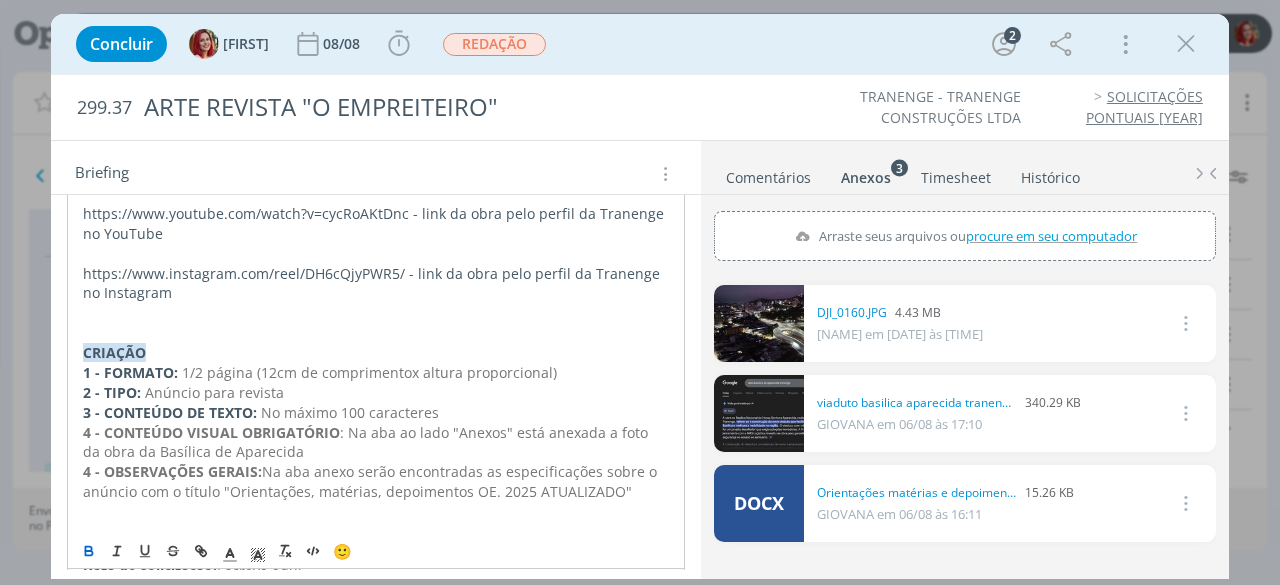 click on "4 - OBSERVAÇÕES GERAIS:" at bounding box center (172, 471) 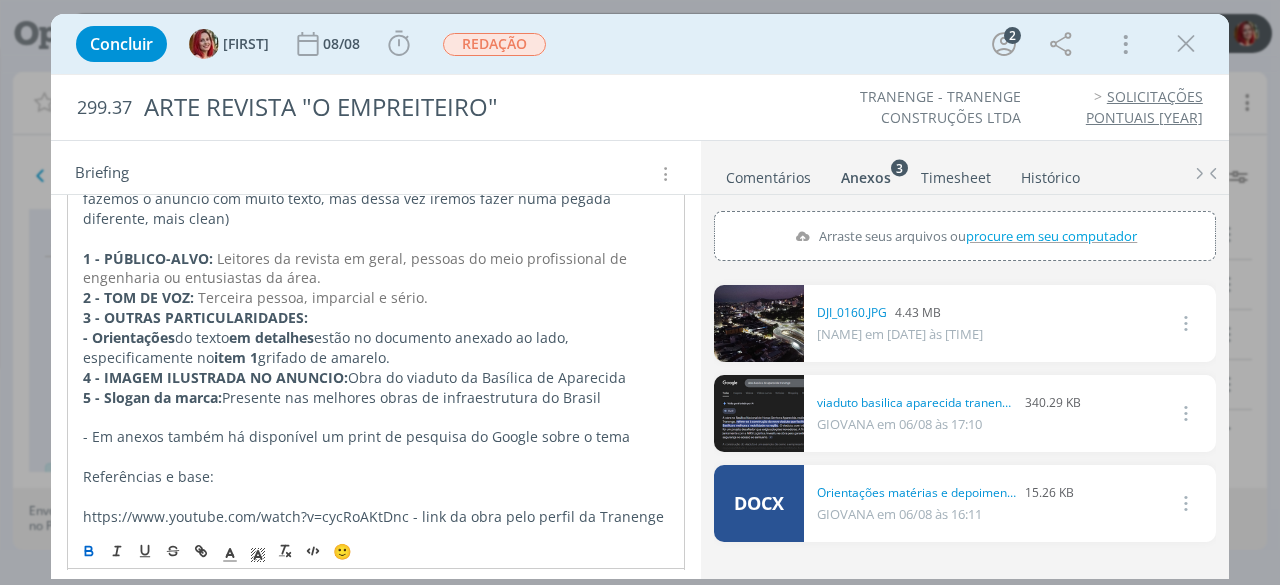 scroll, scrollTop: 348, scrollLeft: 0, axis: vertical 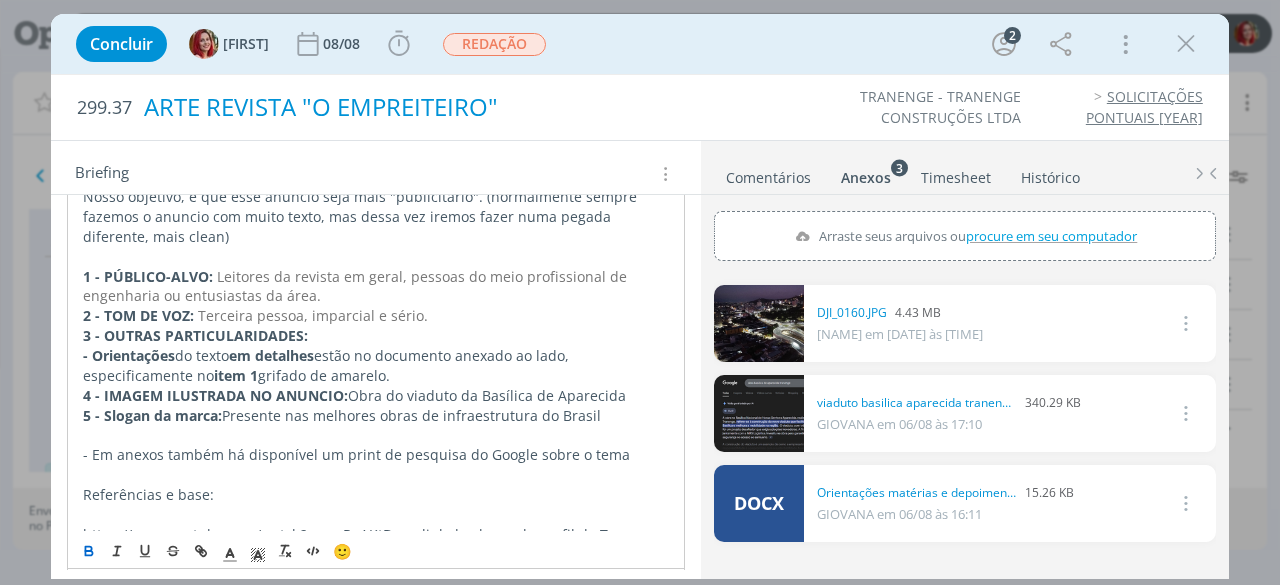 click on "ARTE REVISTA "O EMPREITEIRO"" at bounding box center [430, 107] 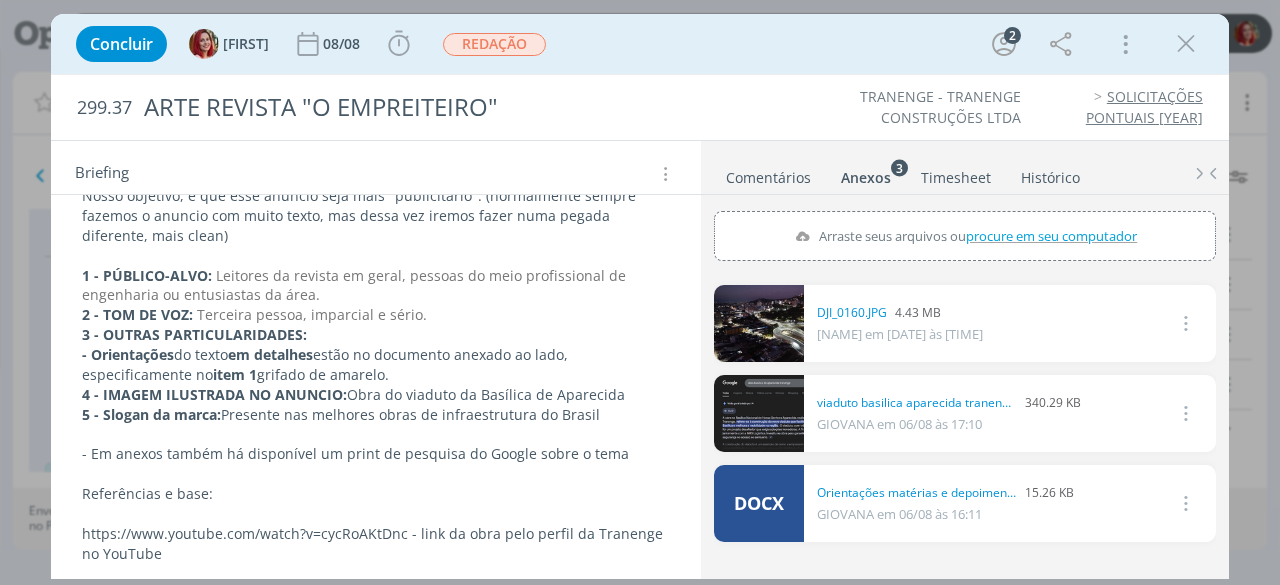 click on "TRANENGE - TRANENGE CONSTRUÇÕES LTDA SOLICITAÇÕES PONTUAIS 2025" at bounding box center (973, 107) 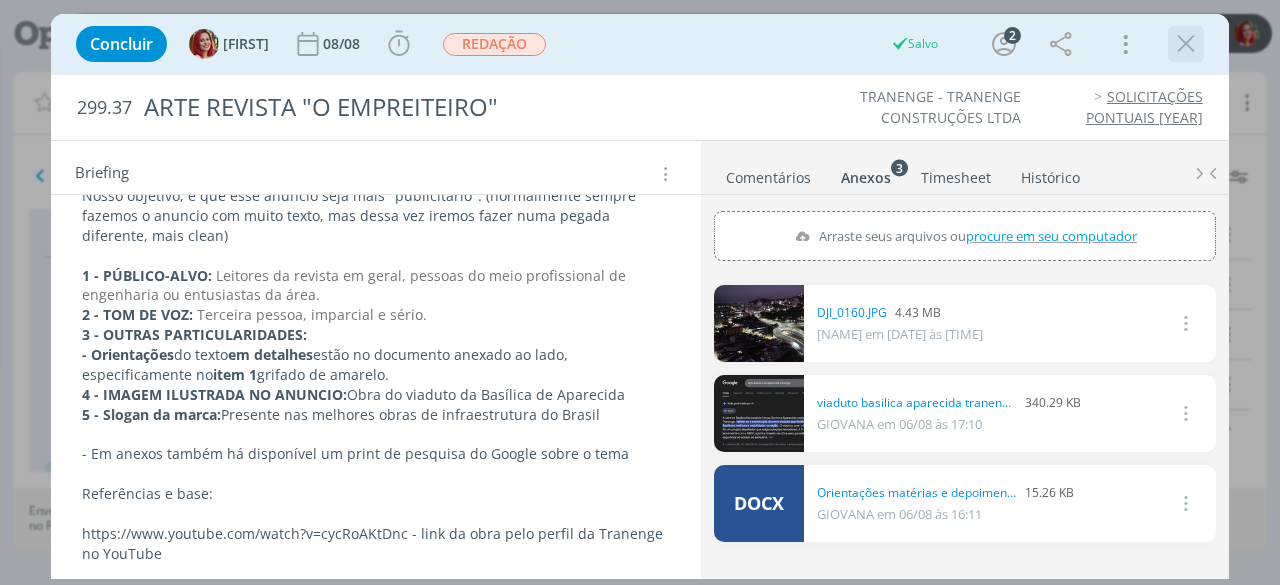 click at bounding box center (1186, 44) 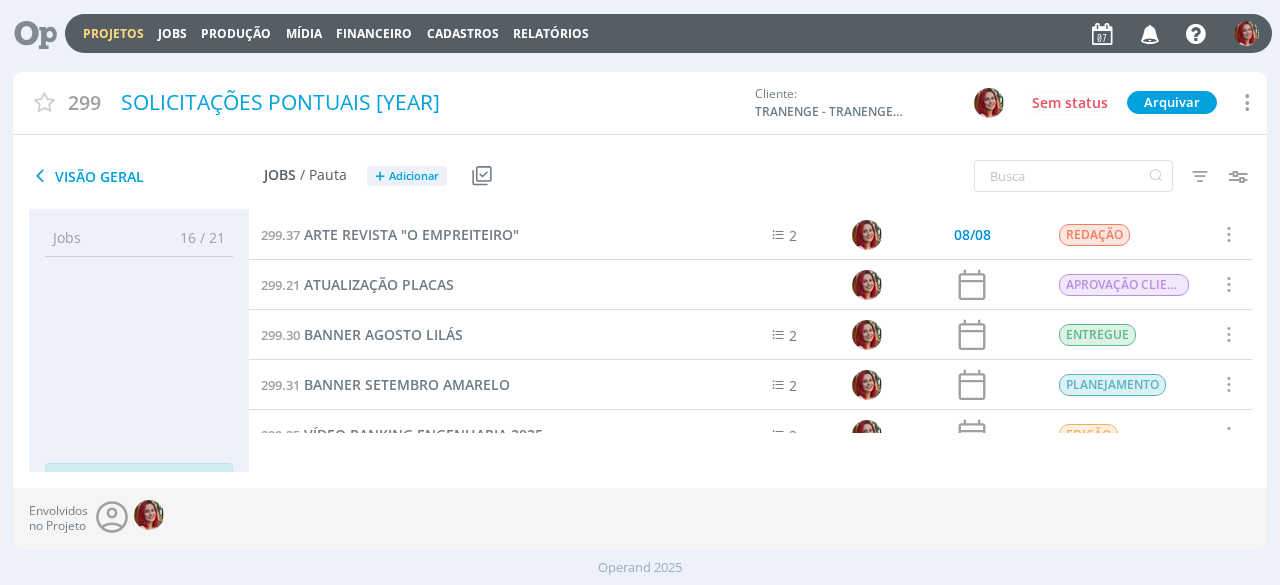 click at bounding box center (28, 33) 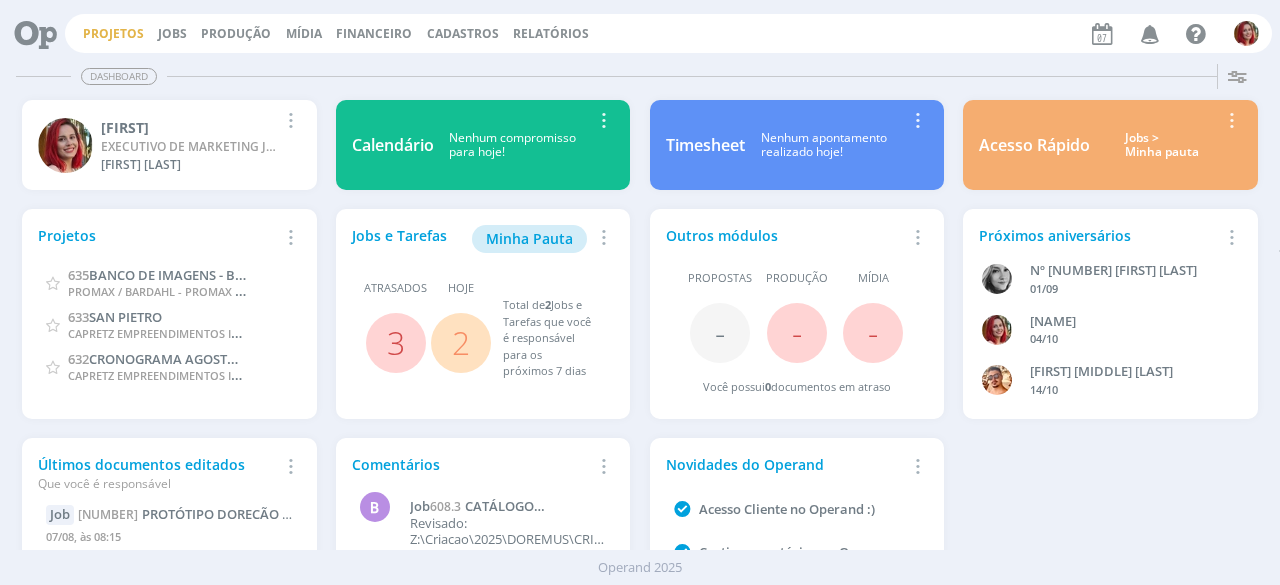 click on "Projetos" at bounding box center [113, 33] 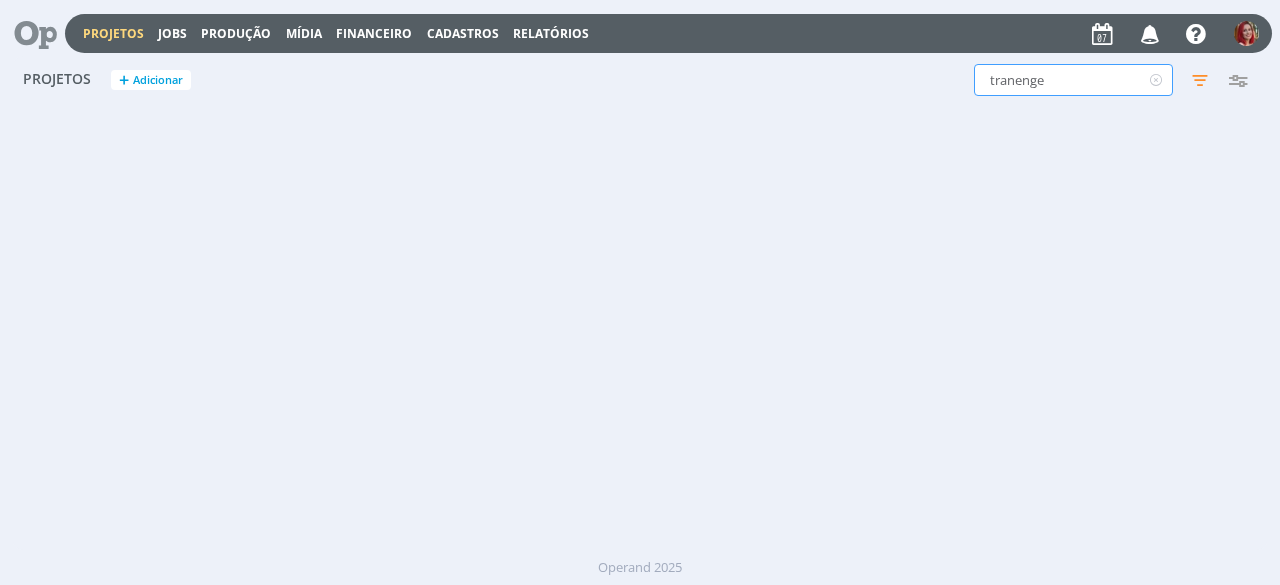 drag, startPoint x: 1112, startPoint y: 88, endPoint x: 880, endPoint y: 91, distance: 232.0194 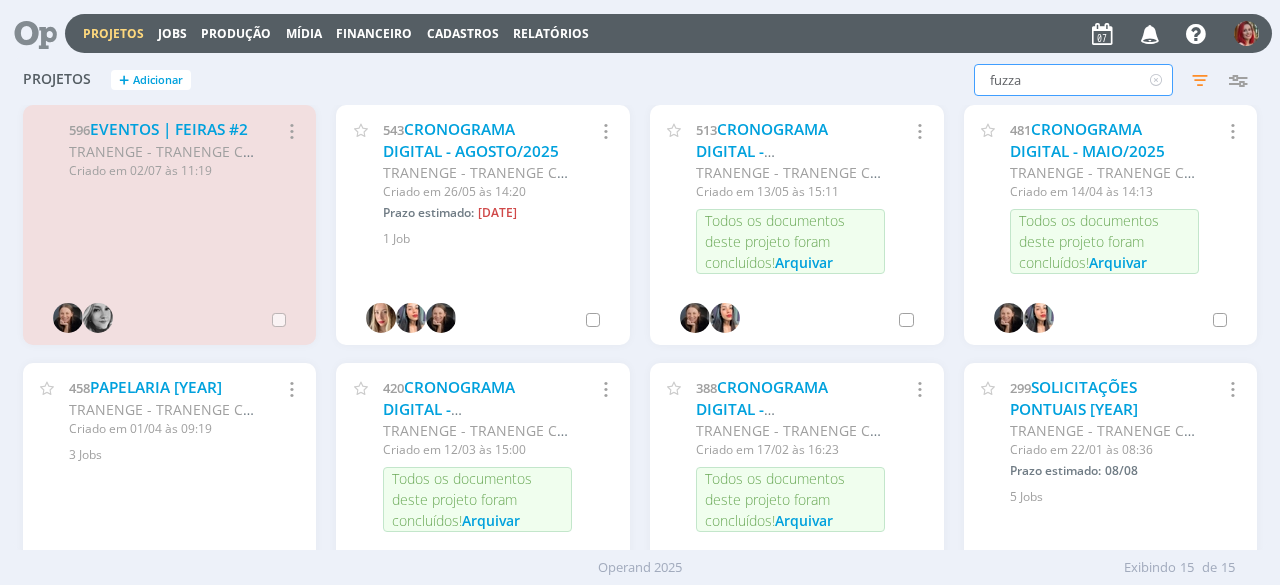 type on "fuzza" 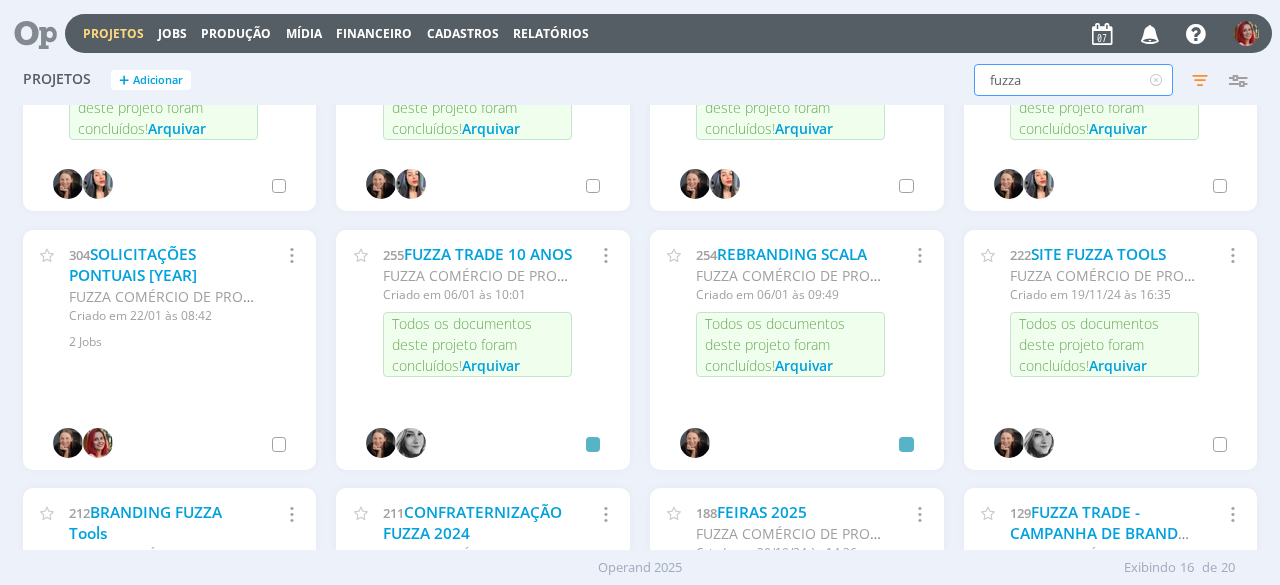 scroll, scrollTop: 400, scrollLeft: 0, axis: vertical 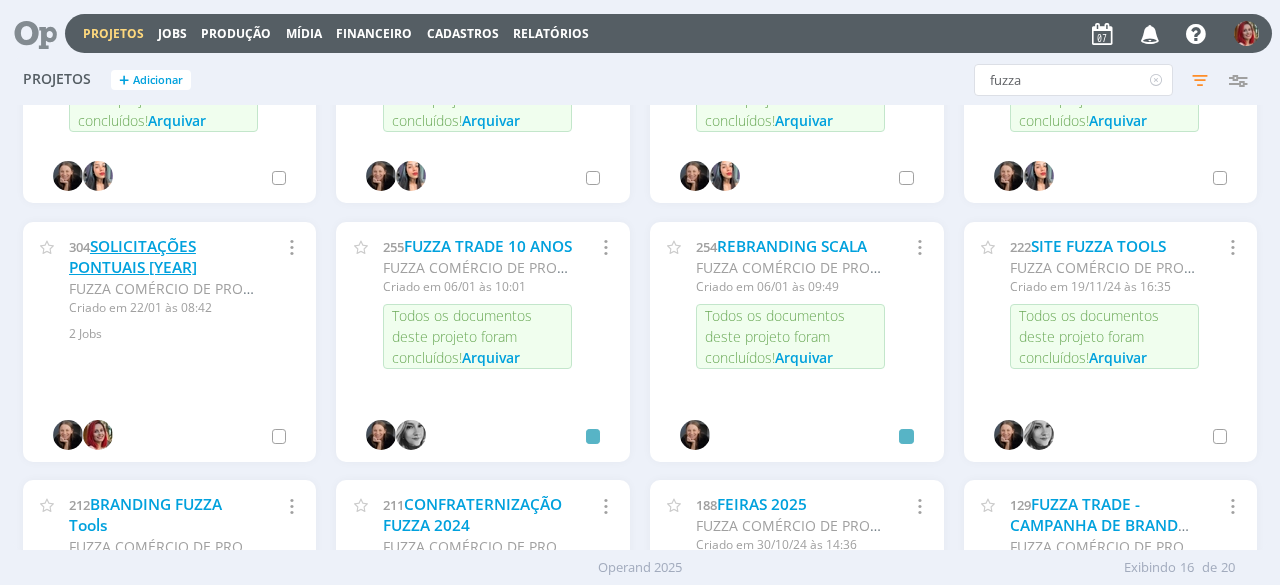 click on "SOLICITAÇÕES PONTUAIS 2025" at bounding box center (133, 257) 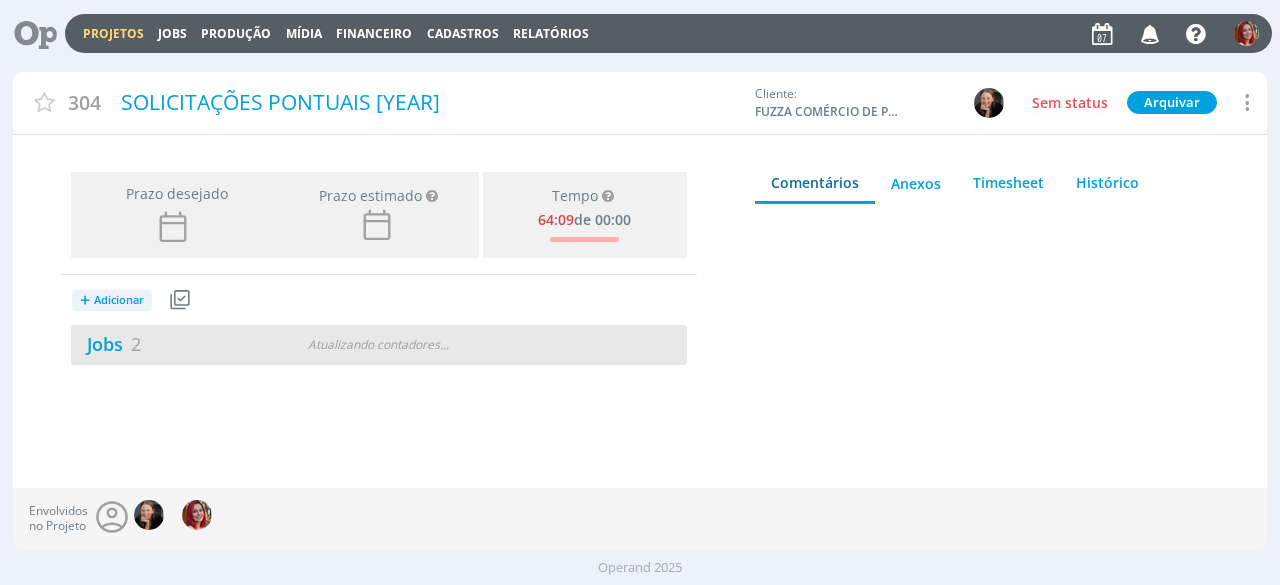 click on "Jobs 2 Atualizando contadores  . . ." at bounding box center [379, 345] 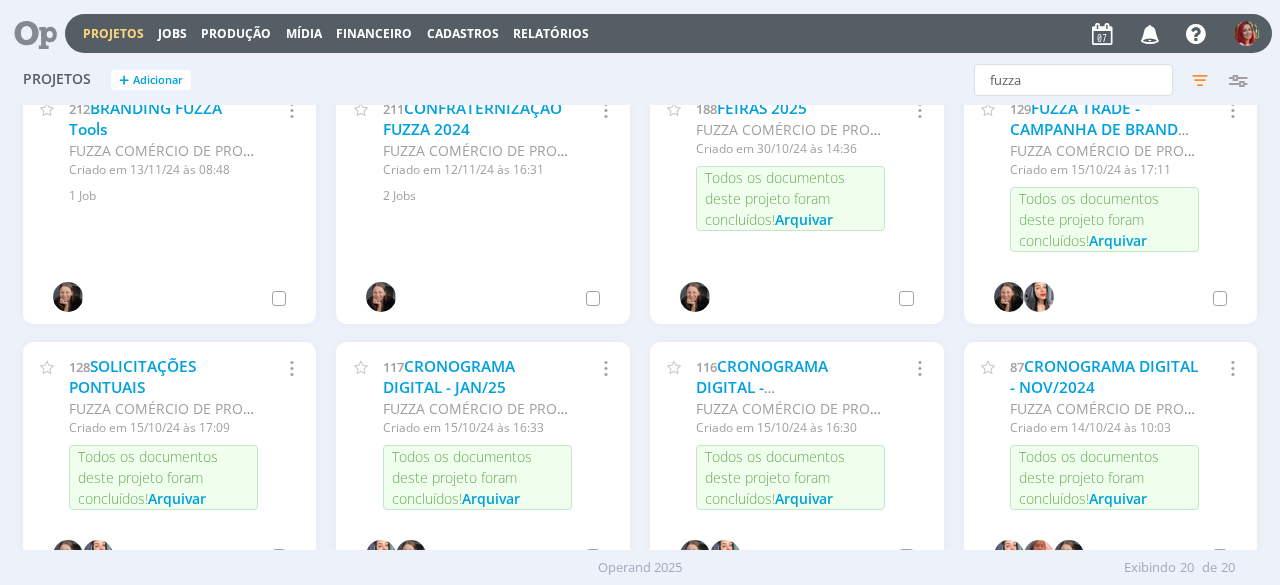 scroll, scrollTop: 875, scrollLeft: 0, axis: vertical 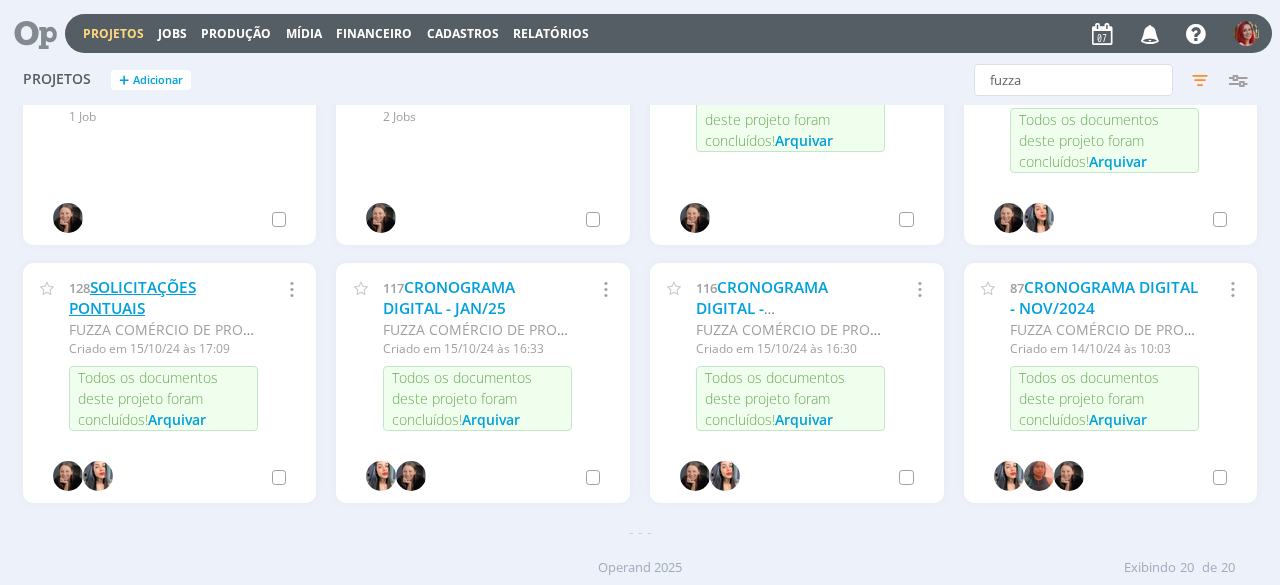 click on "SOLICITAÇÕES PONTUAIS" at bounding box center [132, 298] 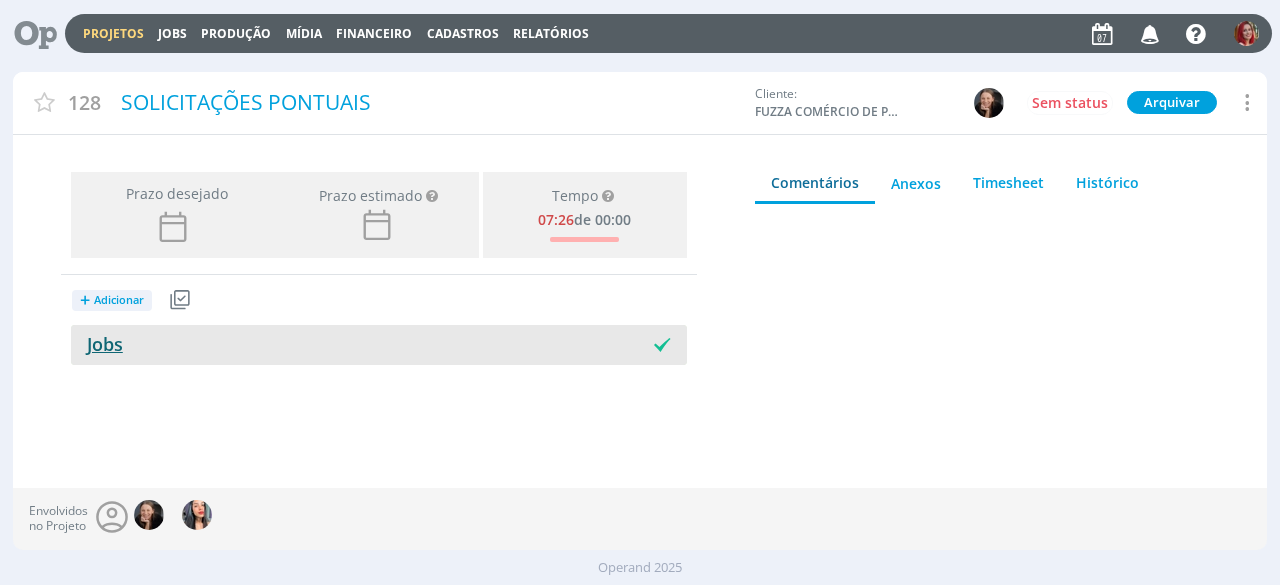 click on "Jobs" at bounding box center [97, 344] 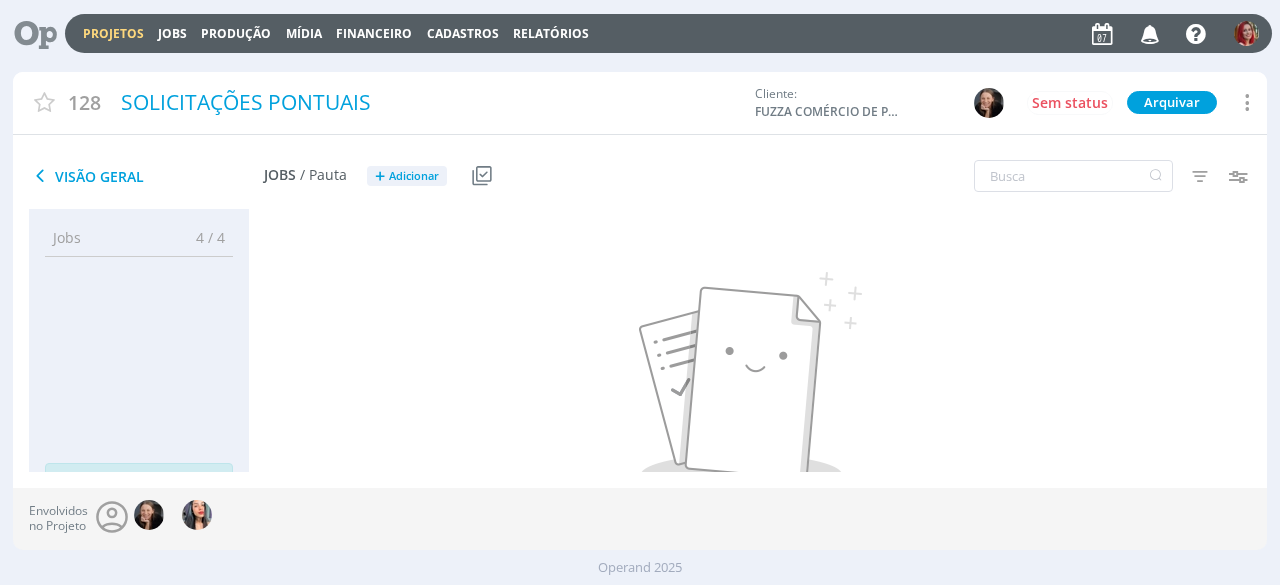 scroll, scrollTop: 76, scrollLeft: 0, axis: vertical 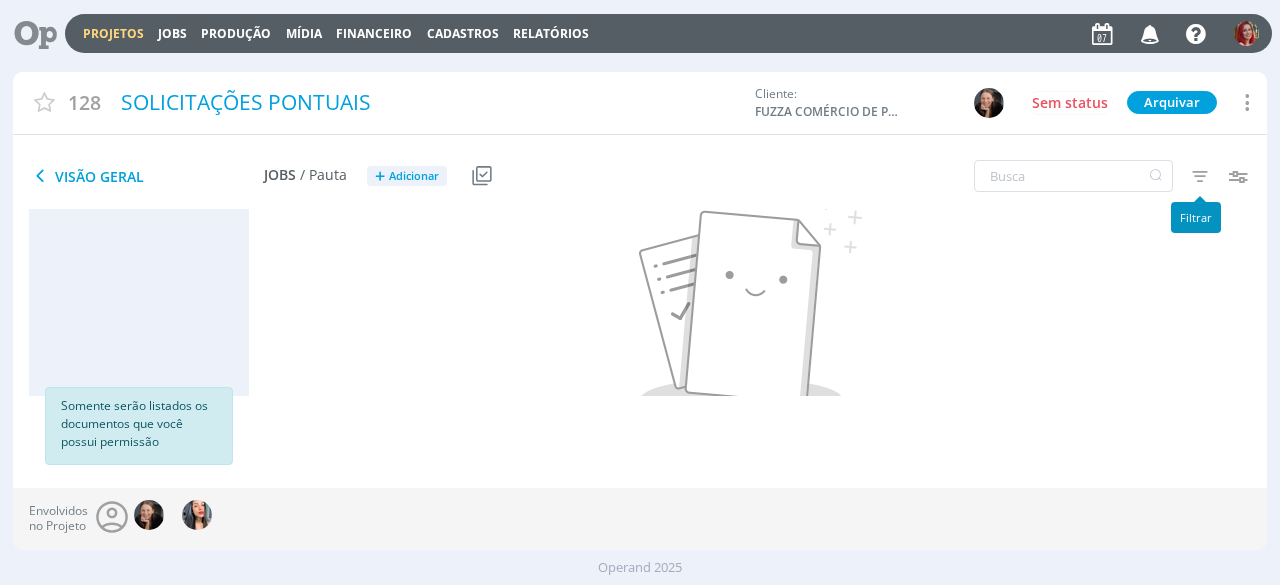click at bounding box center [1199, 176] 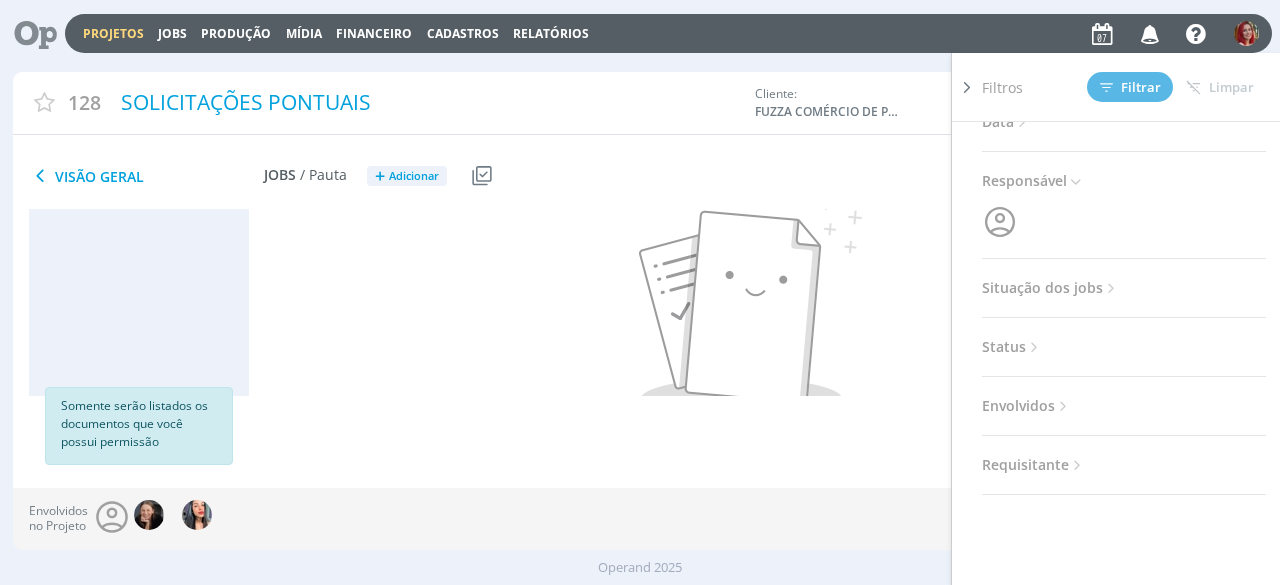 scroll, scrollTop: 200, scrollLeft: 0, axis: vertical 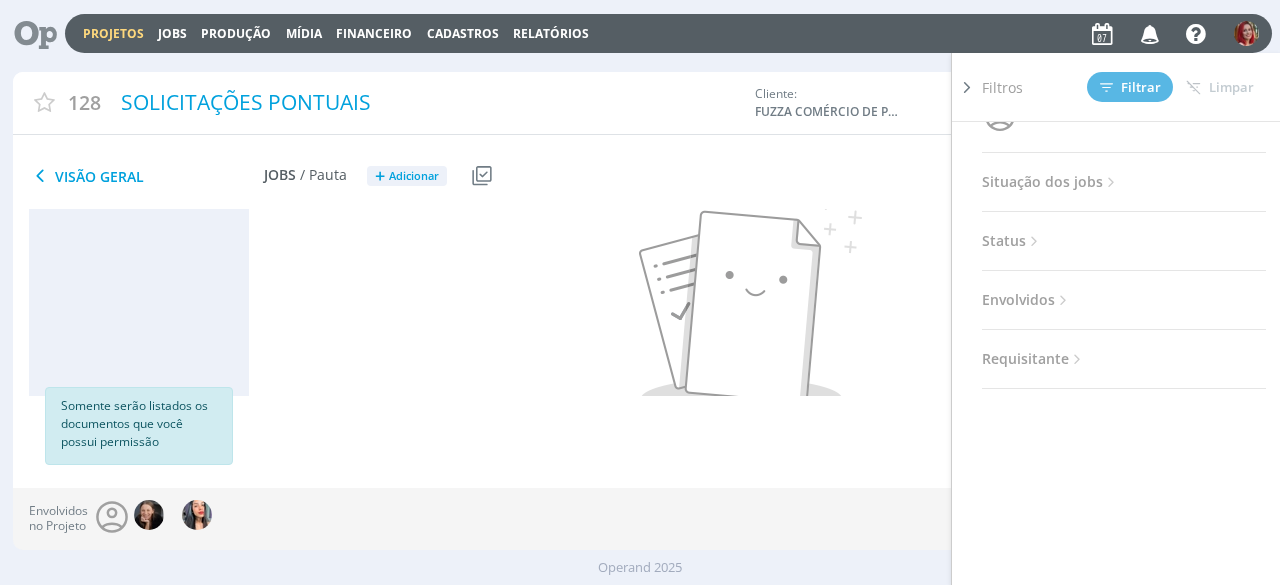 click on "Situação dos jobs" at bounding box center (1051, 182) 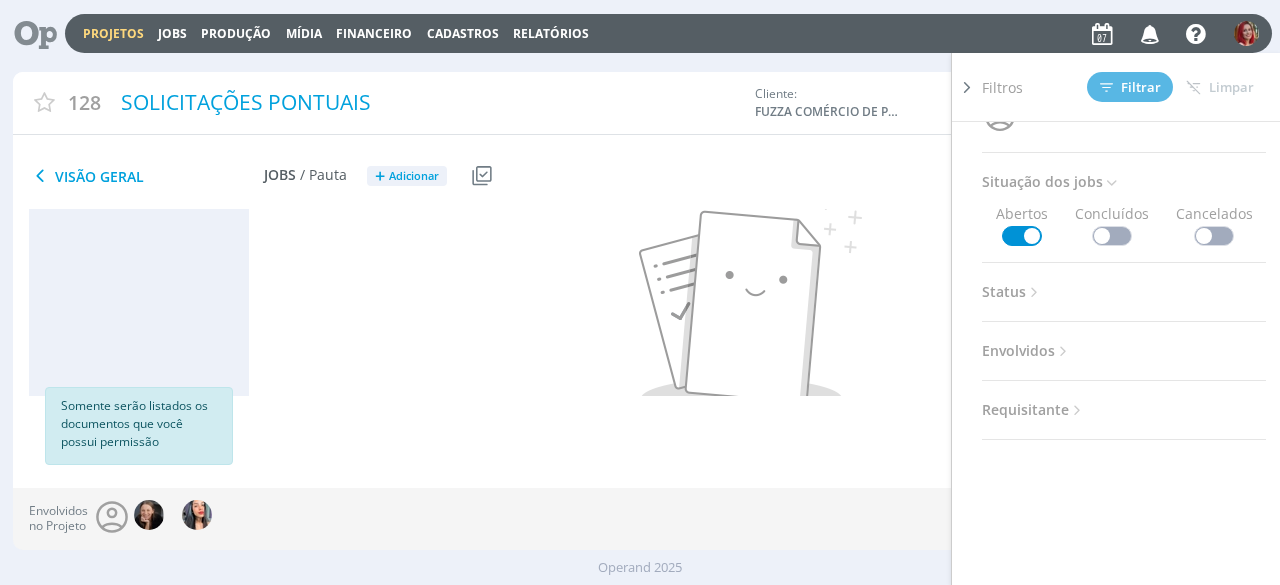 click at bounding box center (1112, 236) 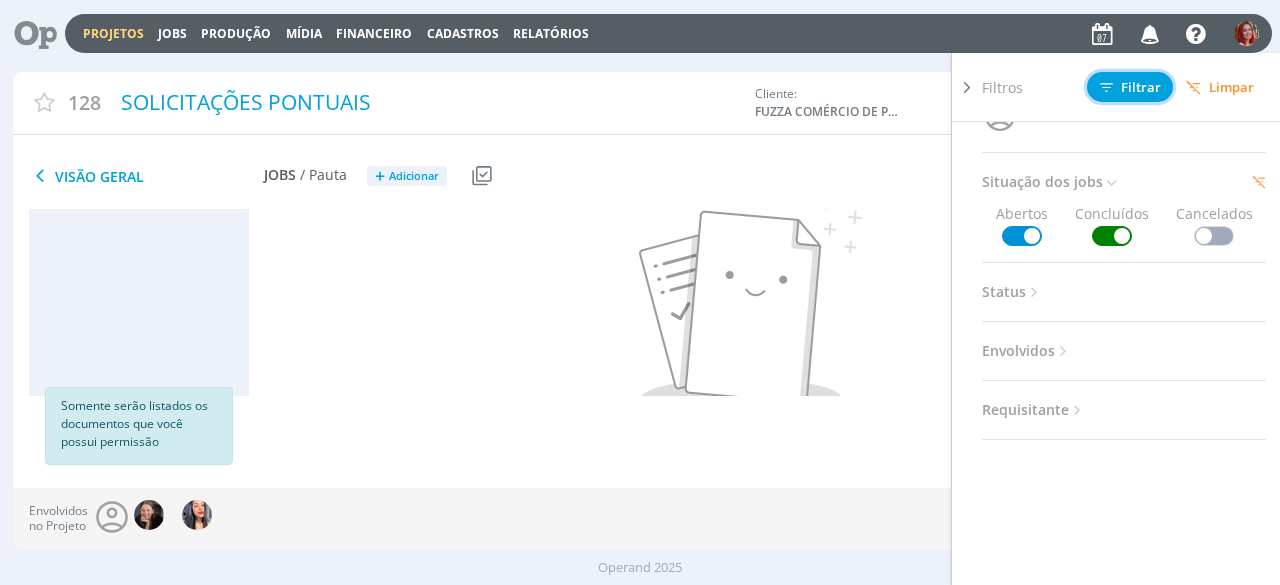 click on "Filtrar" at bounding box center (1130, 87) 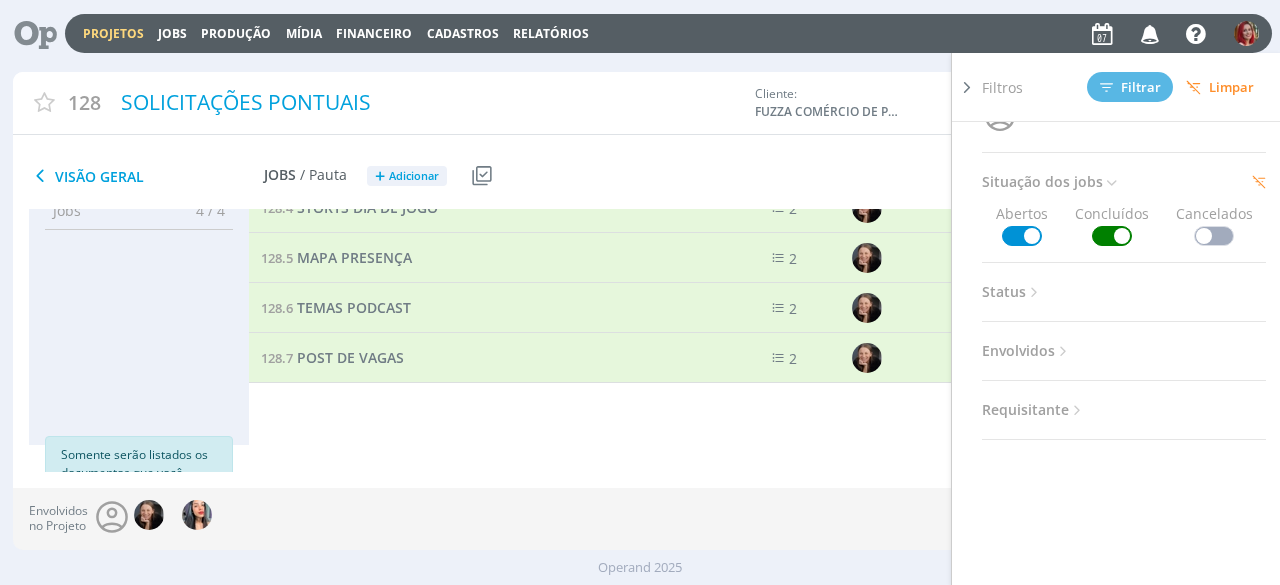 scroll, scrollTop: 0, scrollLeft: 0, axis: both 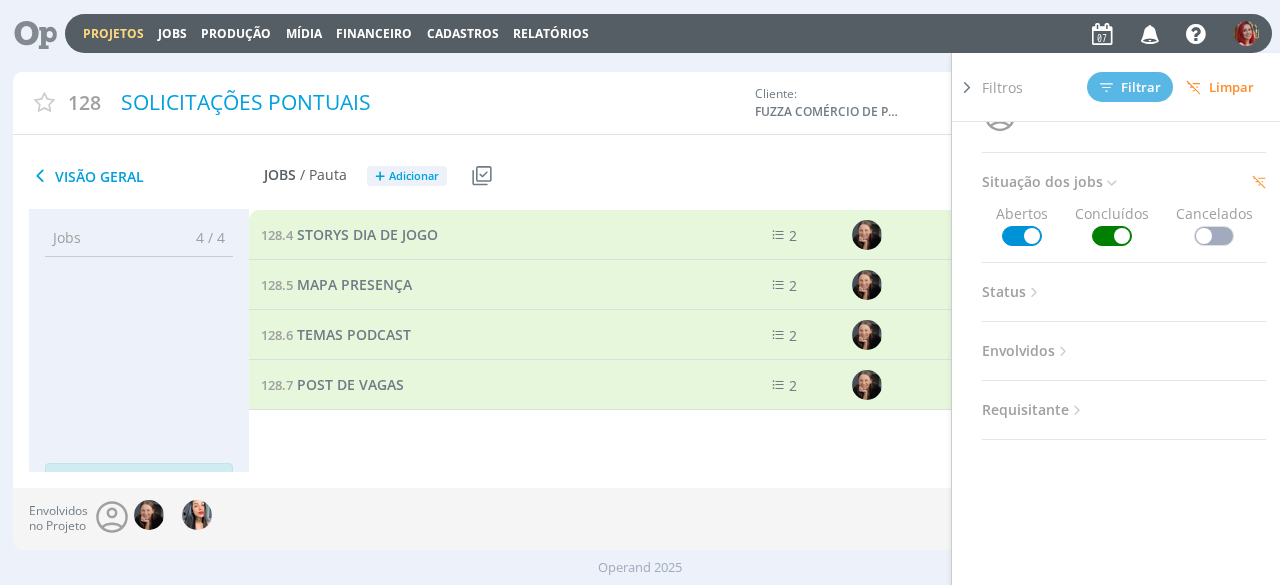 click on "128.4 STORYS DIA DE JOGO 2 ENTREGUE
Selecionar
Reabrir
128.5 MAPA PRESENÇA 2 ENTREGUE
Selecionar
Reabrir
128.6 TEMAS PODCAST 2 ENTREGUE
Selecionar
Reabrir
128.7 POST DE VAGAS 2 ENTREGUE
Selecionar
Reabrir" at bounding box center (750, 340) 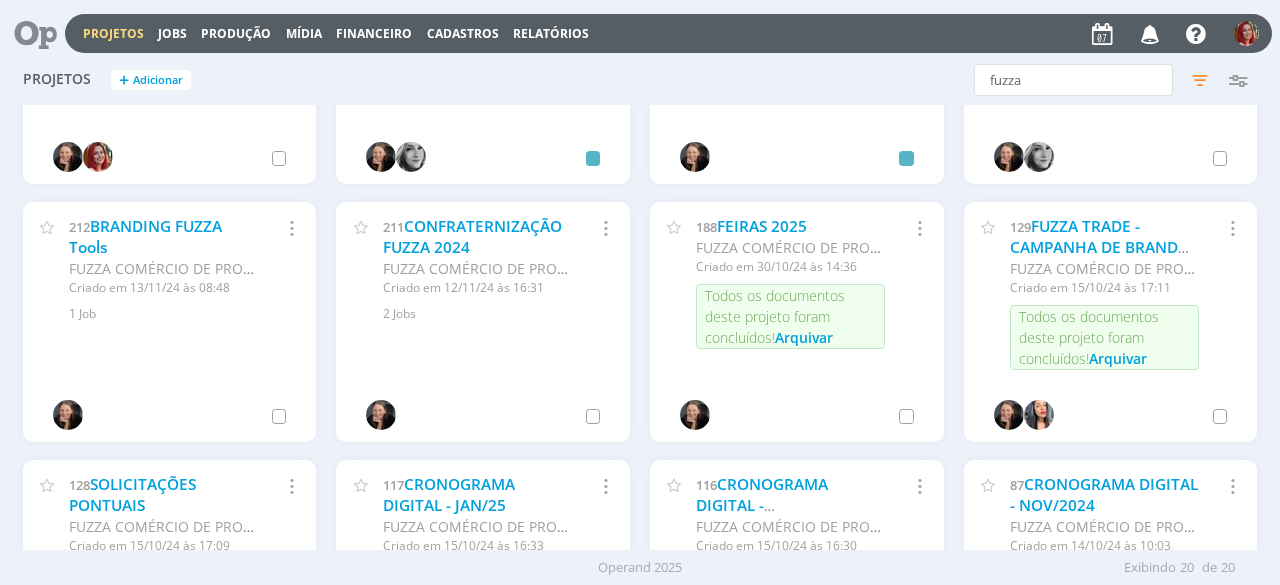 scroll, scrollTop: 675, scrollLeft: 0, axis: vertical 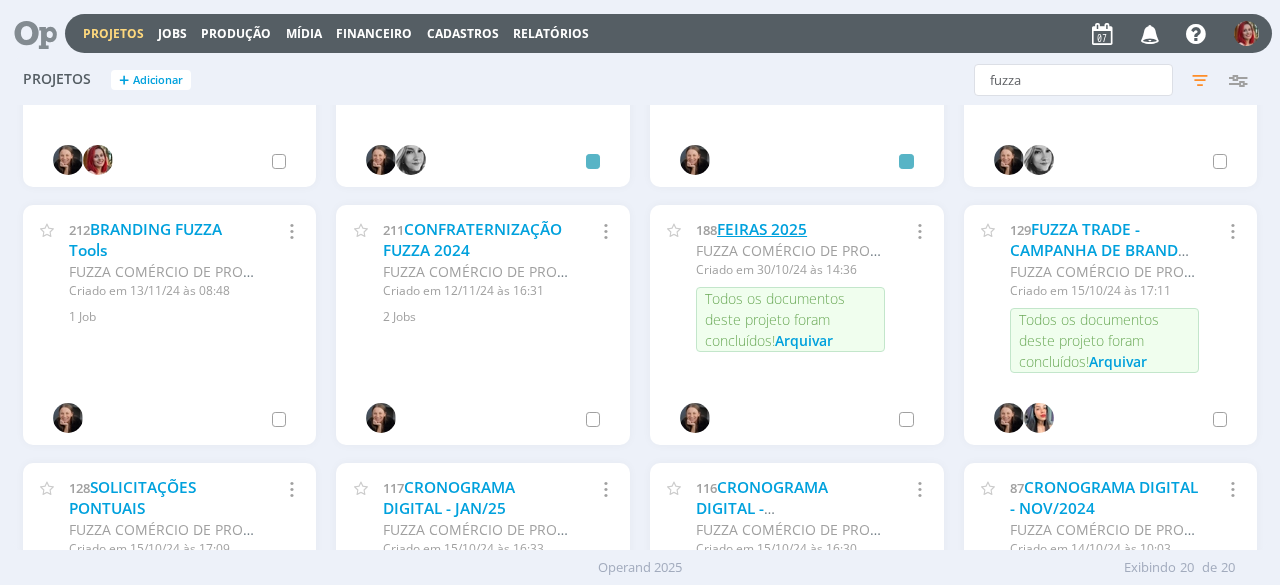 click on "FEIRAS 2025" at bounding box center [762, 229] 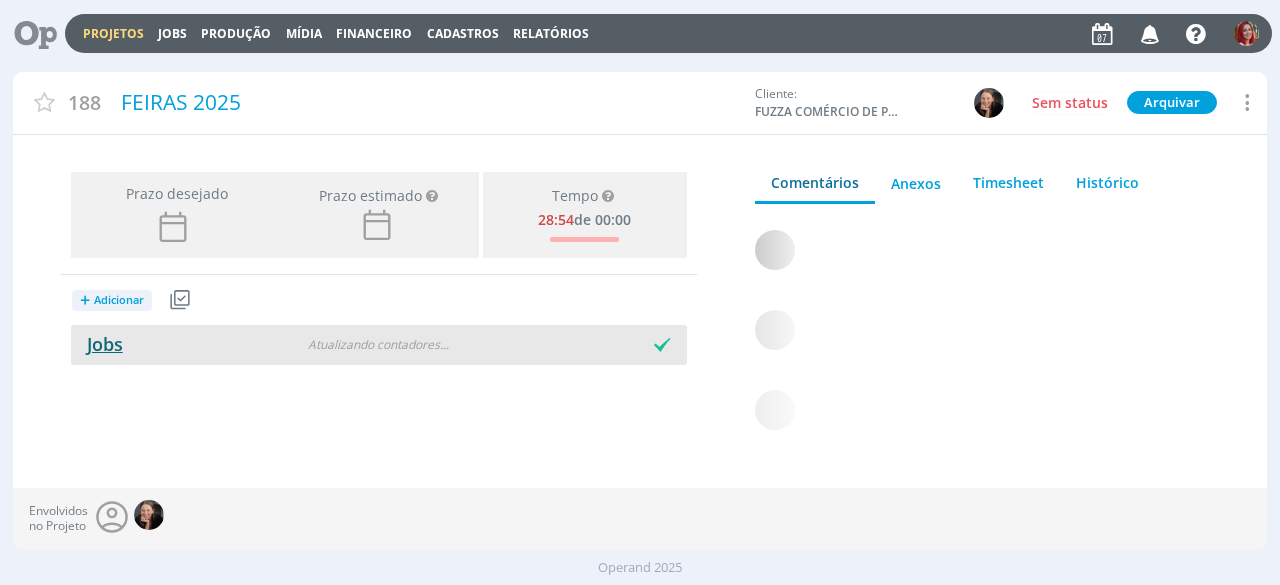 click on "Jobs" at bounding box center [97, 344] 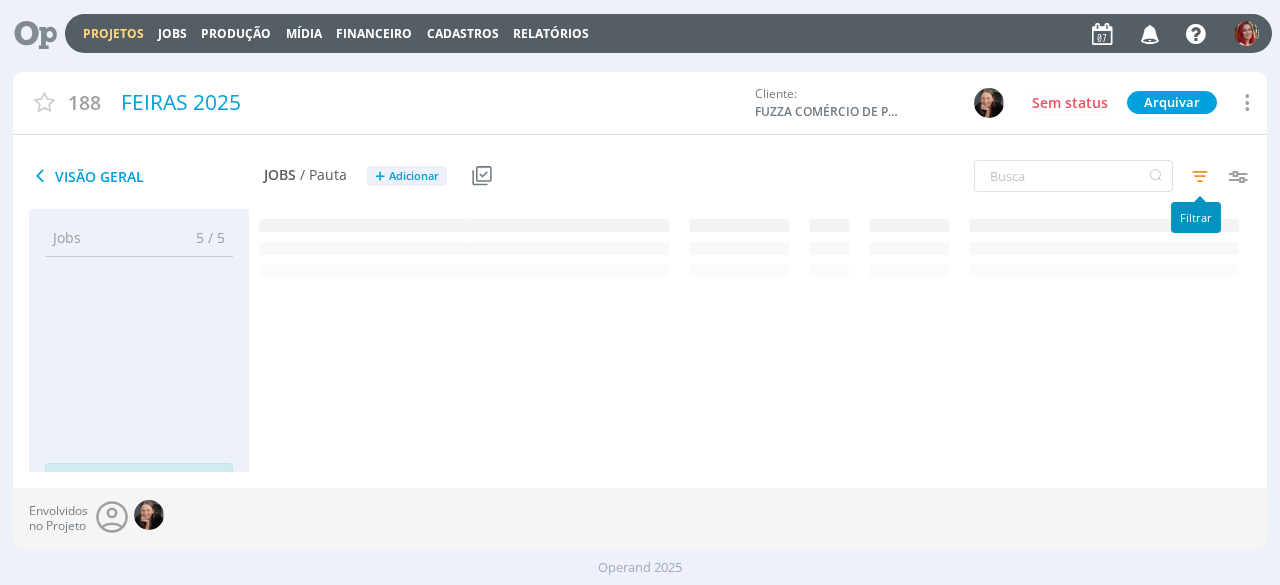click at bounding box center [1199, 176] 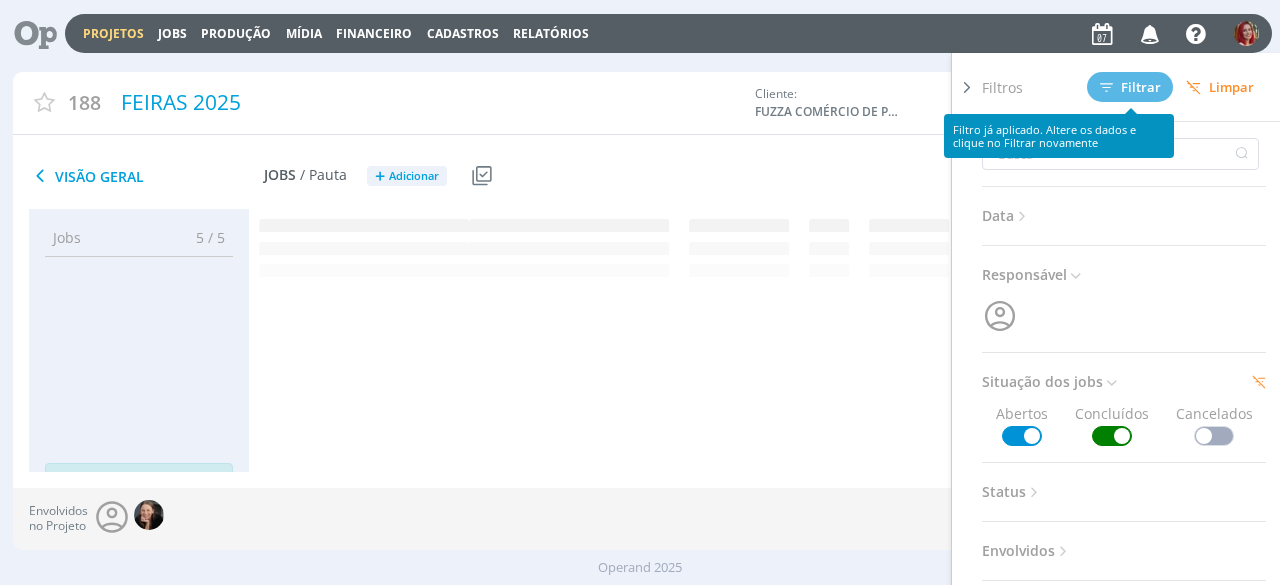 click on "Visão Geral
Jobs / Pauta + Adicionar
Usar Job de template
Criar template a partir deste projeto
Visualizar Templates
Filtros
Filtrar
Limpar
Data
Personalizado
a
Responsável
Situação dos jobs
Abertos
Concluídos
Cancelados
Status
Envolvidos
Requisitante
Configurar exibição
Ordenação
Ordenação padrão
Prazo
Nº Doc
Título
Data Início / Prazo
Status
Cabeçalho" at bounding box center [640, 177] 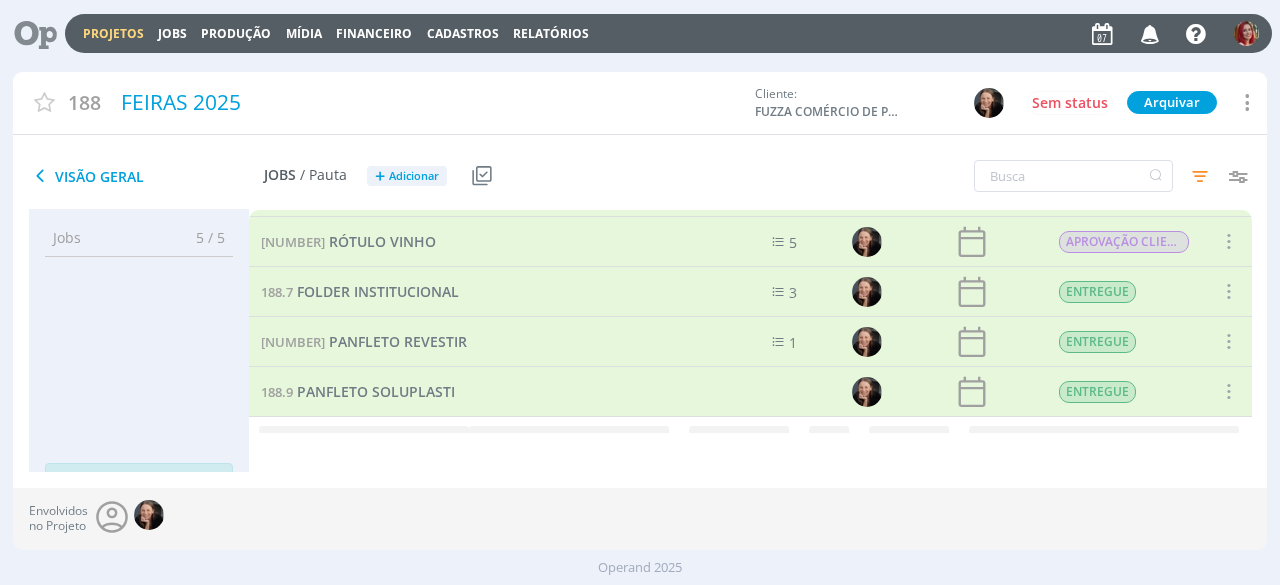 scroll, scrollTop: 91, scrollLeft: 0, axis: vertical 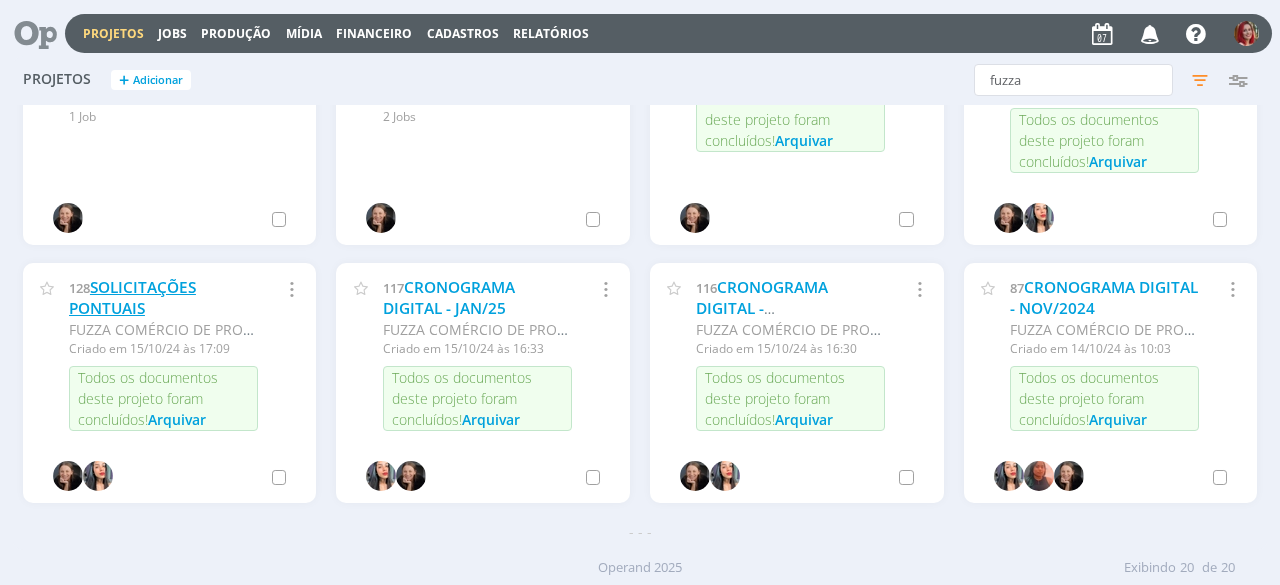 click on "SOLICITAÇÕES PONTUAIS" at bounding box center (132, 298) 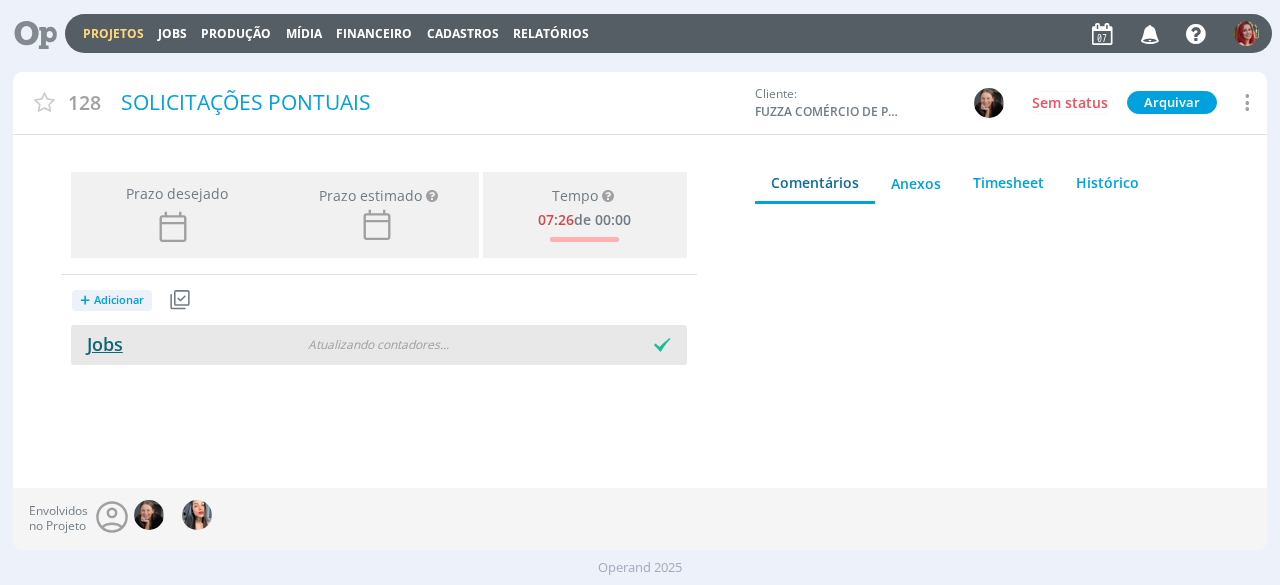 click on "Jobs" at bounding box center (97, 344) 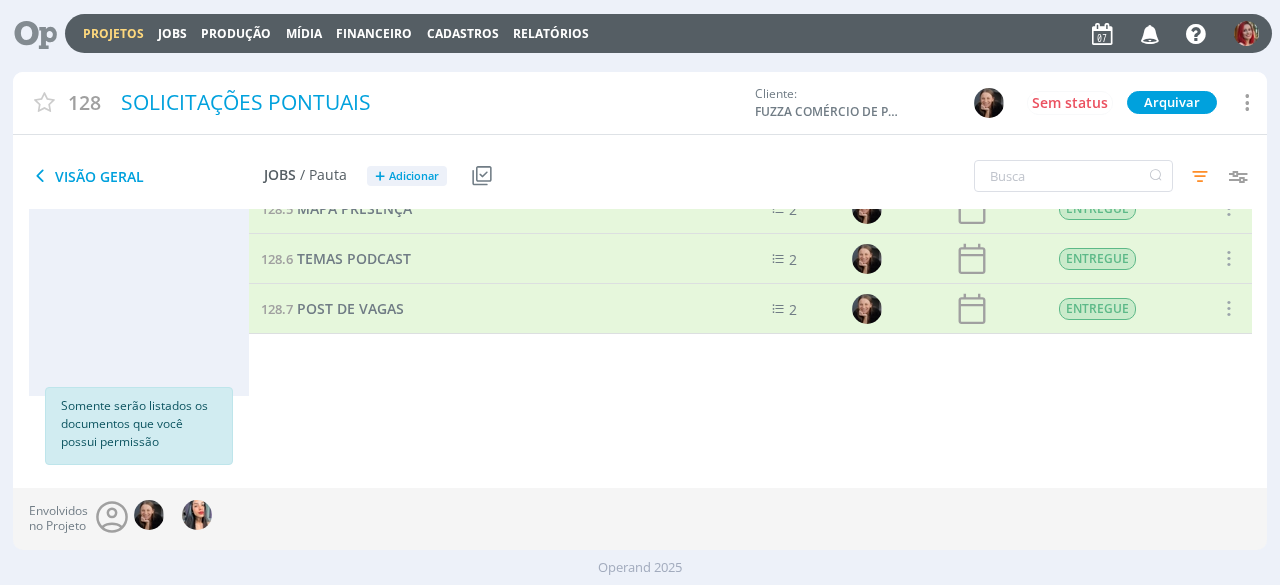 scroll, scrollTop: 0, scrollLeft: 0, axis: both 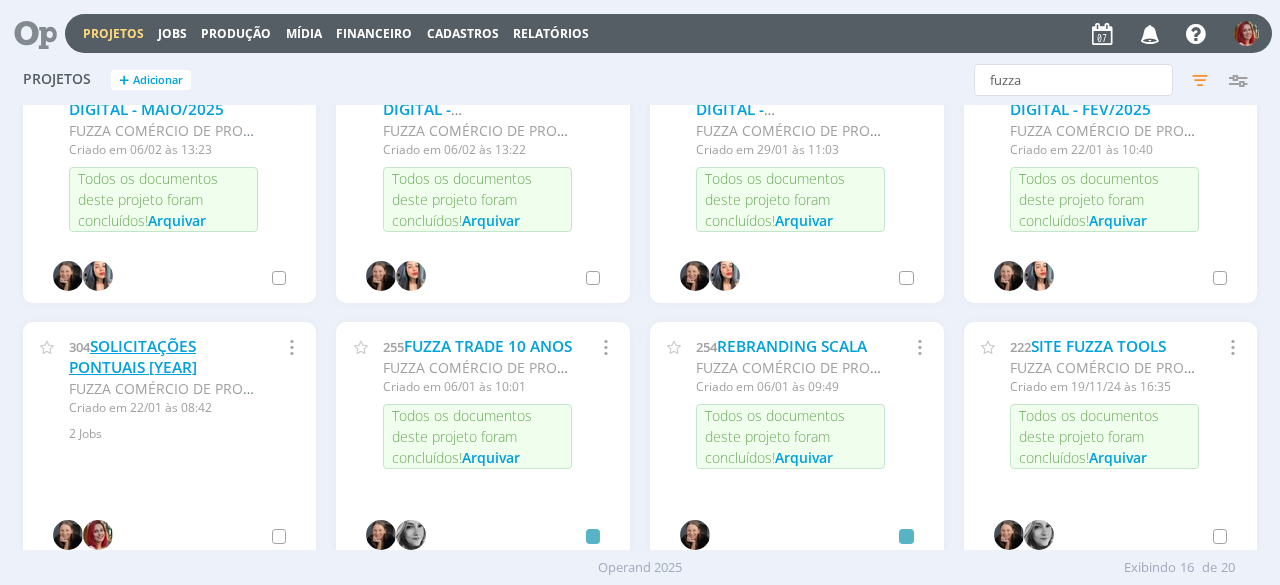 click on "SOLICITAÇÕES PONTUAIS 2025" at bounding box center (133, 357) 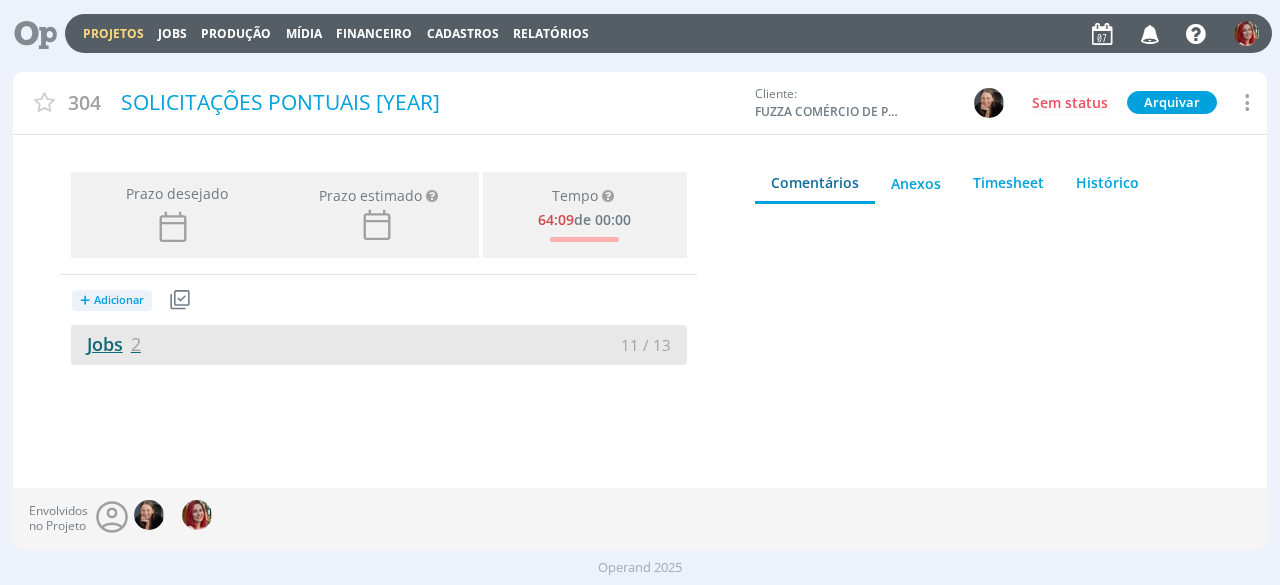 click on "Jobs 2" at bounding box center [106, 344] 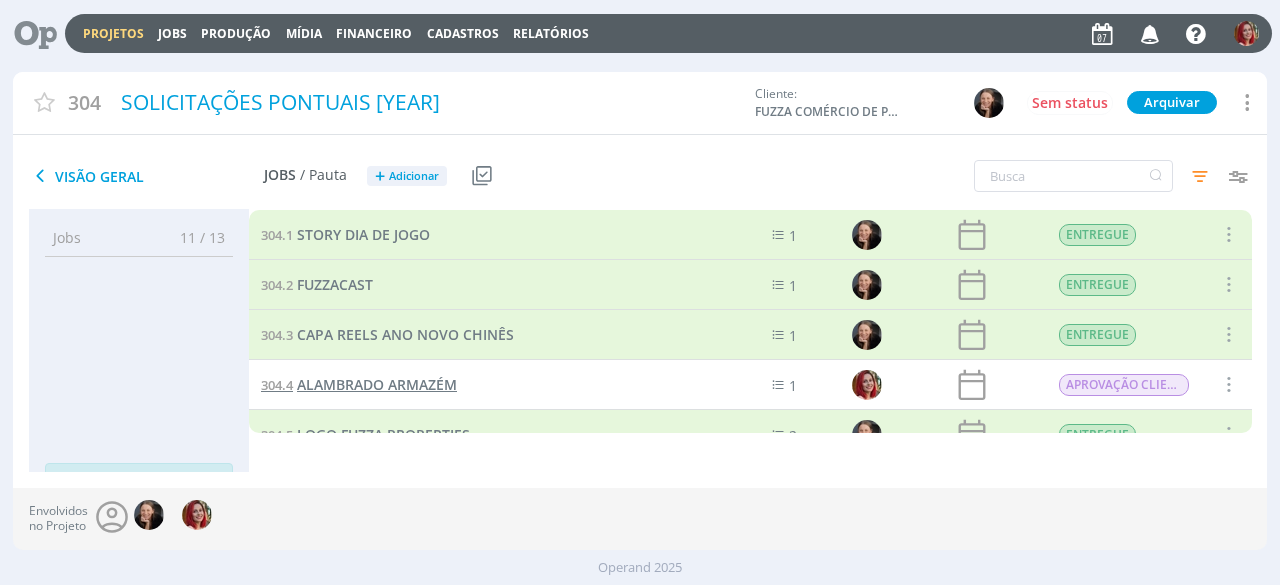 click on "ALAMBRADO ARMAZÉM" at bounding box center [377, 384] 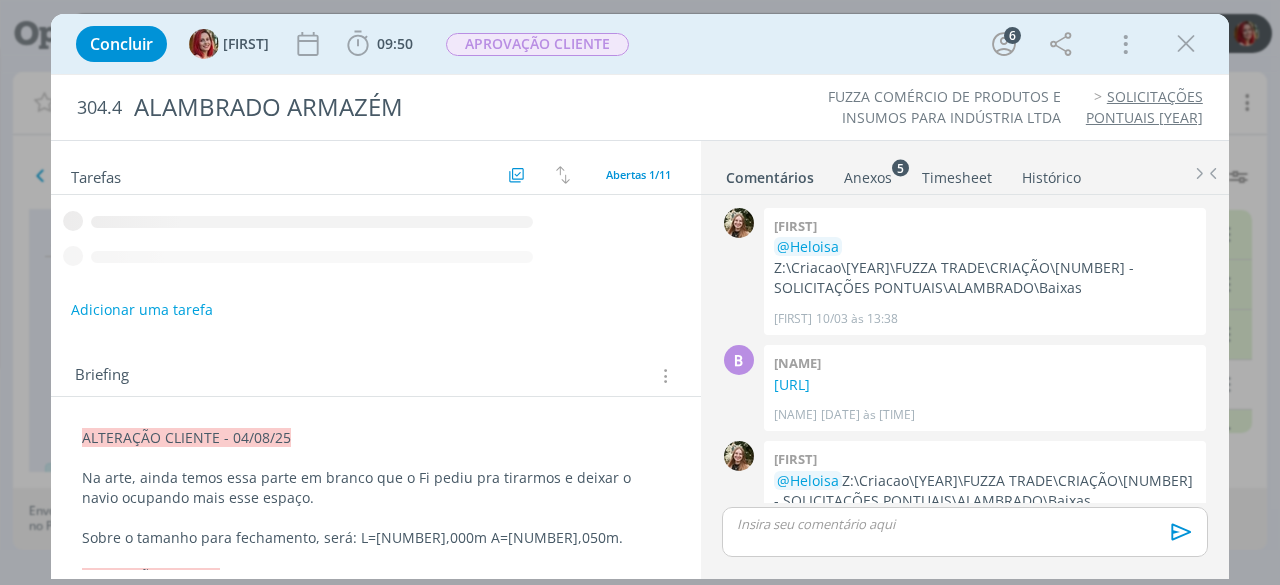 scroll, scrollTop: 651, scrollLeft: 0, axis: vertical 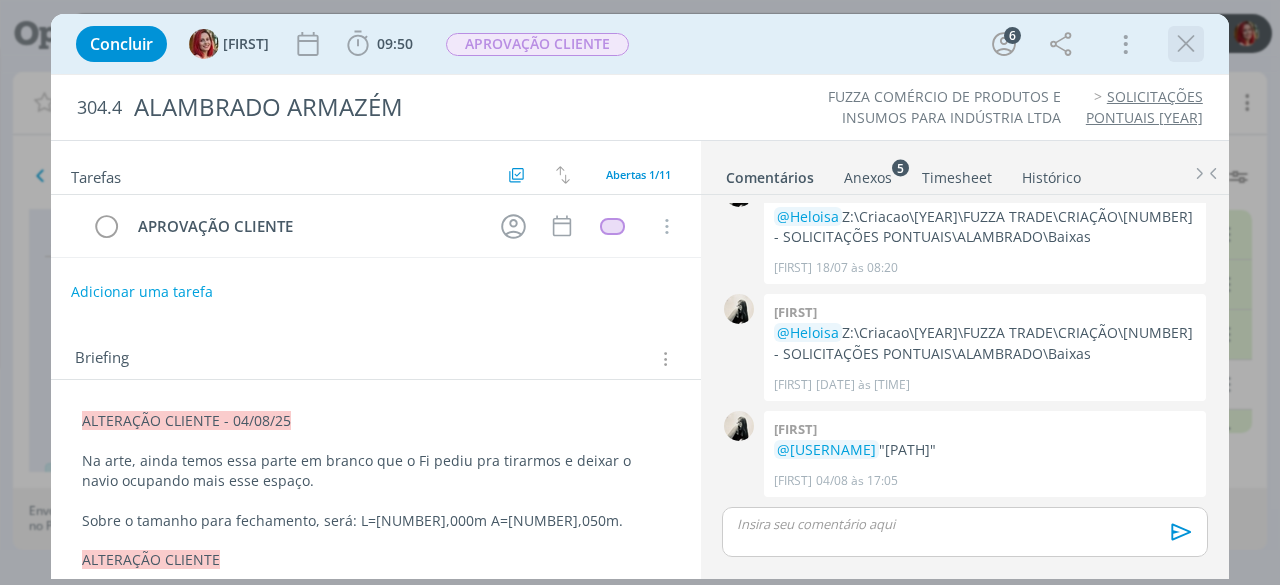 click at bounding box center (1186, 44) 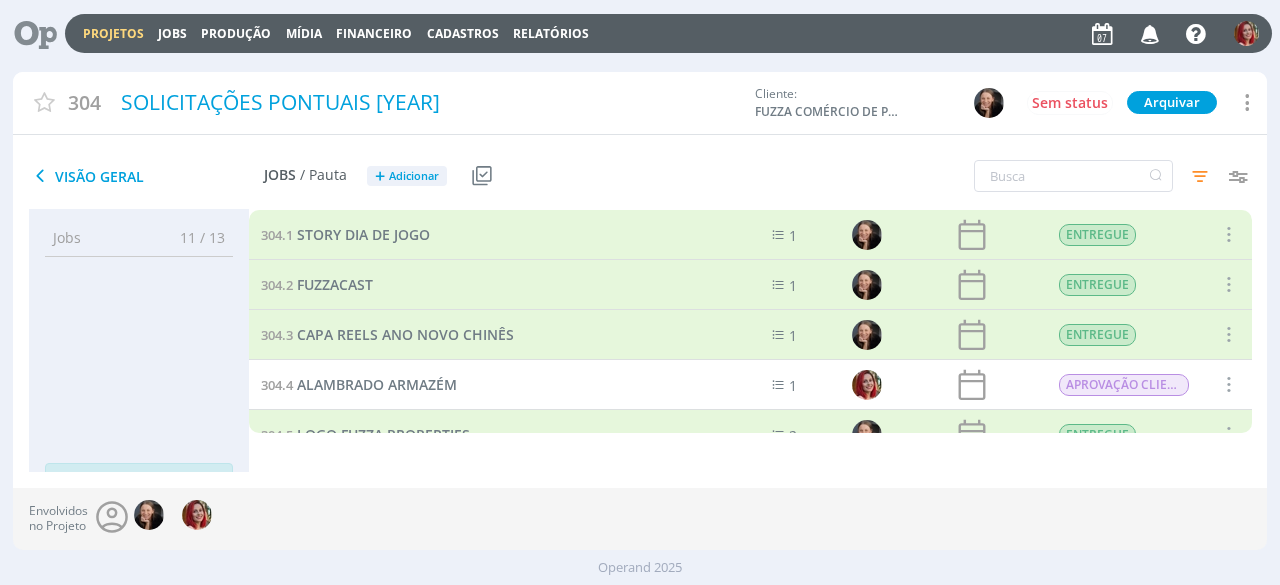 click at bounding box center (28, 33) 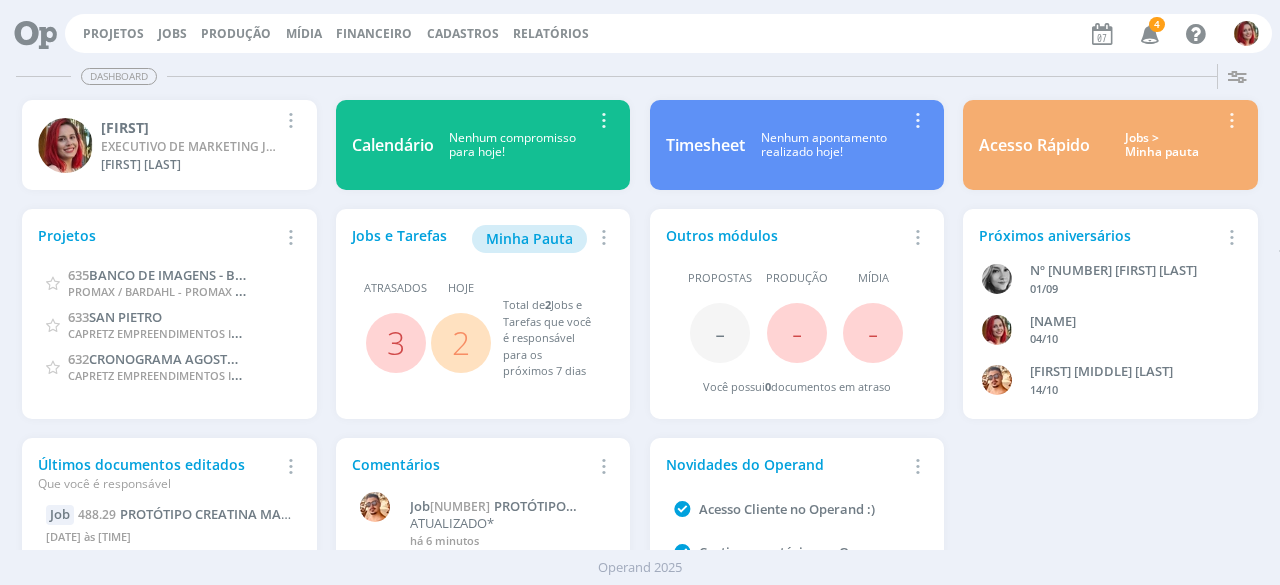 click at bounding box center (1150, 33) 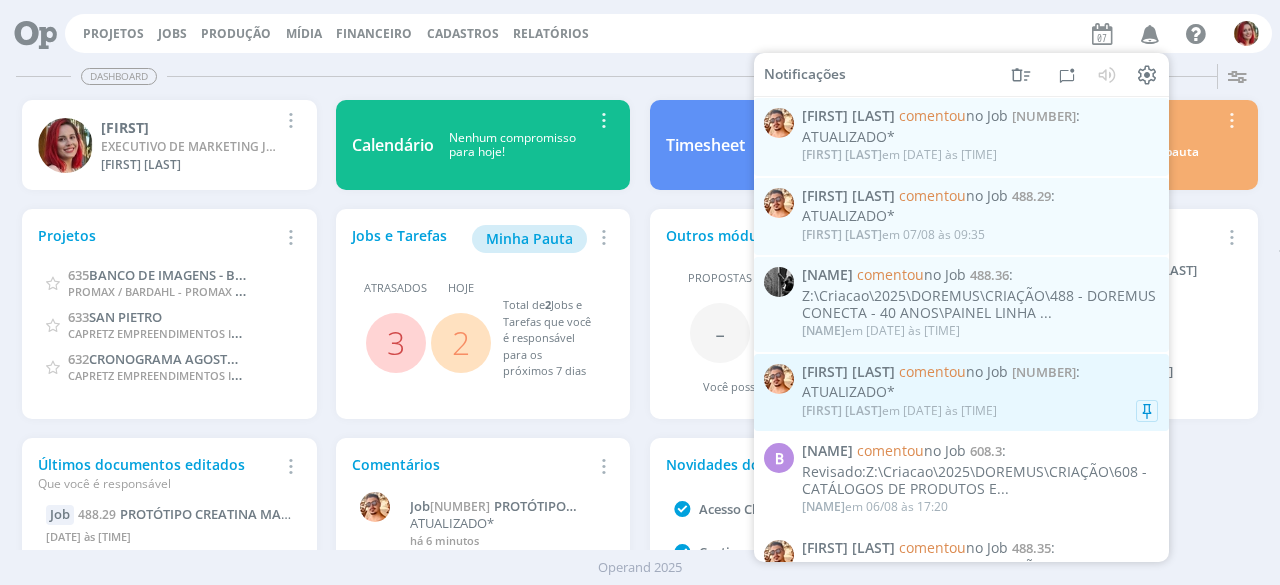 click on "comentou" at bounding box center (932, 370) 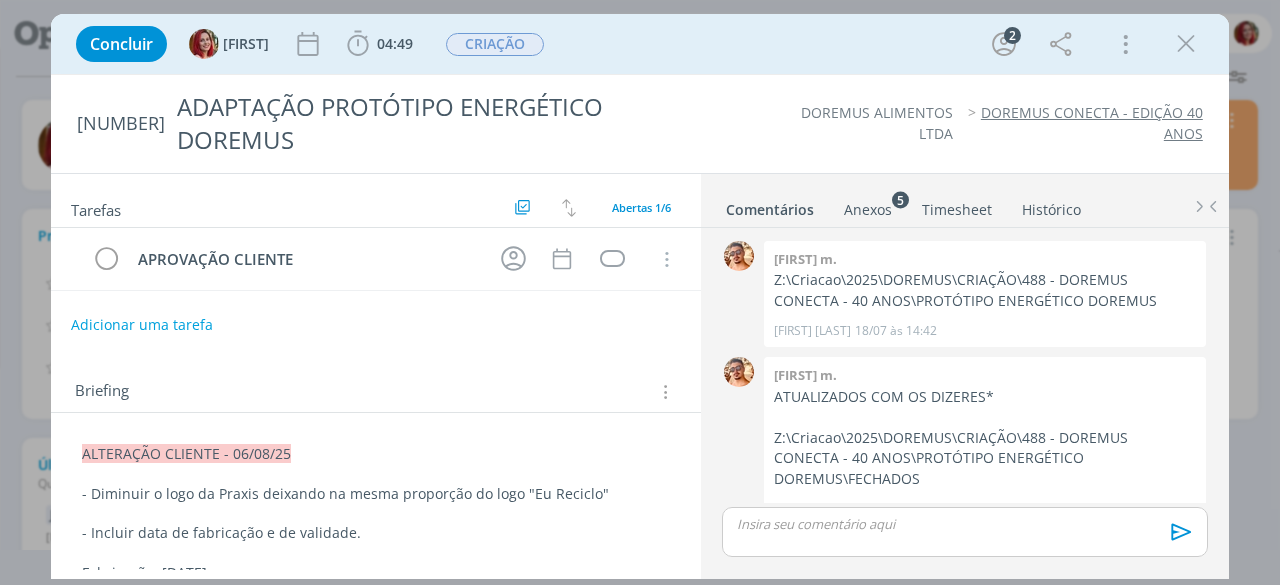 scroll, scrollTop: 185, scrollLeft: 0, axis: vertical 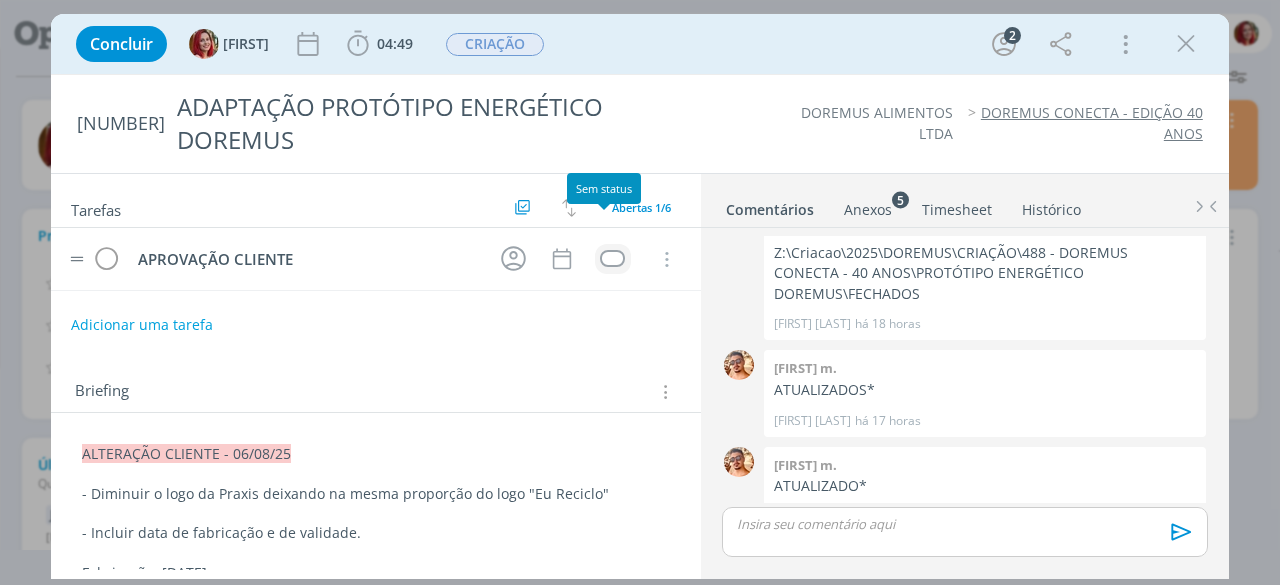 click at bounding box center [612, 258] 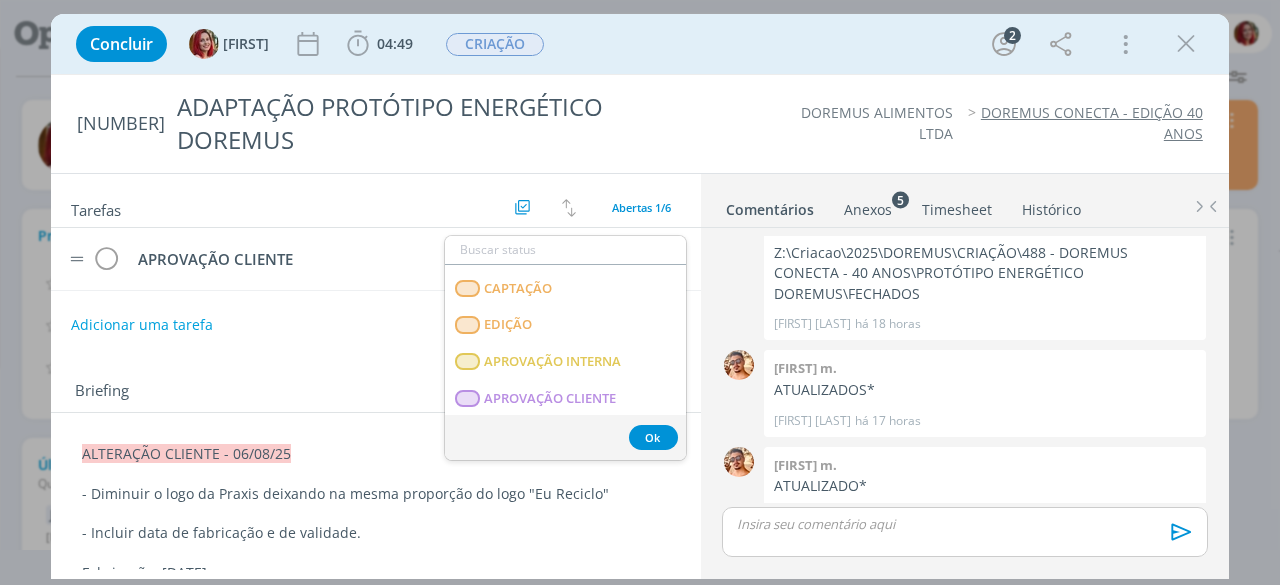 scroll, scrollTop: 300, scrollLeft: 0, axis: vertical 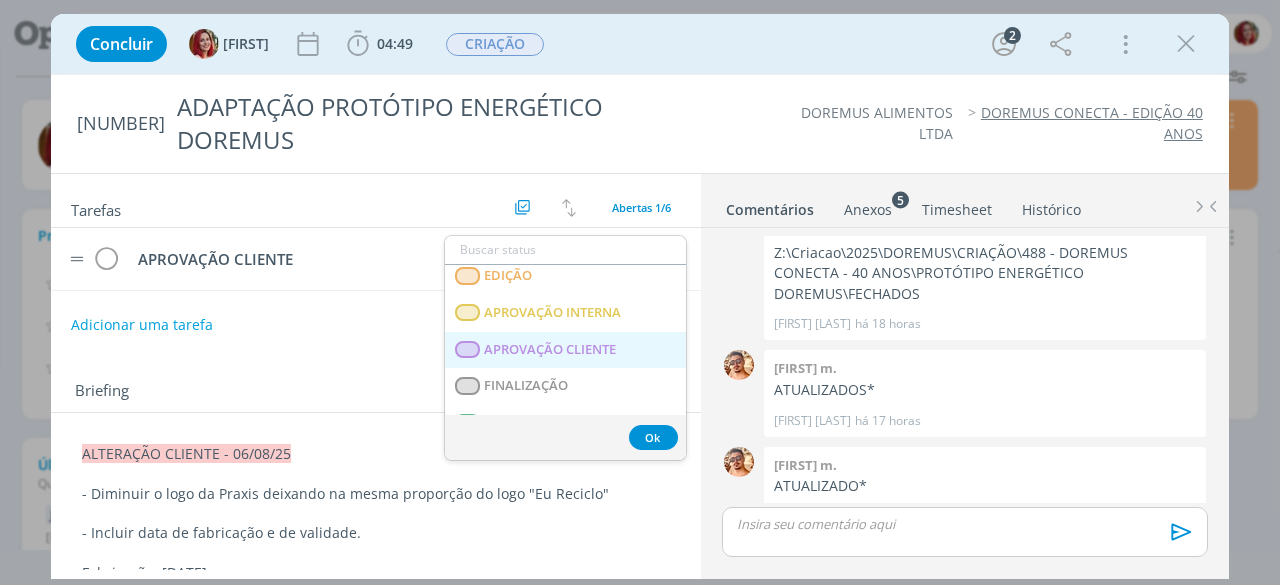 click on "APROVAÇÃO CLIENTE" at bounding box center (551, 349) 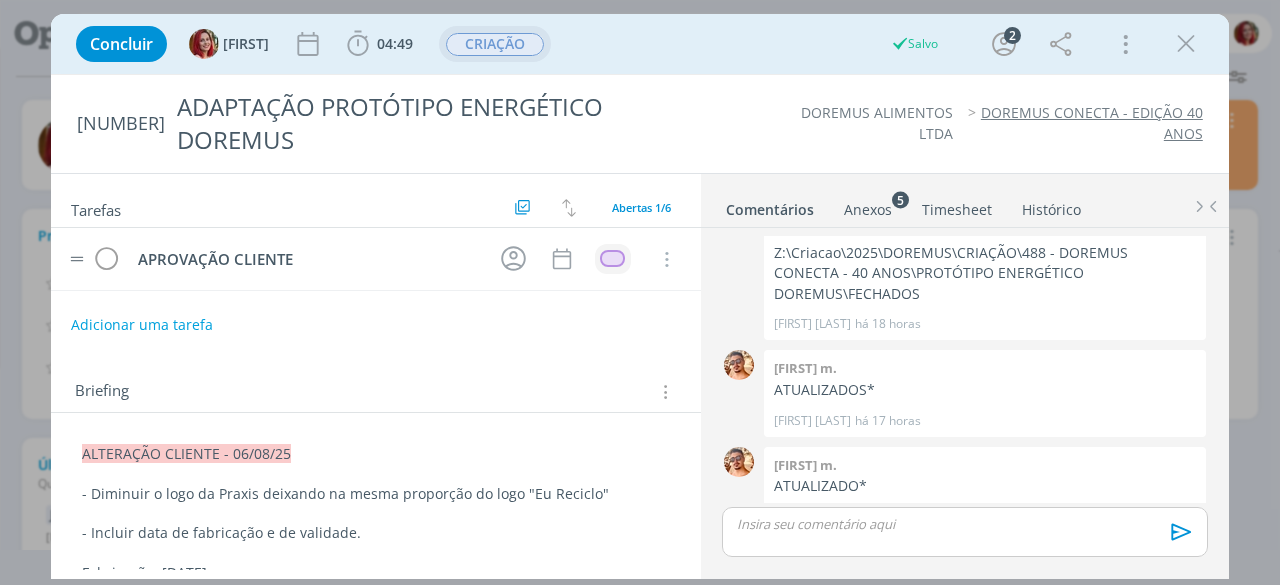 click on "CRIAÇÃO" at bounding box center (495, 44) 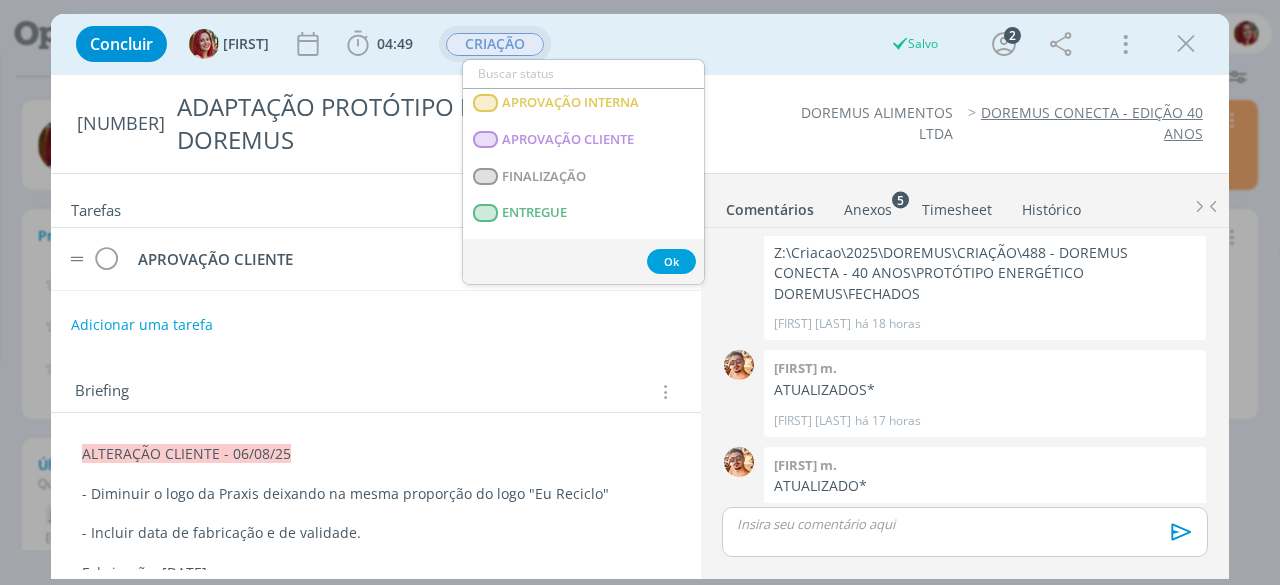 scroll, scrollTop: 300, scrollLeft: 0, axis: vertical 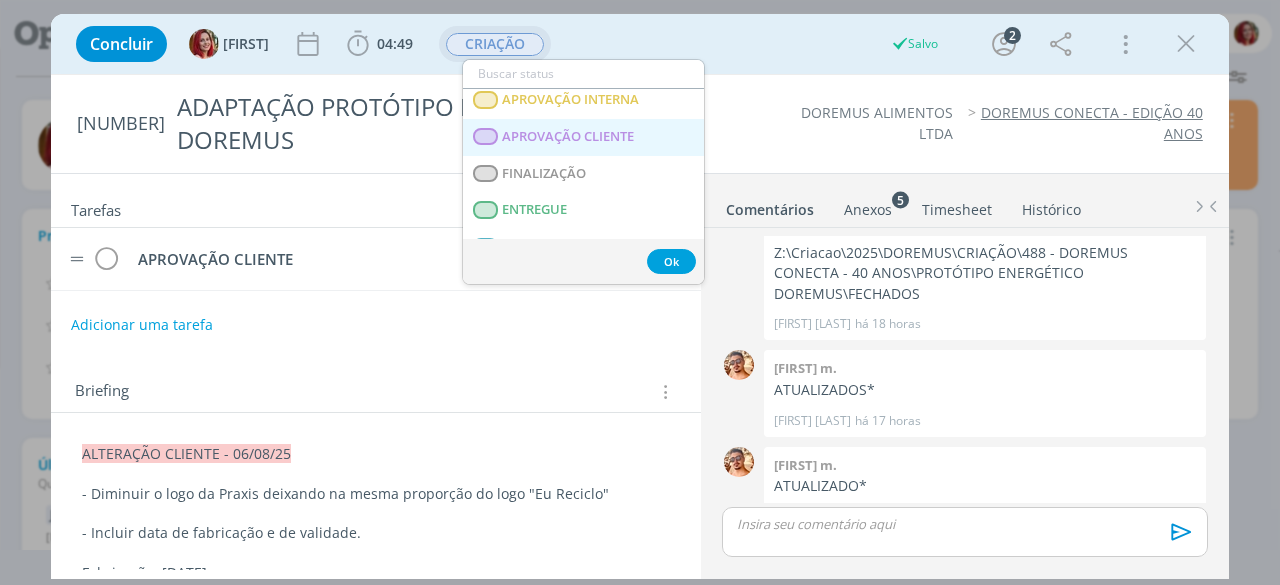 click on "APROVAÇÃO CLIENTE" at bounding box center (569, 137) 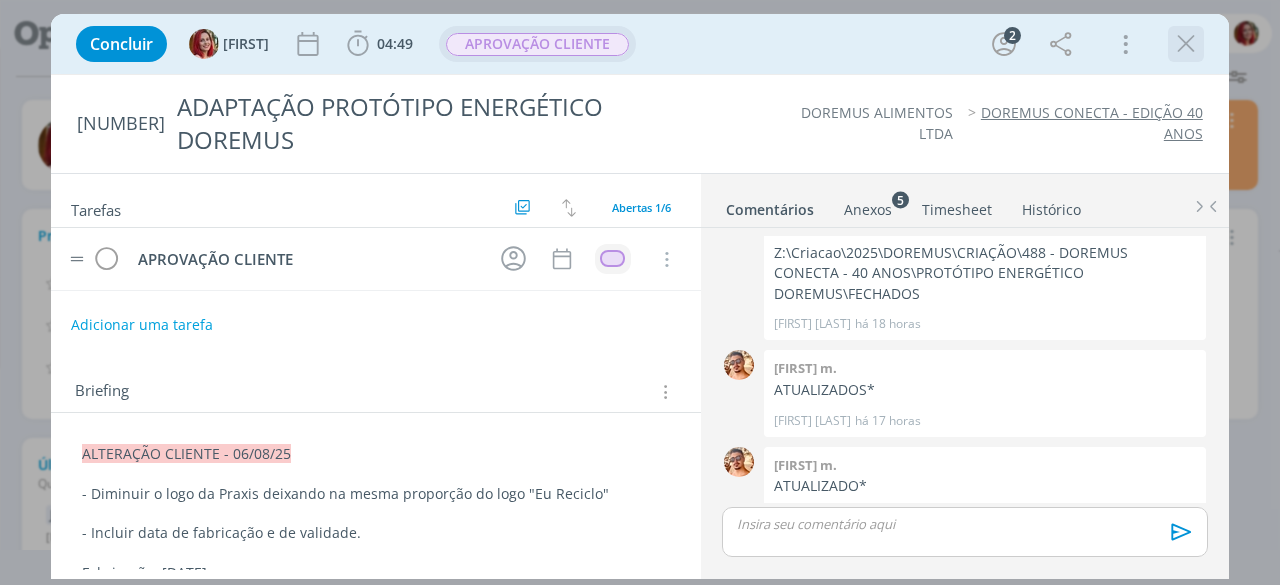 click at bounding box center (1186, 44) 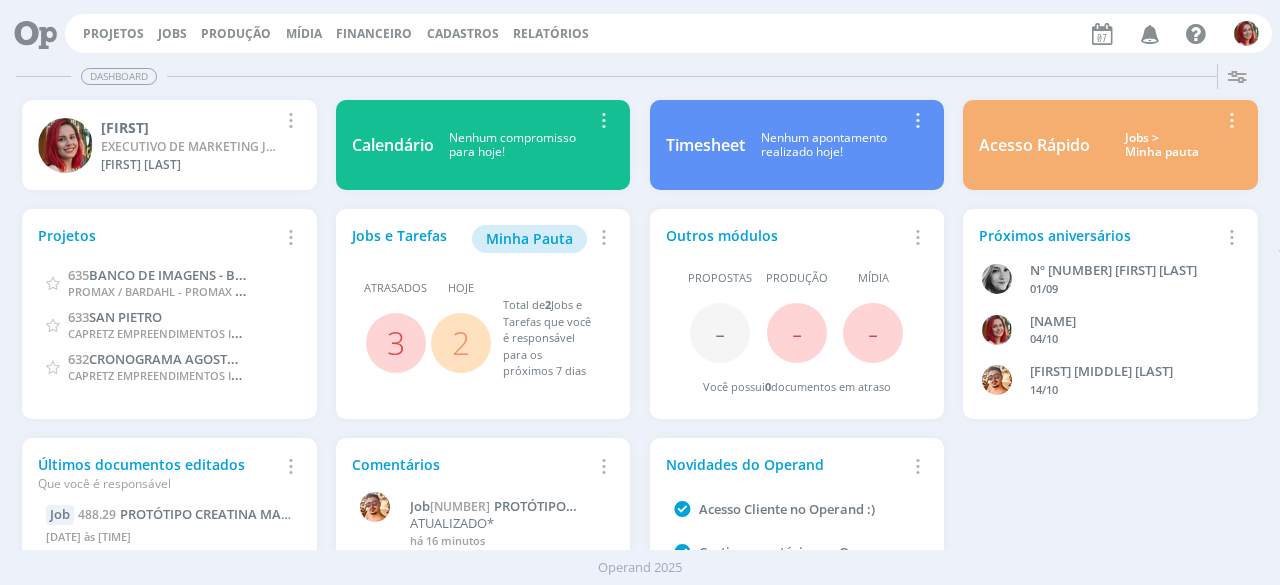 click at bounding box center [1150, 33] 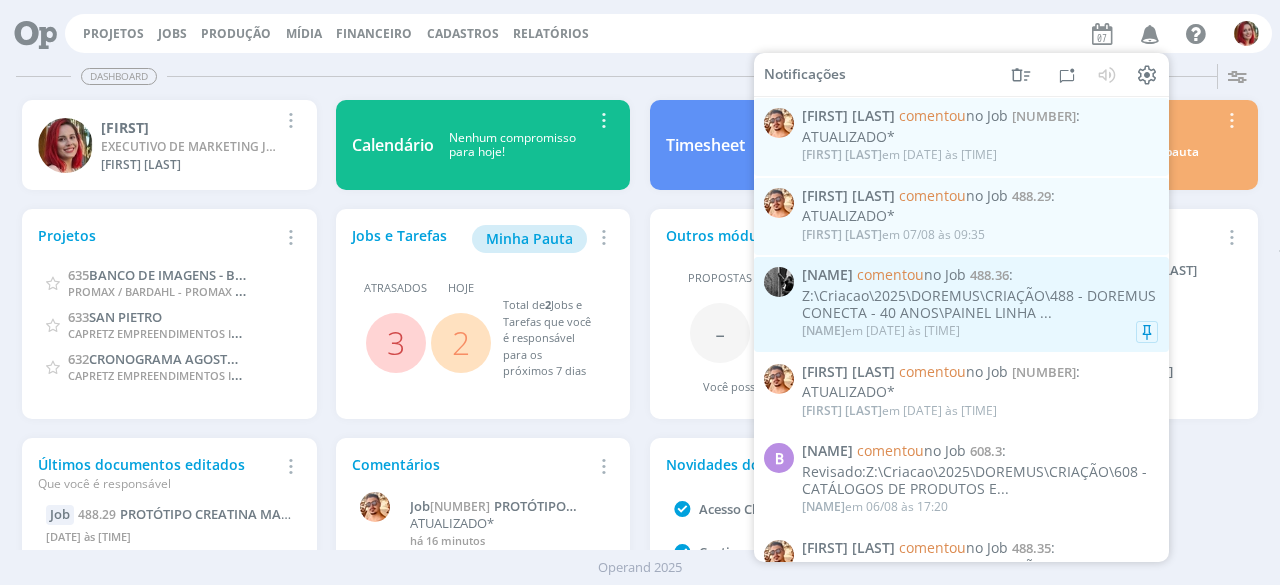 click on "Pablo
em 07/08 às 09:33" at bounding box center [881, 331] 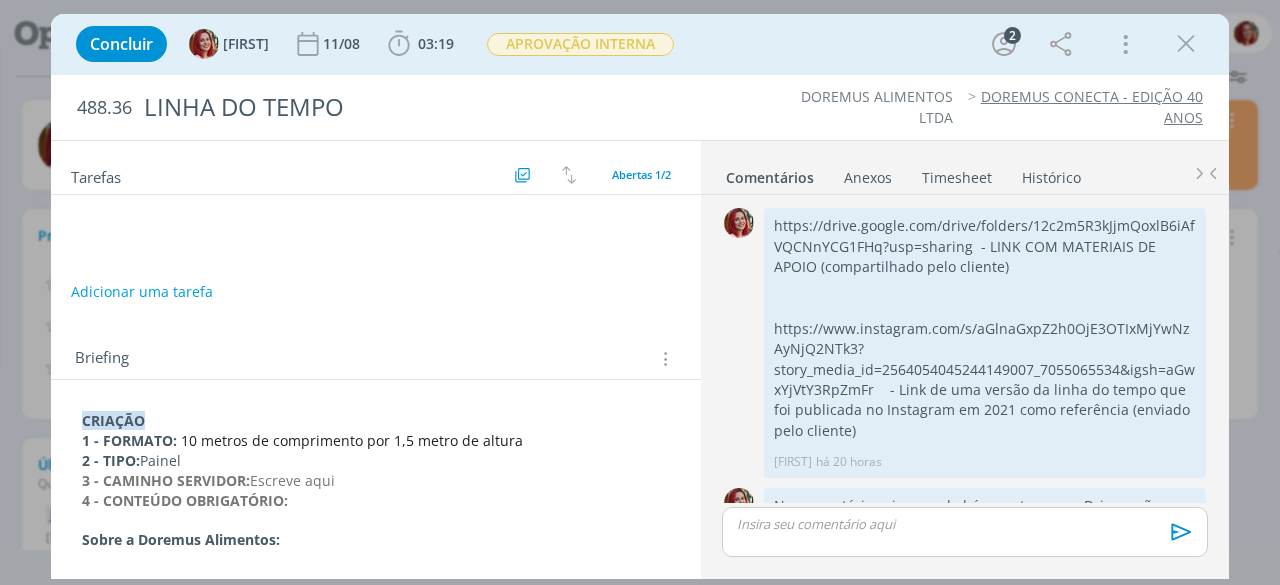 scroll, scrollTop: 510, scrollLeft: 0, axis: vertical 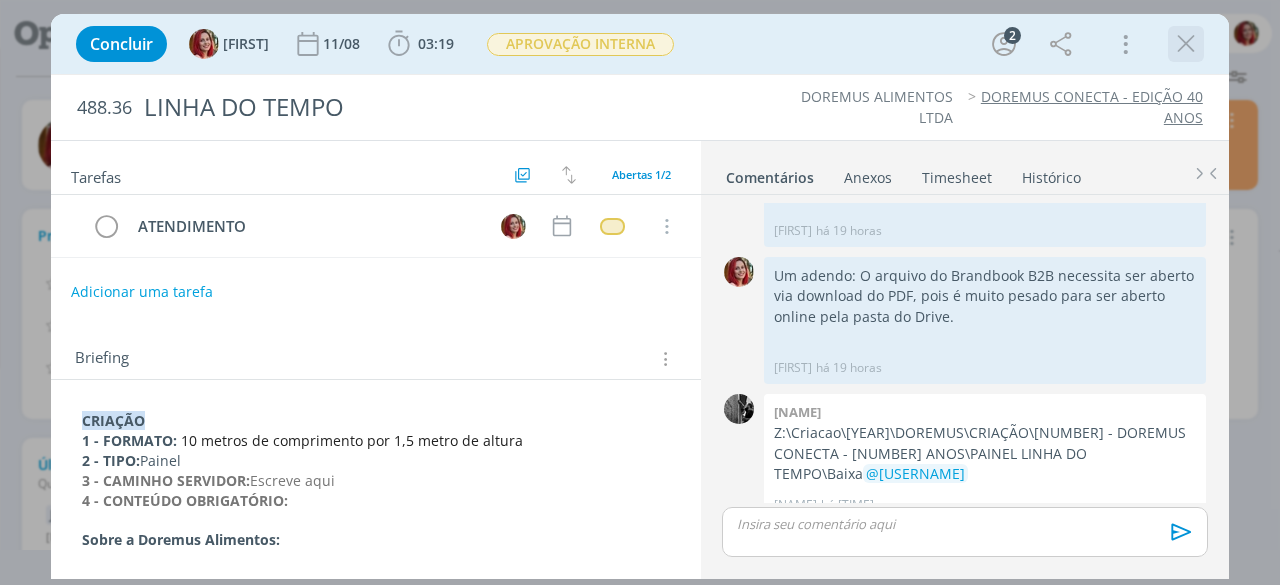click at bounding box center [1186, 44] 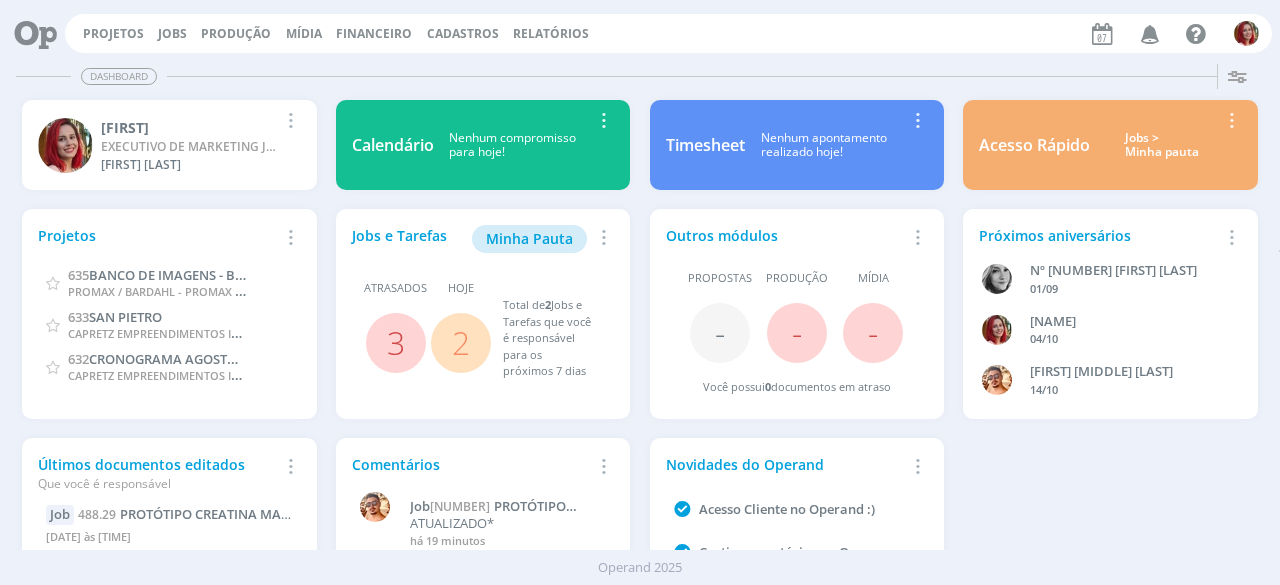 click at bounding box center (1150, 33) 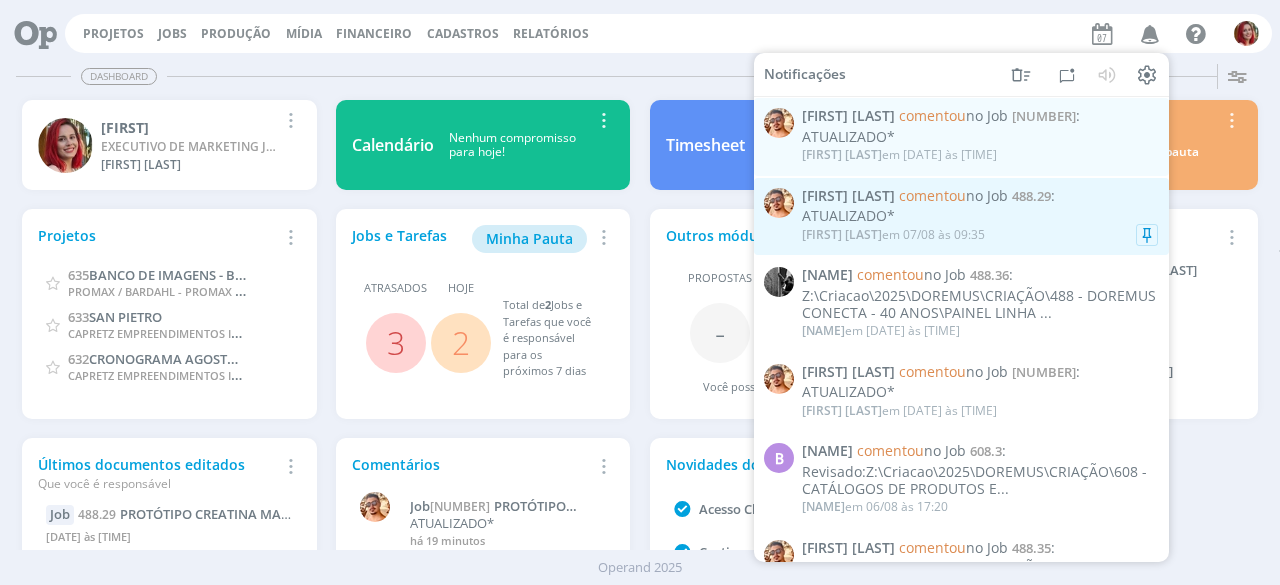 click on "comentou" at bounding box center [932, 194] 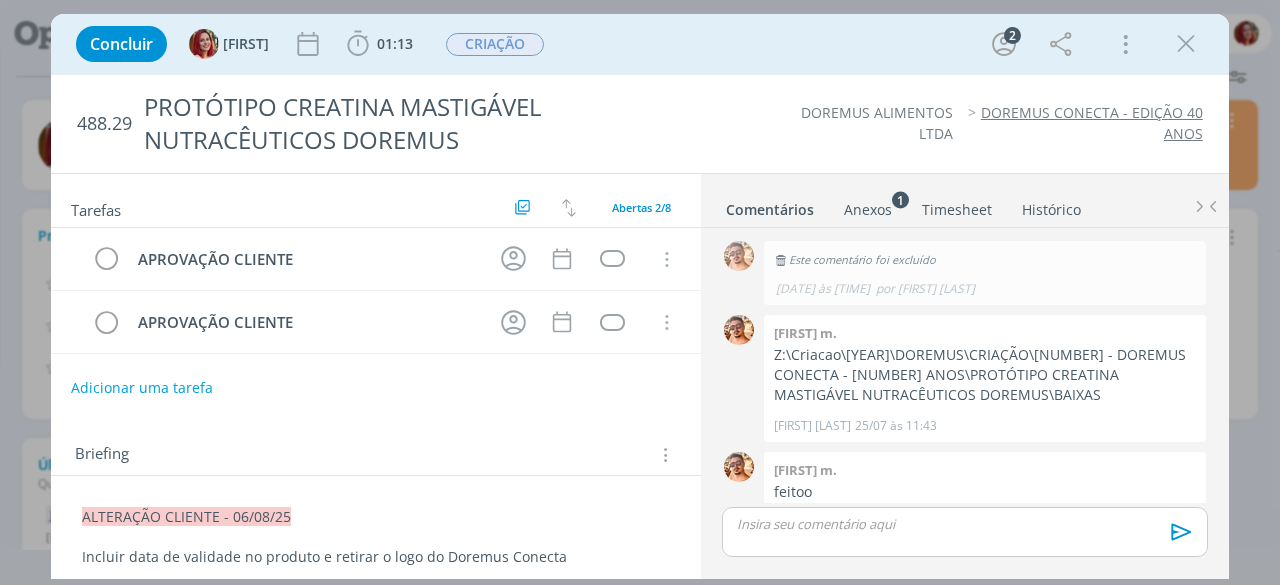 scroll, scrollTop: 250, scrollLeft: 0, axis: vertical 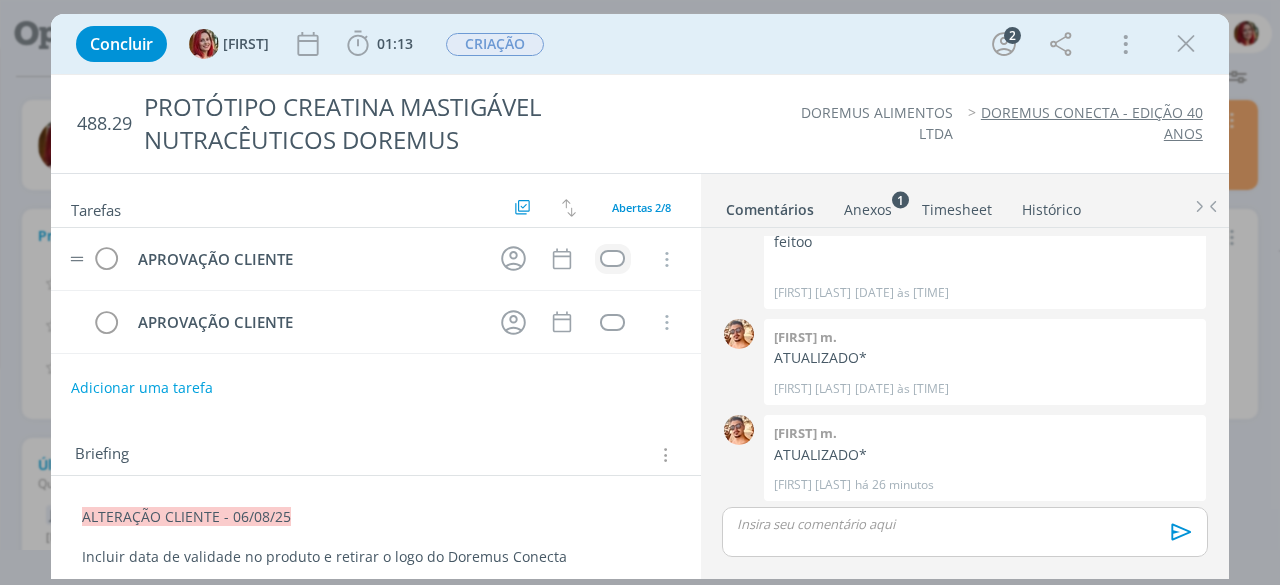 click at bounding box center [613, 259] 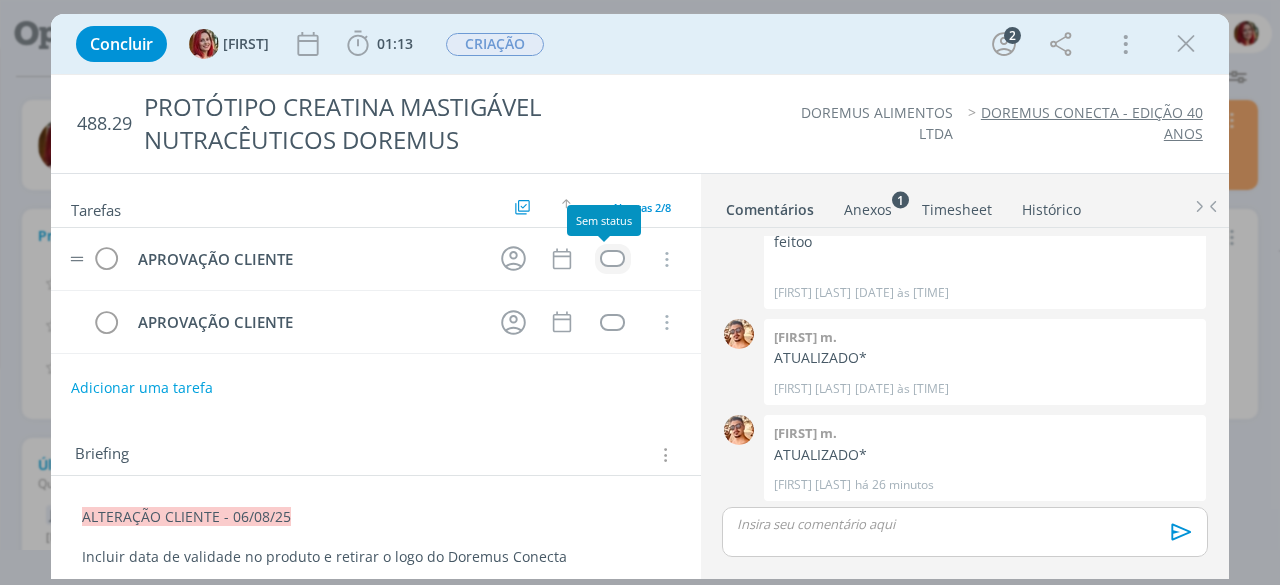 click at bounding box center (612, 258) 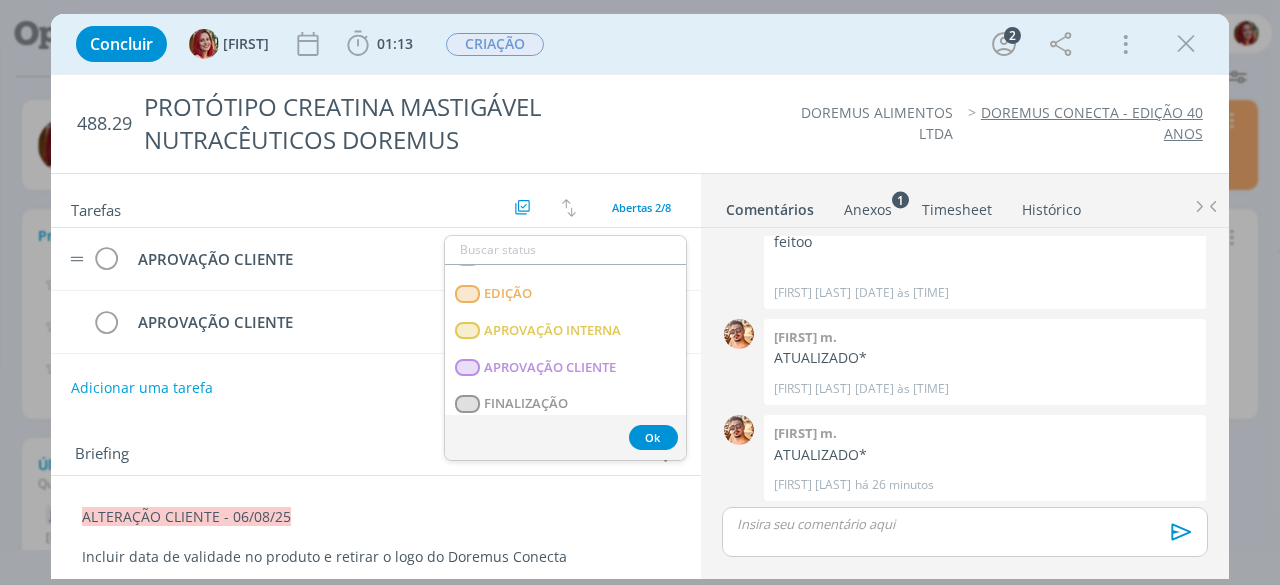 scroll, scrollTop: 305, scrollLeft: 0, axis: vertical 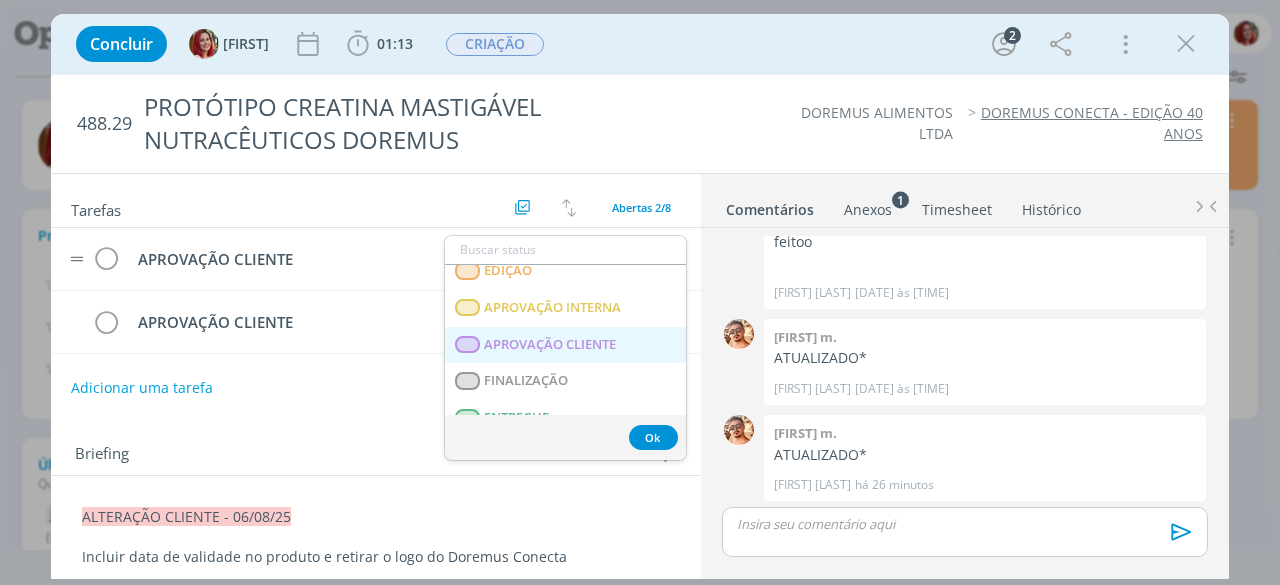 click on "APROVAÇÃO CLIENTE" at bounding box center [565, 344] 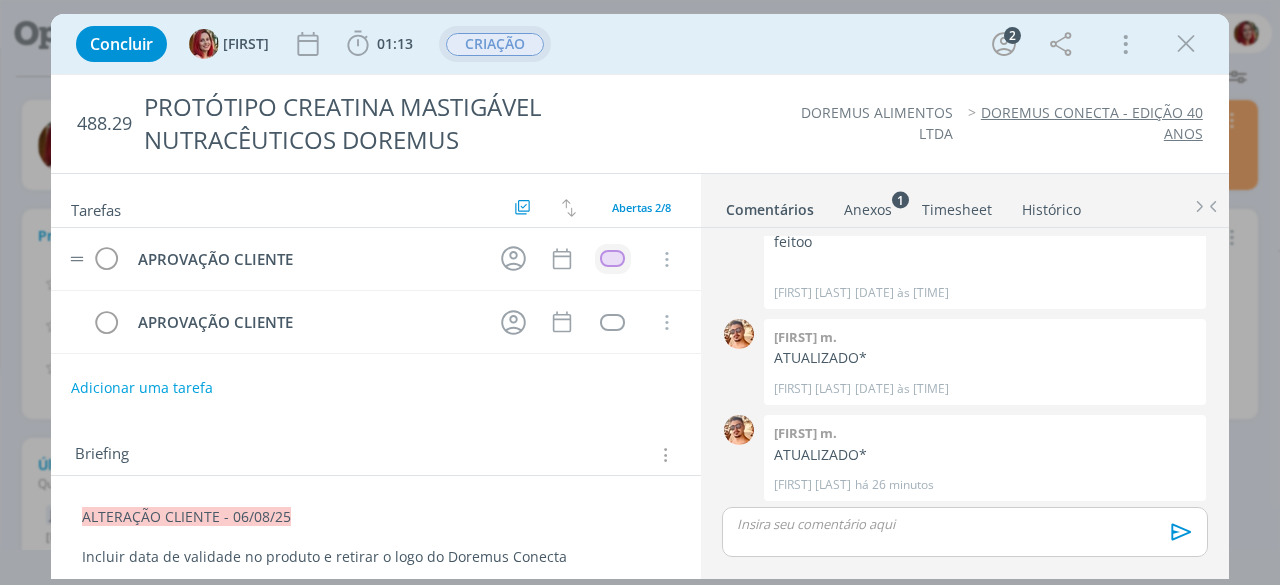 click on "CRIAÇÃO" at bounding box center (495, 44) 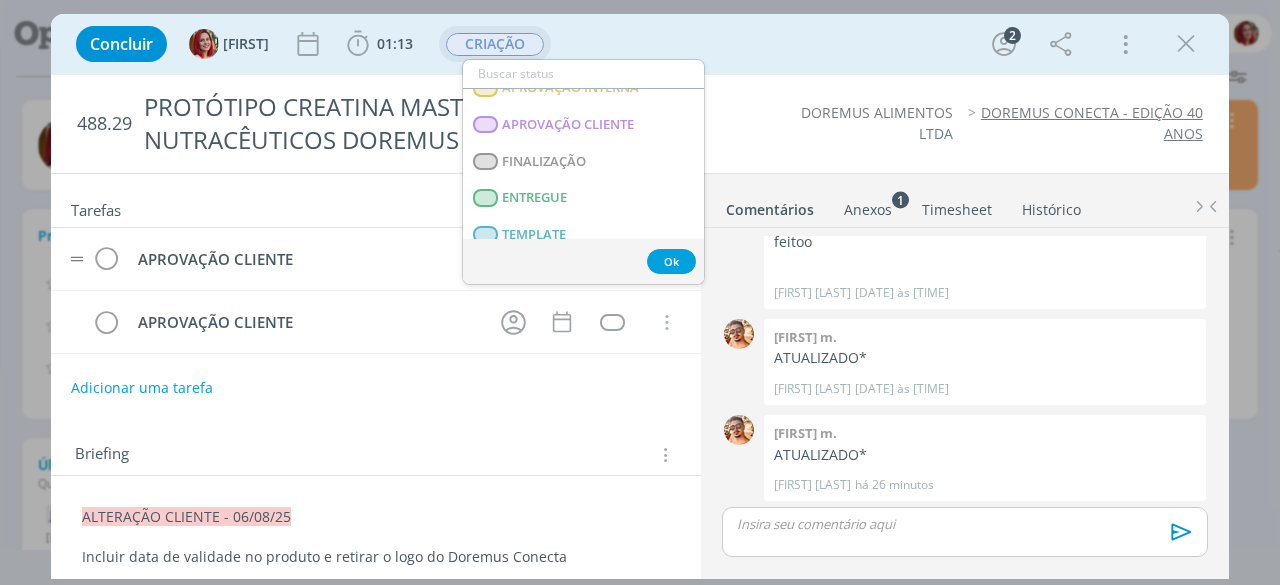 scroll, scrollTop: 302, scrollLeft: 0, axis: vertical 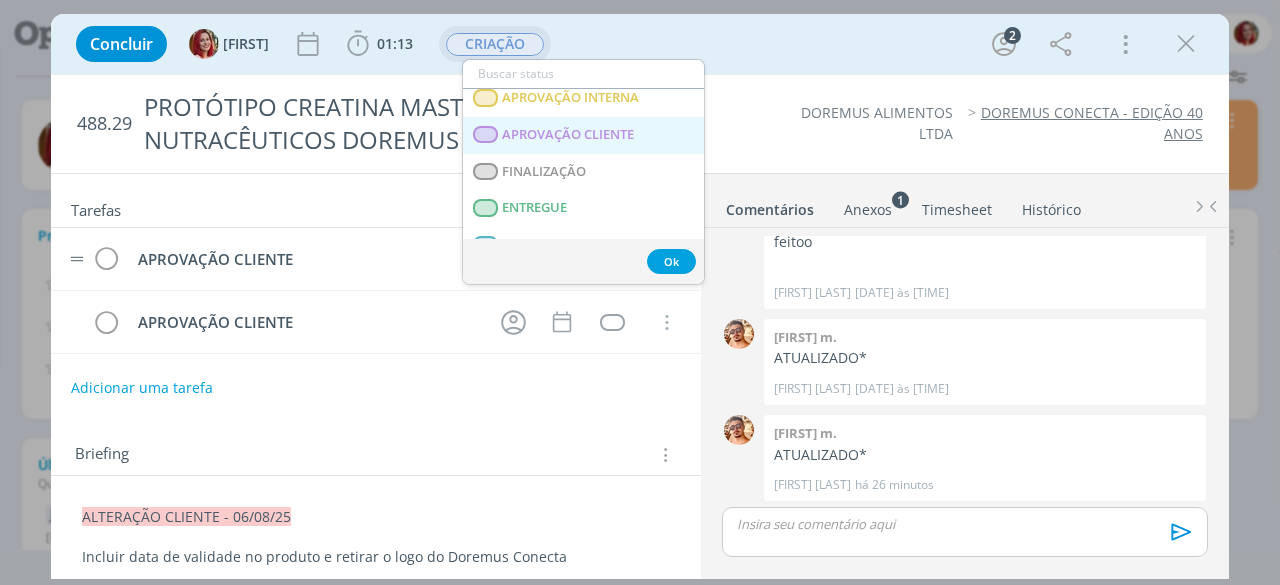 click on "APROVAÇÃO CLIENTE" at bounding box center [583, 135] 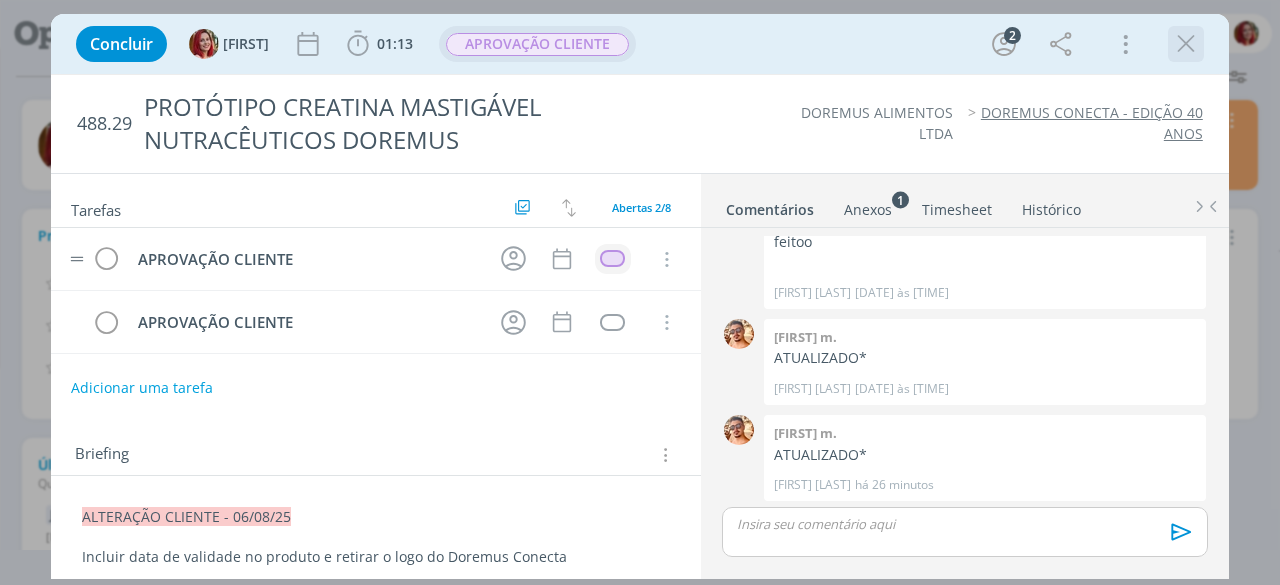 click at bounding box center (1186, 44) 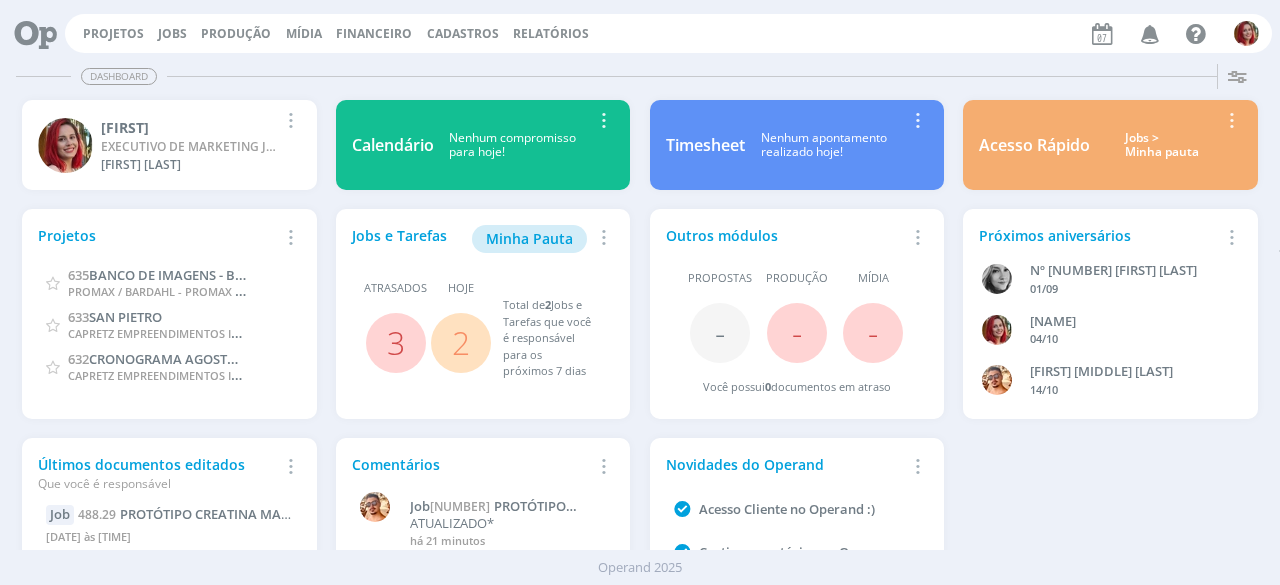 click at bounding box center [1150, 33] 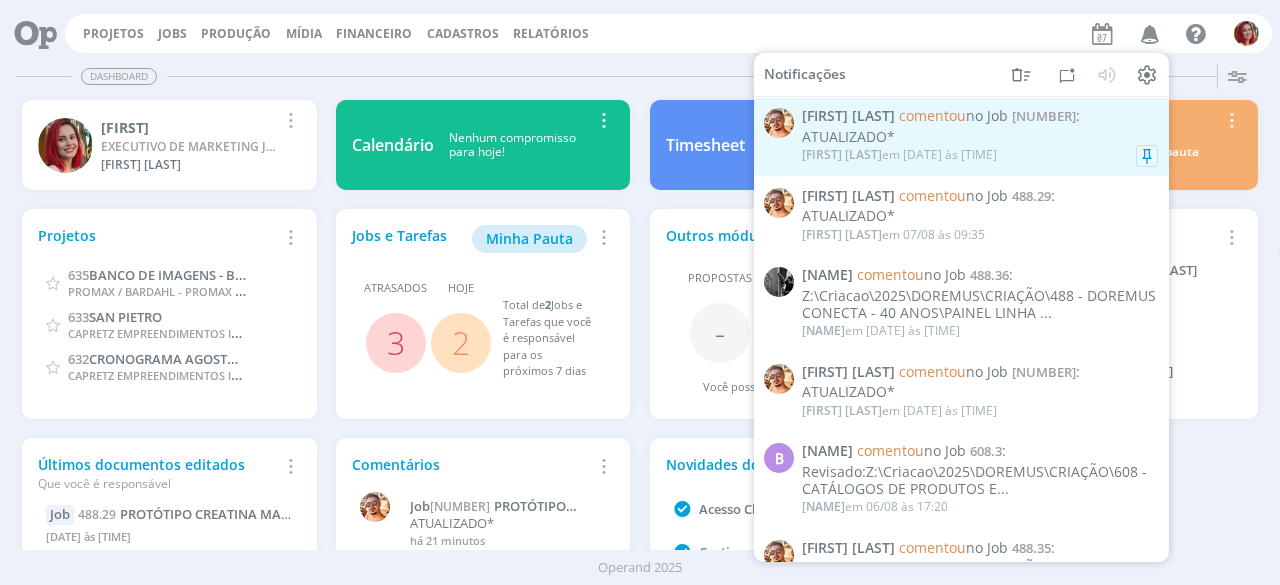 click on "comentou" at bounding box center (932, 115) 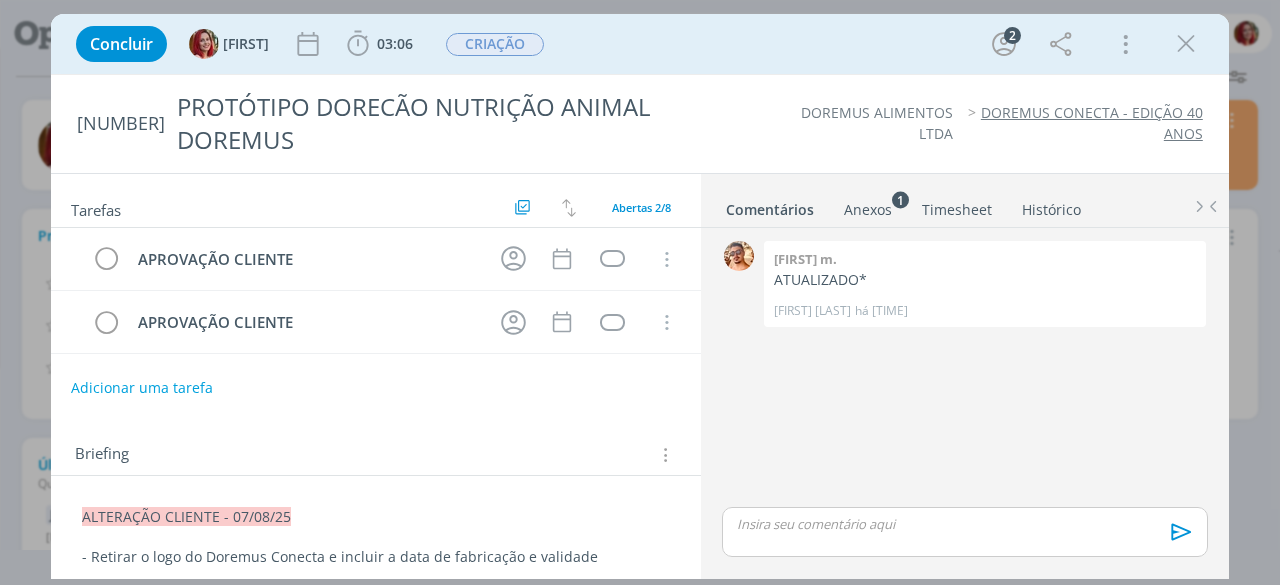 scroll, scrollTop: 156, scrollLeft: 0, axis: vertical 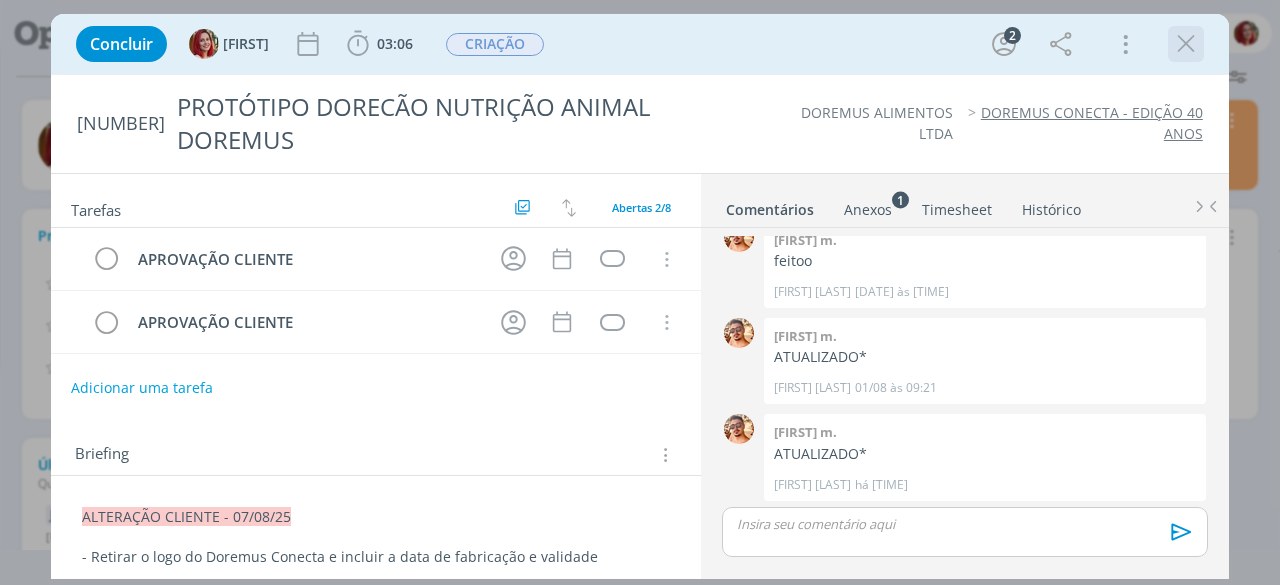 click at bounding box center (1186, 44) 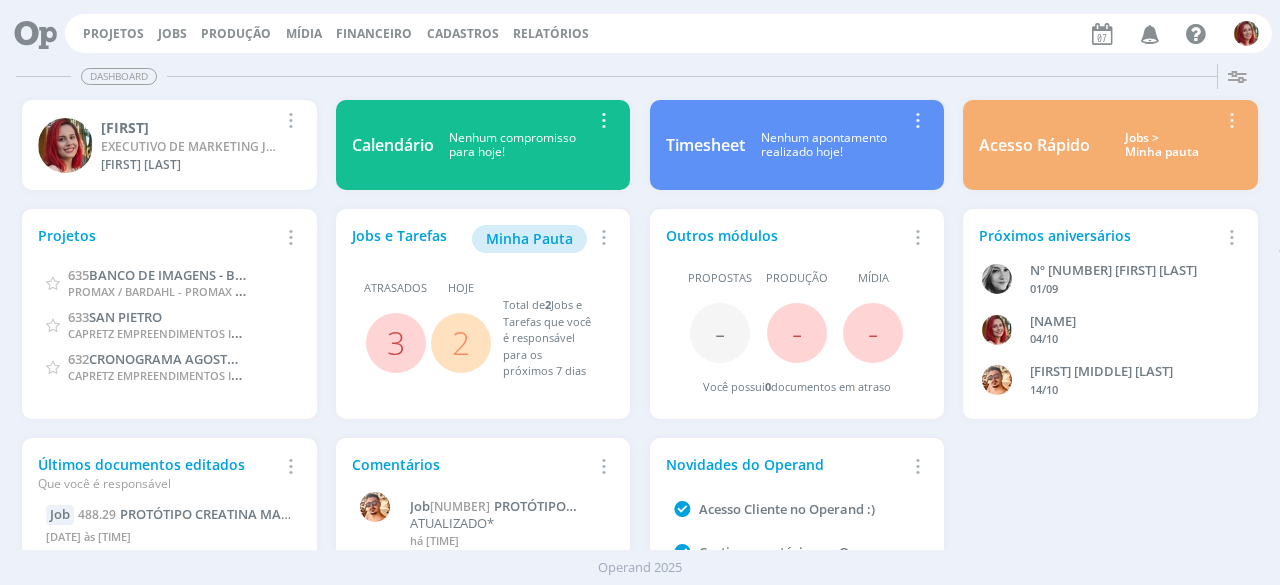 click at bounding box center (1150, 33) 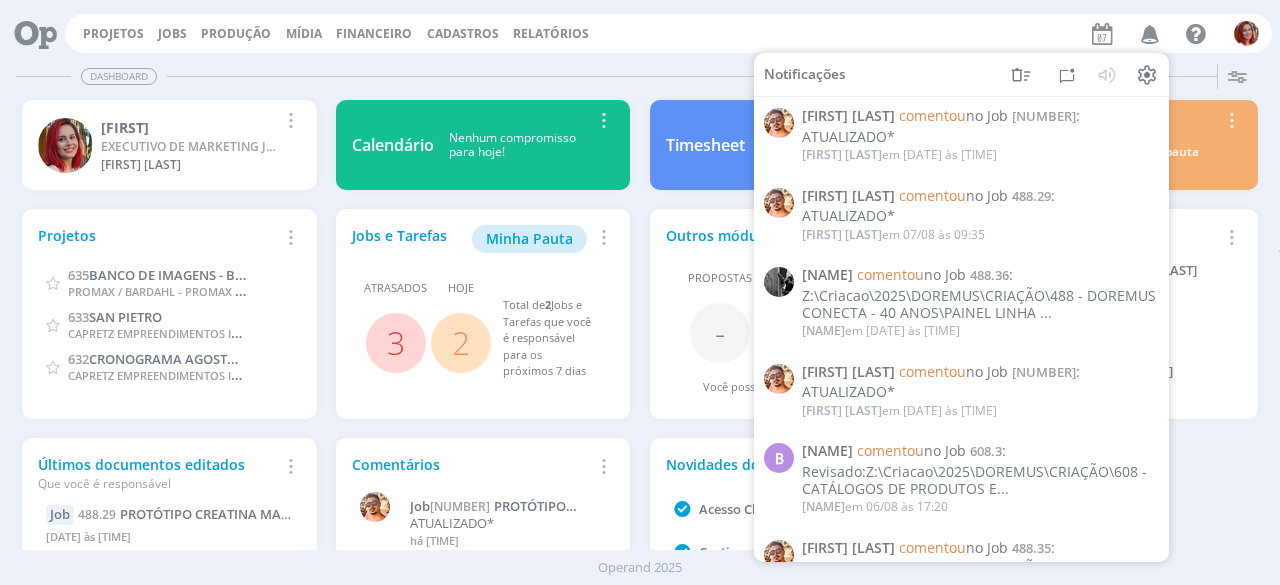 click on "Dashboard" at bounding box center [640, 76] 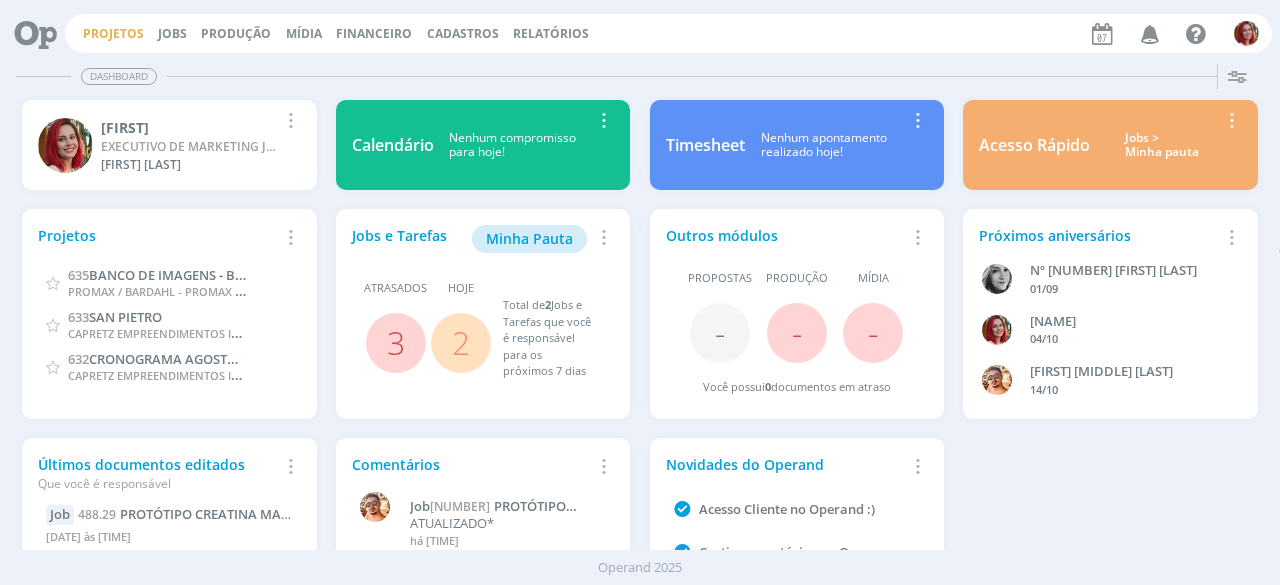 click on "Projetos" at bounding box center [113, 33] 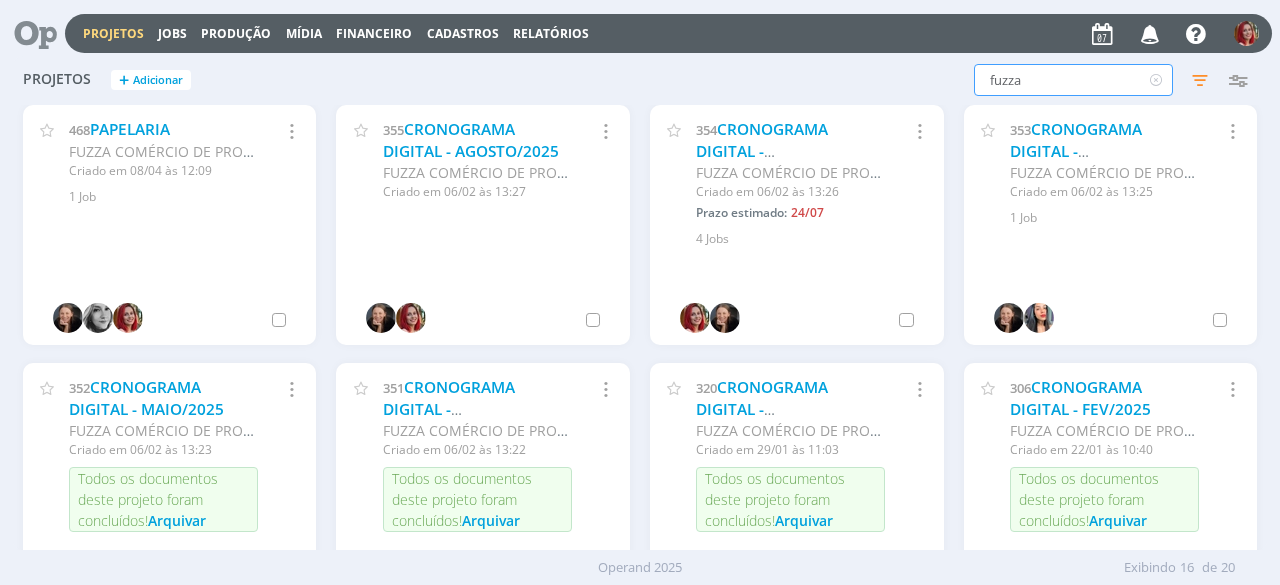 drag, startPoint x: 1090, startPoint y: 85, endPoint x: 577, endPoint y: 161, distance: 518.59906 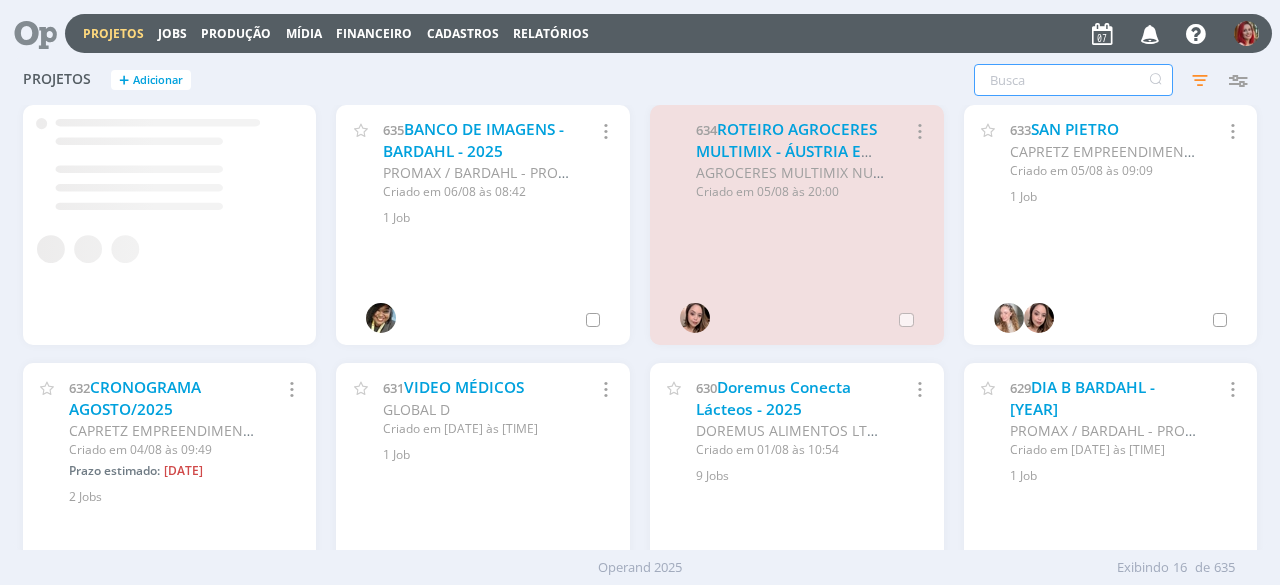 type 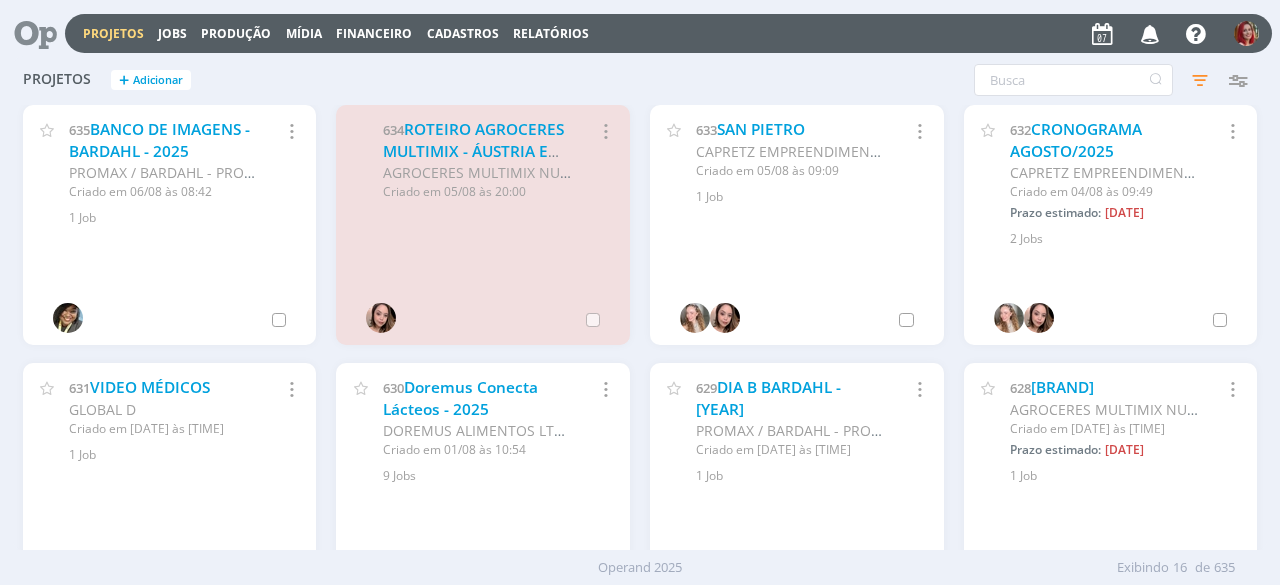 click at bounding box center [28, 33] 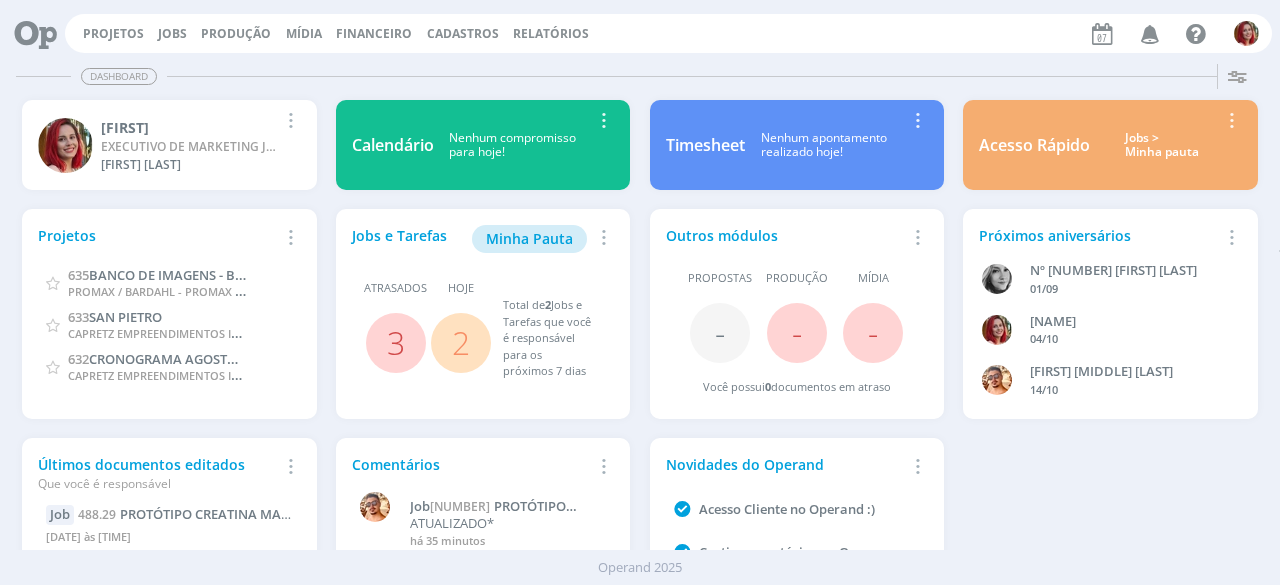 click on "Projetos
Jobs
Produção
Mídia
Financeiro
Cadastros
Relatórios
Notificações Victor M. comentou  no Job 488.30 :
ATUALIZADO* Victor M.
em 07/08 às 09:40
Victor M. comentou  no Job 488.29 :
ATUALIZADO* Victor M.
em 07/08 às 09:35
Pablo comentou  no Job 488.36 :
Z:\Criacao\2025\DOREMUS\CRIAÇÃO\488 - DOREMUS CONECTA - 40 ANOS\PAINEL LINHA ... Pablo
em 07/08 às 09:33
Victor M. comentou  no Job 488.24 :
ATUALIZADO* Victor M.
em 07/08 às 09:31
B Bruna  no Job" at bounding box center [668, 33] 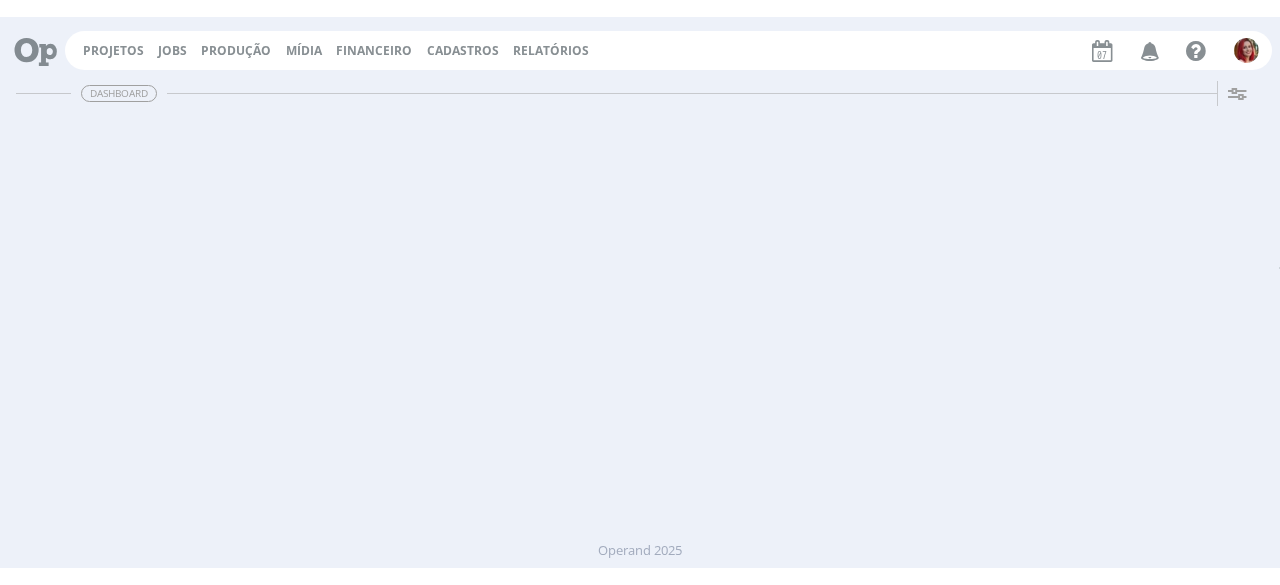 scroll, scrollTop: 0, scrollLeft: 0, axis: both 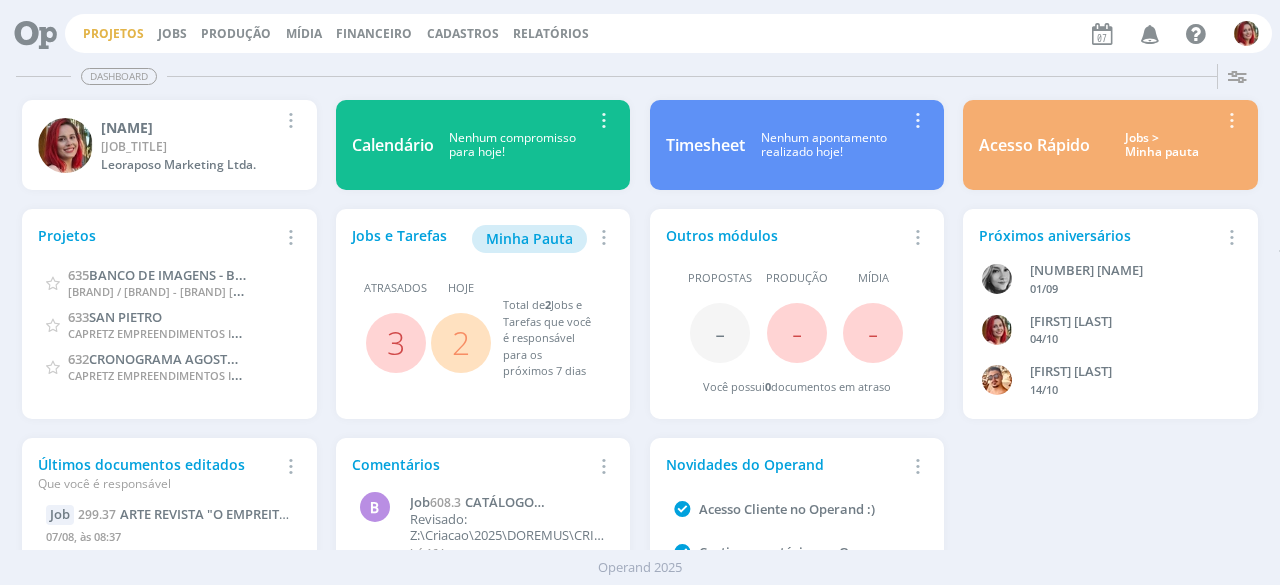 click on "Projetos" at bounding box center [113, 33] 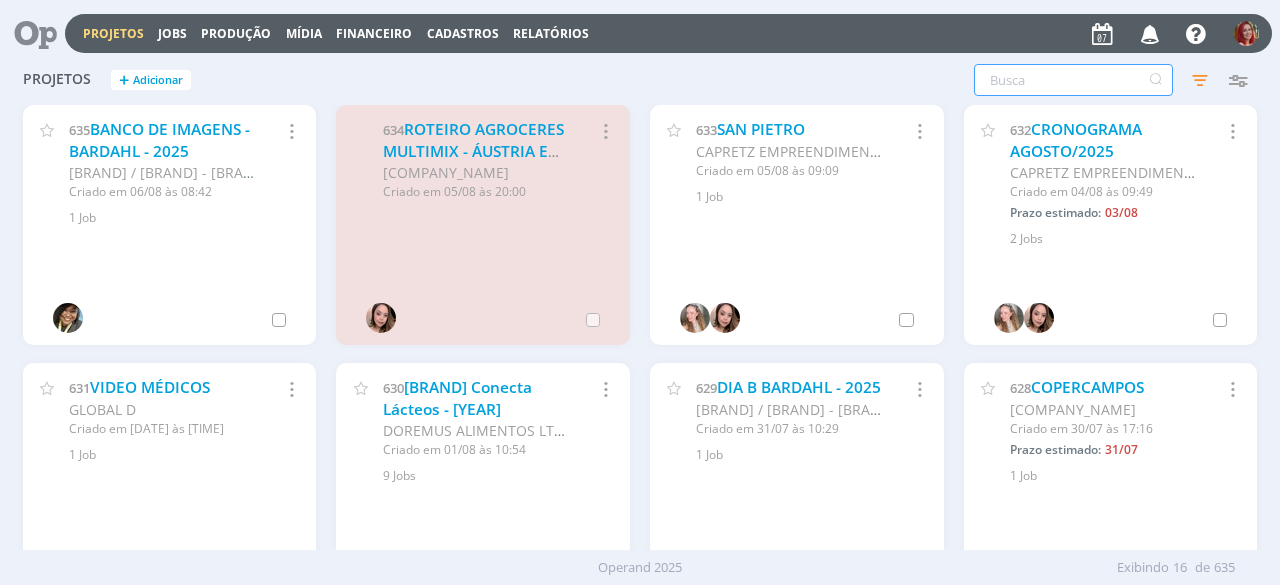 click at bounding box center [1073, 80] 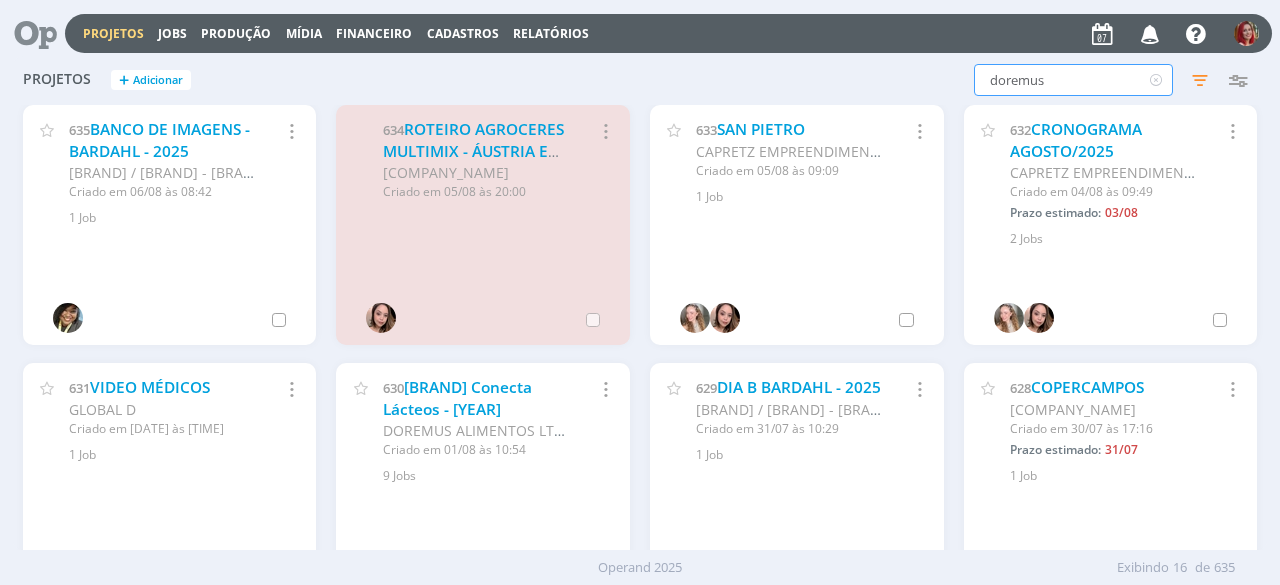 type on "doremus" 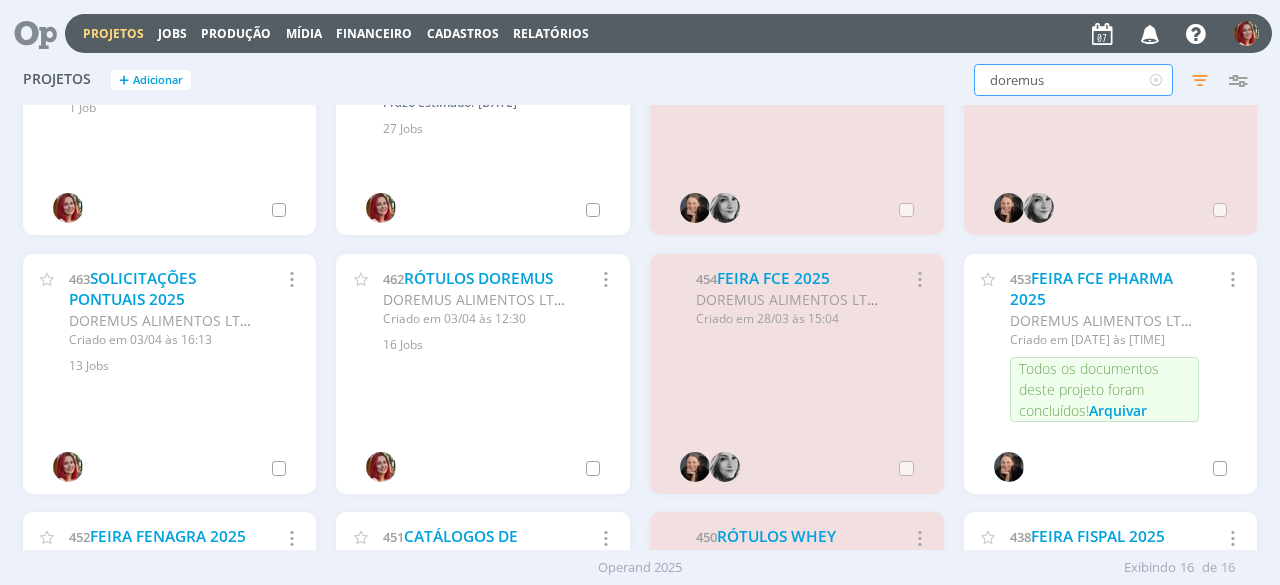 scroll, scrollTop: 400, scrollLeft: 0, axis: vertical 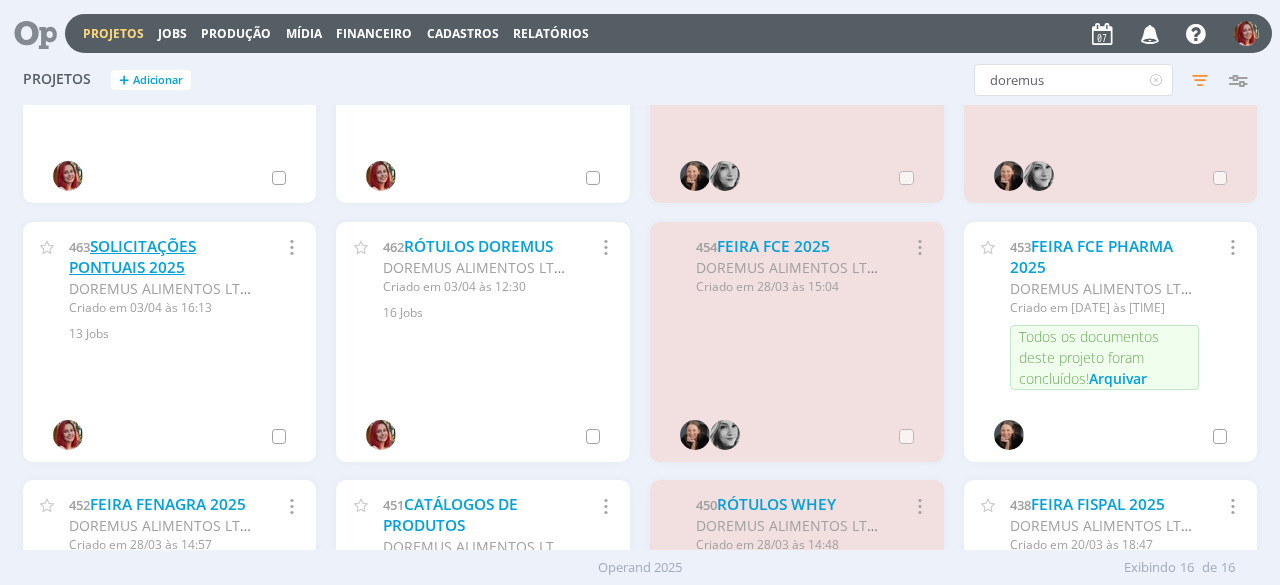 click on "SOLICITAÇÕES PONTUAIS 2025" at bounding box center [132, 257] 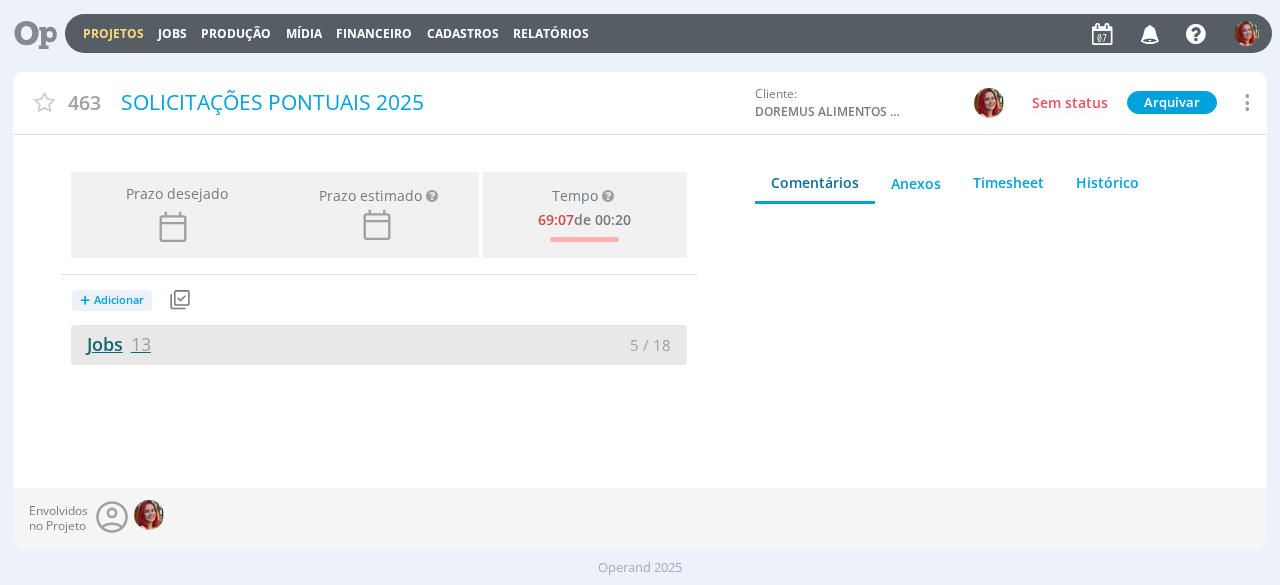 click on "Jobs 13" at bounding box center (111, 344) 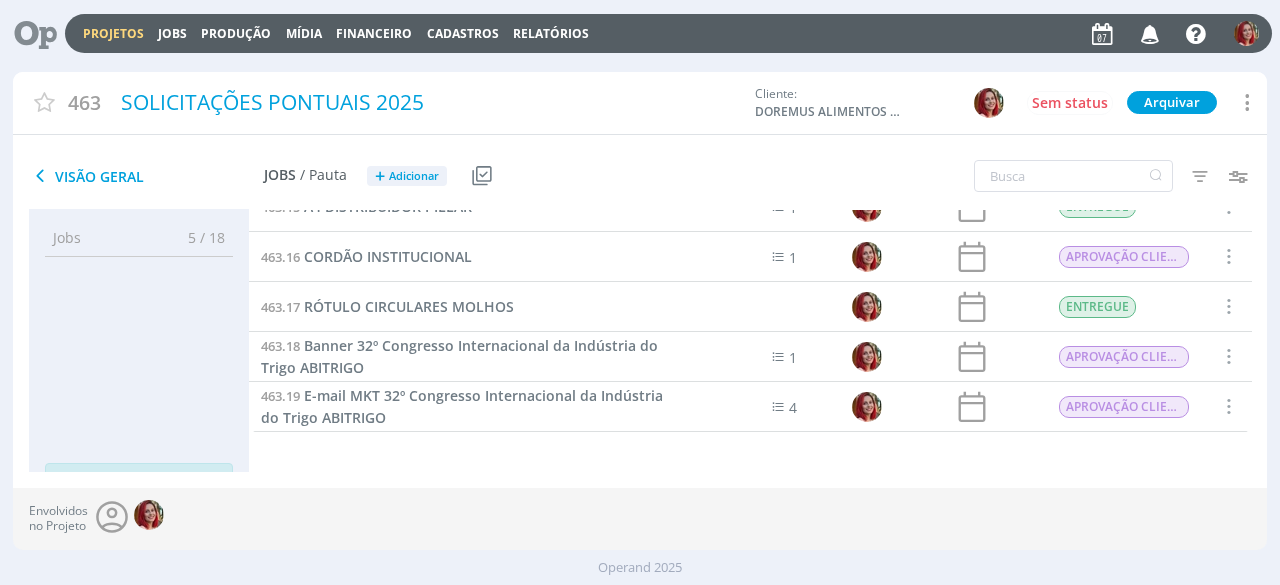 scroll, scrollTop: 426, scrollLeft: 0, axis: vertical 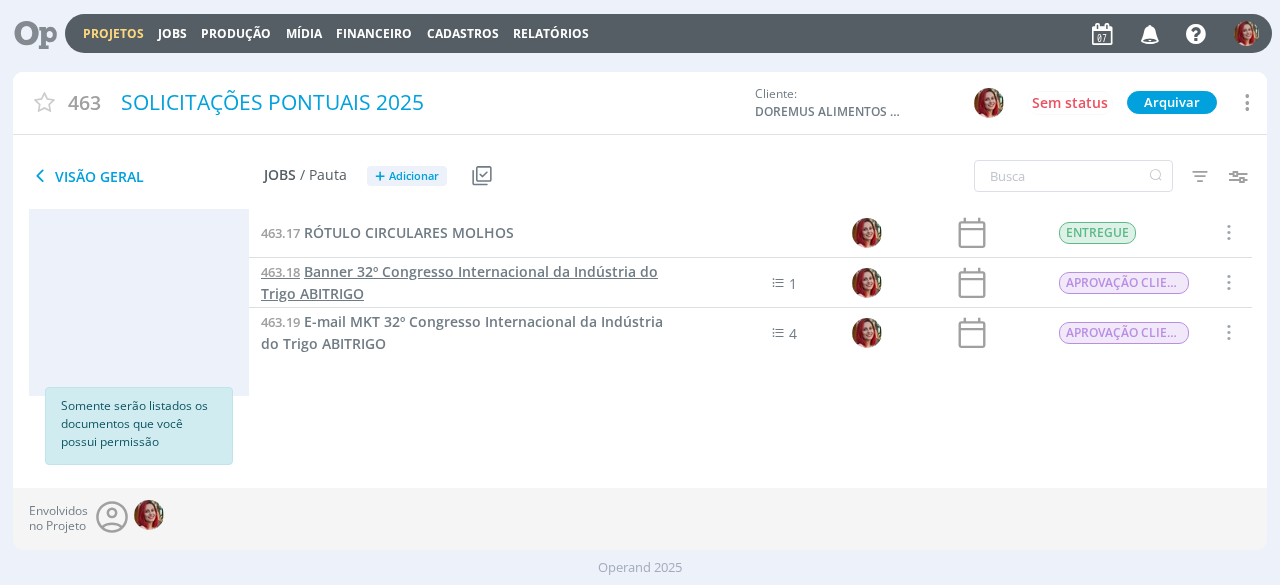 click on "463.18" at bounding box center (280, 272) 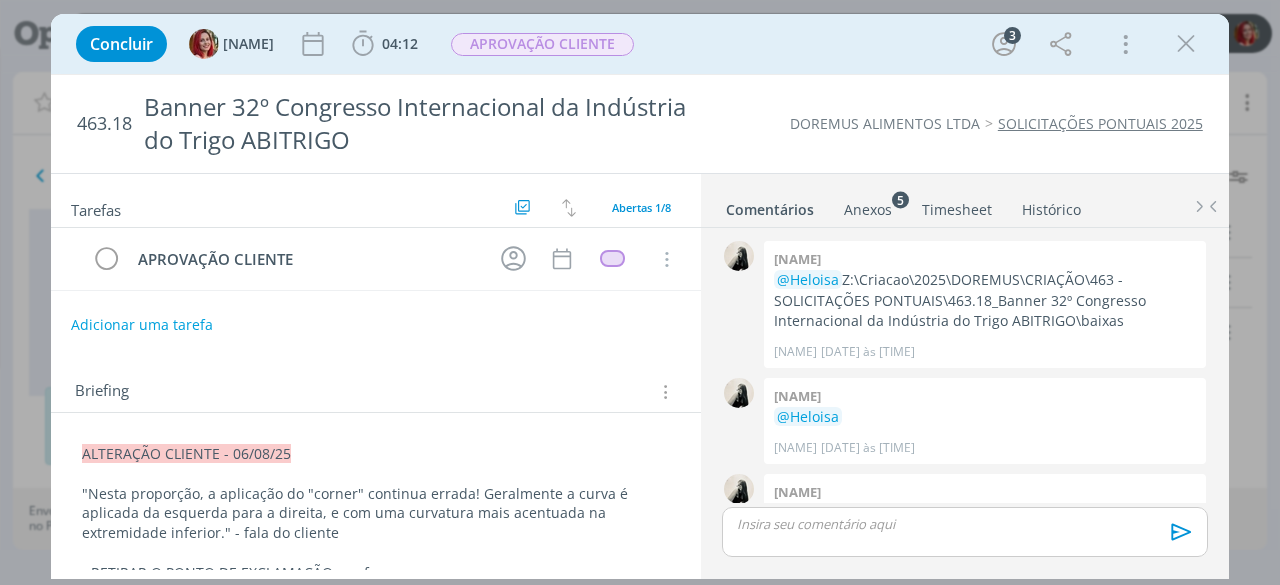 scroll, scrollTop: 608, scrollLeft: 0, axis: vertical 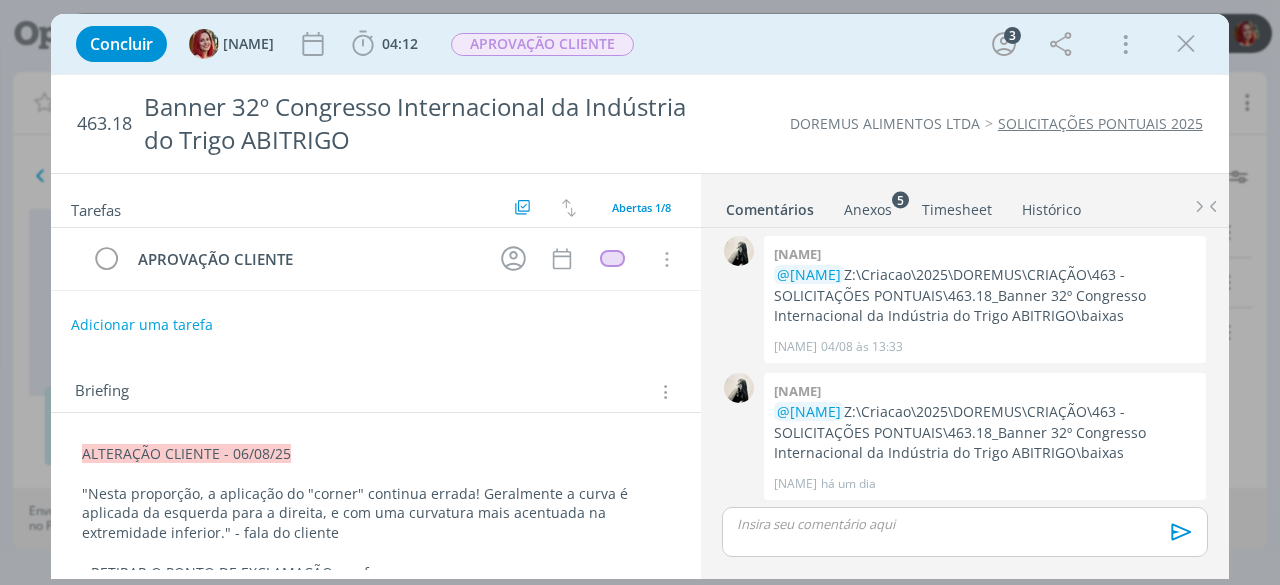 click on "Anexos
5" at bounding box center (868, 210) 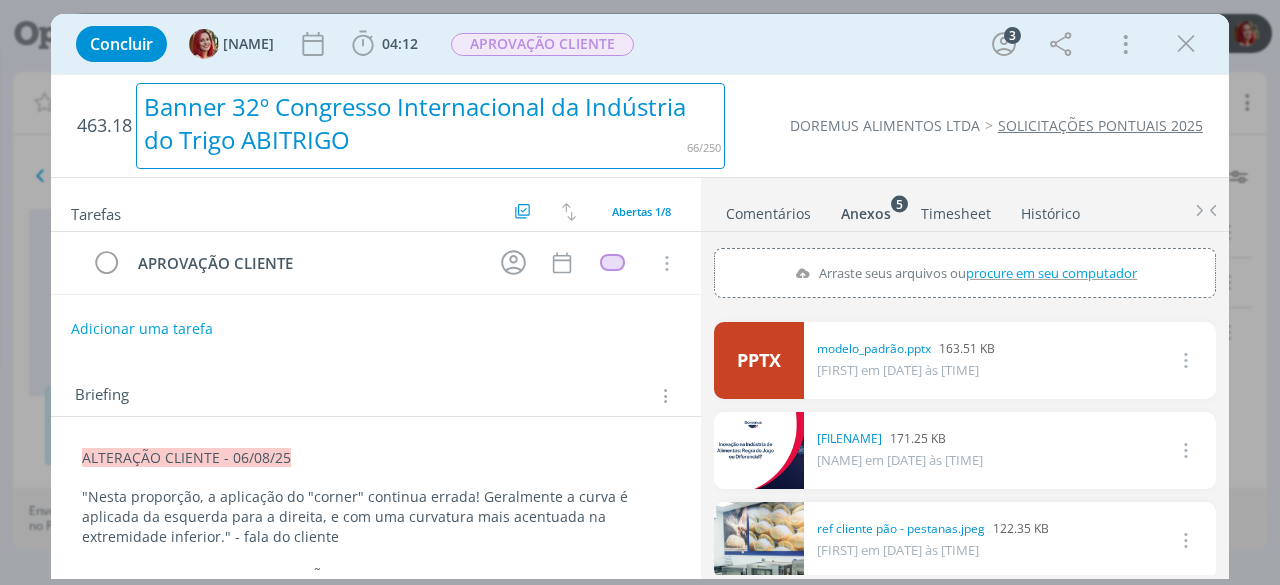 click on "463.18 Banner 32º Congresso Internacional da Indústria do Trigo  ABITRIGO DOREMUS ALIMENTOS LTDA SOLICITAÇÕES PONTUAIS 2025" at bounding box center (640, 126) 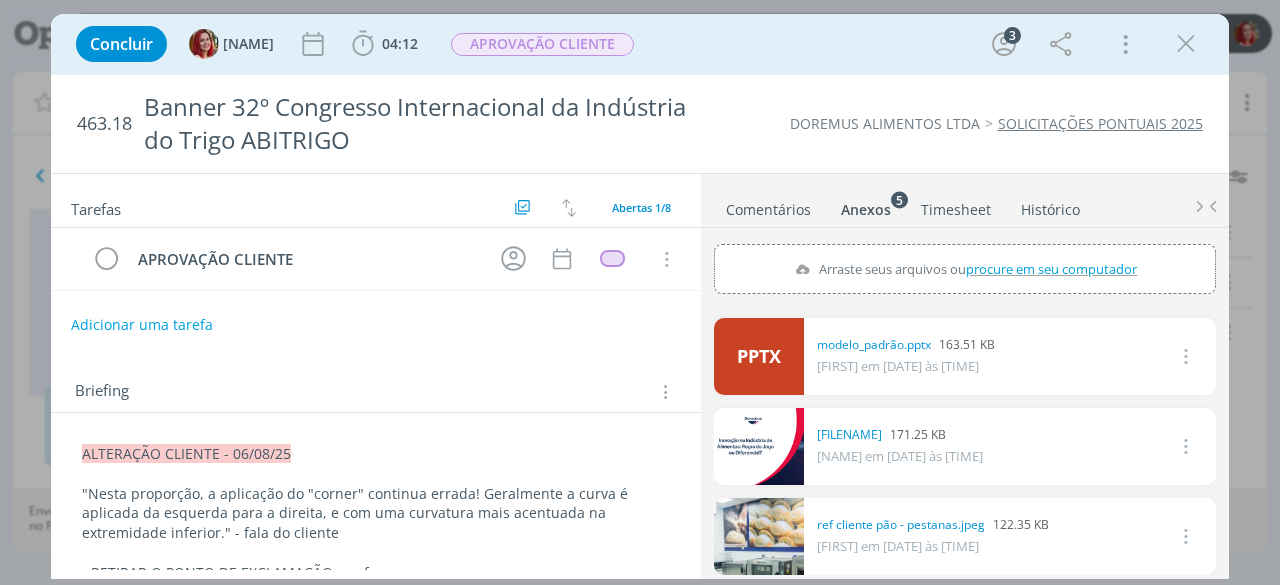 click on "463.18 Banner 32º Congresso Internacional da Indústria do Trigo  ABITRIGO DOREMUS ALIMENTOS LTDA SOLICITAÇÕES PONTUAIS 2025 Tarefas
Usar Job de template
Criar template a partir deste job
Visualizar Templates
Ordenar por: Prazo crescente Prazo decrescente Ordem original Todas 8 Concluídas 7 Canceladas 0
Abertas 1/8
APROVAÇÃO CLIENTE Cancelar
Adicionar uma tarefa
Briefing
Briefings Predefinidos
Versões do Briefing
Ver Briefing do Projeto
ALTERAÇÃO CLIENTE - 06/08/25 - RETIRAR O PONTO DE EXCLAMAÇÃO por favor O anexo ao qual o clientte se refere se chama "modelo_padrão" em pptx. "" at bounding box center (640, 327) 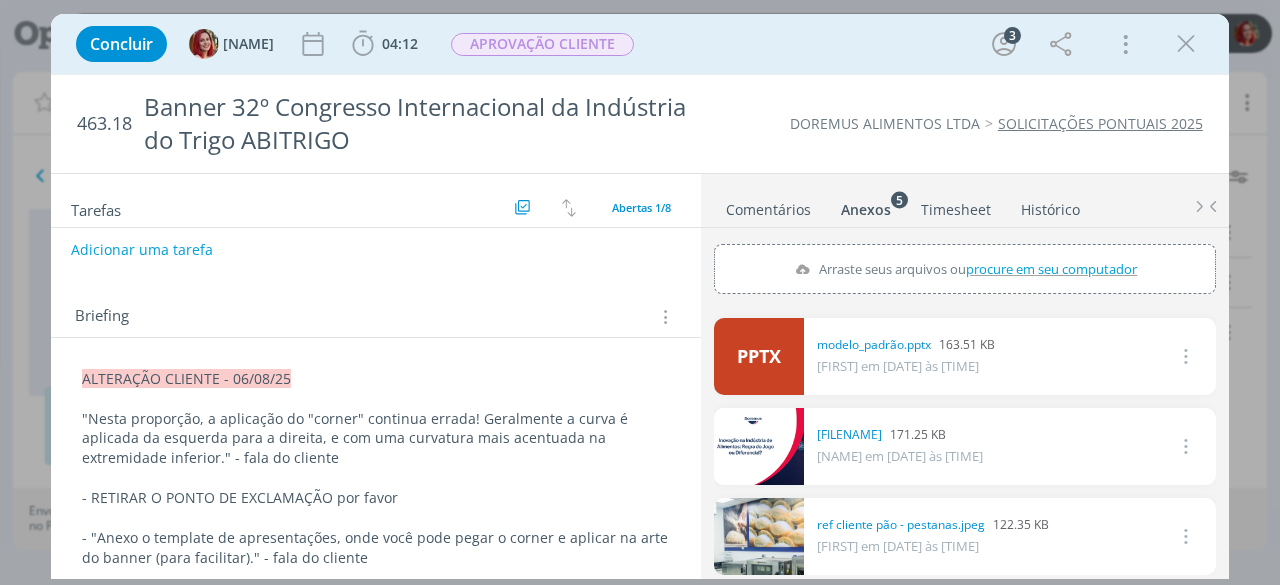 scroll, scrollTop: 0, scrollLeft: 0, axis: both 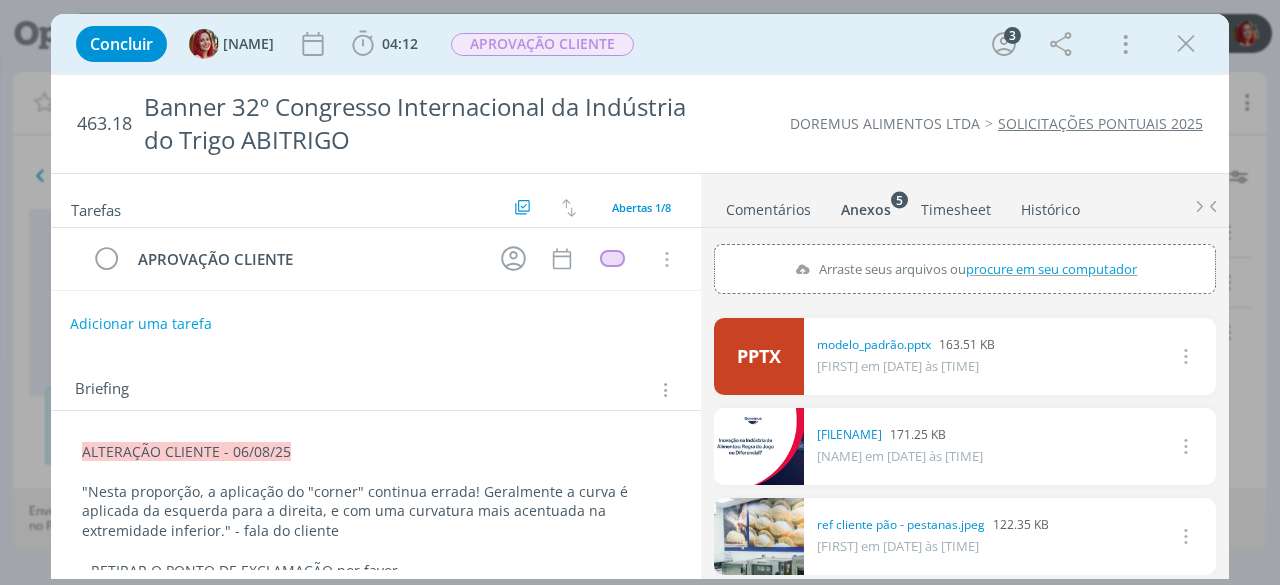 click on "Adicionar uma tarefa" at bounding box center (141, 324) 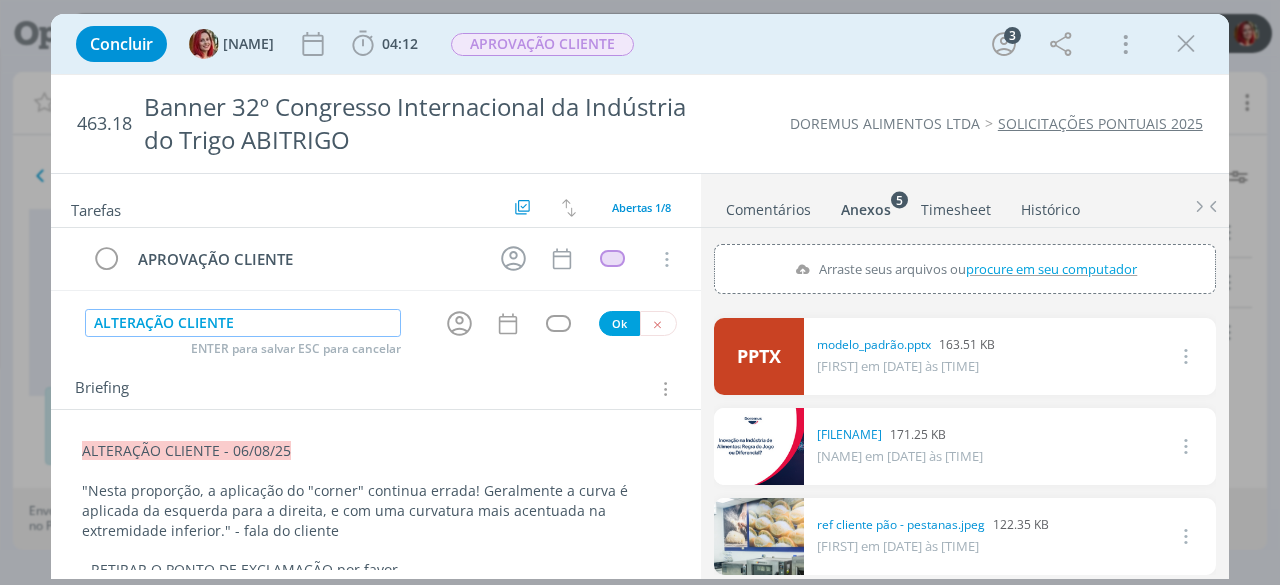 type on "ALTERAÇÃO CLIENTE" 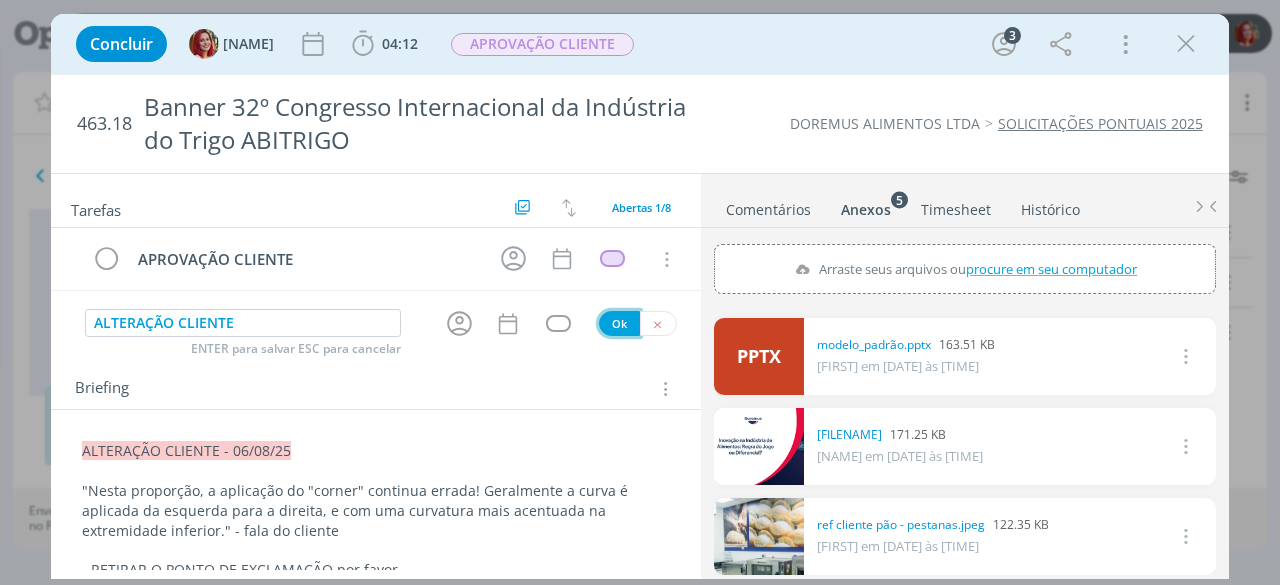 click on "Ok" at bounding box center (619, 323) 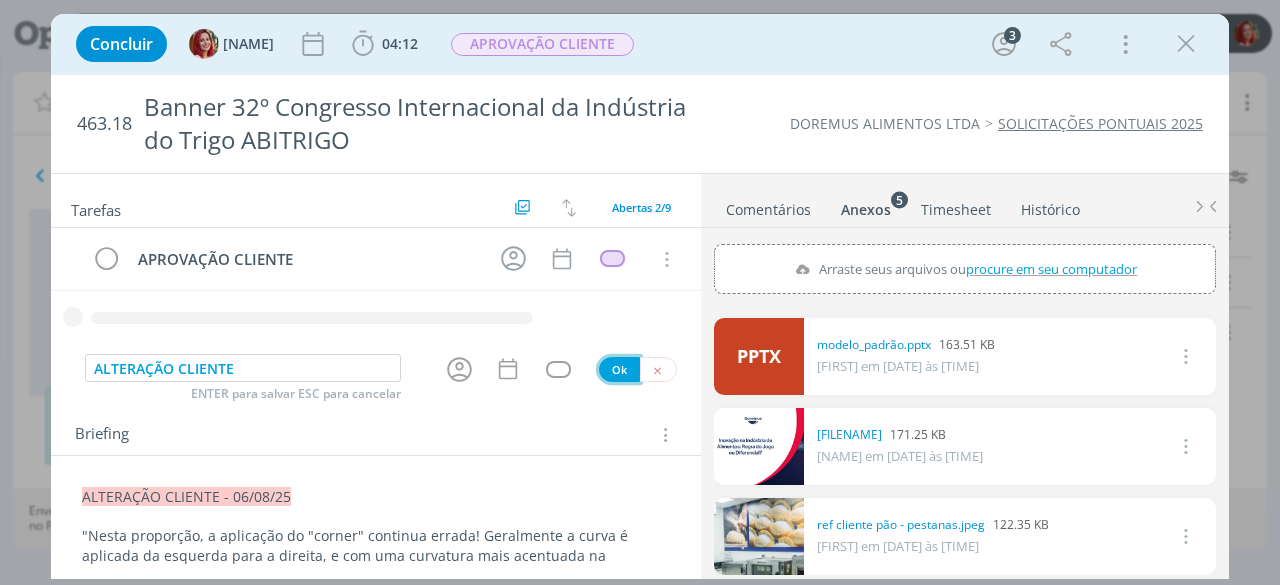 type 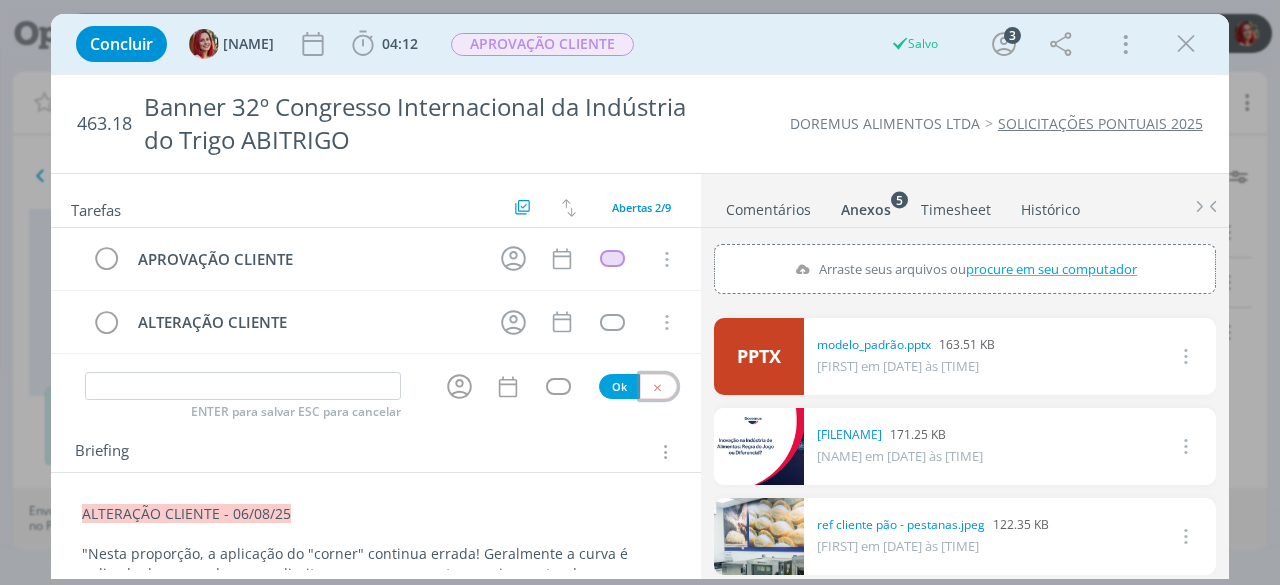 click at bounding box center (658, 386) 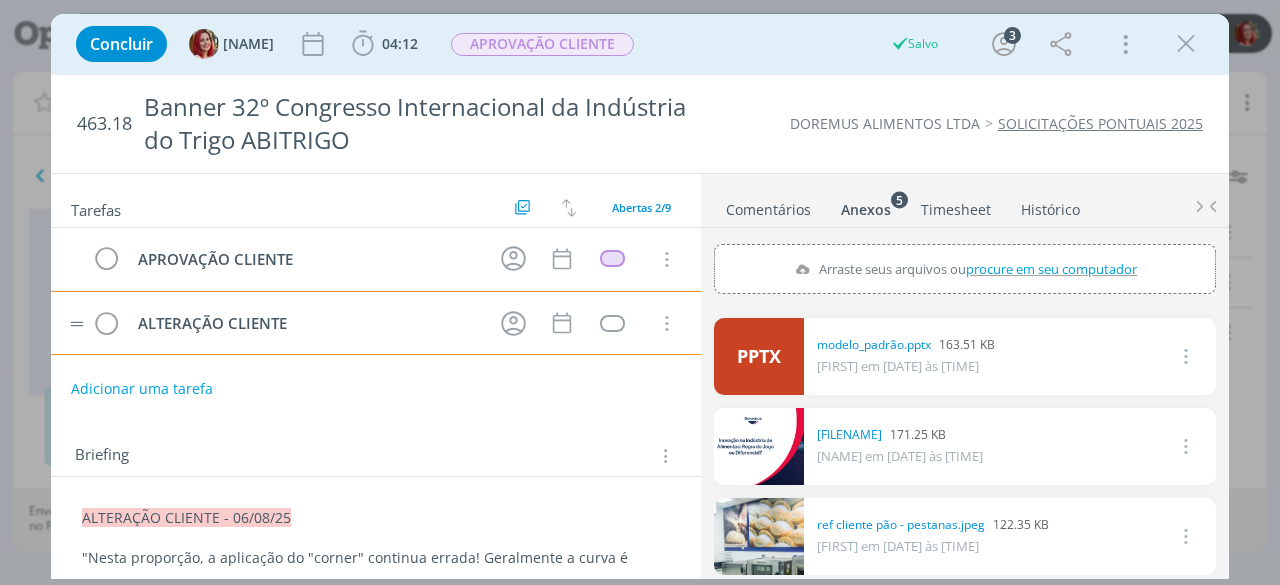 type 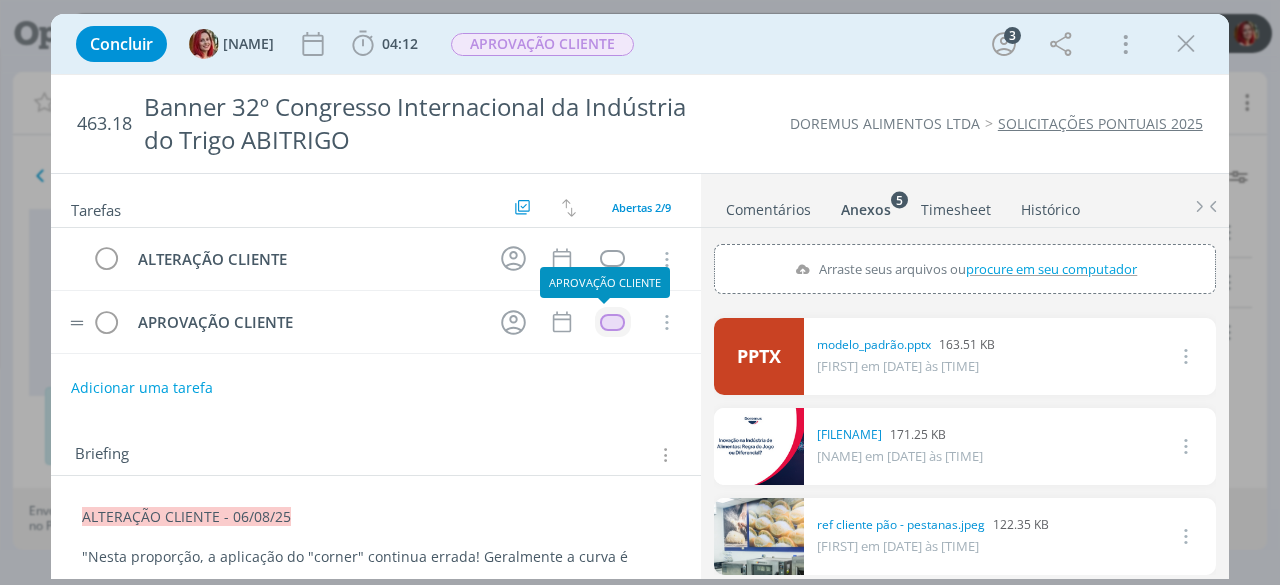 click at bounding box center (612, 322) 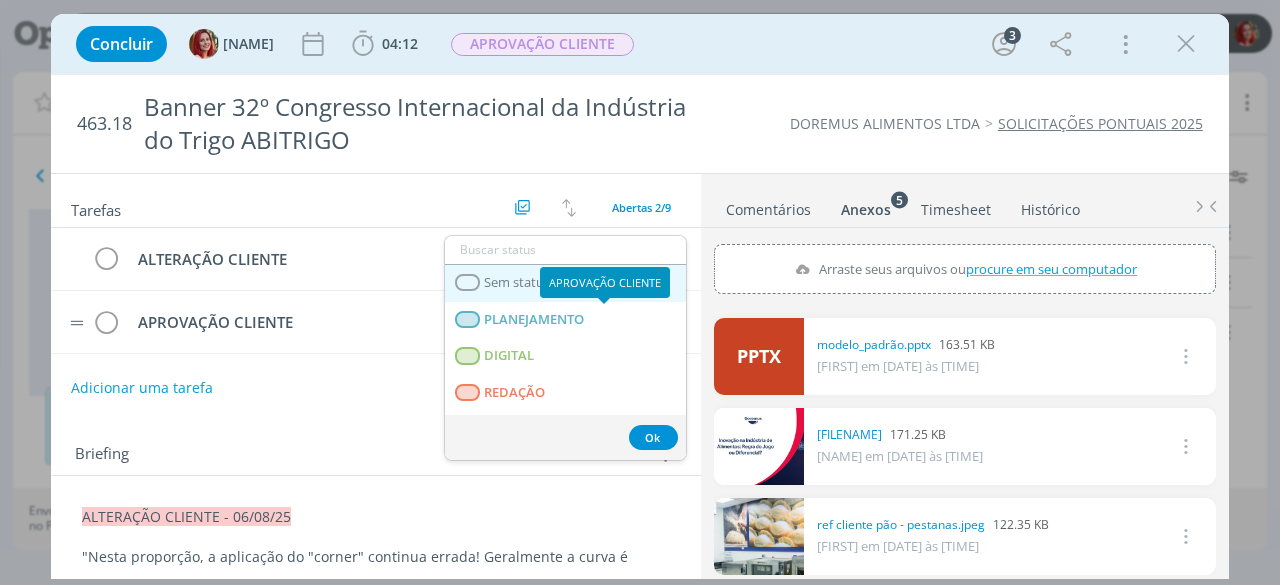 click on "Sem status" at bounding box center [518, 283] 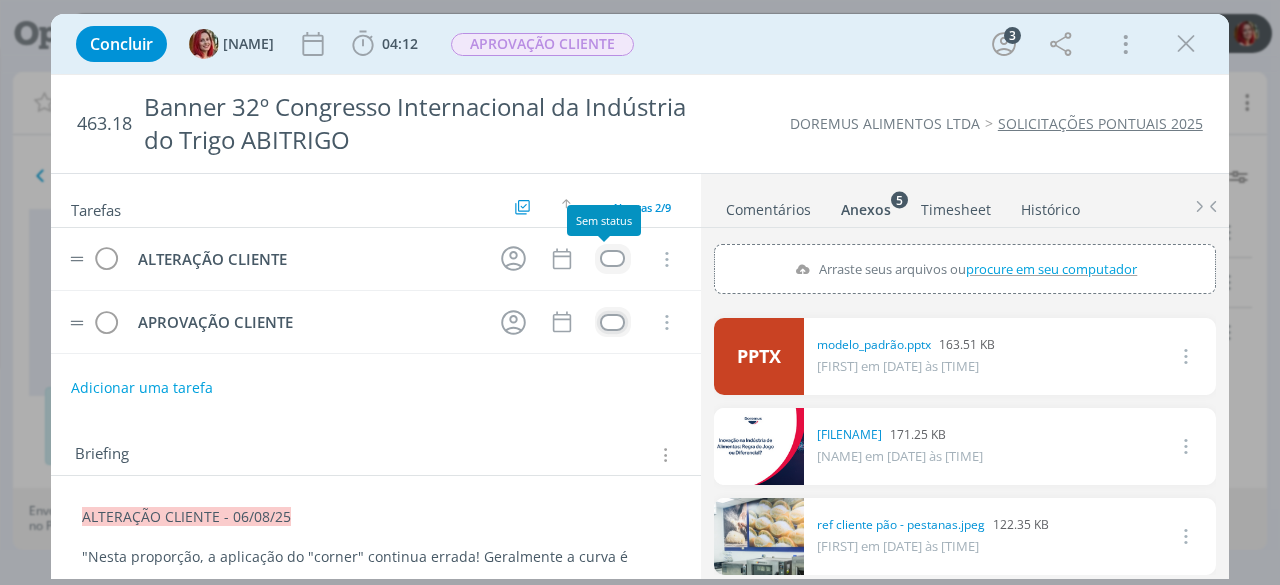 click at bounding box center (612, 258) 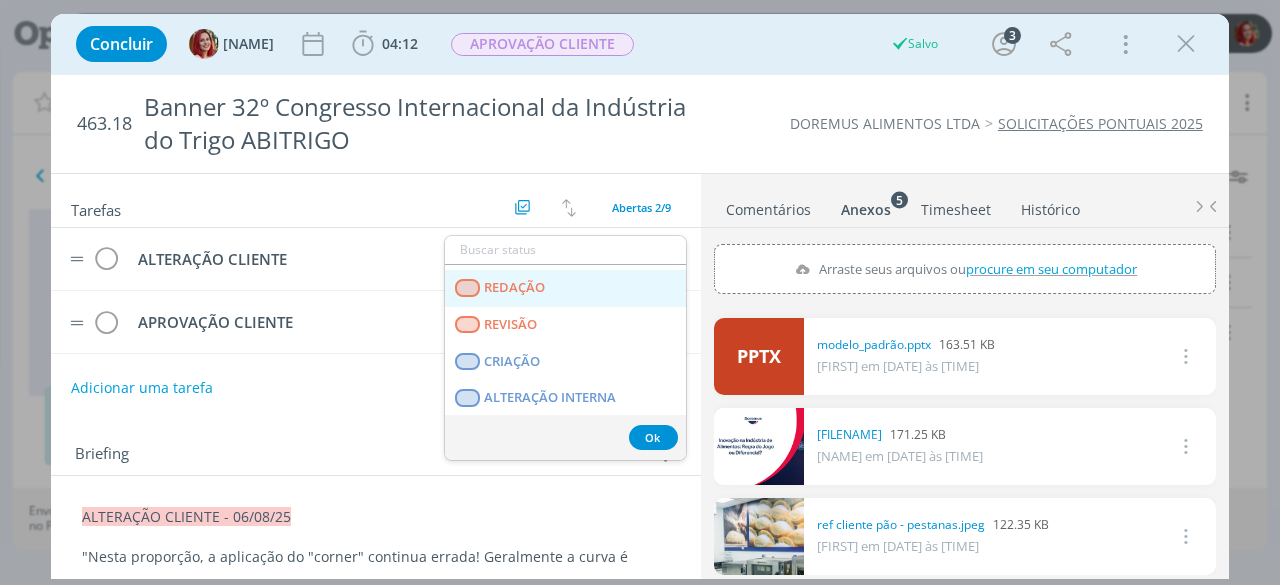 scroll, scrollTop: 100, scrollLeft: 0, axis: vertical 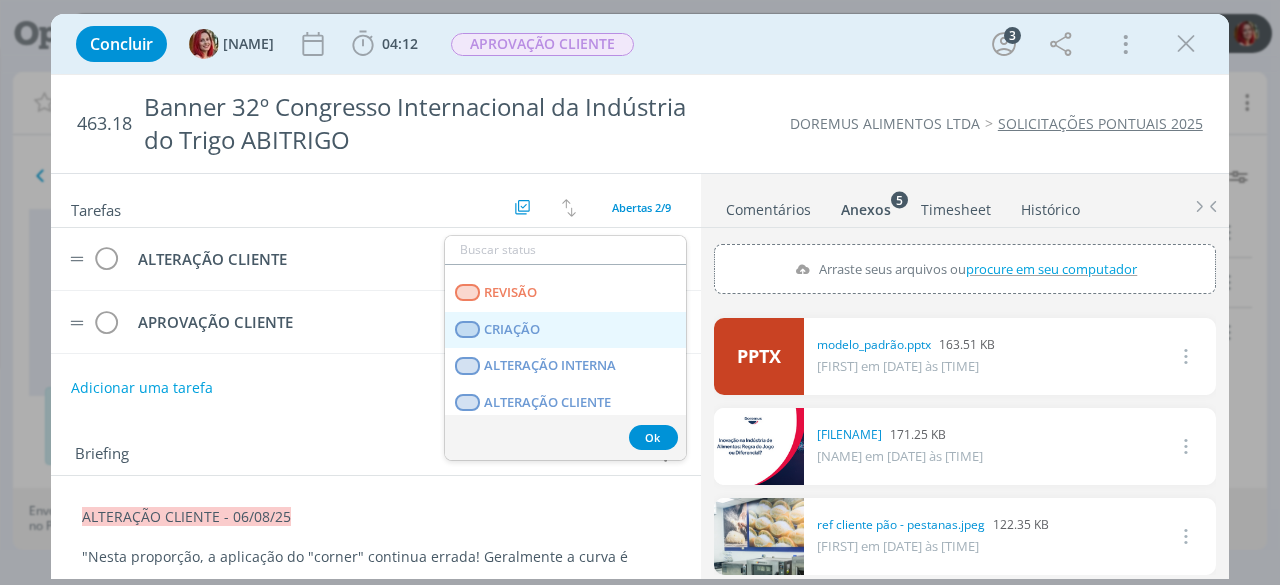 click on "CRIAÇÃO" at bounding box center (565, 329) 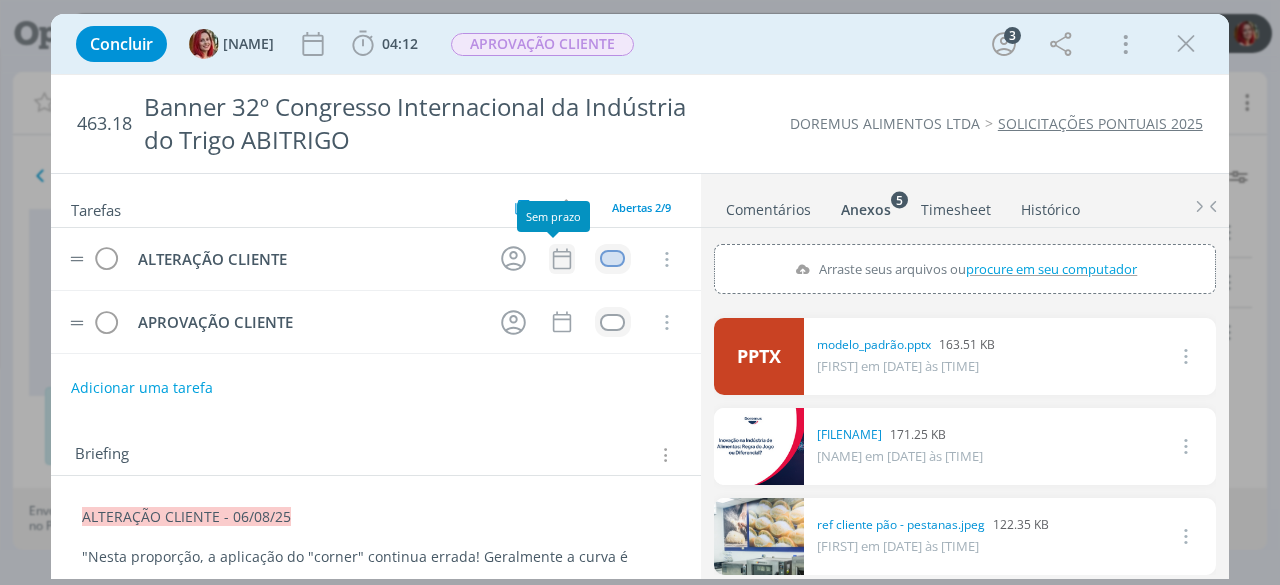 click 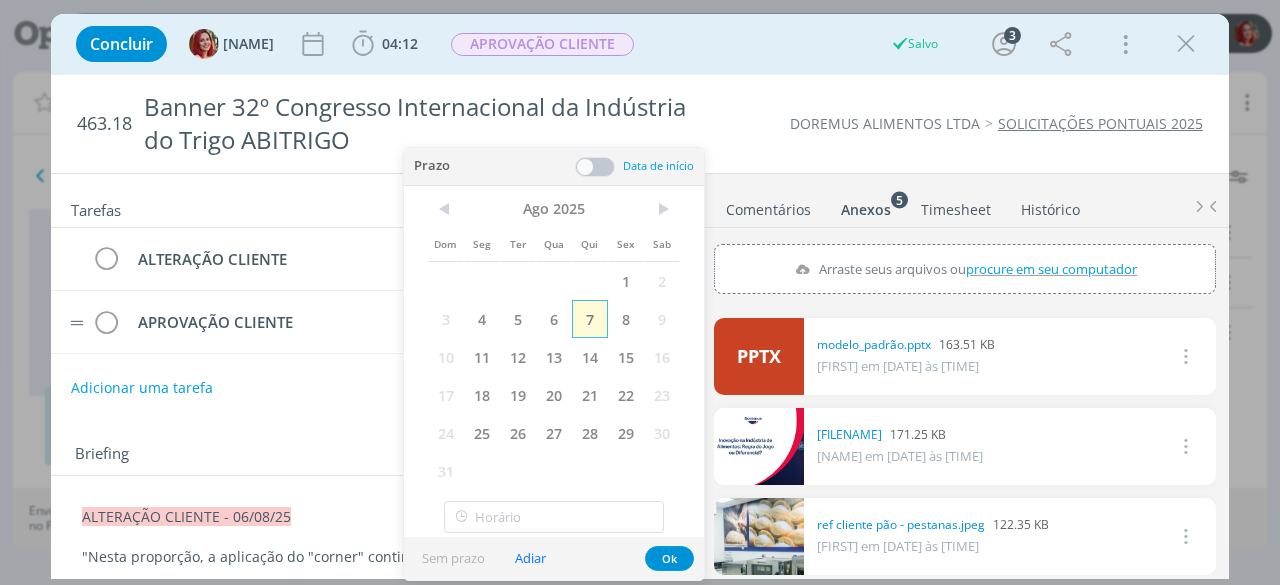 click on "7" at bounding box center (590, 319) 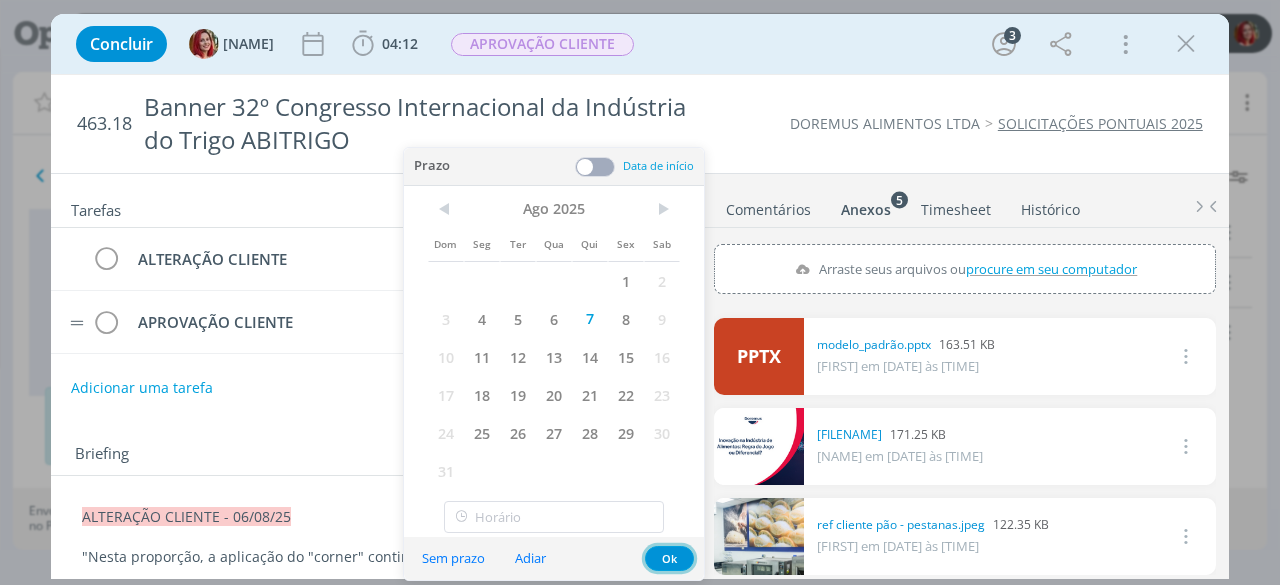 click on "Ok" at bounding box center [669, 558] 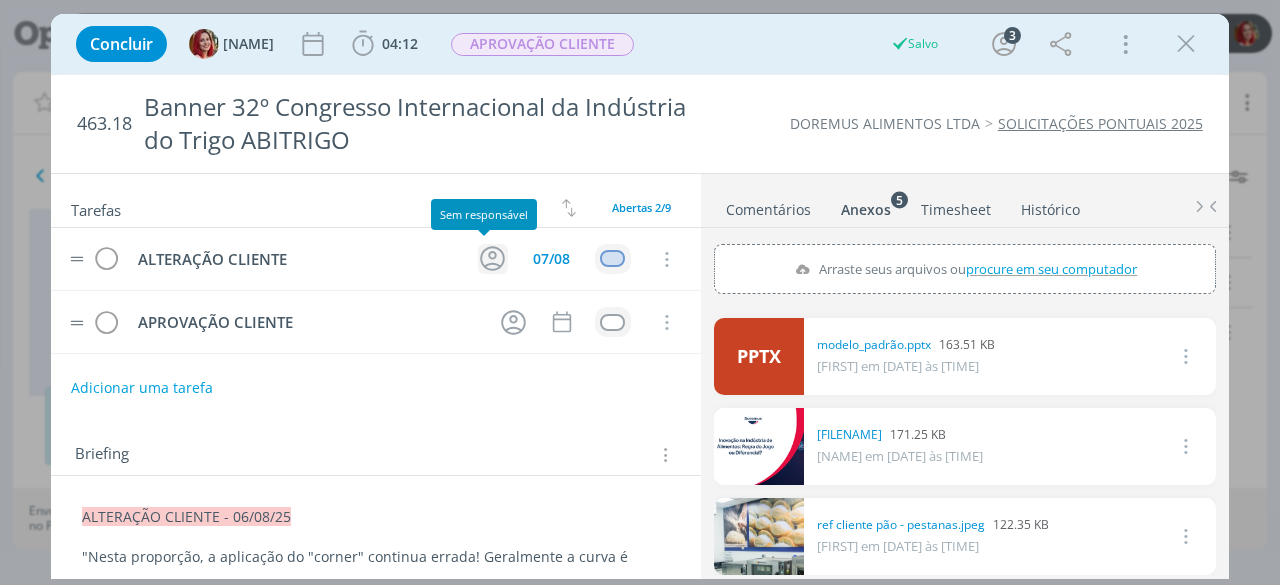 click 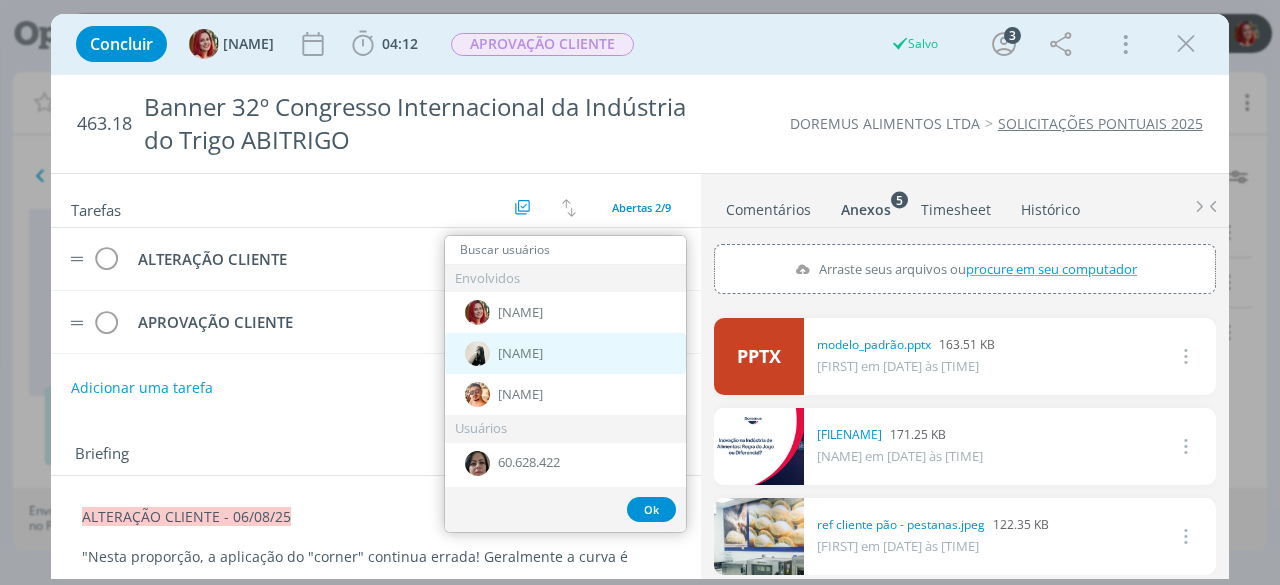 click on "Rafaela" at bounding box center (565, 353) 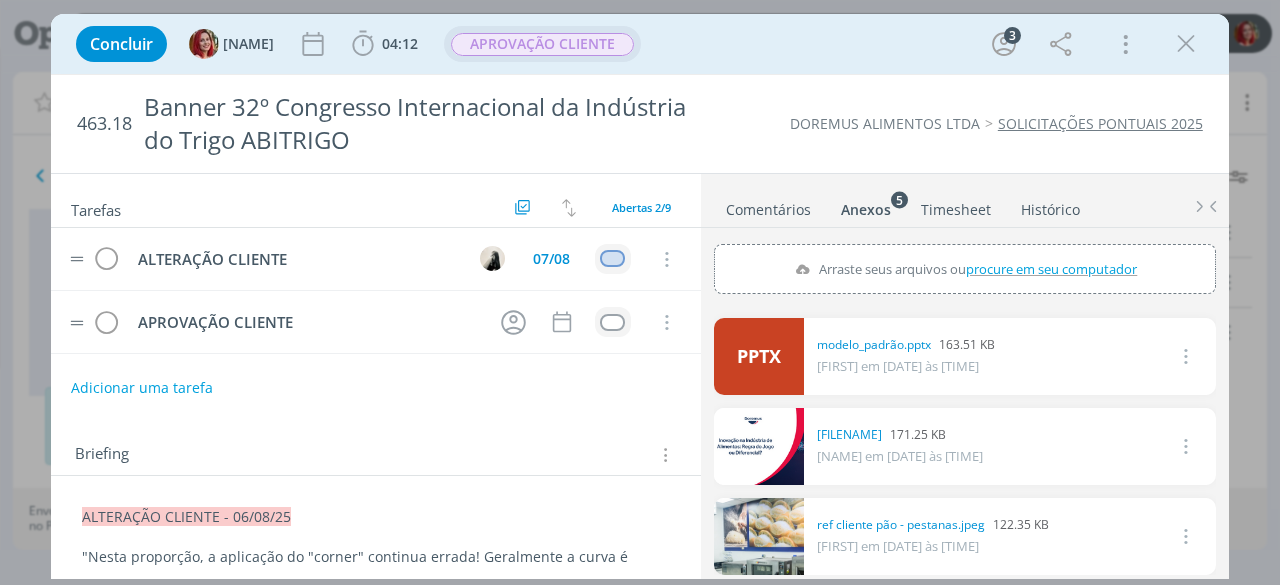 click on "APROVAÇÃO CLIENTE" at bounding box center [542, 44] 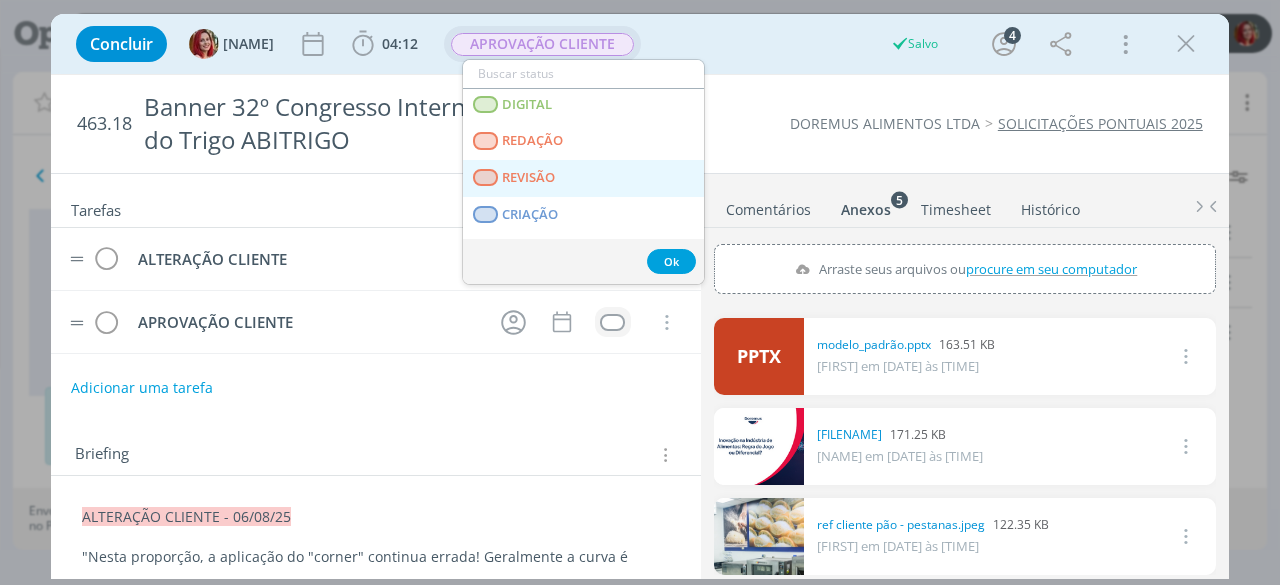 scroll, scrollTop: 100, scrollLeft: 0, axis: vertical 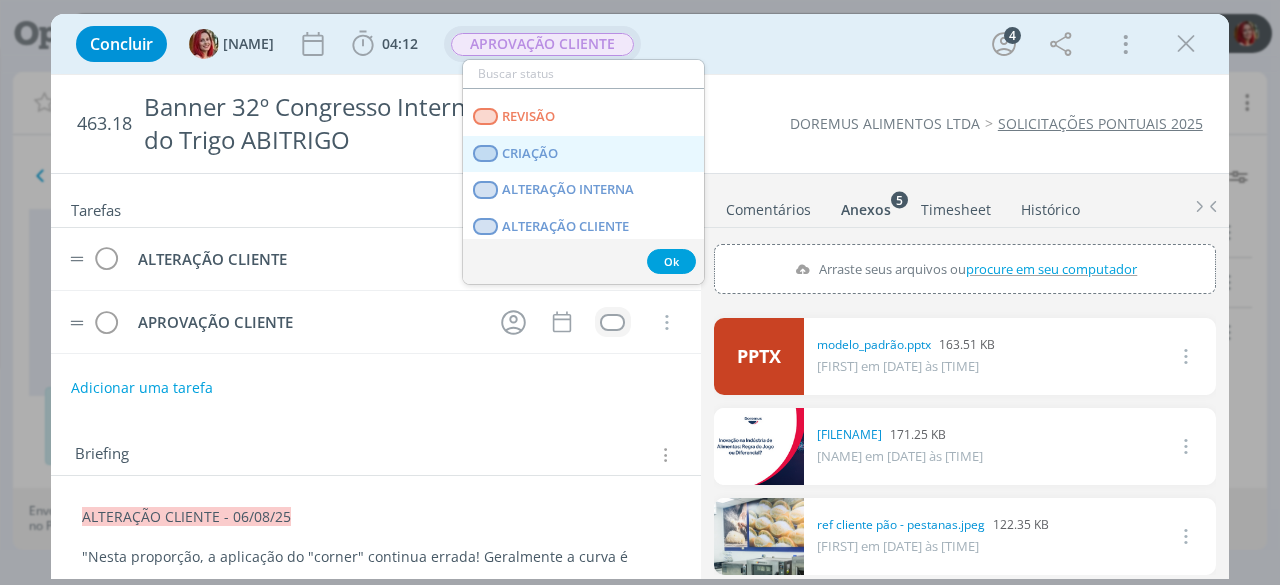 click on "CRIAÇÃO" at bounding box center [583, 154] 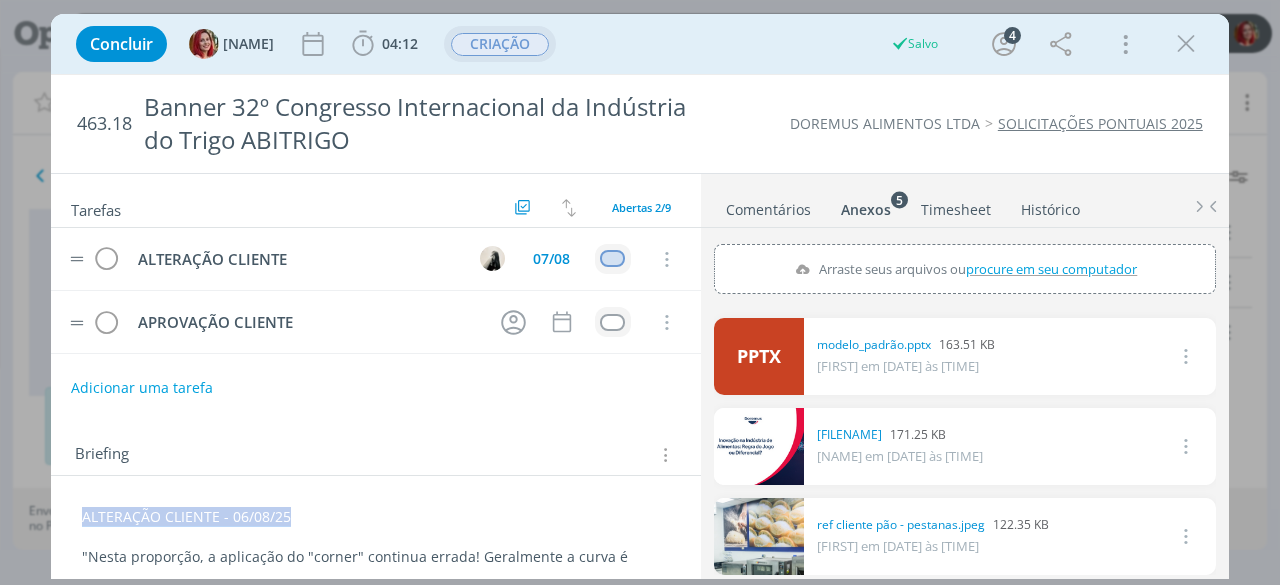 drag, startPoint x: 86, startPoint y: 510, endPoint x: 326, endPoint y: 503, distance: 240.10207 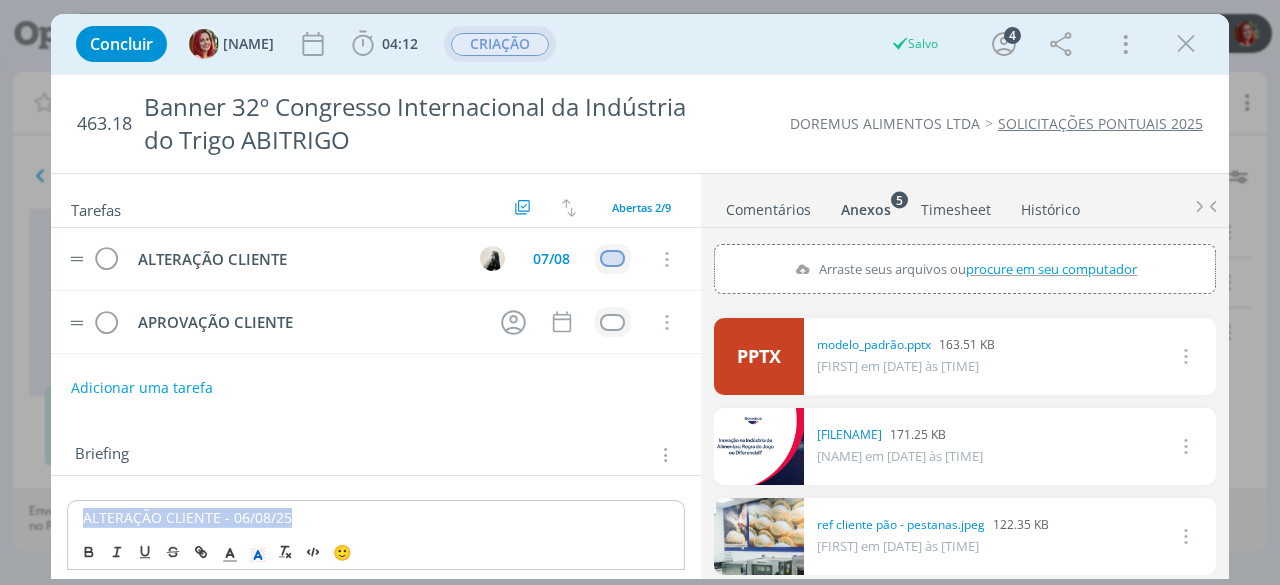 copy on "ALTERAÇÃO CLIENTE - 06/08/25" 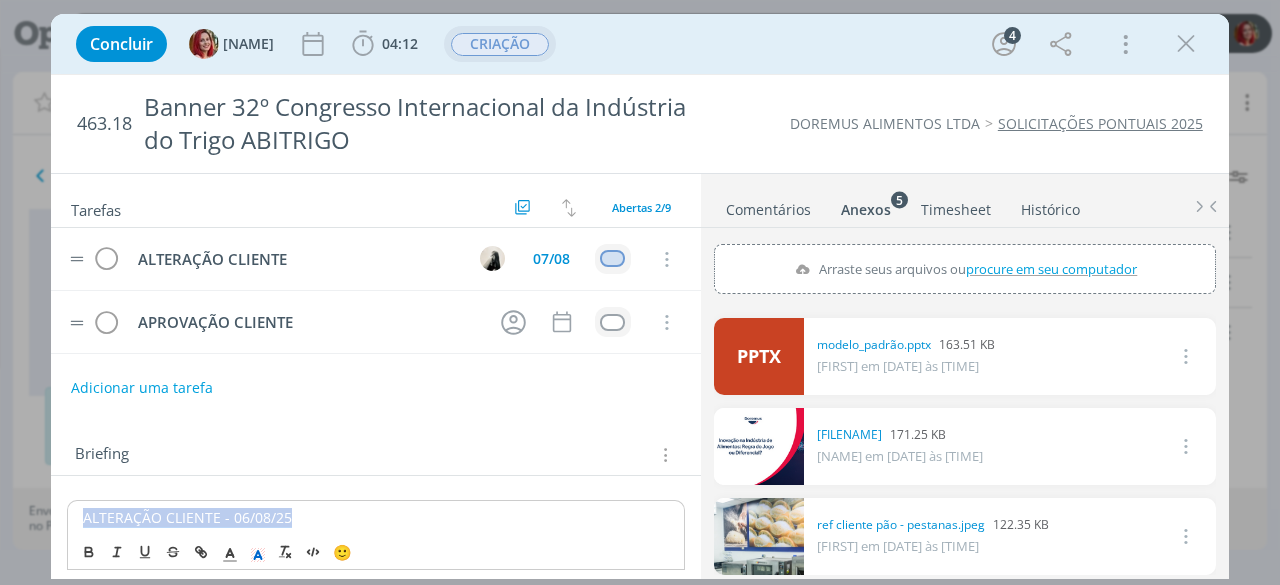 click on "ALTERAÇÃO CLIENTE - 06/08/25" at bounding box center (187, 517) 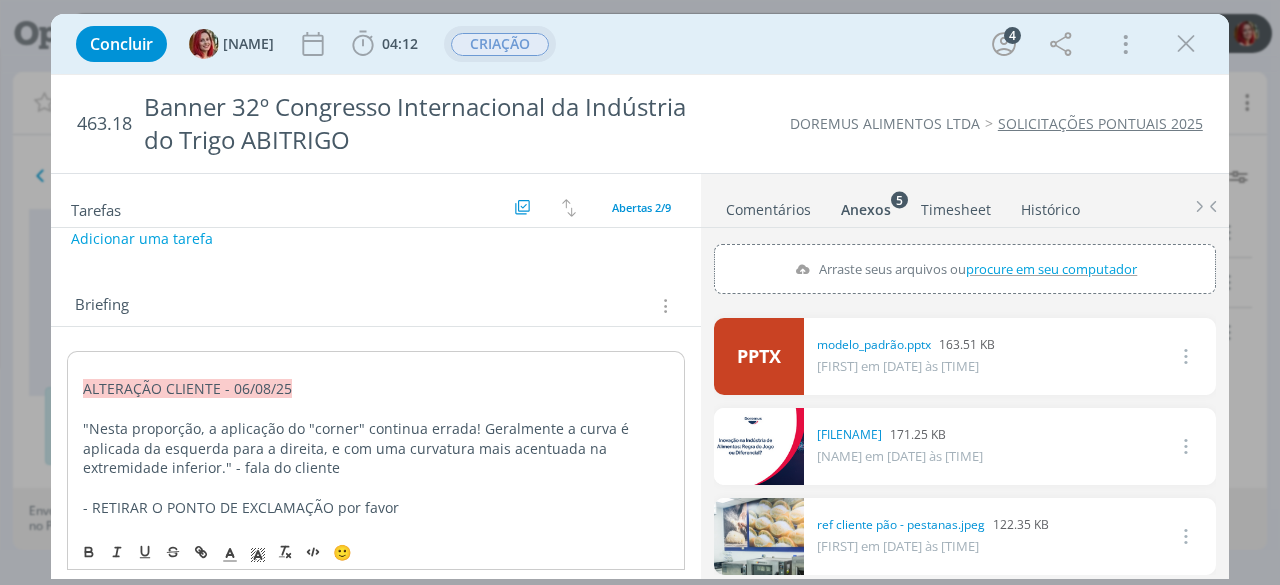 scroll, scrollTop: 151, scrollLeft: 0, axis: vertical 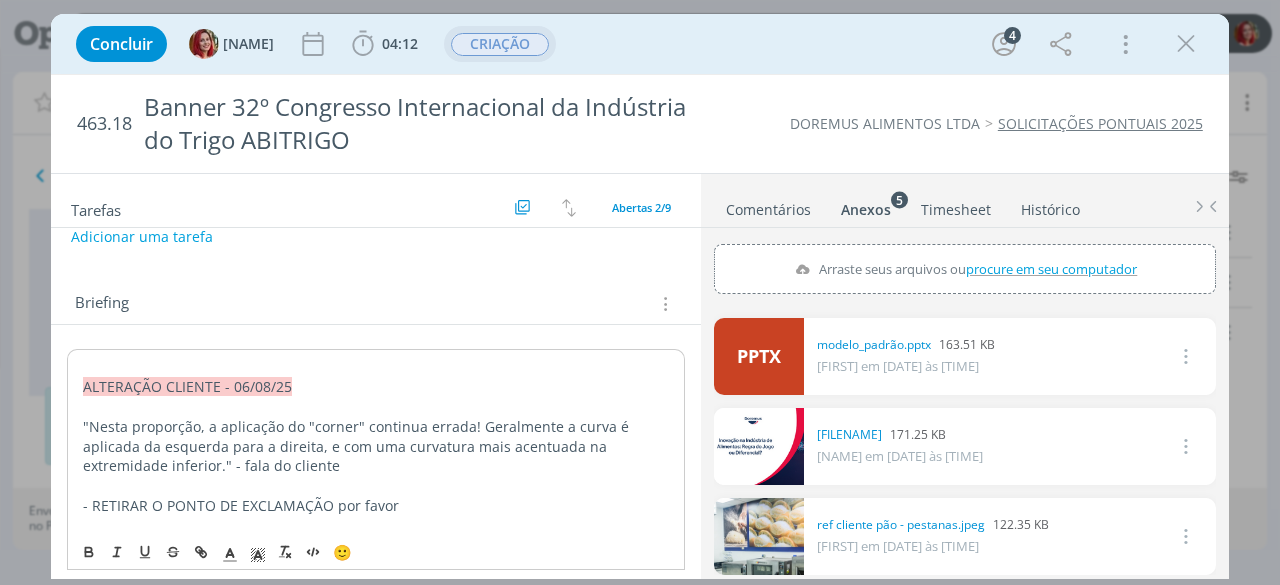 click on "ALTERAÇÃO CLIENTE - 06/08/25 "Nesta proporção, a aplicação do "corner" continua errada! Geralmente a curva é aplicada da esquerda para a direita, e com uma curvatura mais acentuada na extremidade inferior." - fala do cliente - RETIRAR O PONTO DE EXCLAMAÇÃO por favor - "Anexo o template de apresentações, onde você pode pegar o corner e aplicar na arte do banner (para facilitar)." - fala do cliente O anexo ao qual o clientte se refere se chama "modelo_padrão" em pptx. ALTERAÇÃO CLIENTE - 01/08/25 " esse elemento curvo, não é assim que usamos, em anexo um exemplo de como fazemos. Ele tem que ter essa angulação, igual aos dos demais materiais " - fala do cliente.  Na aba ao lado disponibilizo o anexo ao qual ele se referiu. (NOMEADO DE:  1000030096.jpg ) ALTERAÇÃO CLIENTE - 31/07/25 fazer mais uma opção com a frase Sistemas Enzimáticos e tecnologias para panificação" ou "soluções completas para panificação” referência do cliente: aba anexos ao lado. ALTERAÇÃO CLIENTE Doremus," at bounding box center [376, 1241] 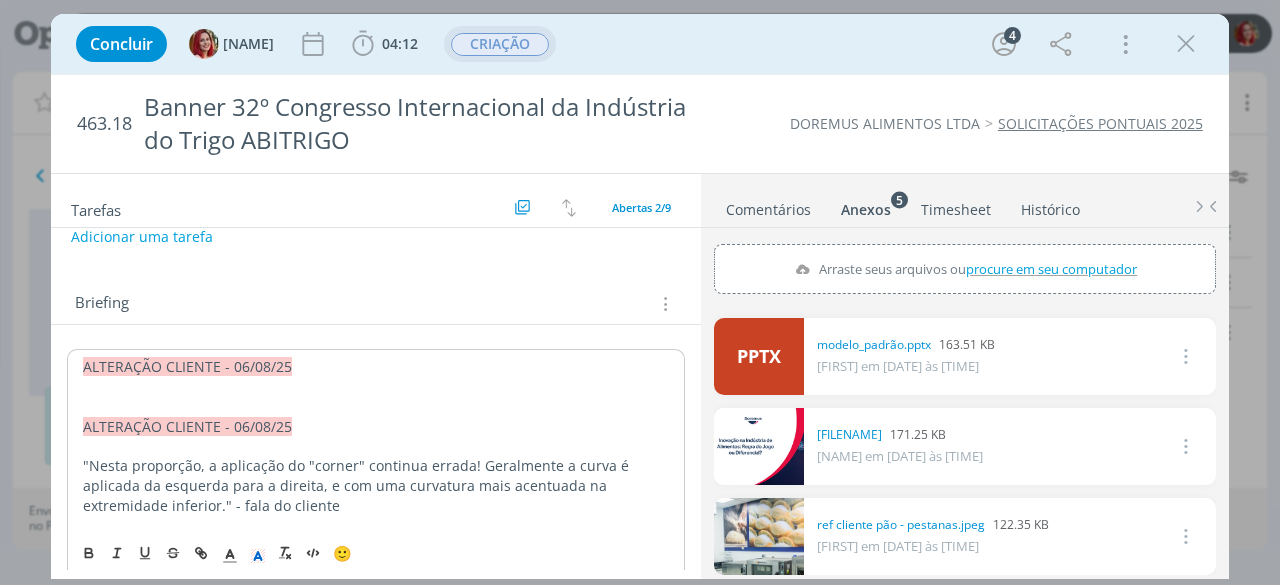 click at bounding box center (376, 407) 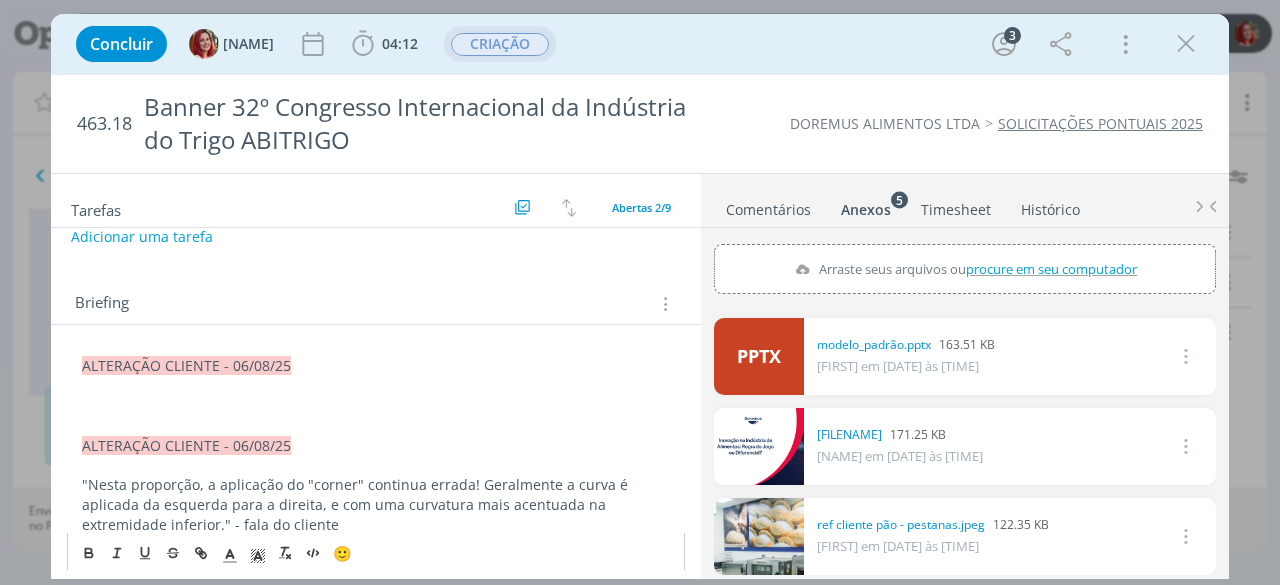 click at bounding box center [376, 406] 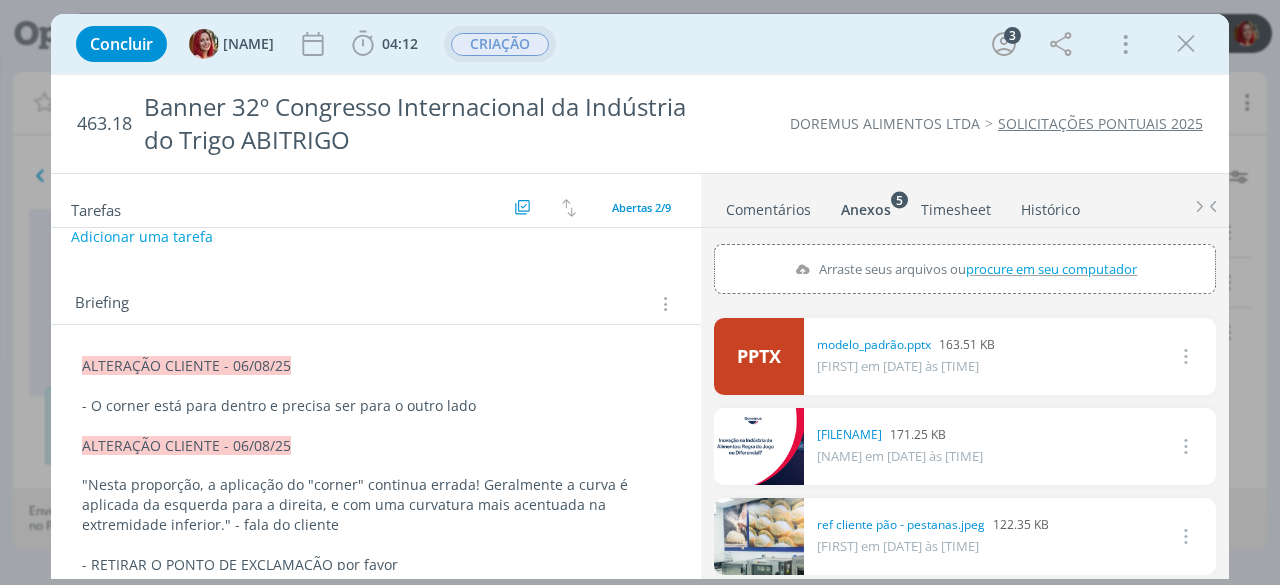 click on "Concluir
GIOVANA
04:12
Iniciar
Apontar
Data * 07/08/2025 Horas * 00:00 Tarefa Selecione a tarefa Descrição *  Retrabalho  Apontar Realizado Estimado 04:12 / 00:00 CRIAÇÃO 3 Mais Informações
Copiar Link
Duplicar Job Mover Job de Projeto Exportar/Imprimir Job
Cancelar" at bounding box center (640, 44) 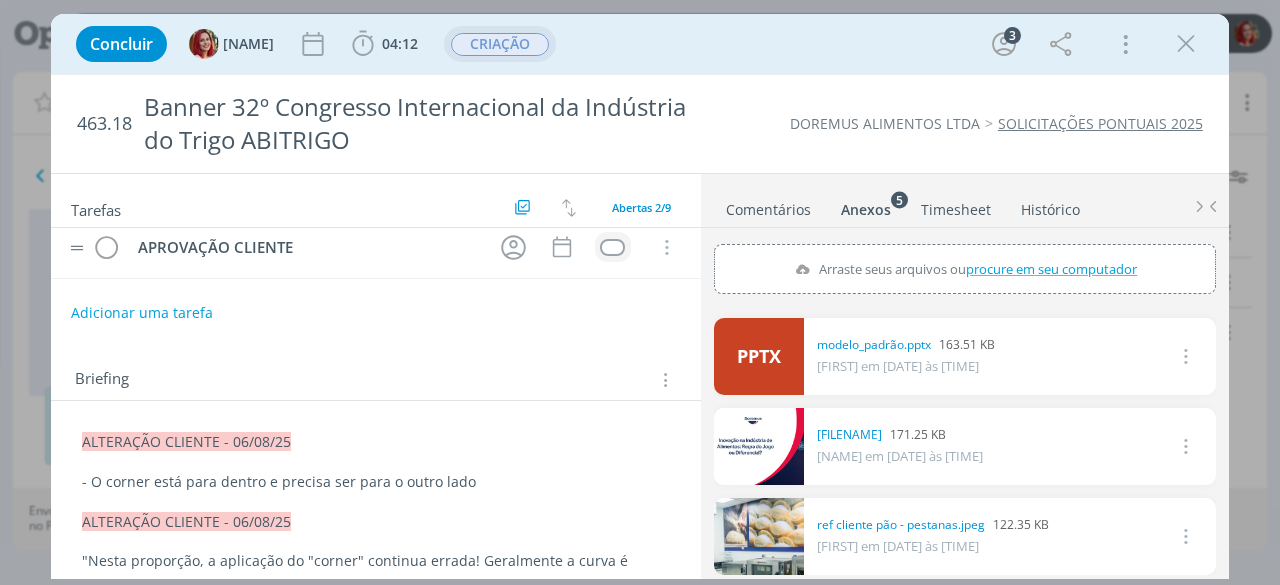 scroll, scrollTop: 0, scrollLeft: 0, axis: both 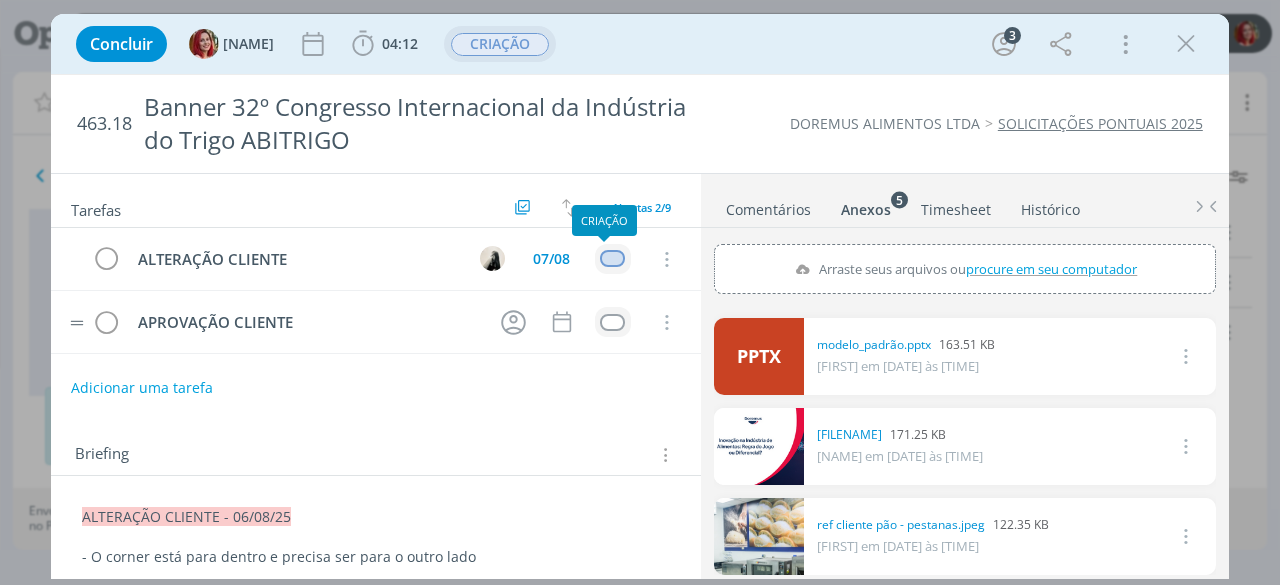 click at bounding box center (612, 258) 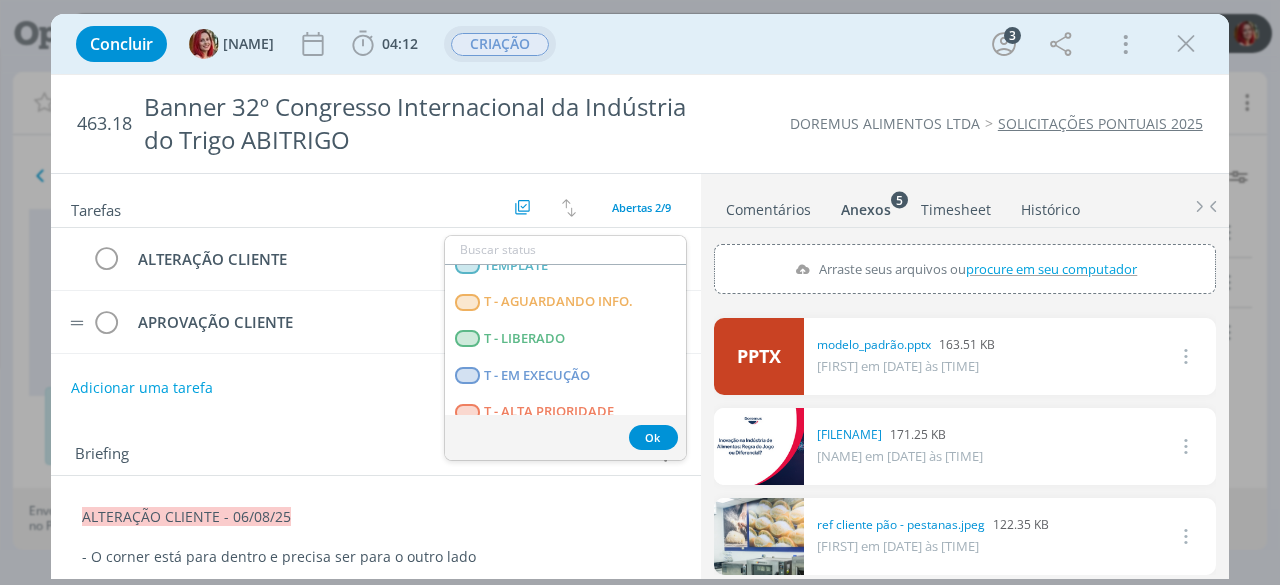 scroll, scrollTop: 500, scrollLeft: 0, axis: vertical 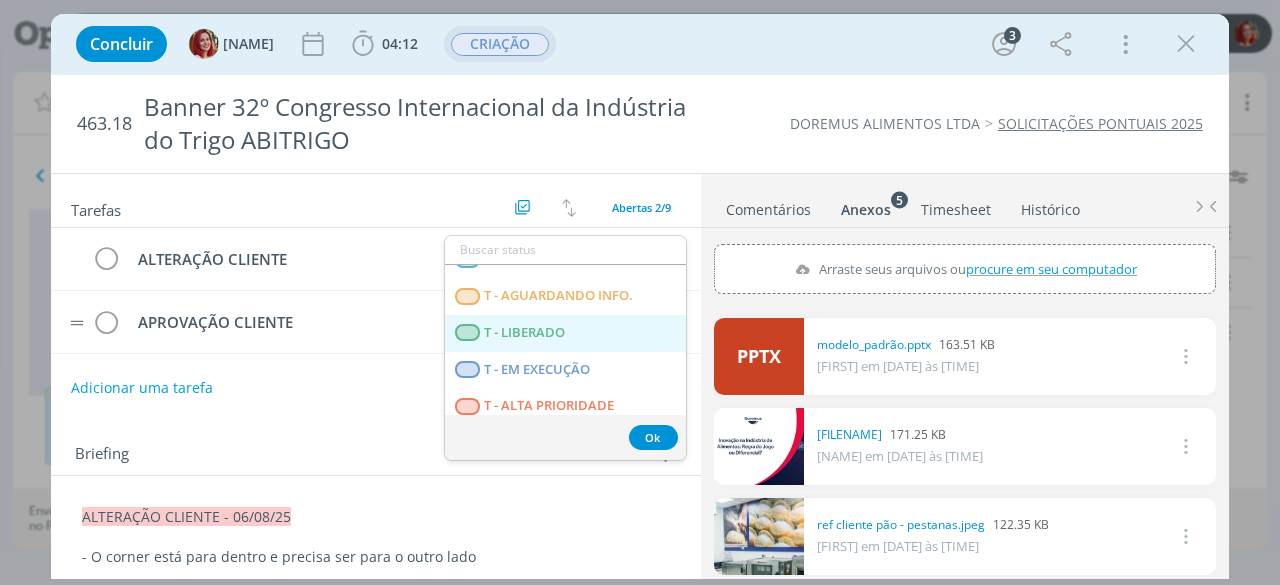 click on "T - LIBERADO" at bounding box center [565, 333] 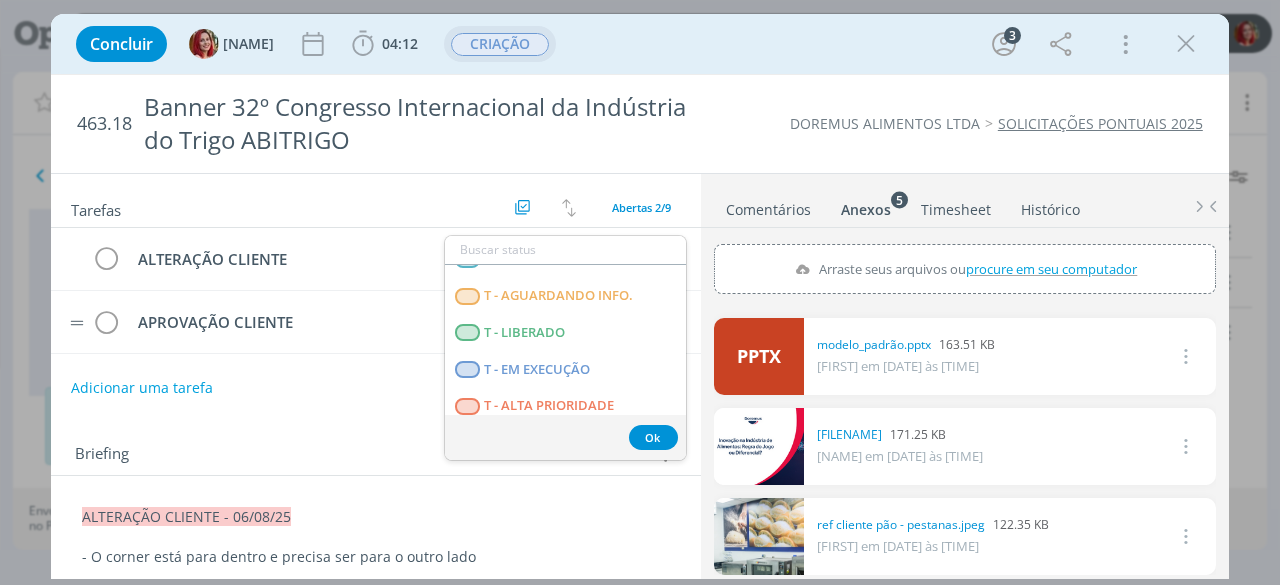 scroll, scrollTop: 0, scrollLeft: 0, axis: both 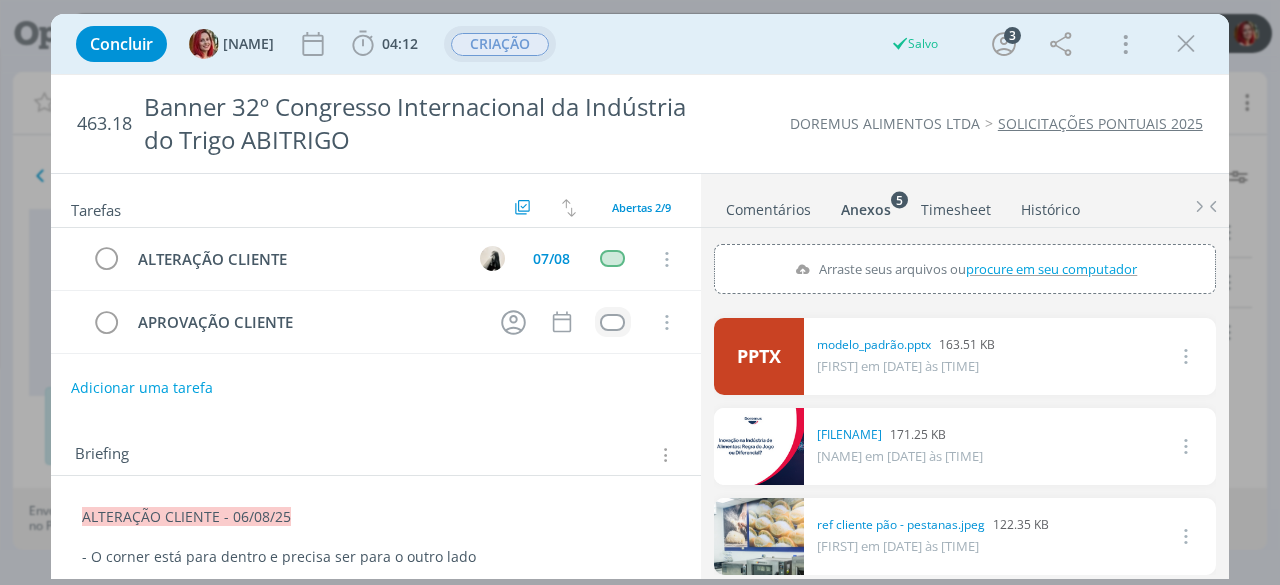 click on "Concluir
GIOVANA
04:12
Iniciar
Apontar
Data * 07/08/2025 Horas * 00:00 Tarefa Selecione a tarefa Descrição *  Retrabalho  Apontar Realizado Estimado 04:12 / 00:00 CRIAÇÃO  Salvo
3 Mais Informações
Copiar Link
Duplicar Job Mover Job de Projeto Exportar/Imprimir Job
Cancelar" at bounding box center (640, 44) 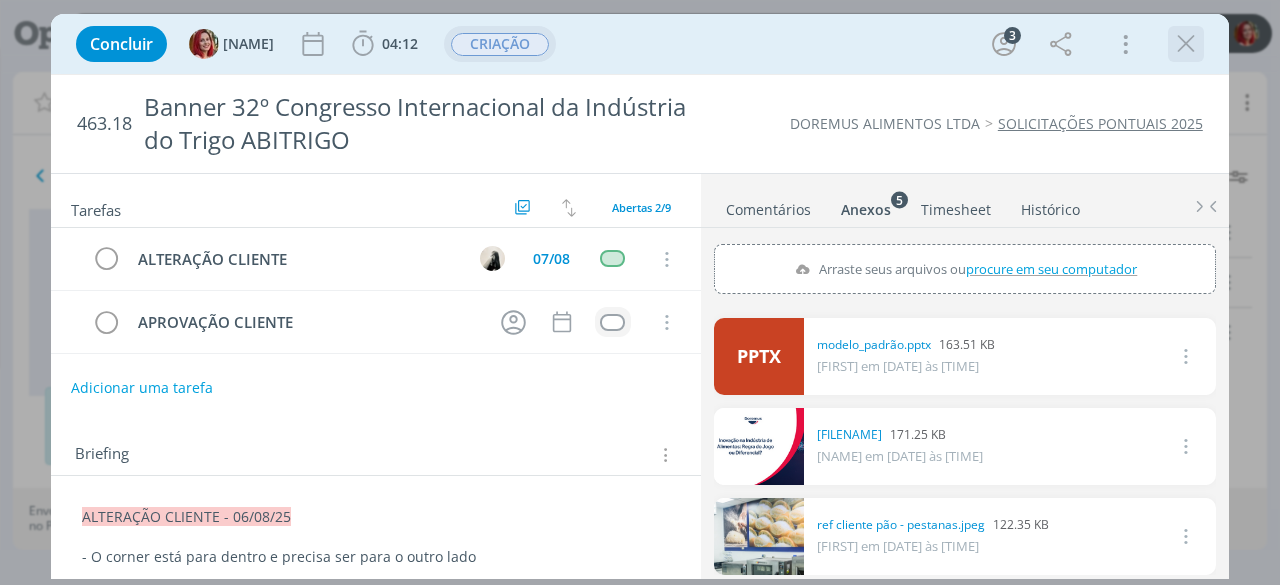 click at bounding box center (1186, 44) 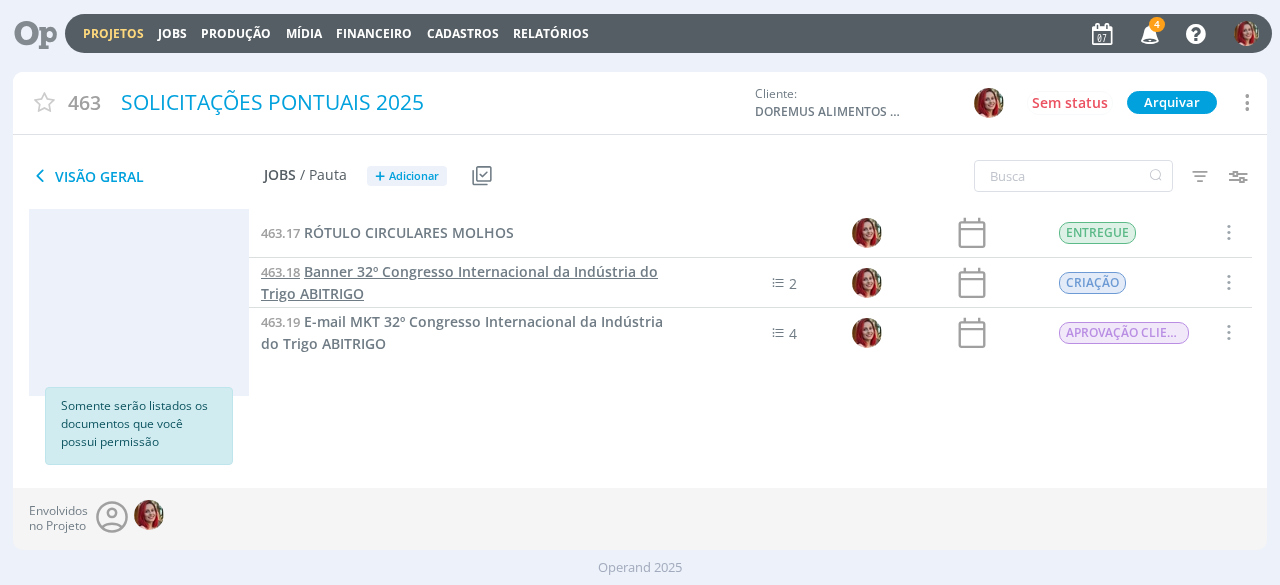 click on "Banner 32º Congresso Internacional da Indústria do Trigo  ABITRIGO" at bounding box center [459, 282] 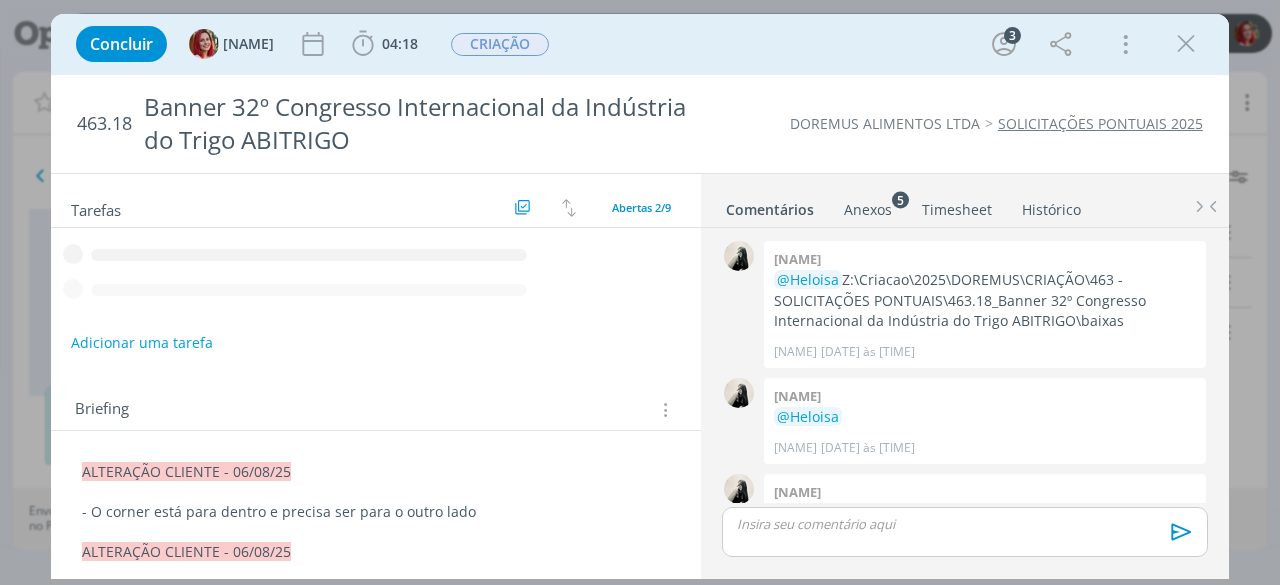 scroll, scrollTop: 608, scrollLeft: 0, axis: vertical 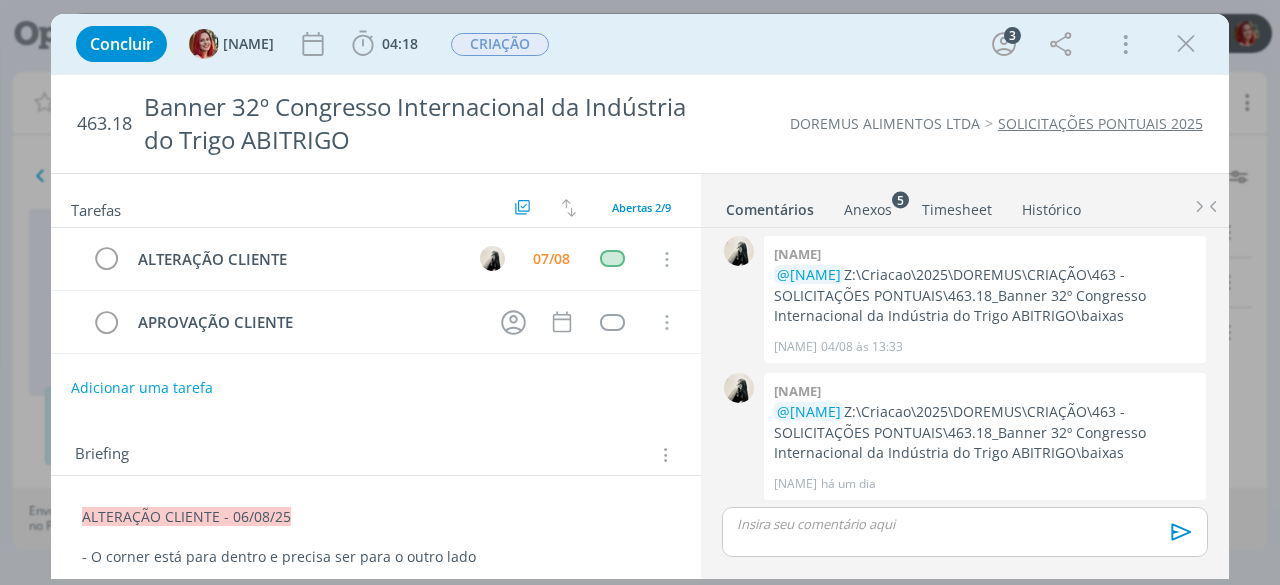 click on "ALTERAÇÃO CLIENTE - 06/08/25 - O corner está para dentro e precisa ser para o outro lado ALTERAÇÃO CLIENTE - 06/08/25 "Nesta proporção, a aplicação do "corner" continua errada! Geralmente a curva é aplicada da esquerda para a direita, e com uma curvatura mais acentuada na extremidade inferior." - fala do cliente - RETIRAR O PONTO DE EXCLAMAÇÃO por favor - "Anexo o template de apresentações, onde você pode pegar o corner e aplicar na arte do banner (para facilitar)." - fala do cliente O anexo ao qual o clientte se refere se chama "modelo_padrão" em pptx. ALTERAÇÃO CLIENTE - 01/08/25 " esse elemento curvo, não é assim que usamos, em anexo um exemplo de como fazemos. Ele tem que ter essa angulação, igual aos dos demais materiais " - fala do cliente.  Na aba ao lado disponibilizo o anexo ao qual ele se referiu. (NOMEADO DE:  1000030096.jpg ) ALTERAÇÃO CLIENTE - 31/07/25 fazer mais uma opção com a frase Sistemas Enzimáticos e tecnologias para panificação" ALTERAÇÃO CLIENTE CRIAÇÃO" at bounding box center (376, 1421) 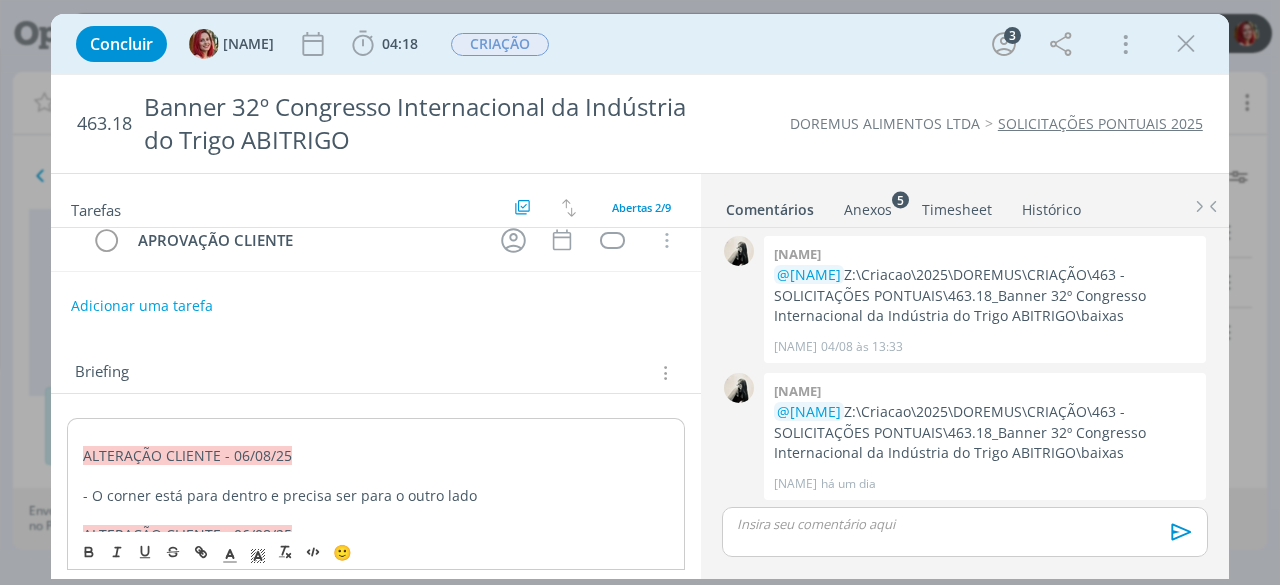 scroll, scrollTop: 51, scrollLeft: 0, axis: vertical 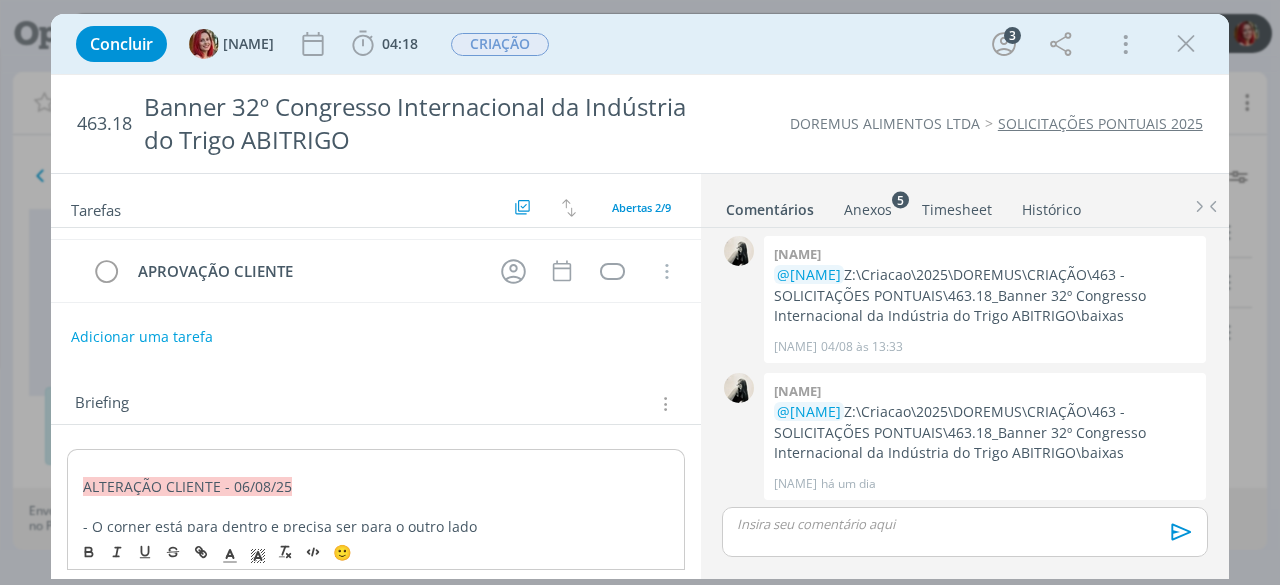 click on "ALTERAÇÃO CLIENTE - 06/08/25" at bounding box center [187, 486] 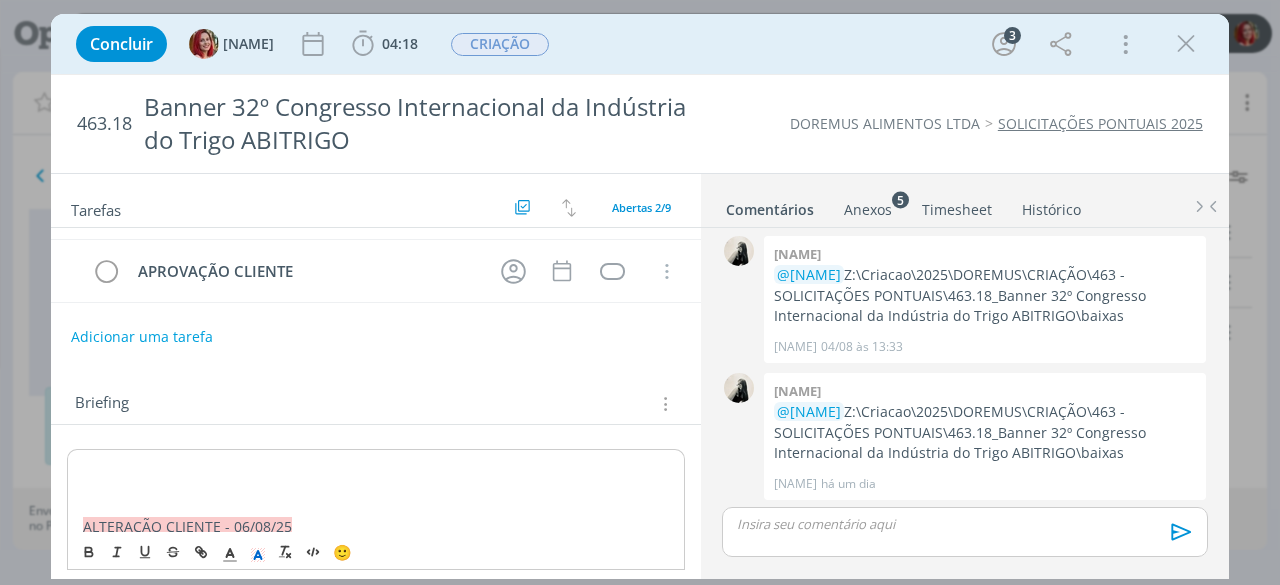 click at bounding box center (376, 467) 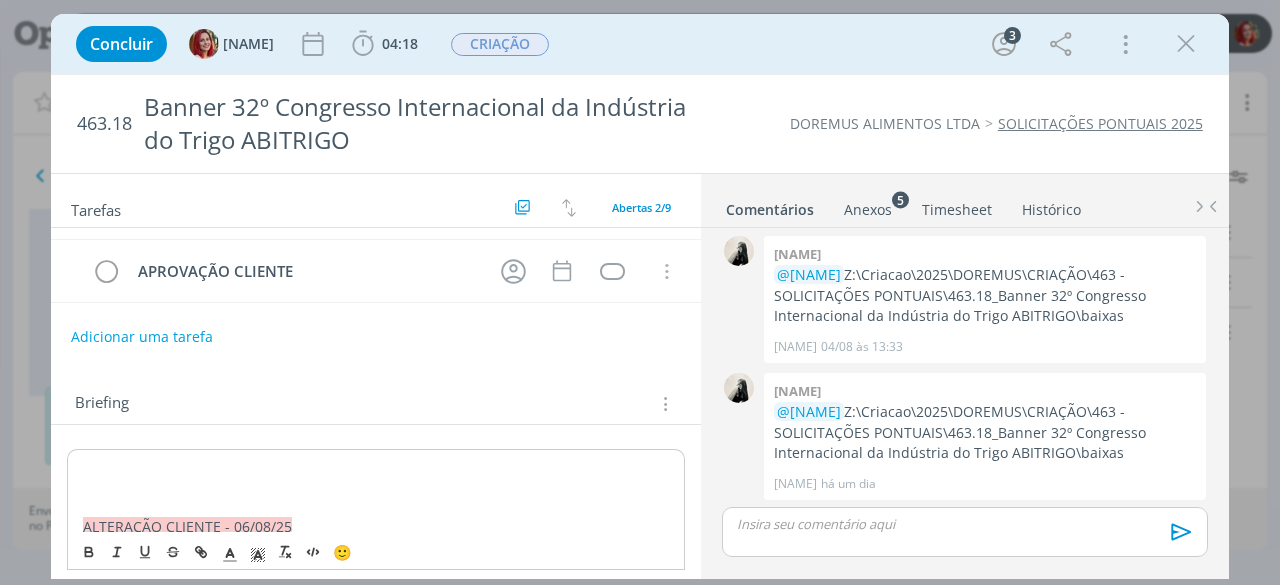 click at bounding box center (965, 532) 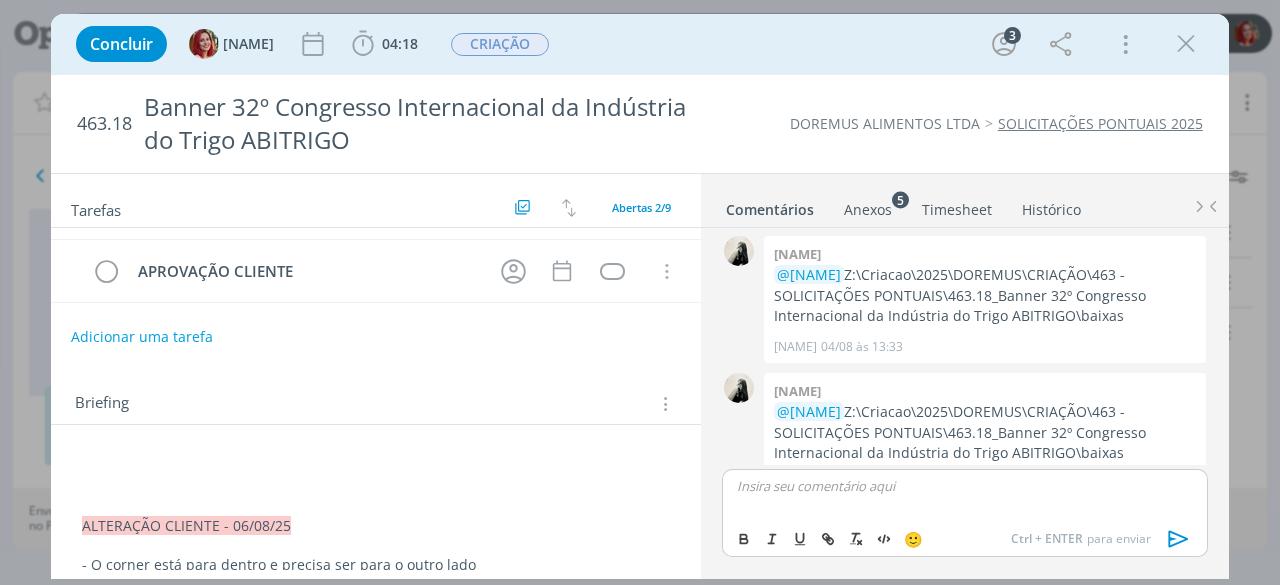 scroll, scrollTop: 646, scrollLeft: 0, axis: vertical 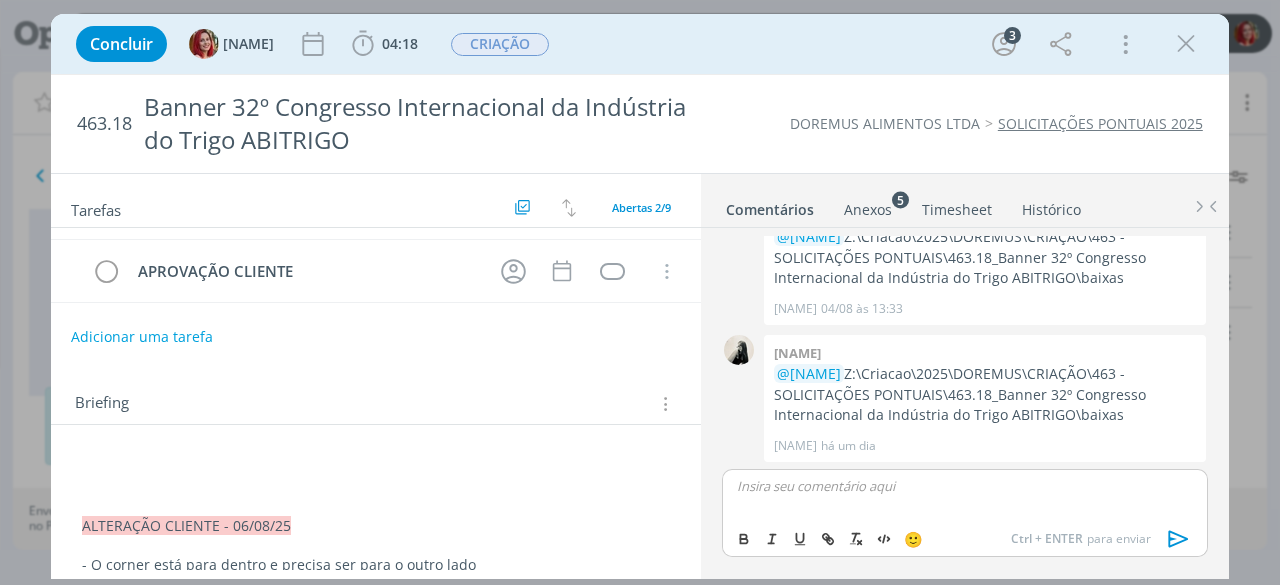 click at bounding box center (965, 486) 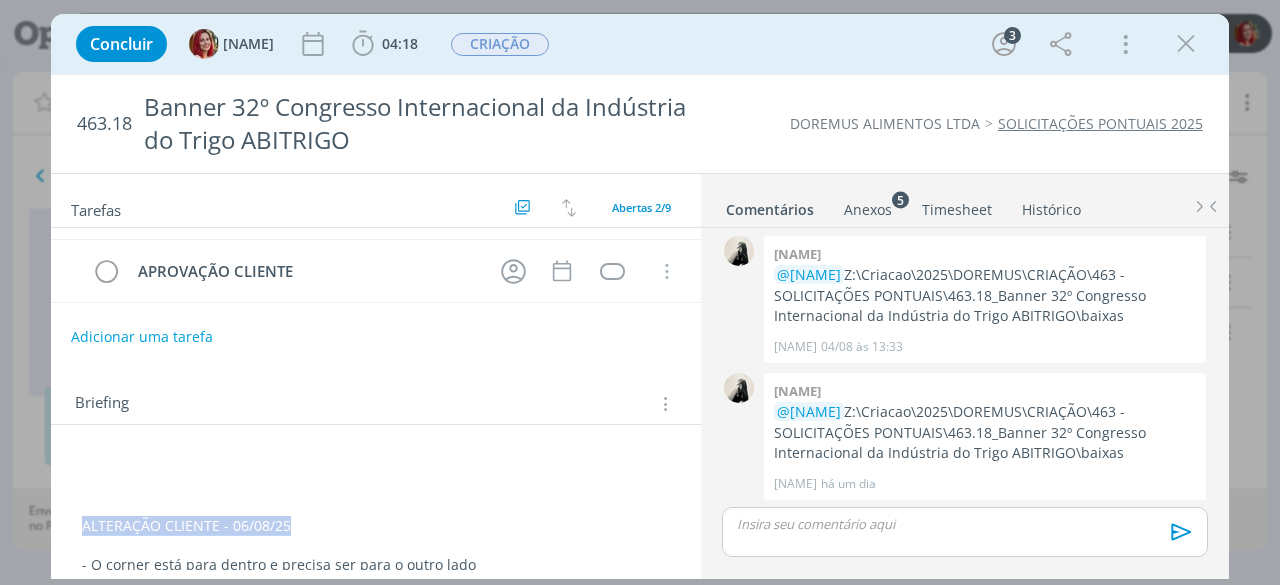 drag, startPoint x: 82, startPoint y: 520, endPoint x: 304, endPoint y: 517, distance: 222.02026 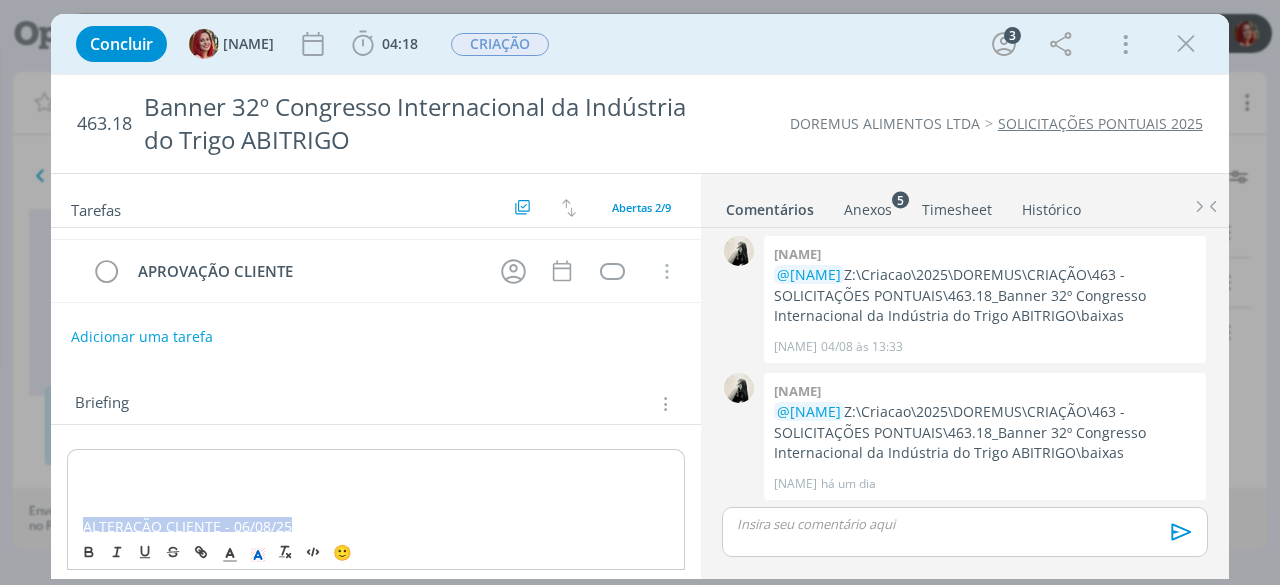 copy on "ALTERAÇÃO CLIENTE - 06/08/25" 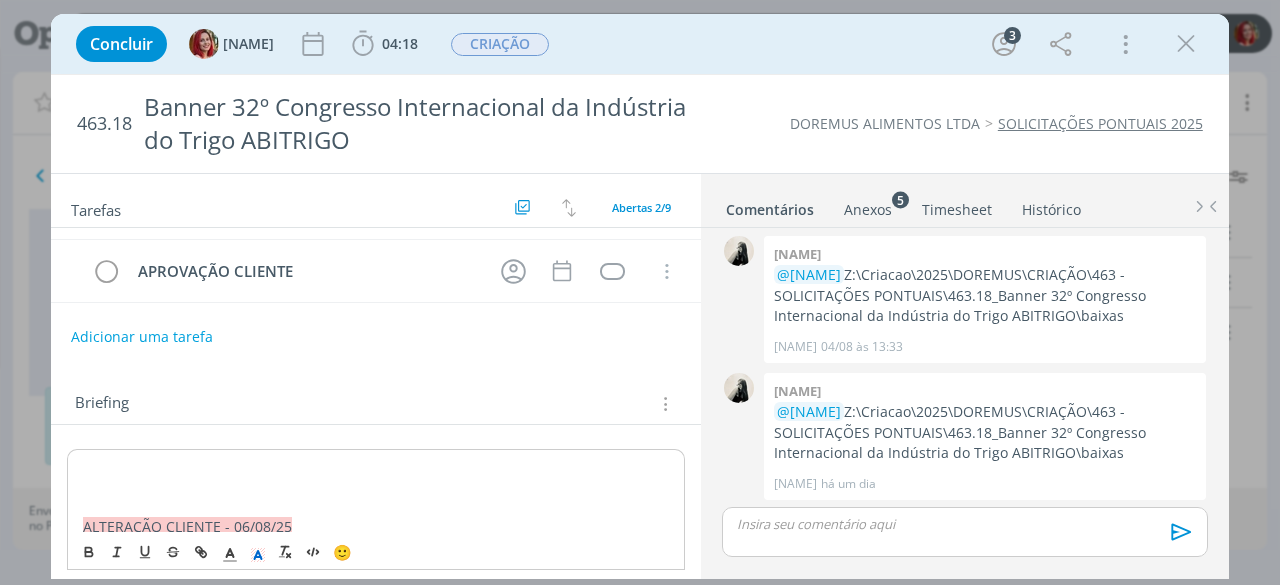 click at bounding box center (376, 467) 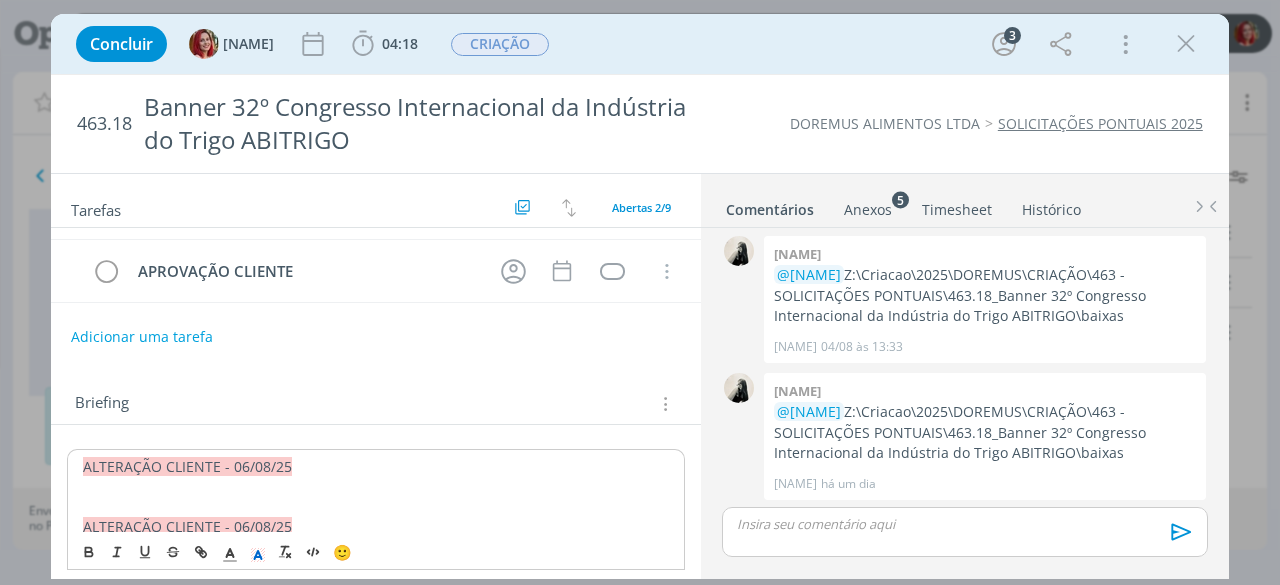 click on "ALTERAÇÃO CLIENTE - 06/08/25" at bounding box center (187, 466) 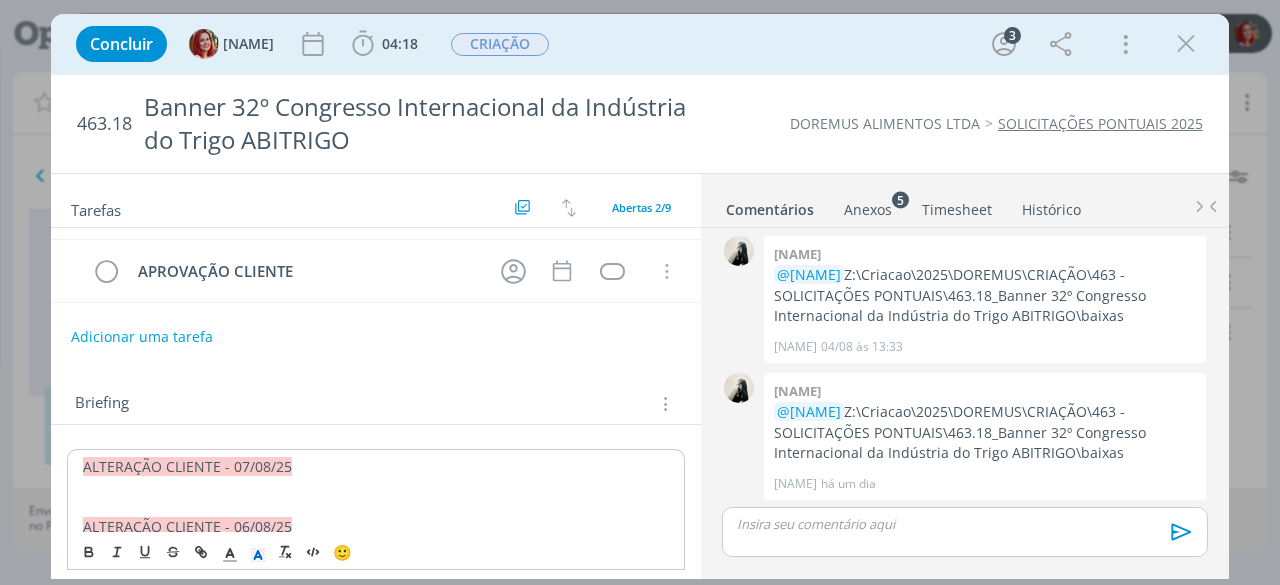 click at bounding box center (376, 487) 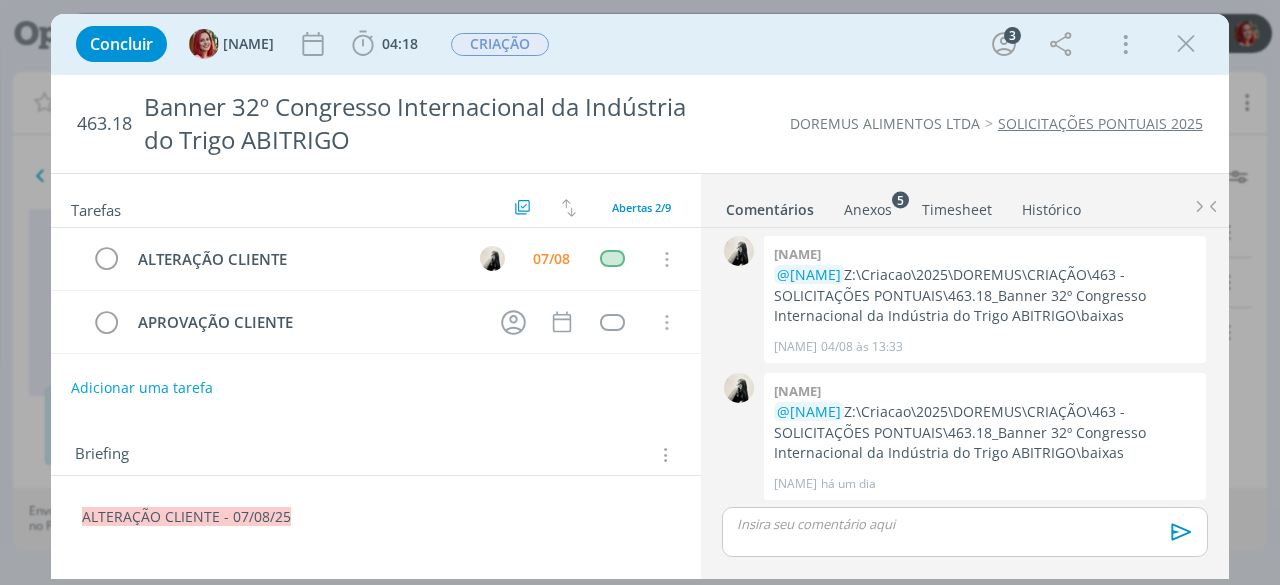 scroll, scrollTop: 100, scrollLeft: 0, axis: vertical 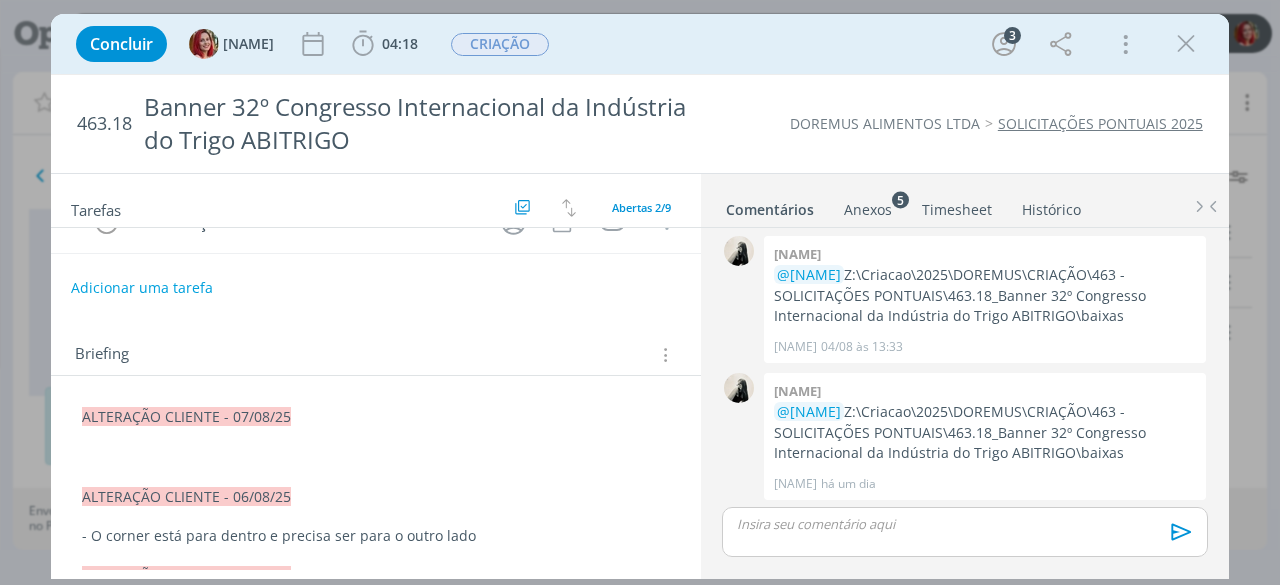 click at bounding box center (376, 457) 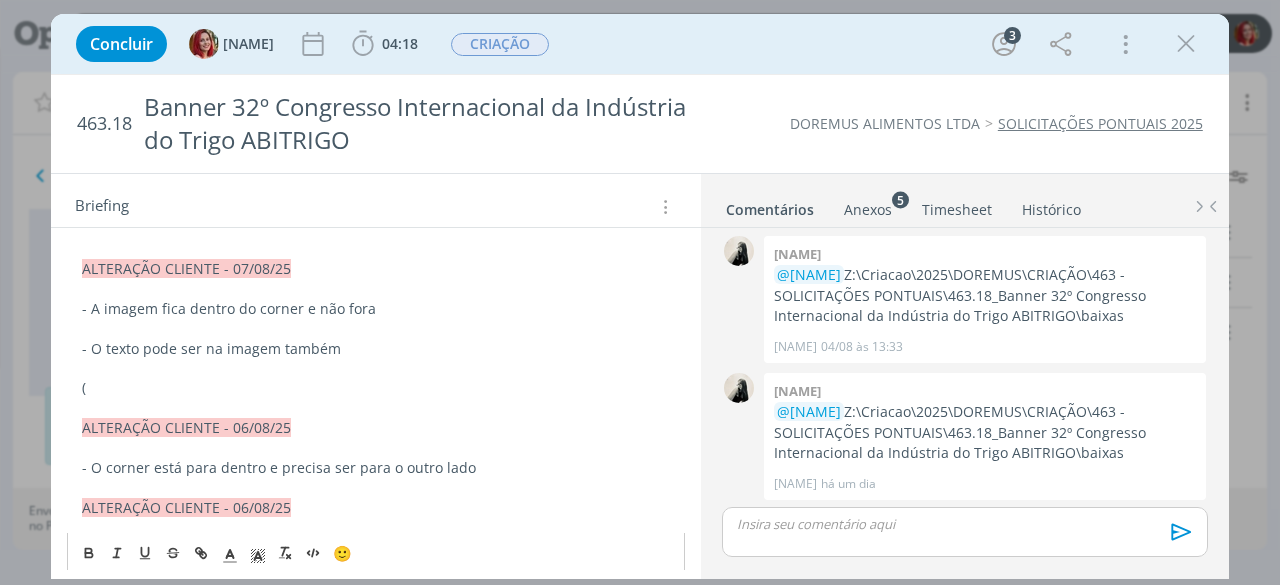 scroll, scrollTop: 250, scrollLeft: 0, axis: vertical 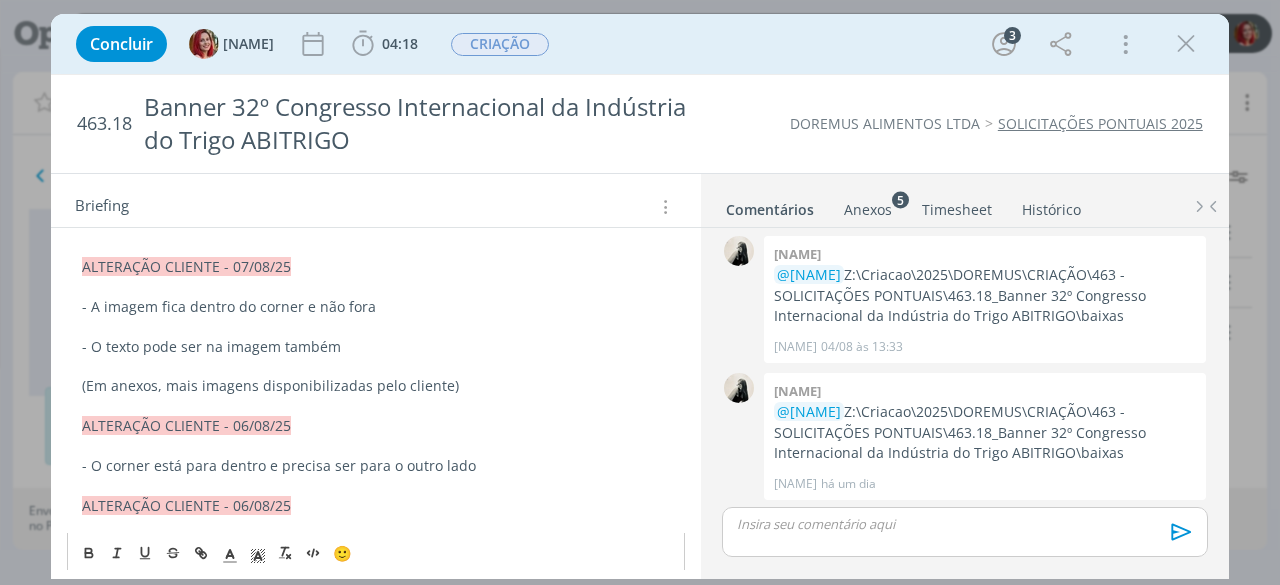 click on "- O corner está para dentro e precisa ser para o outro lado" at bounding box center (376, 466) 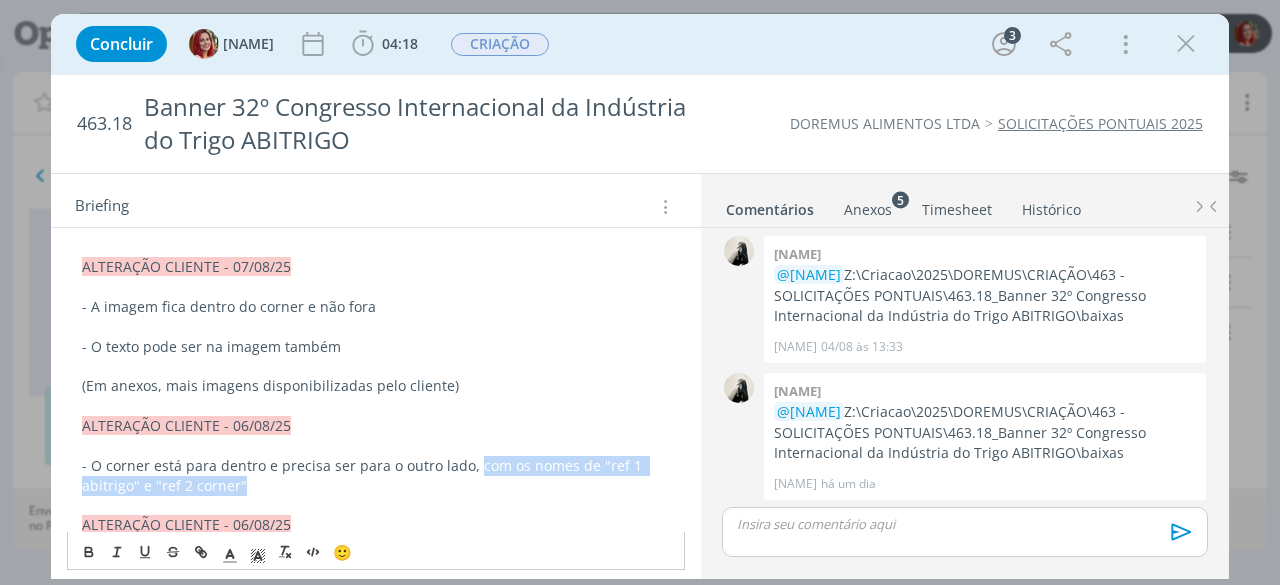 drag, startPoint x: 254, startPoint y: 483, endPoint x: 472, endPoint y: 460, distance: 219.20995 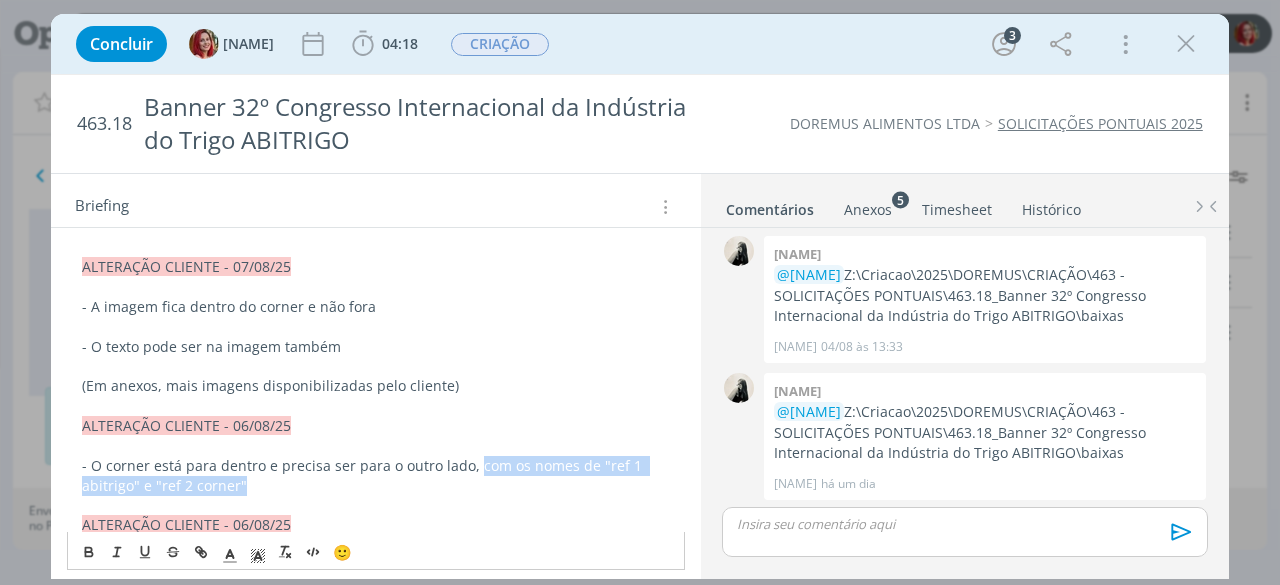 copy on "com os nomes de "ref 1 abitrigo" e "ref 2 corner"" 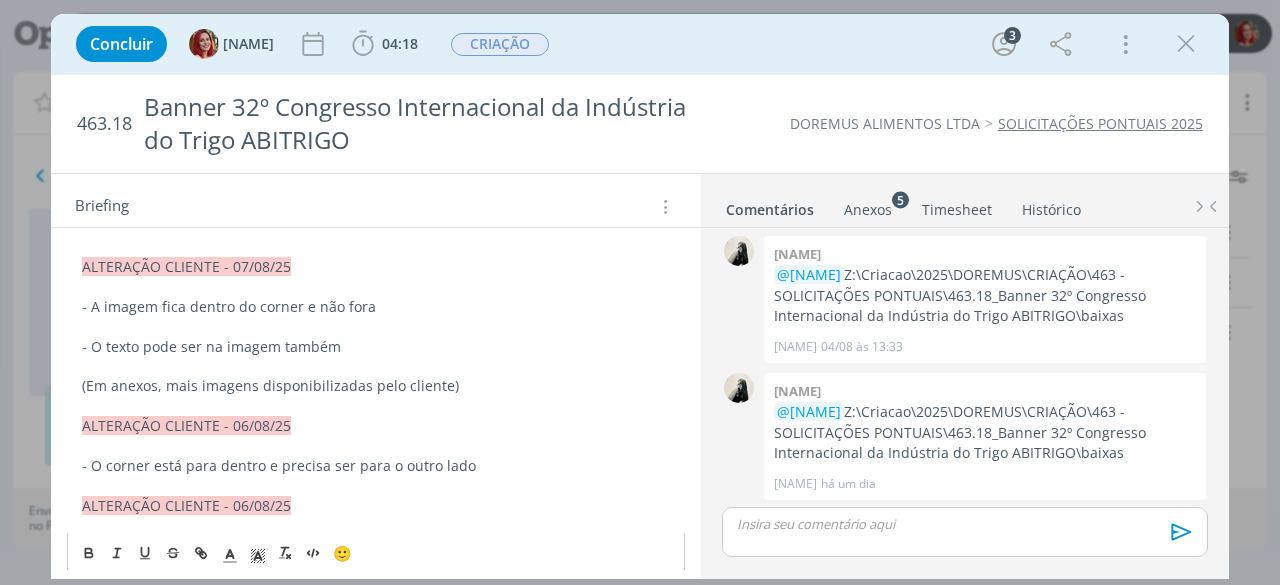 click on "(Em anexos, mais imagens disponibilizadas pelo cliente)" at bounding box center (376, 386) 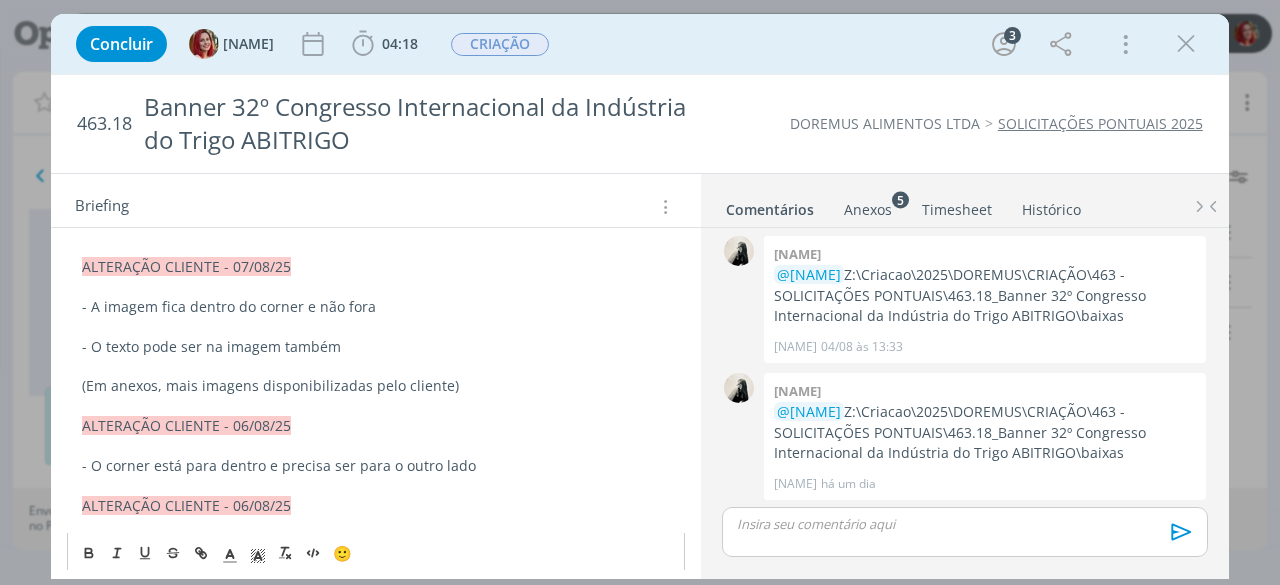 click on "(Em anexos, mais imagens disponibilizadas pelo cliente)" at bounding box center [376, 386] 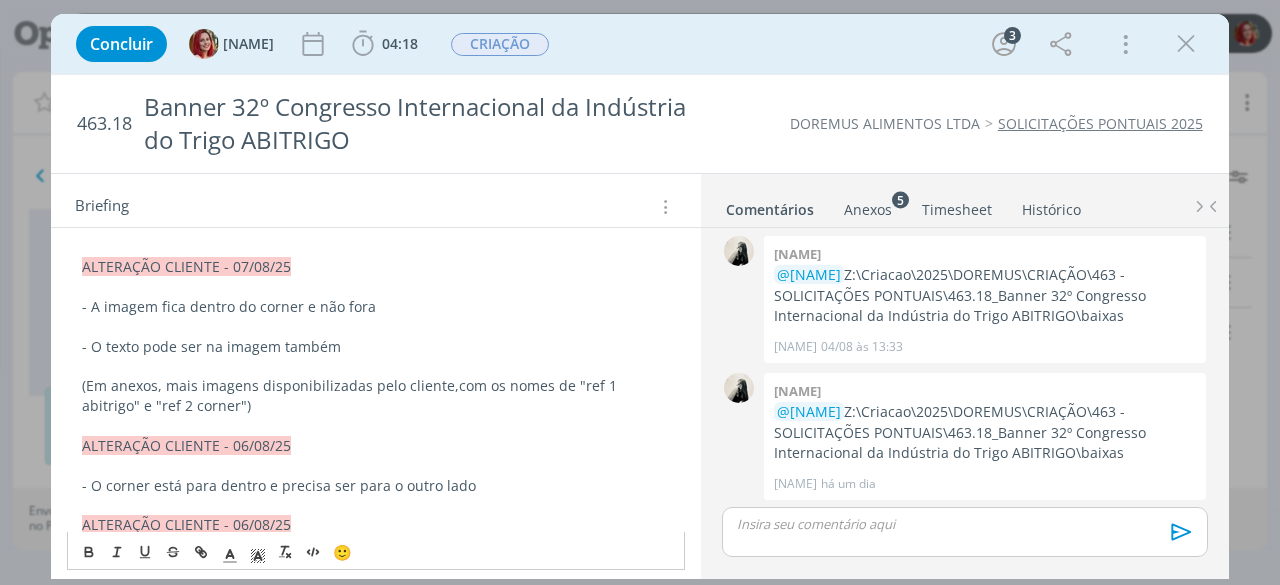 scroll, scrollTop: 0, scrollLeft: 0, axis: both 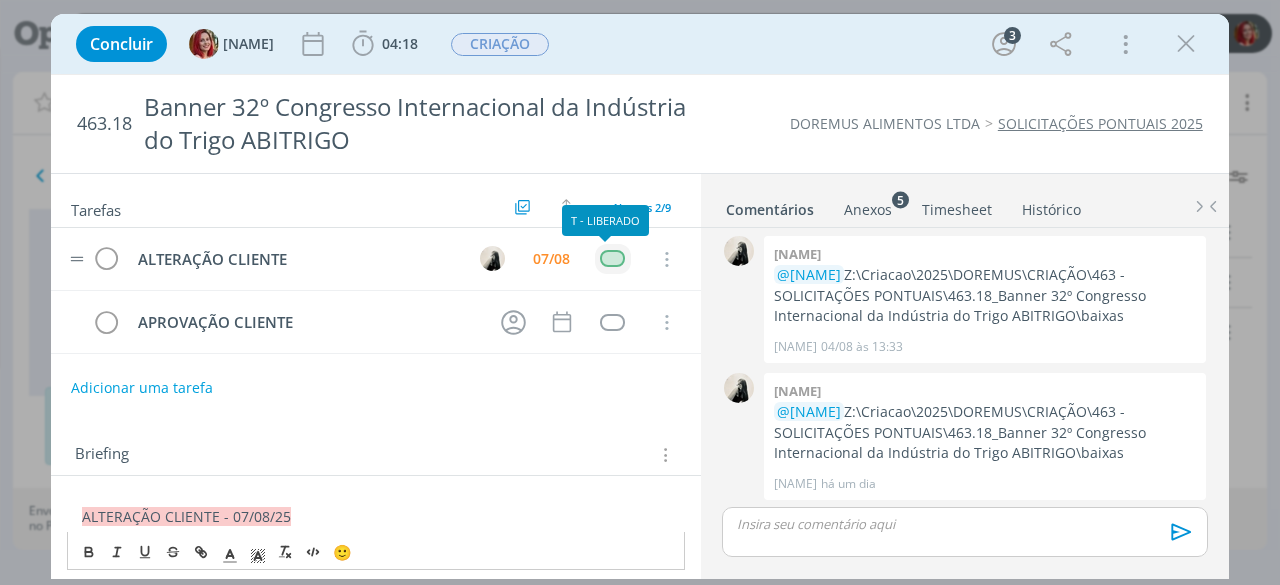 click at bounding box center [612, 258] 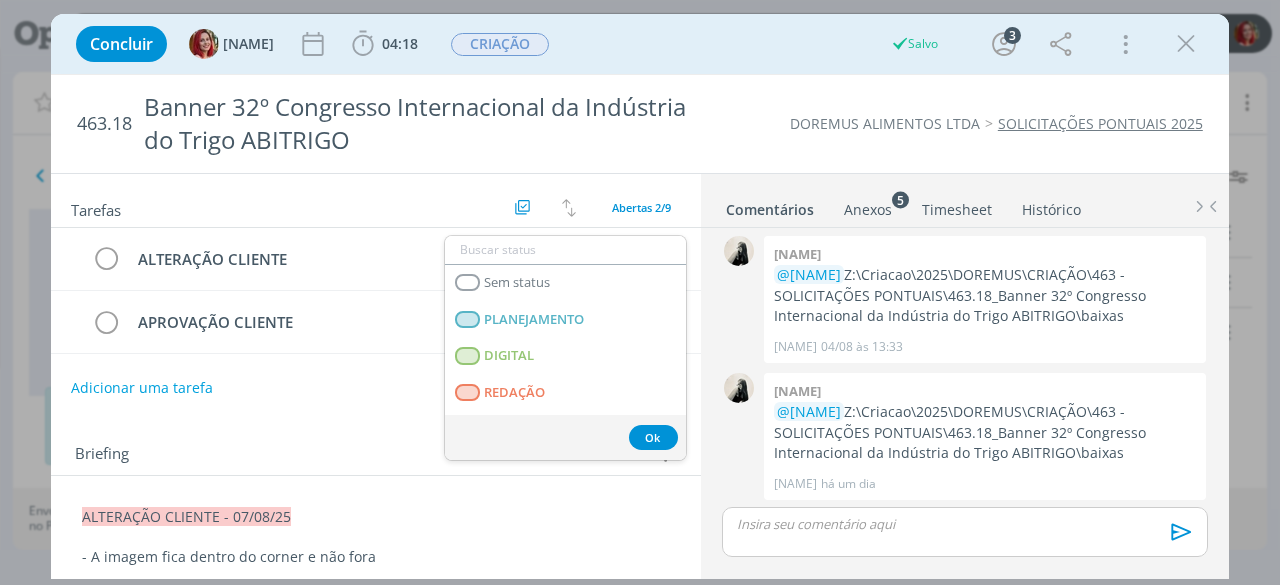 click on "Concluir
GIOVANA
04:18
Iniciar
Apontar
Data * 07/08/2025 Horas * 00:00 Tarefa Selecione a tarefa Descrição *  Retrabalho  Apontar Realizado Estimado 04:18 / 00:00 CRIAÇÃO  Salvo
3 Mais Informações
Copiar Link
Duplicar Job Mover Job de Projeto Exportar/Imprimir Job
Cancelar" at bounding box center [640, 44] 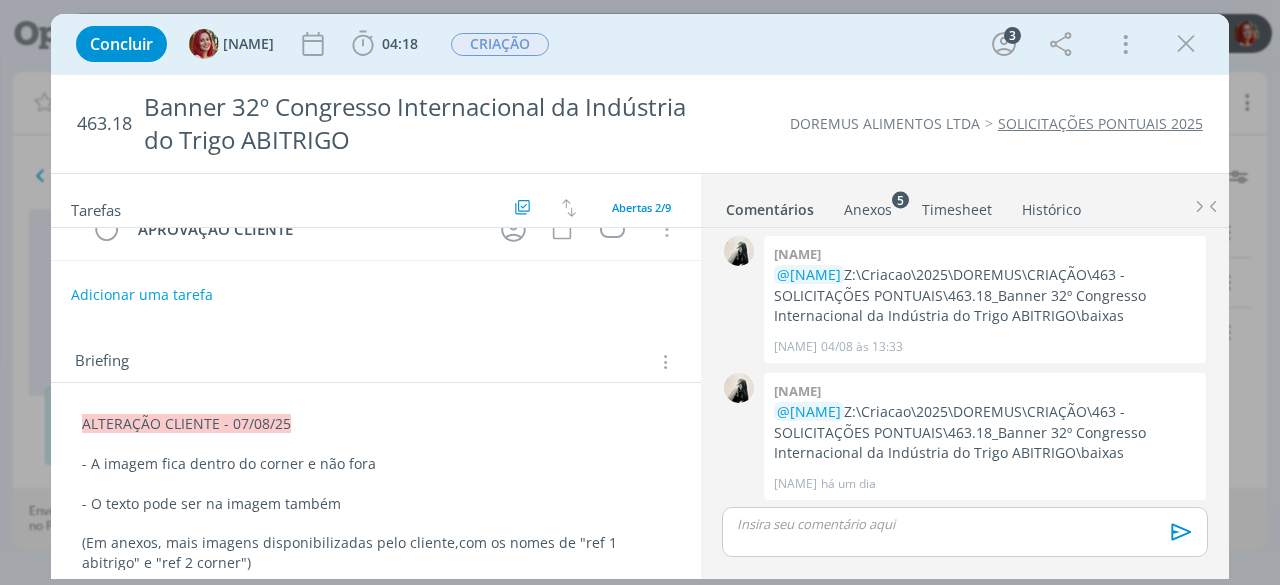 scroll, scrollTop: 0, scrollLeft: 0, axis: both 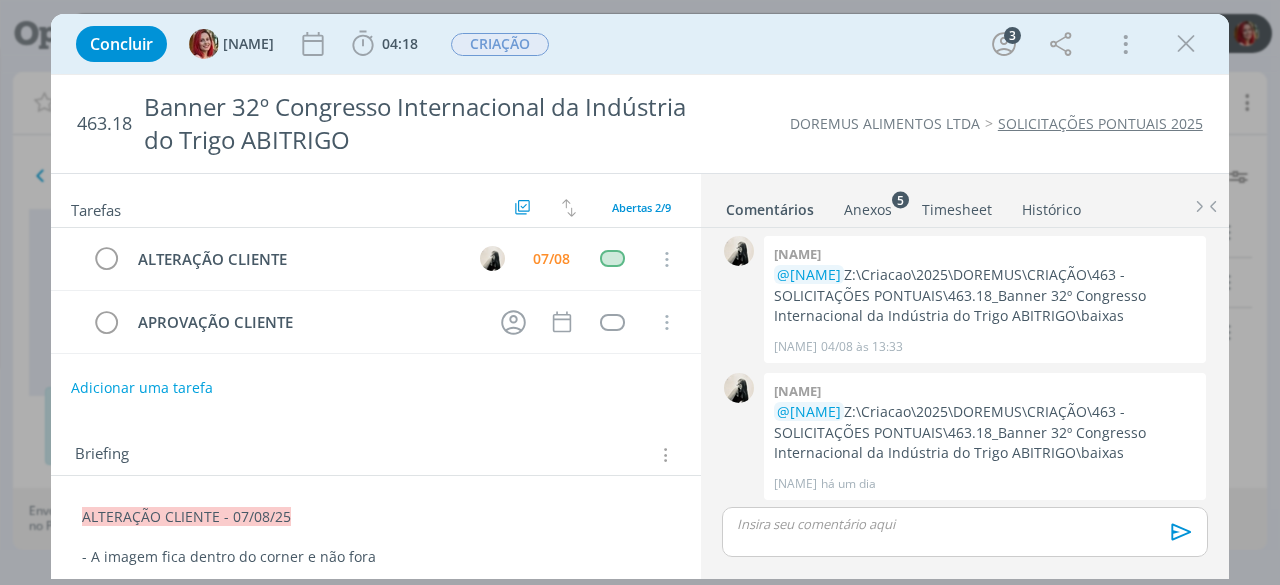 click at bounding box center (1186, 44) 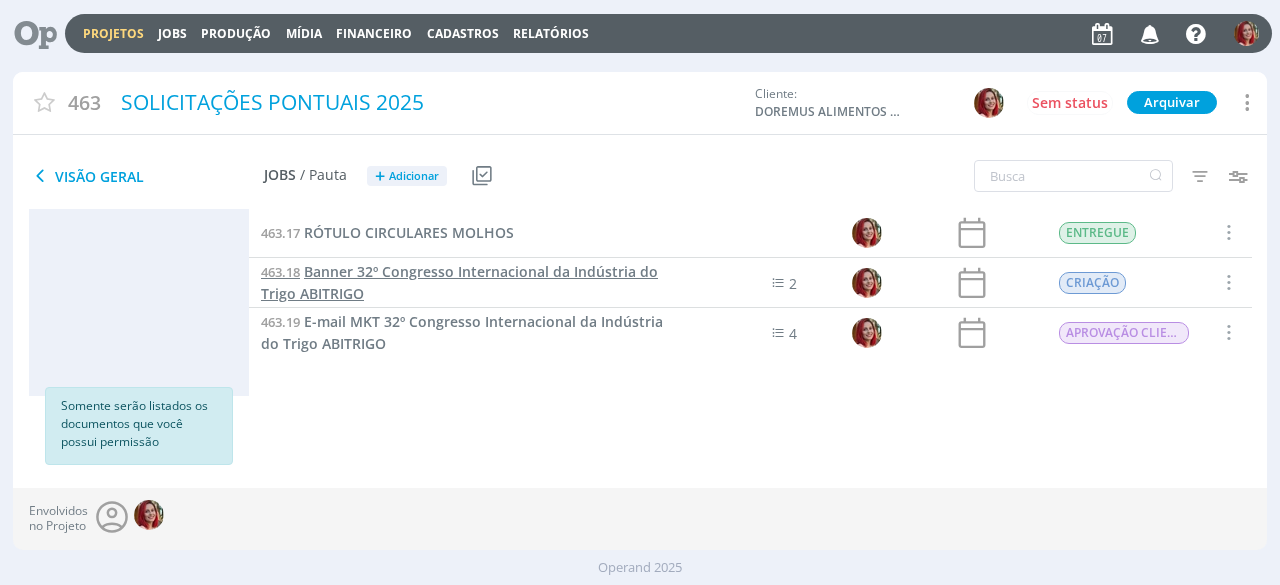 click on "Banner 32º Congresso Internacional da Indústria do Trigo  ABITRIGO" at bounding box center [459, 282] 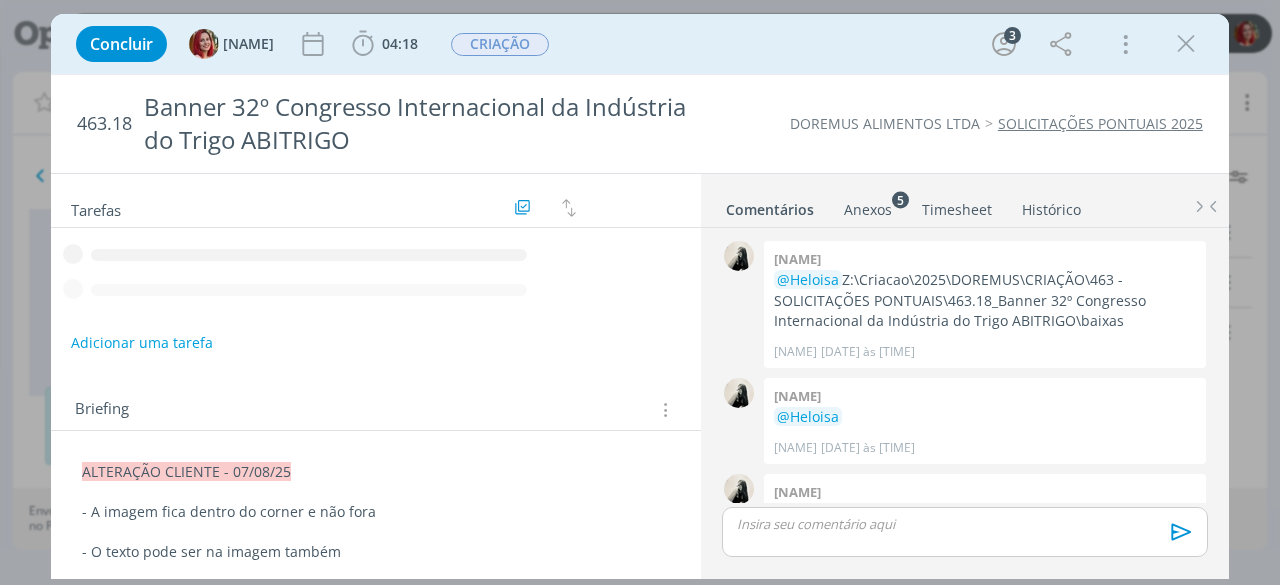 scroll, scrollTop: 608, scrollLeft: 0, axis: vertical 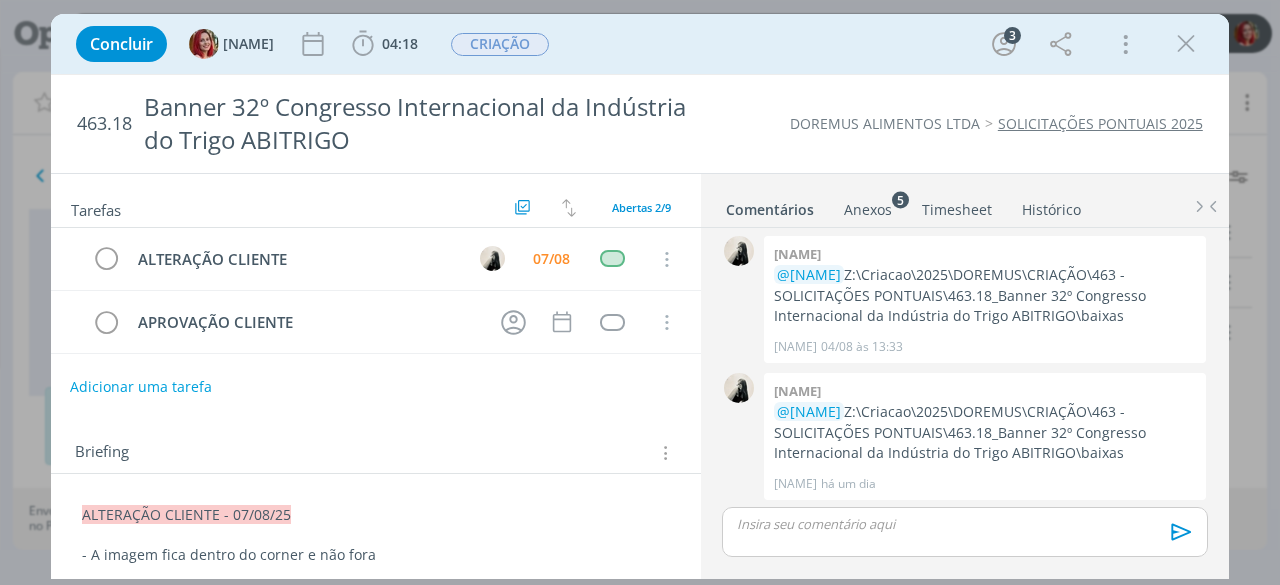 click on "Adicionar uma tarefa" at bounding box center [141, 387] 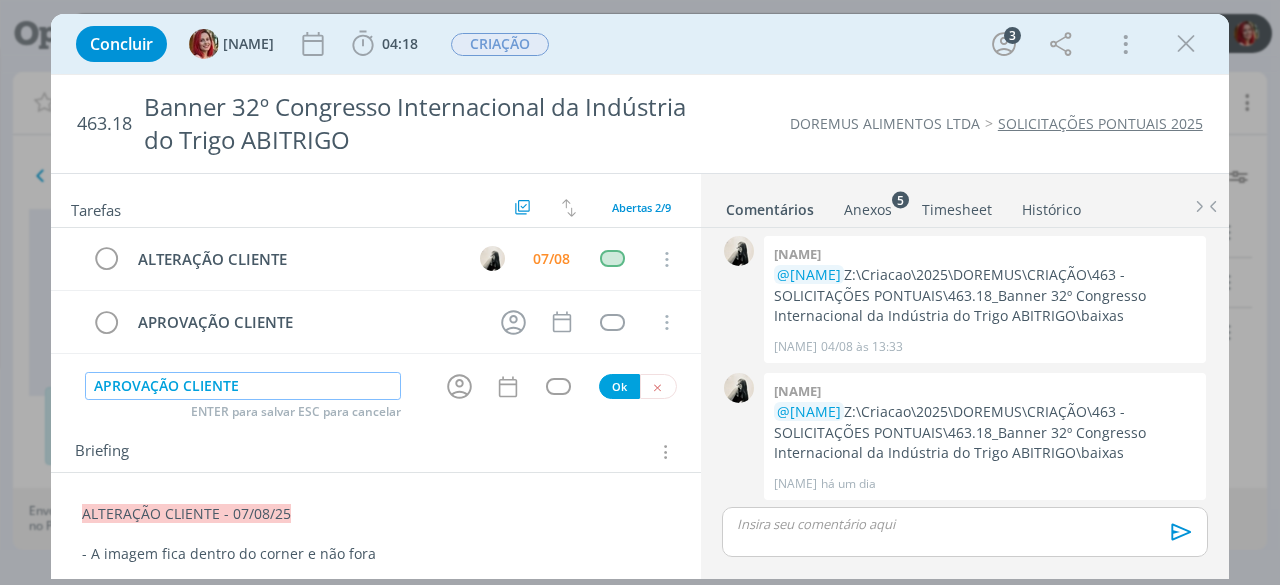 type on "APROVAÇÃO CLIENTE" 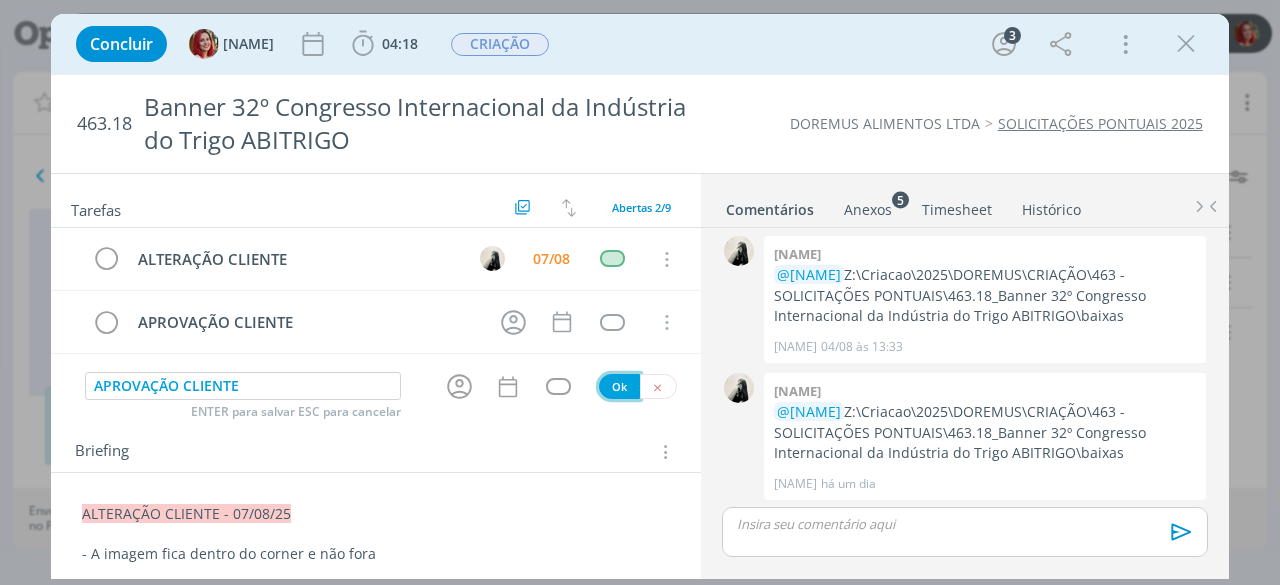 click on "Ok" at bounding box center [619, 386] 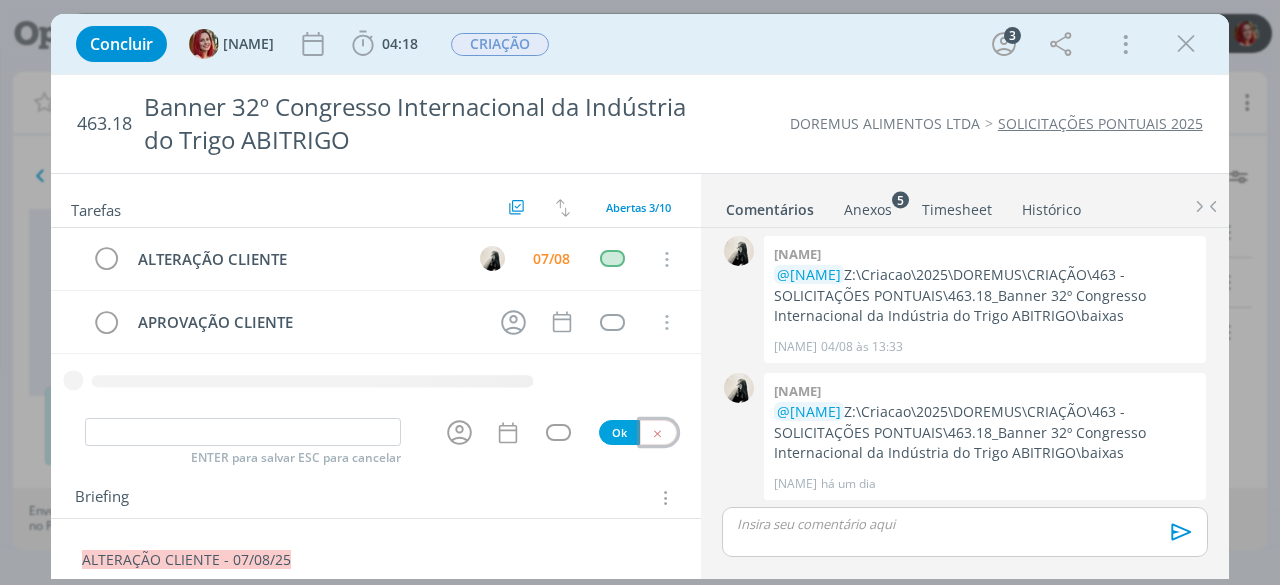 click at bounding box center [658, 432] 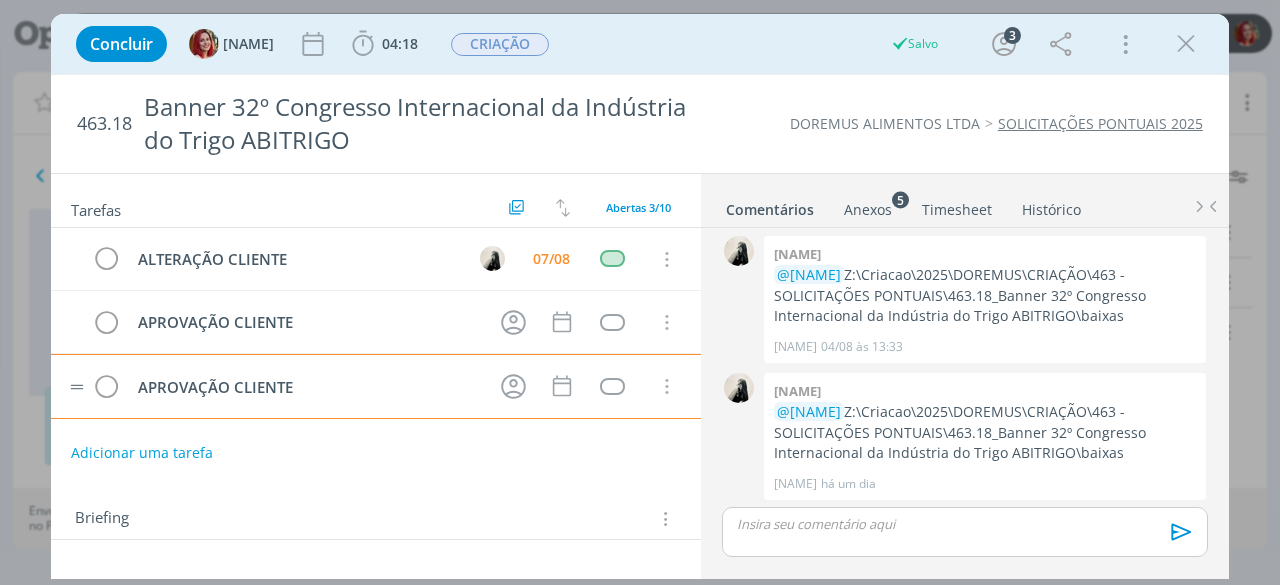 type 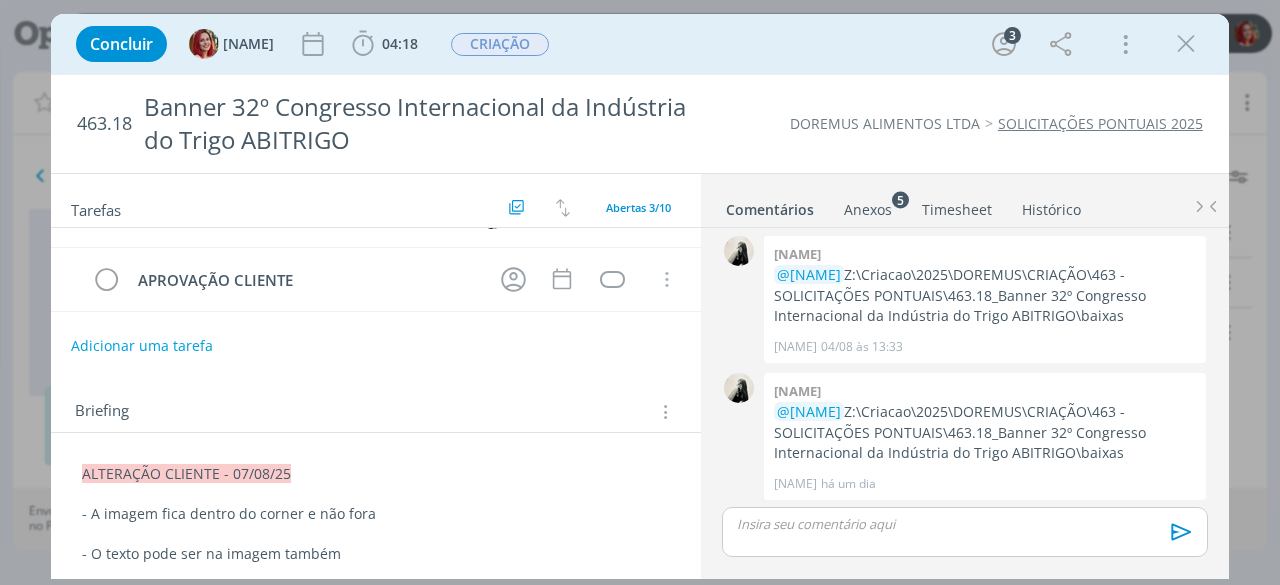 scroll, scrollTop: 0, scrollLeft: 0, axis: both 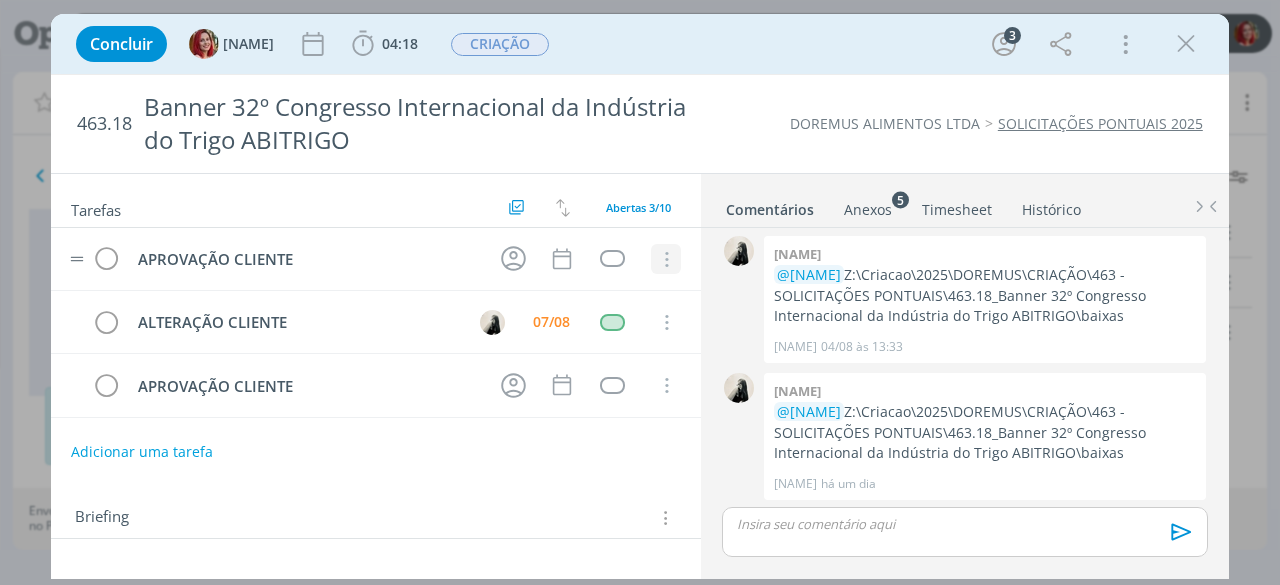 click at bounding box center (665, 260) 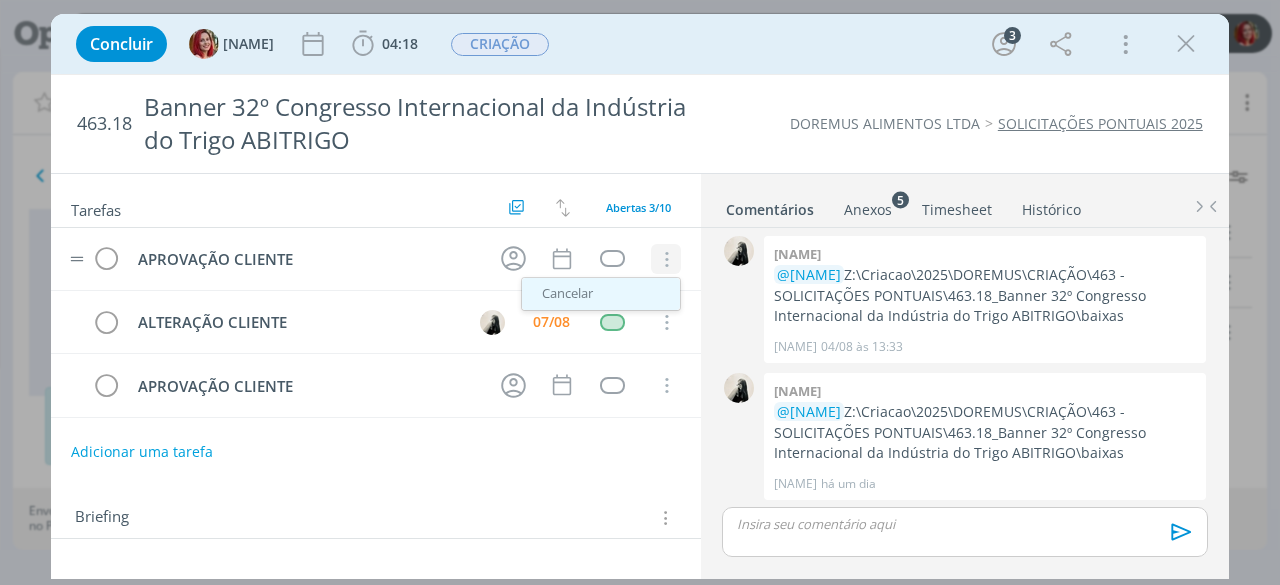 click on "Cancelar" at bounding box center (601, 294) 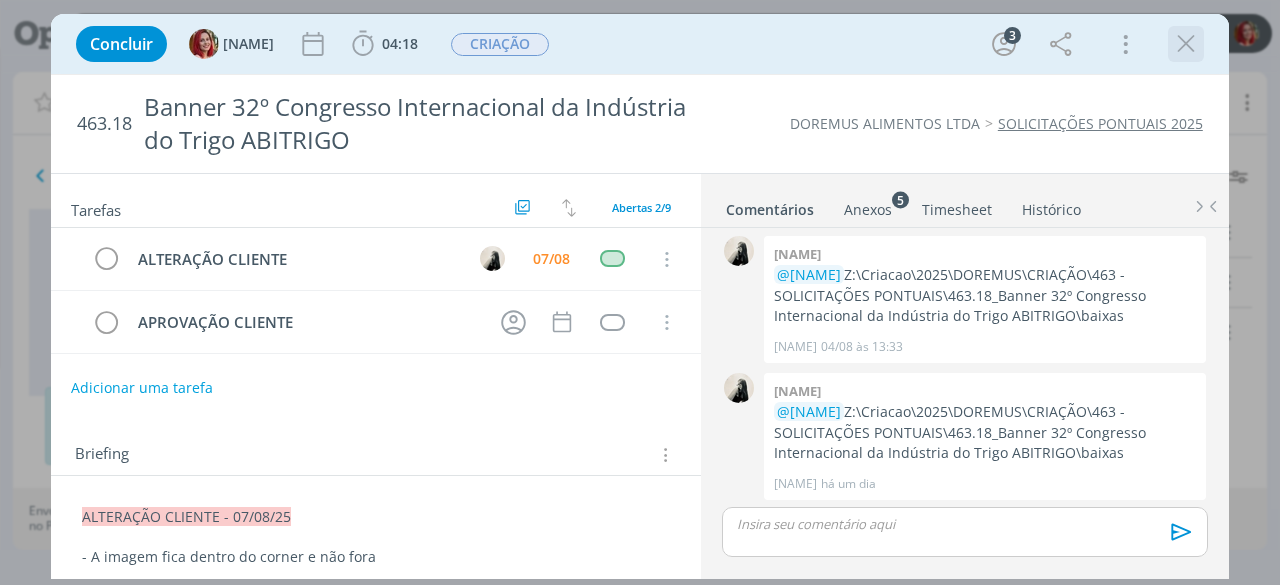 click at bounding box center (1186, 44) 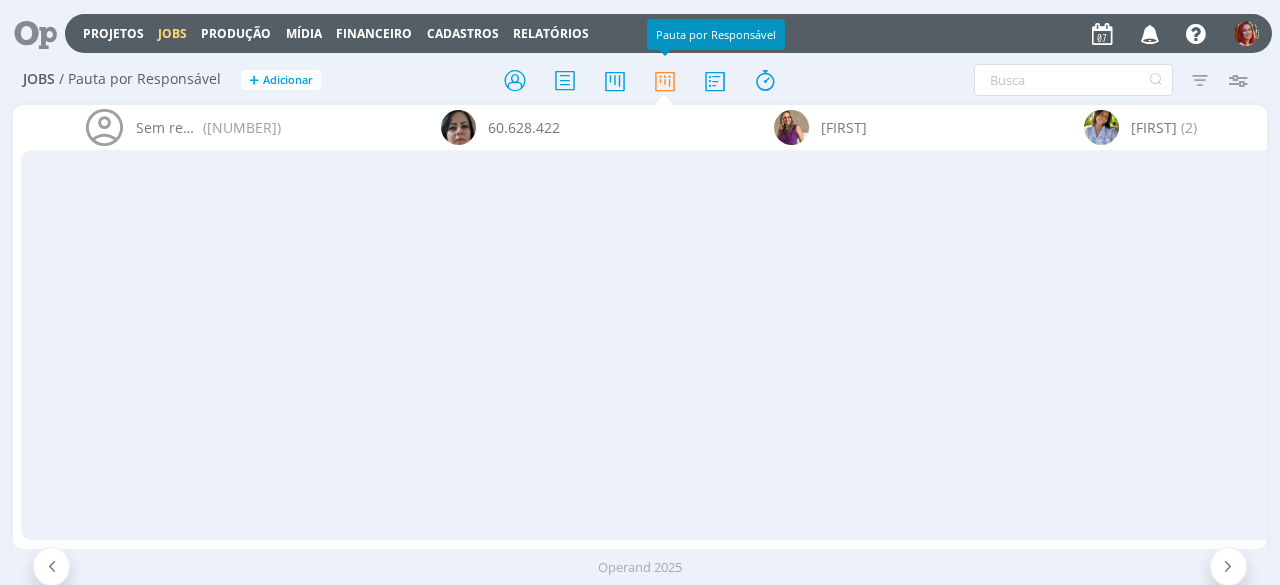 scroll, scrollTop: 0, scrollLeft: 0, axis: both 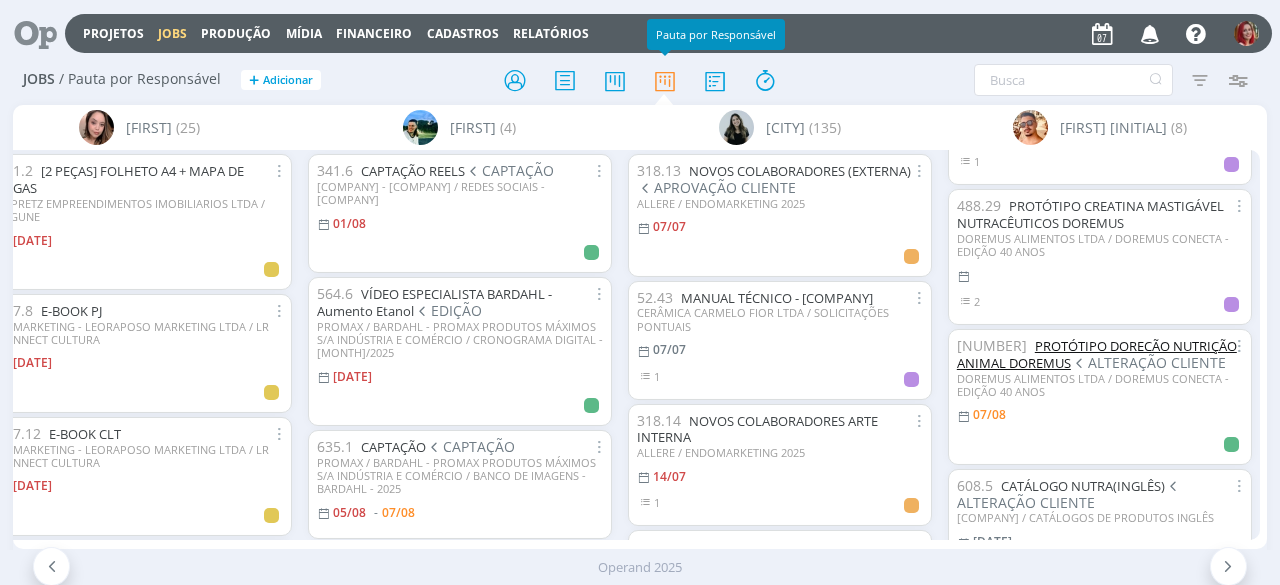 click on "PROTÓTIPO DORECÃO NUTRIÇÃO ANIMAL DOREMUS" at bounding box center [1097, 354] 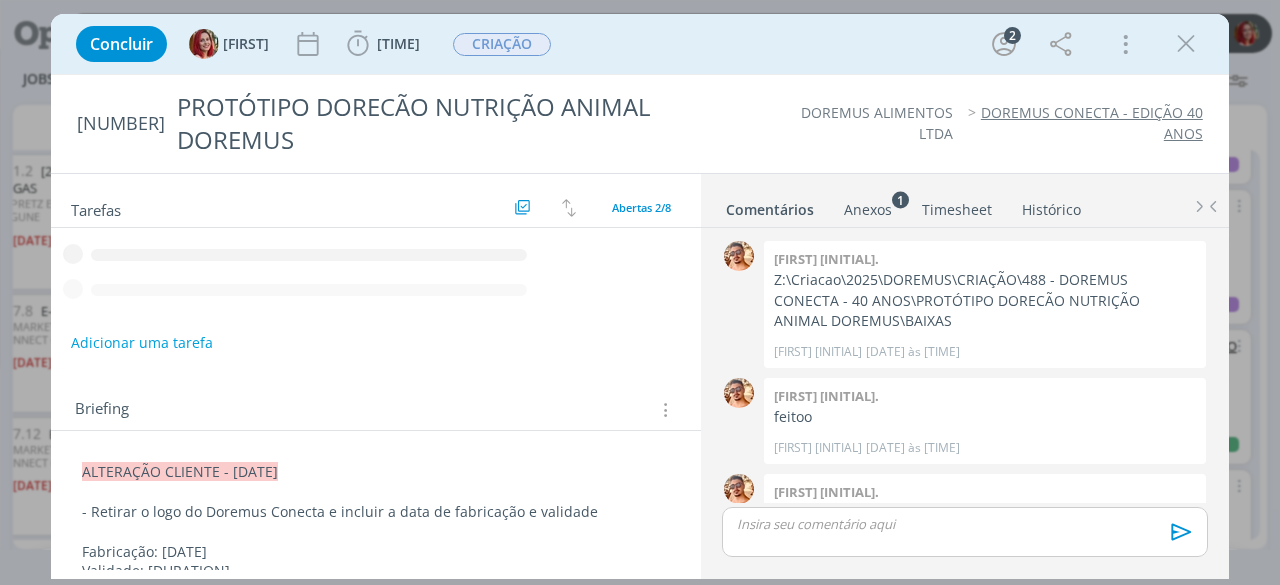 scroll, scrollTop: 156, scrollLeft: 0, axis: vertical 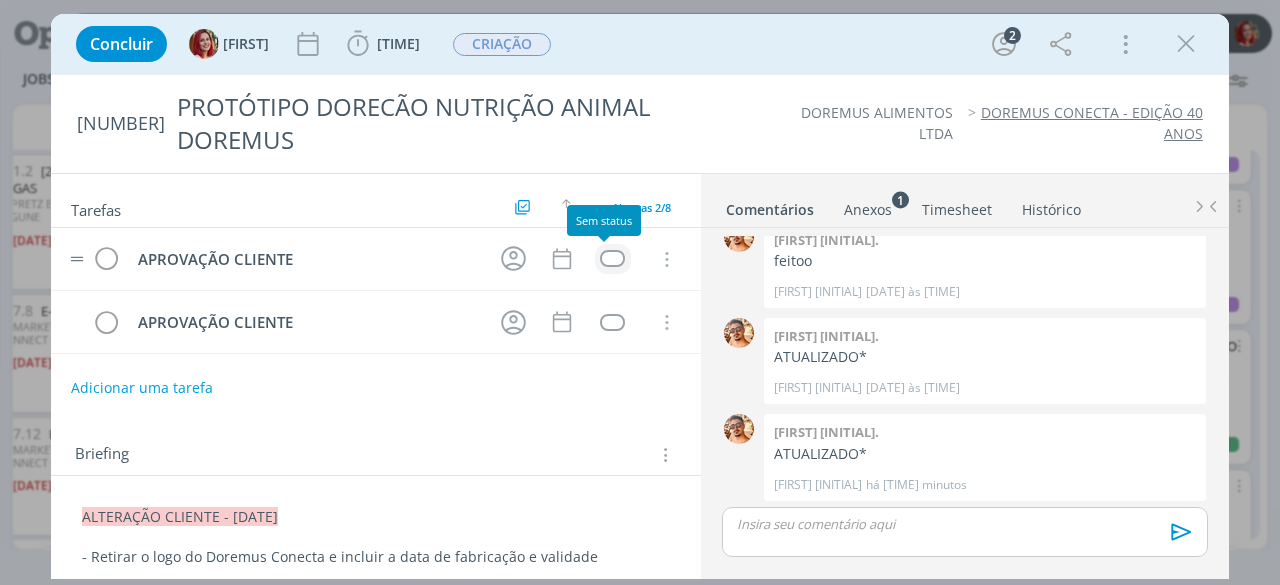 click at bounding box center [612, 258] 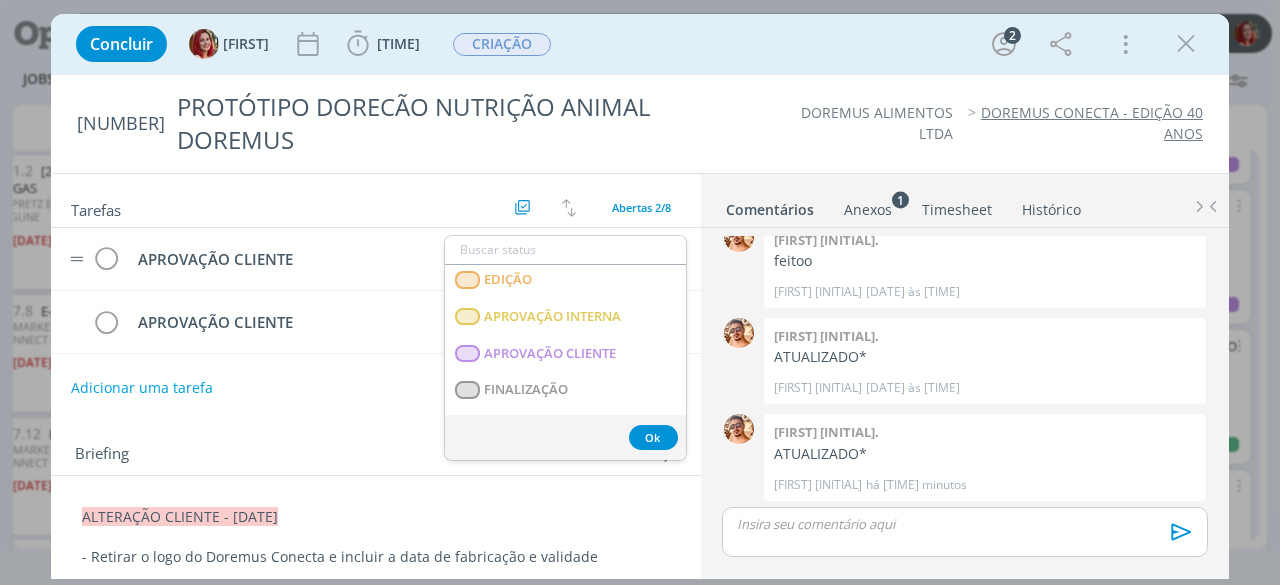 scroll, scrollTop: 302, scrollLeft: 0, axis: vertical 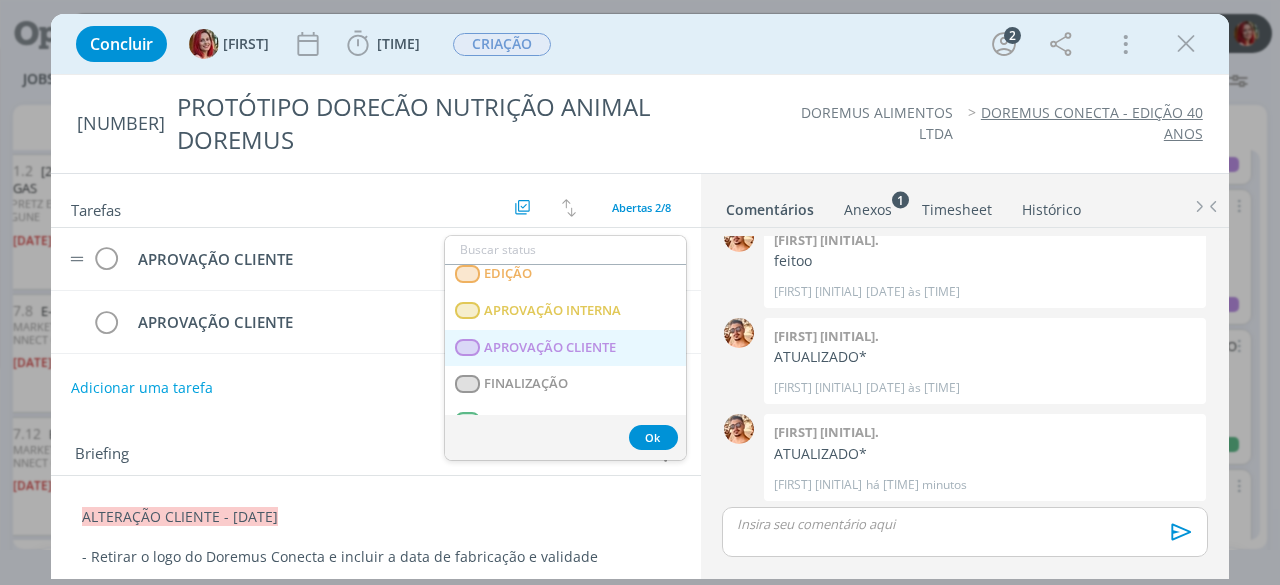 click on "APROVAÇÃO CLIENTE" at bounding box center [551, 347] 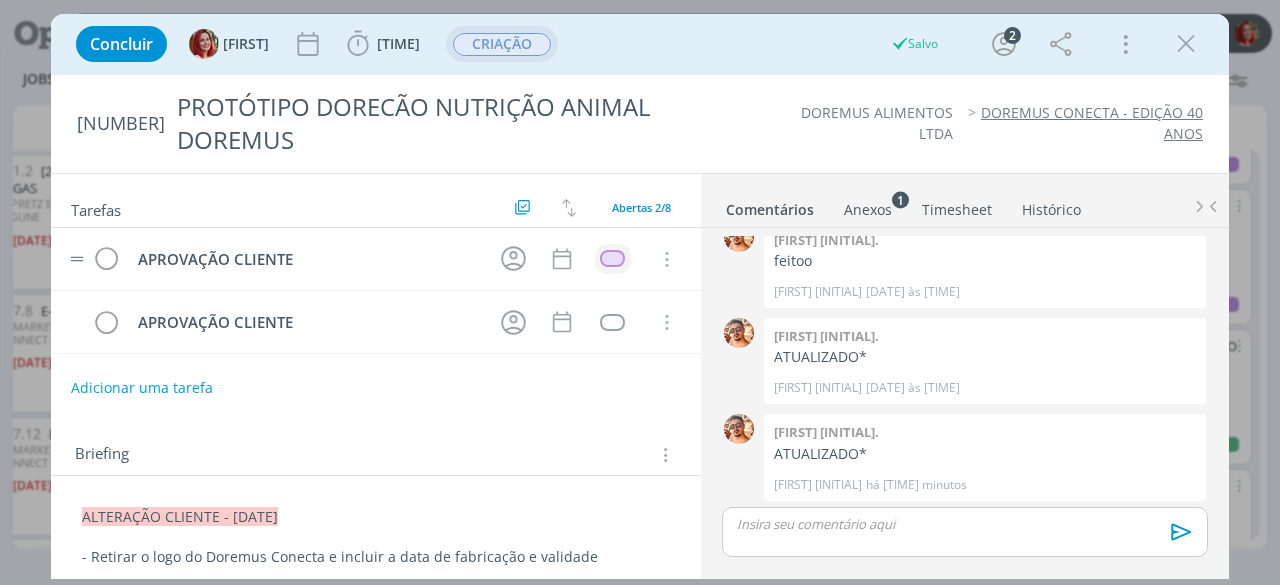 click on "CRIAÇÃO" at bounding box center [502, 44] 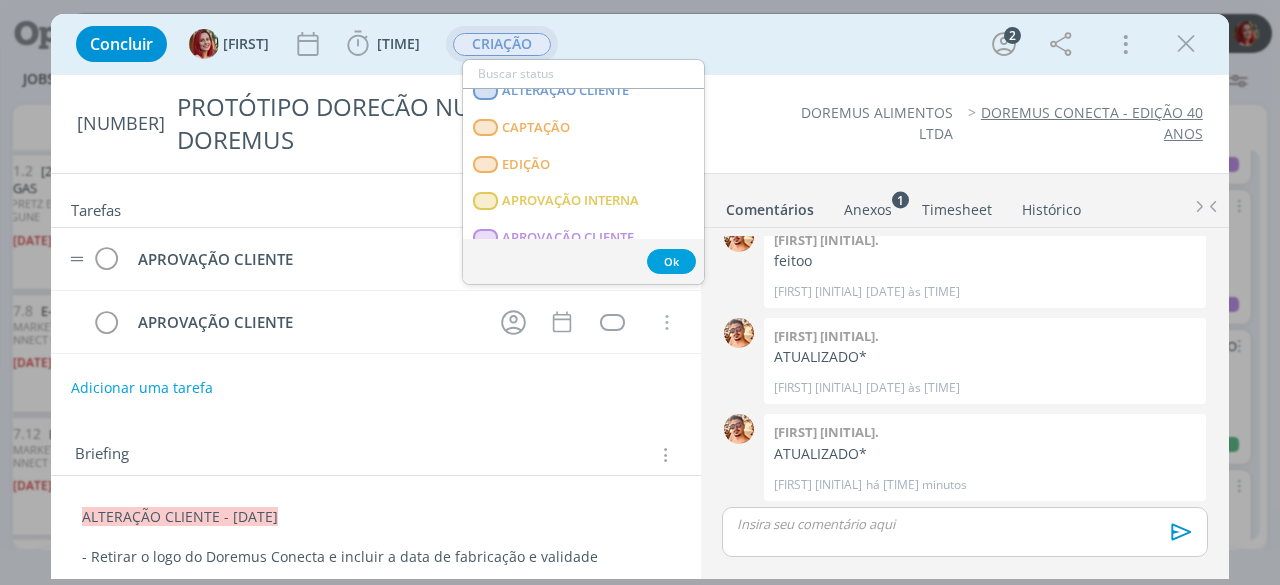 scroll, scrollTop: 213, scrollLeft: 0, axis: vertical 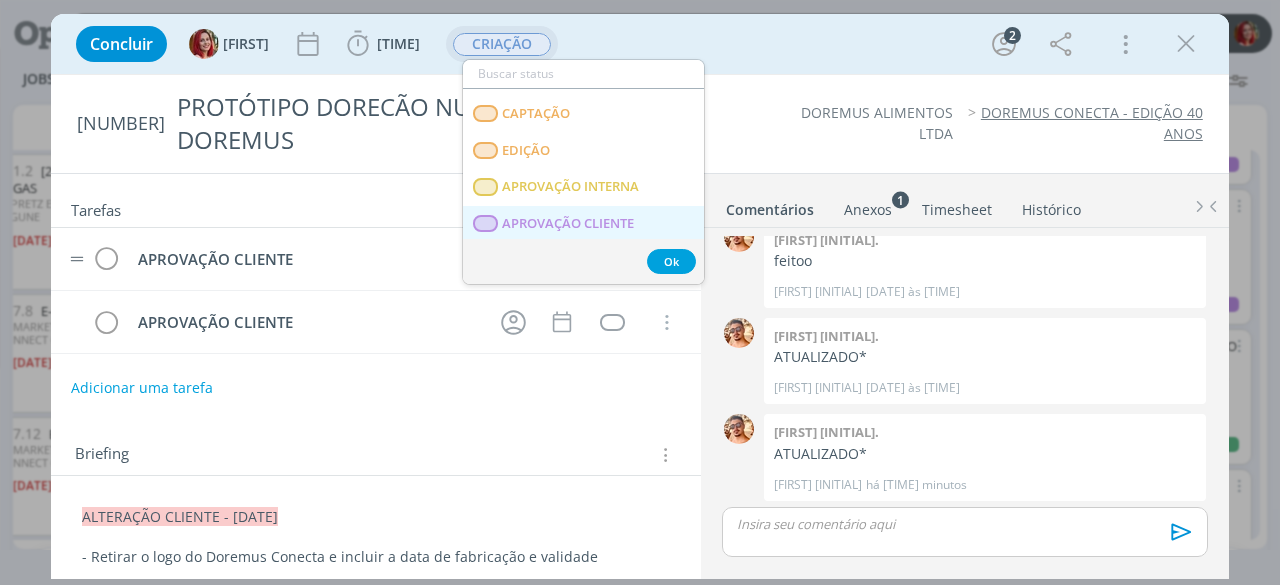 click on "APROVAÇÃO CLIENTE" at bounding box center (583, 224) 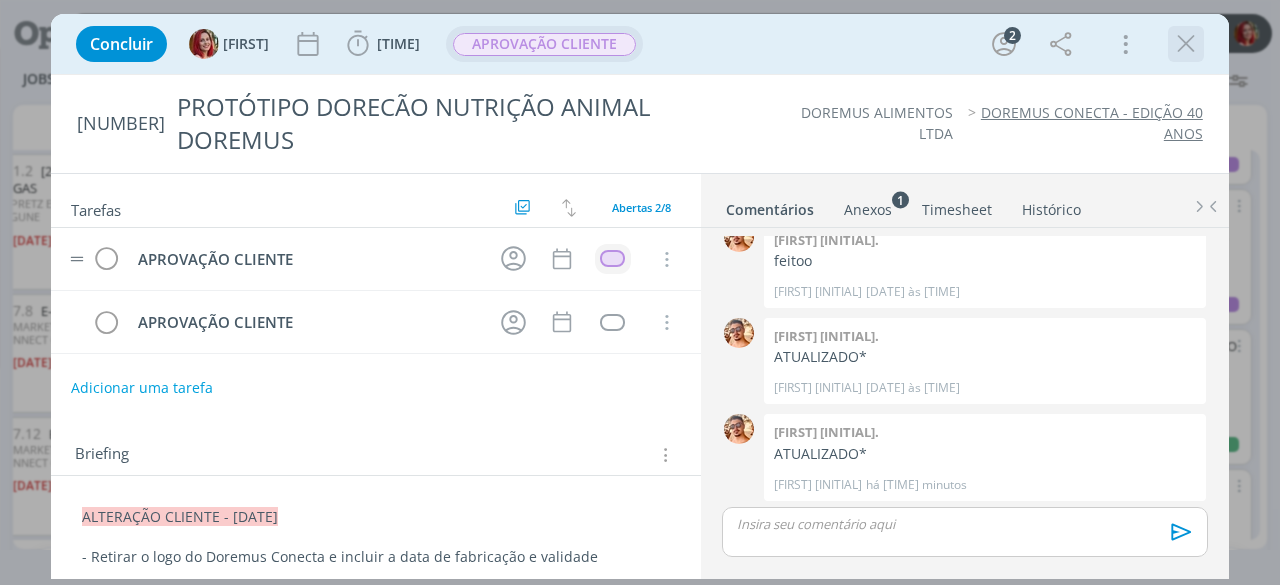 click at bounding box center [1186, 44] 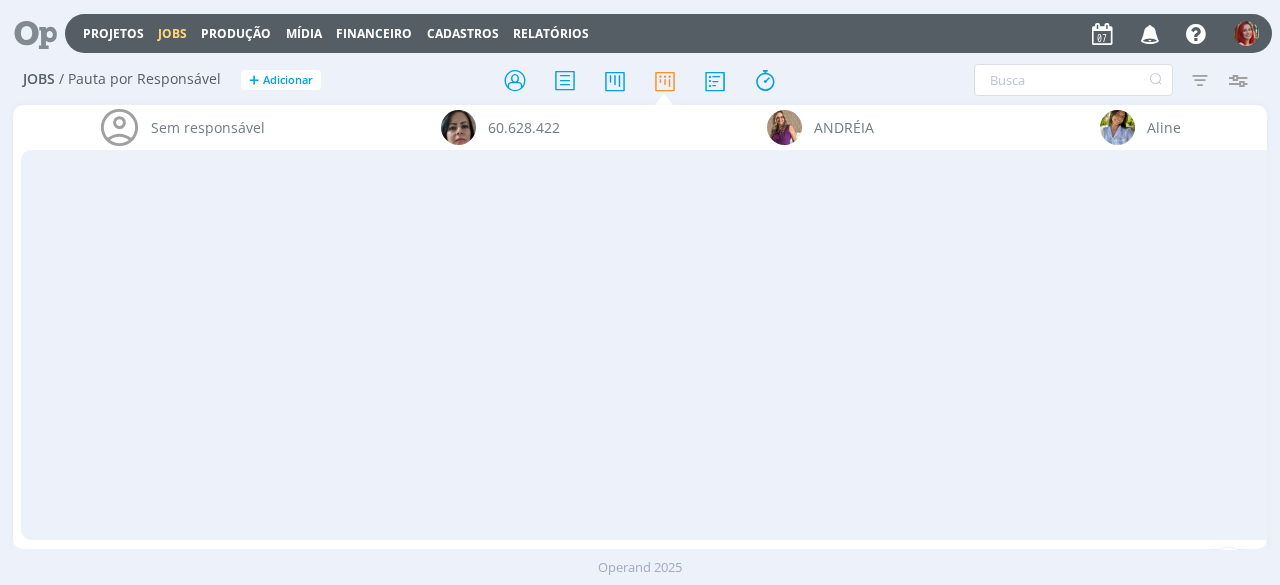 scroll, scrollTop: 0, scrollLeft: 0, axis: both 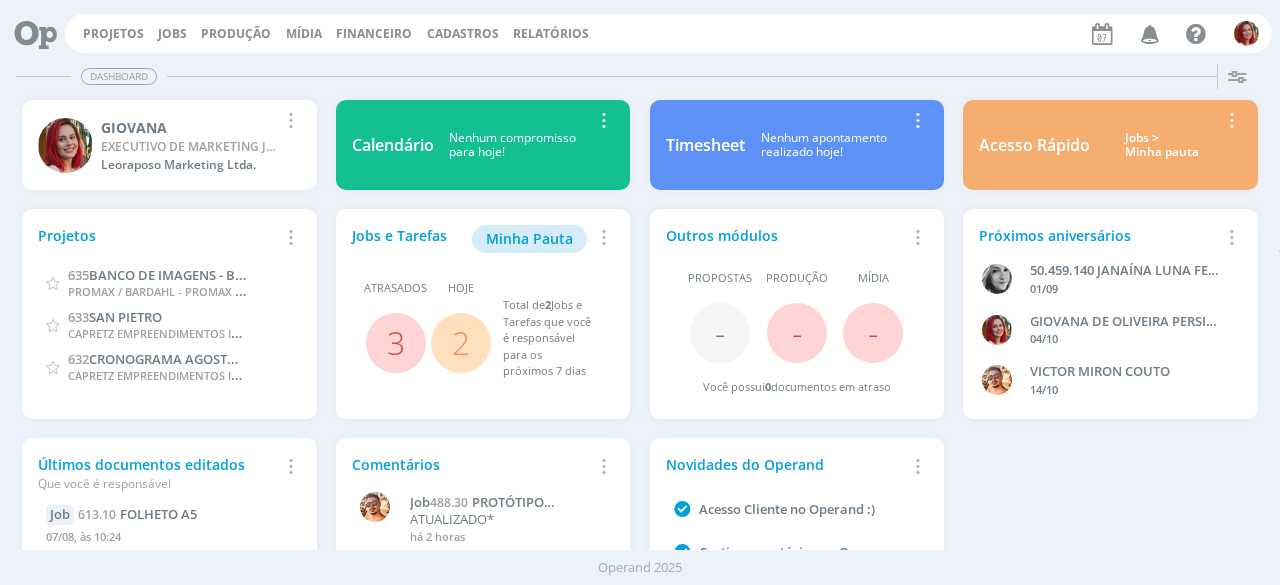 click at bounding box center [28, 33] 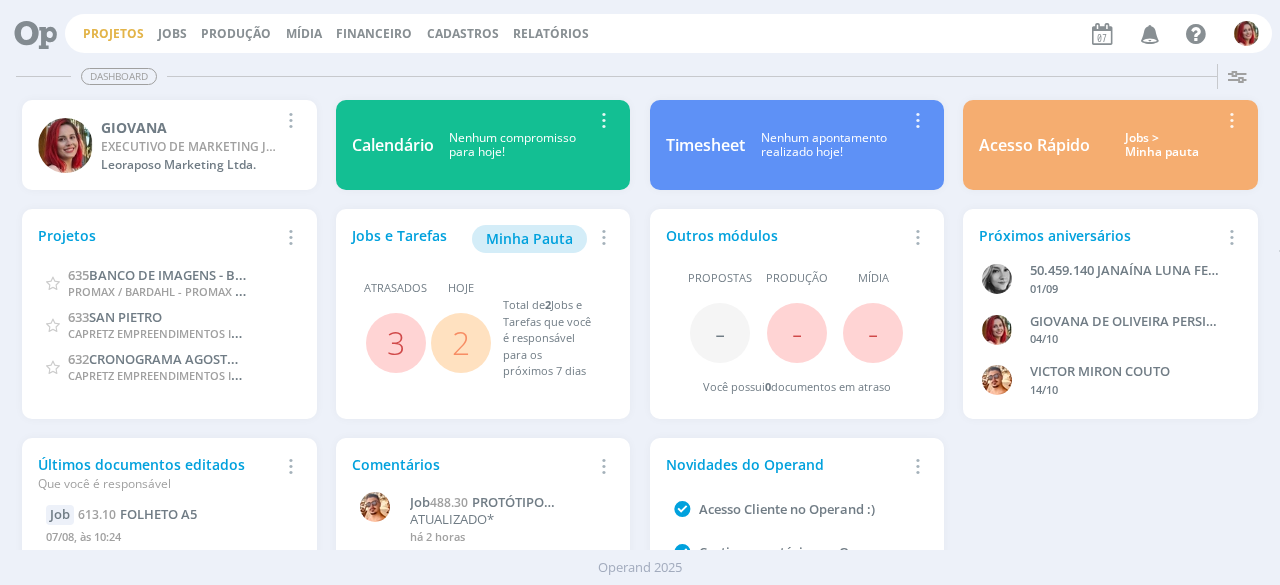 click on "Projetos" at bounding box center [113, 33] 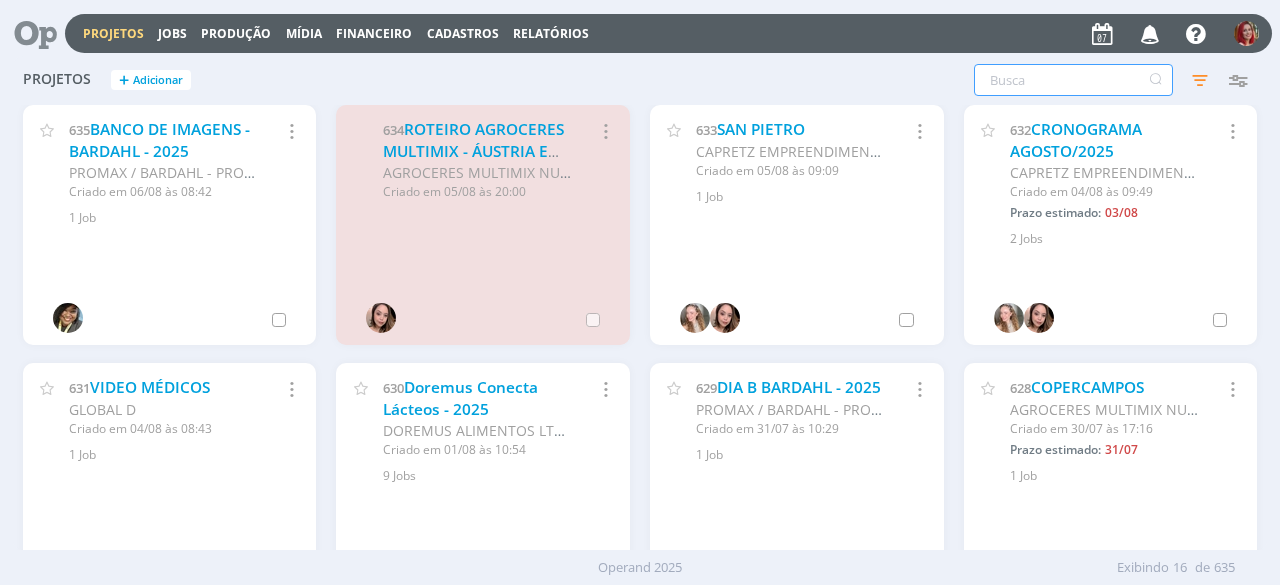 click at bounding box center [1073, 80] 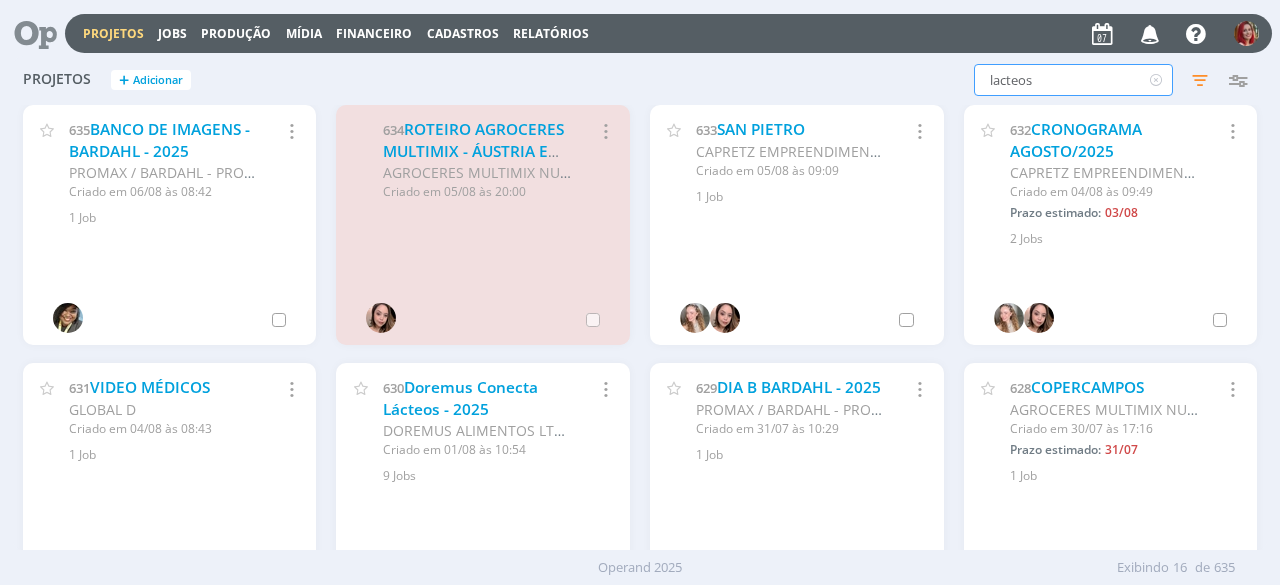 type on "lacteos" 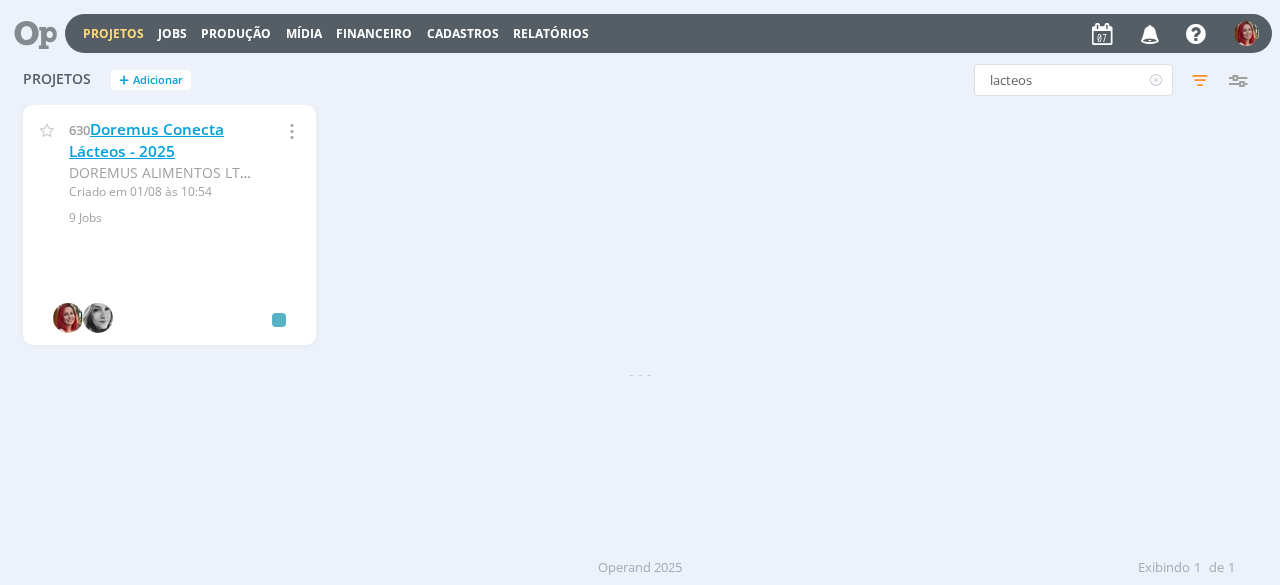 click on "Doremus Conecta Lácteos - 2025" at bounding box center (146, 140) 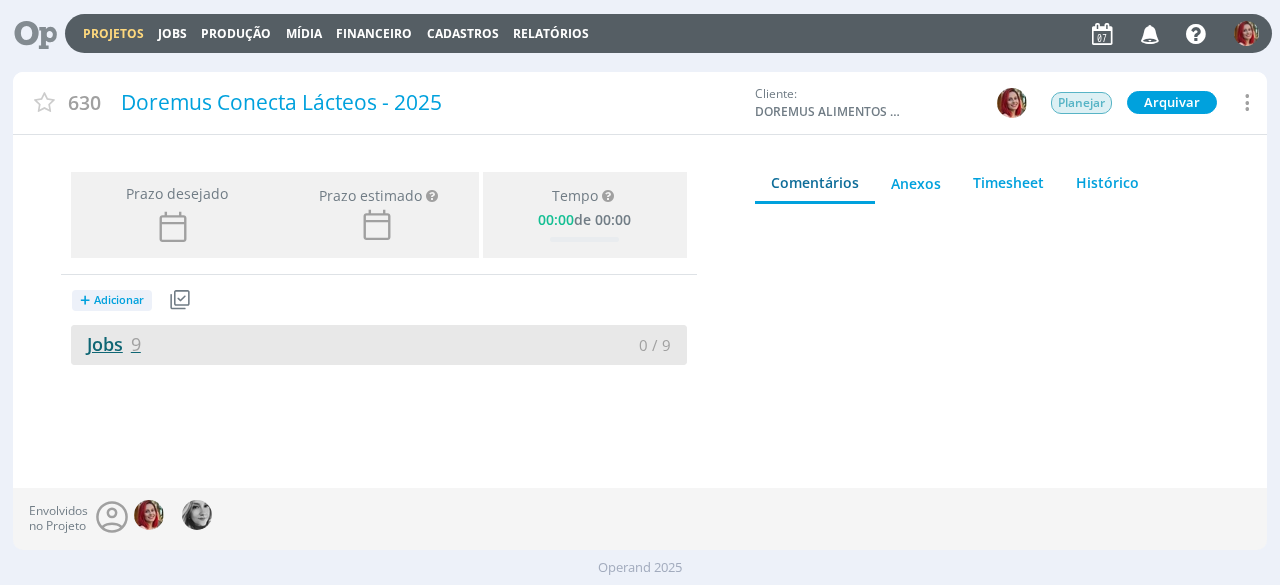 click on "Jobs 9" at bounding box center [106, 344] 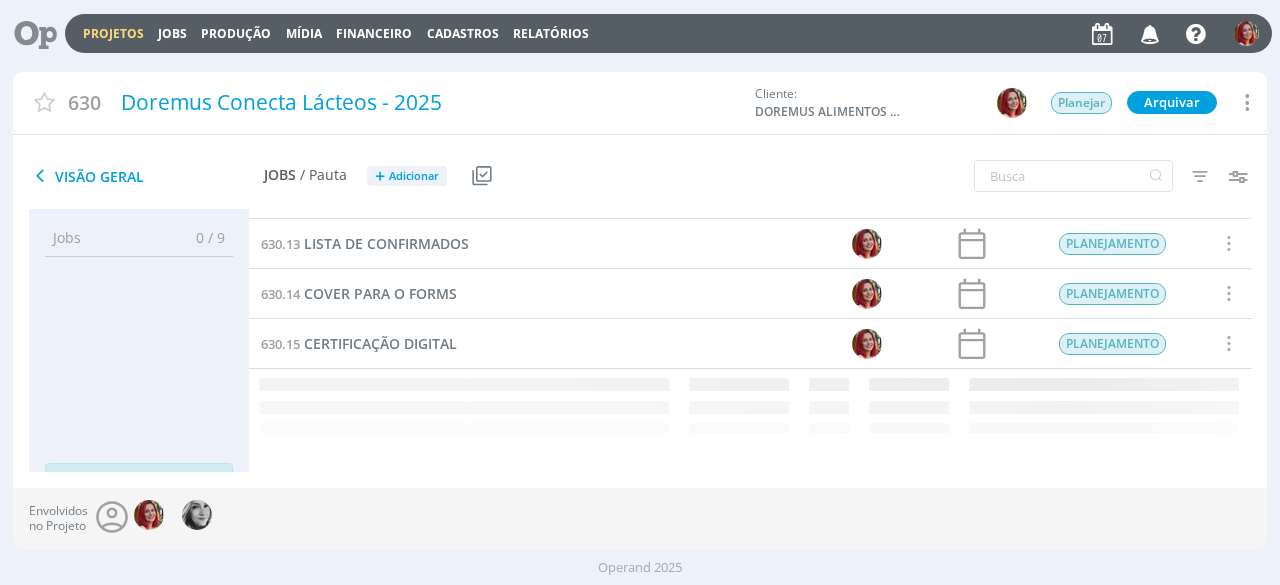 scroll, scrollTop: 226, scrollLeft: 0, axis: vertical 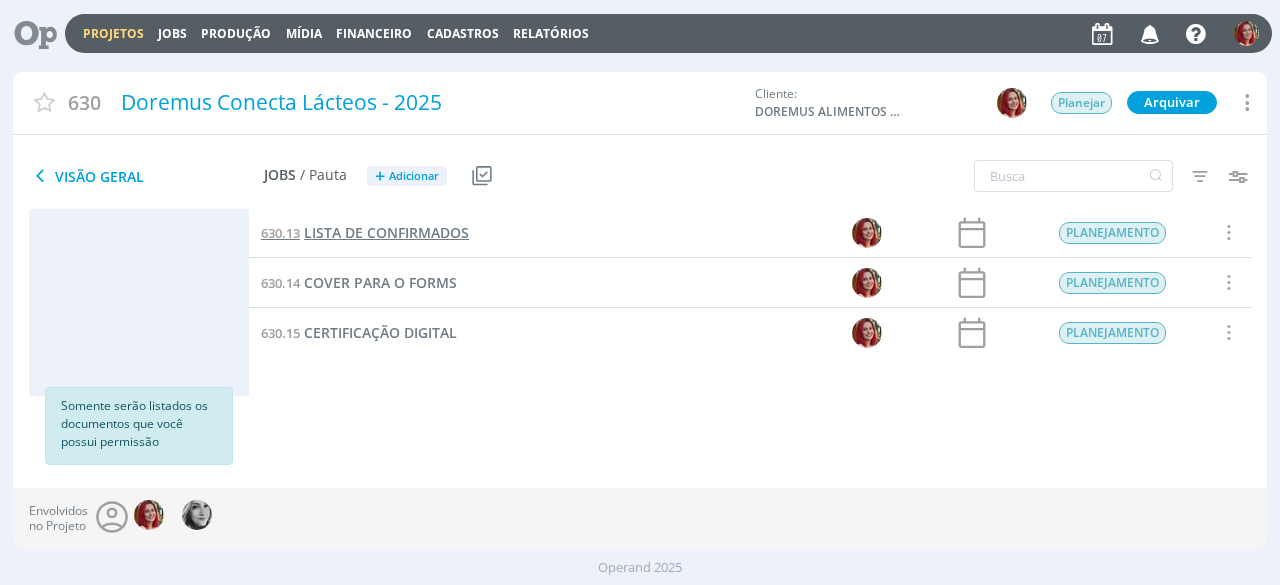 click on "630.13 LISTA DE CONFIRMADOS" at bounding box center (365, 233) 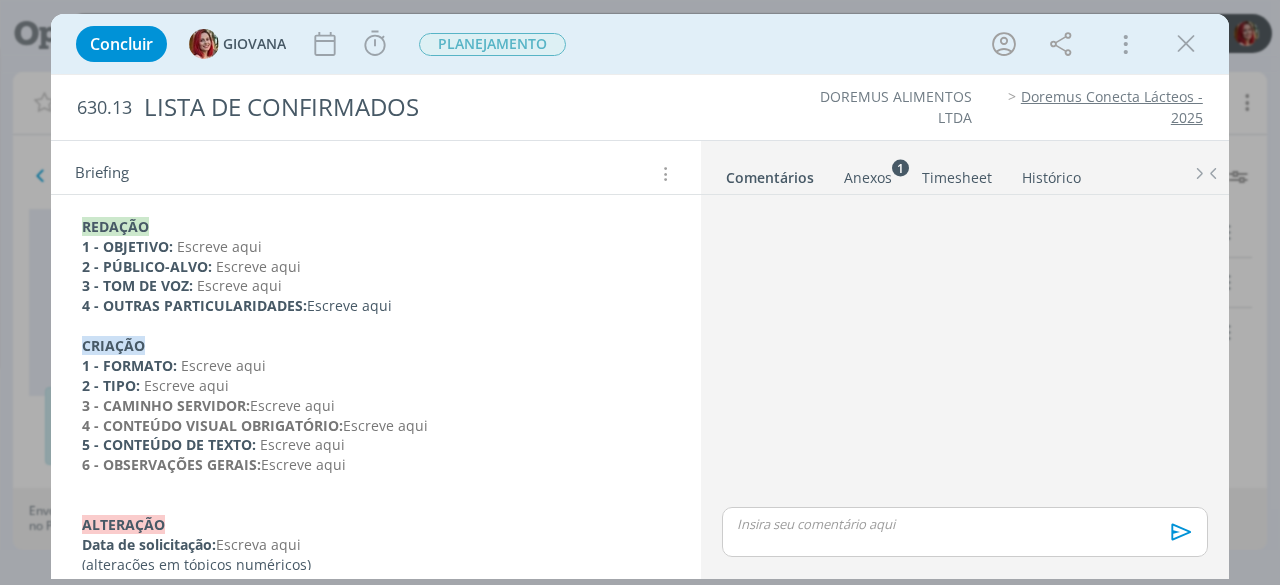 scroll, scrollTop: 148, scrollLeft: 0, axis: vertical 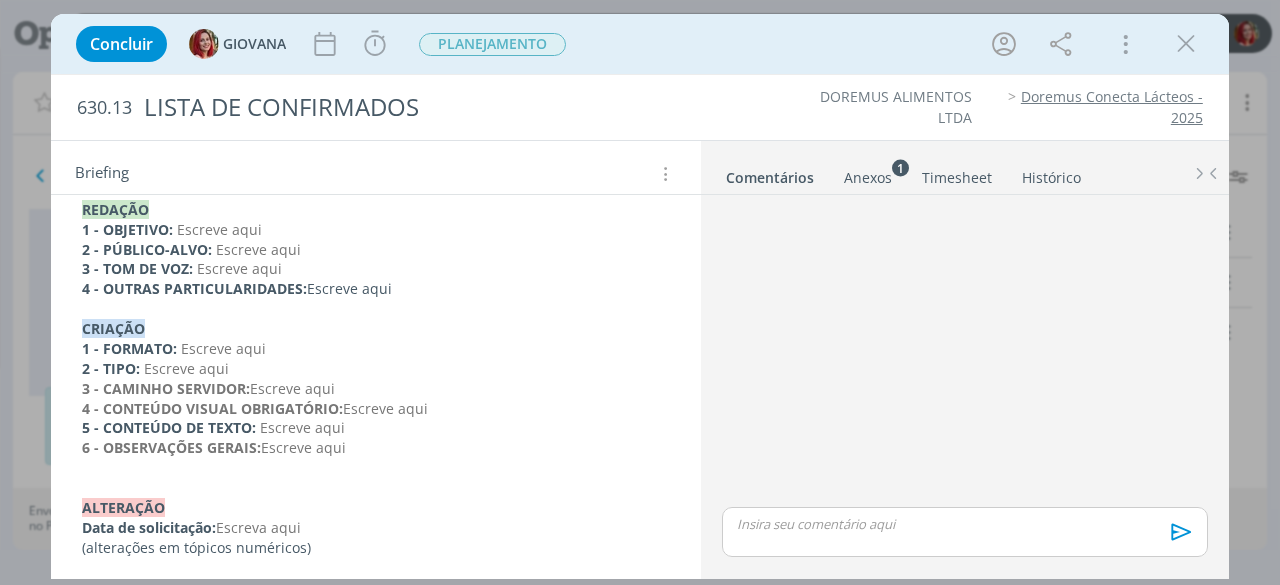 drag, startPoint x: 428, startPoint y: 295, endPoint x: 305, endPoint y: 287, distance: 123.25989 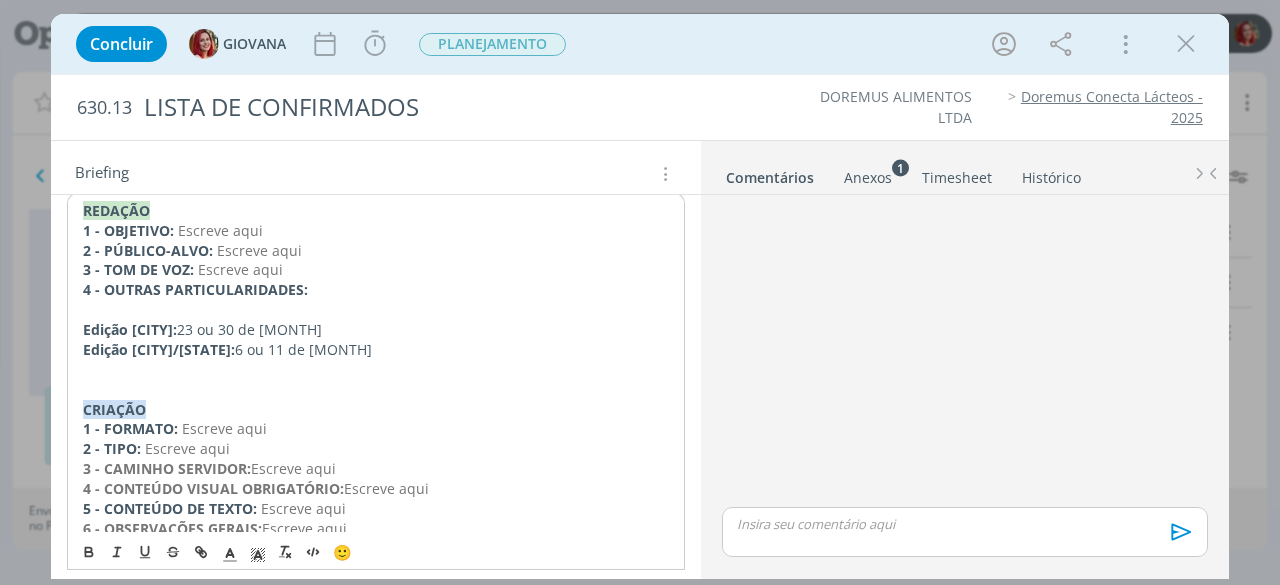 drag, startPoint x: 370, startPoint y: 349, endPoint x: 222, endPoint y: 350, distance: 148.00337 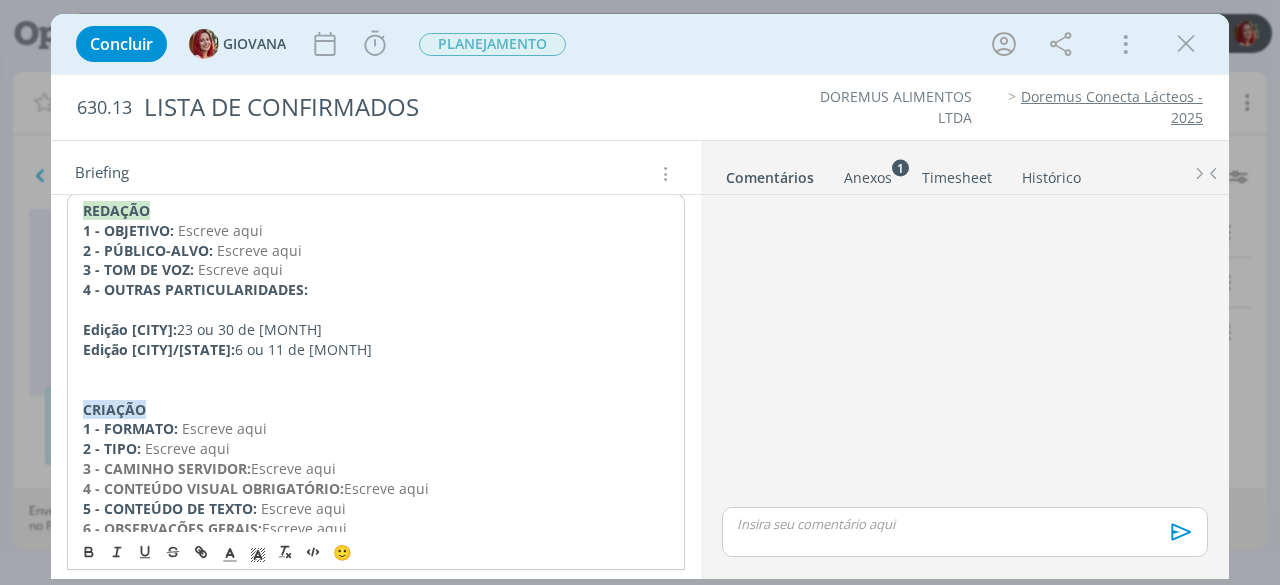 click on "Edição Chapecó/SC:  6 ou 11 de novembro" at bounding box center (376, 350) 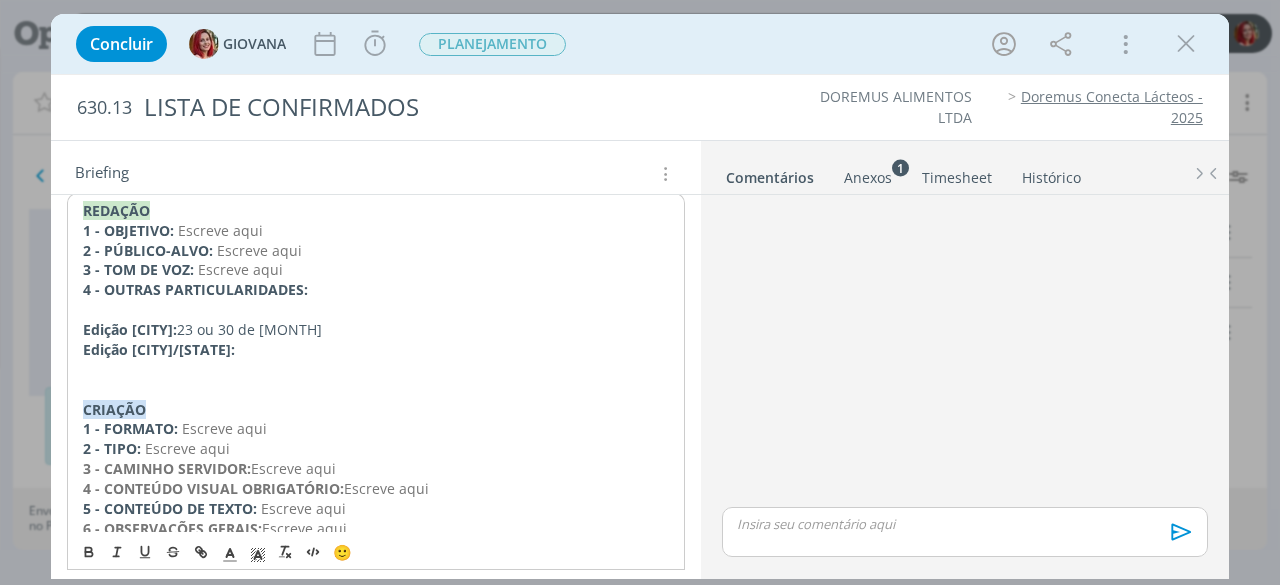 drag, startPoint x: 458, startPoint y: 329, endPoint x: 298, endPoint y: 332, distance: 160.02812 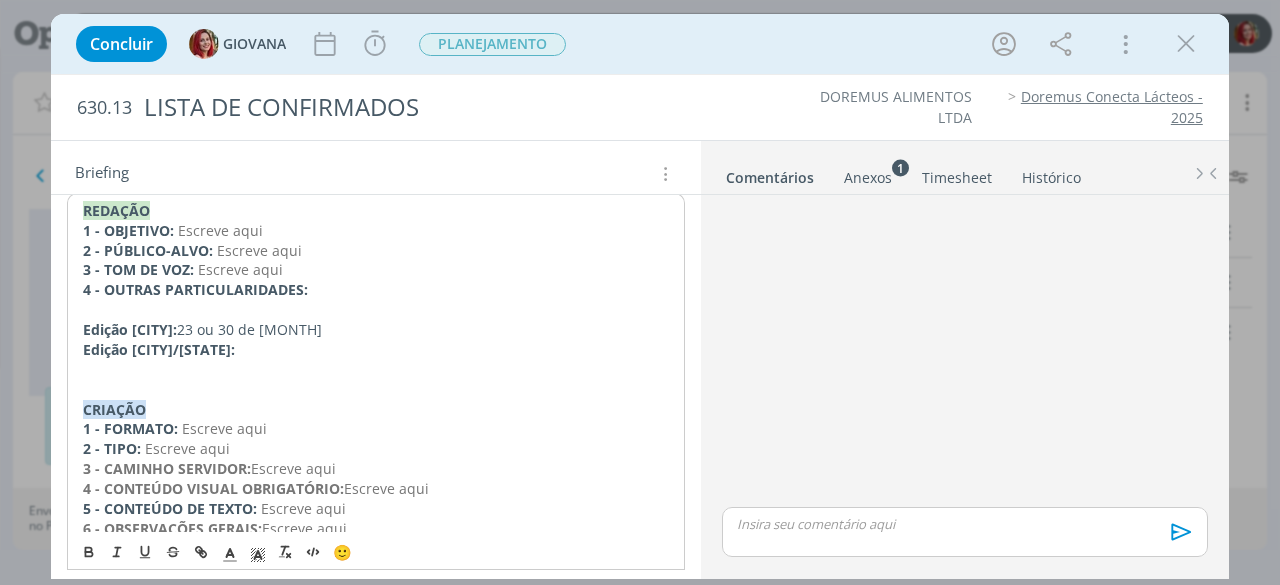 click on "Edição Governador Valadares:  23 ou 30 de outubro" at bounding box center [376, 330] 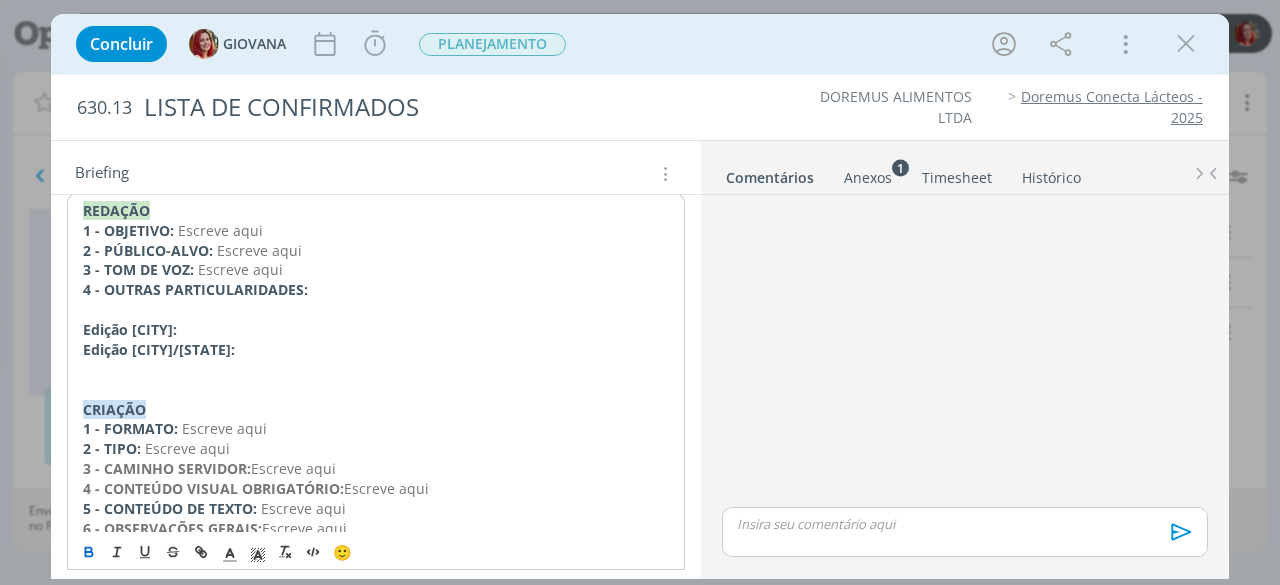 type 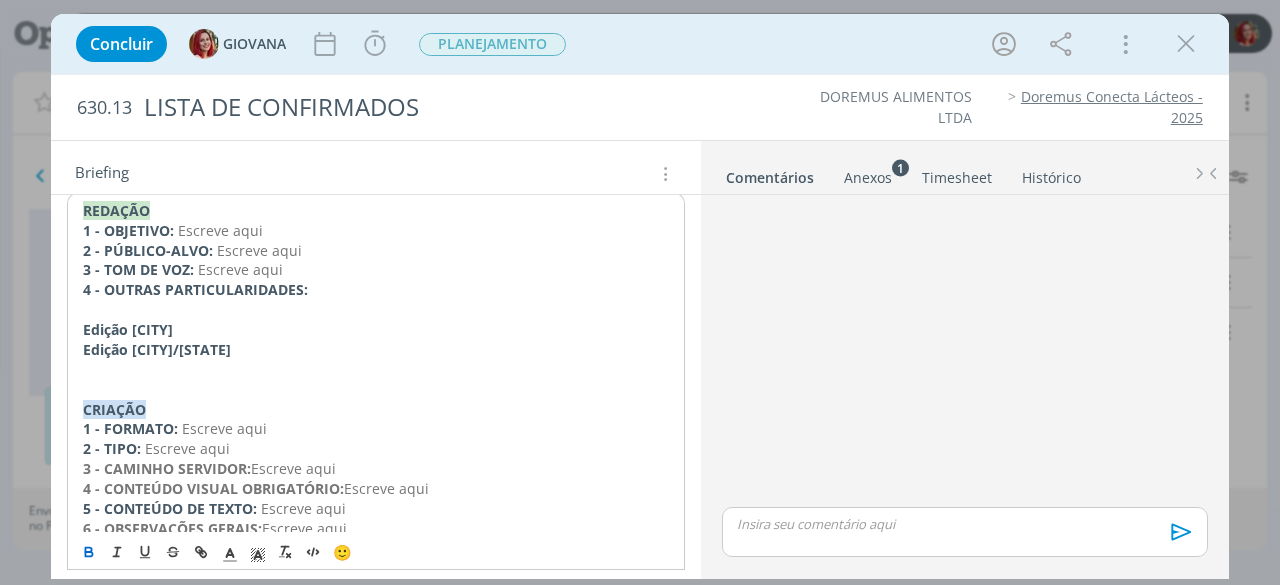 click on "REDAÇÃO                                                                                         1 - OBJETIVO:    Escreve aqui 2 - PÚBLICO-ALVO:    Escreve aqui 3 - TOM DE VOZ:    Escreve aqui 4 - OUTRAS PARTICULARIDADES:   Edição Governador Valadares Edição Chapecó/SC CRIAÇÃO                                                                                                  1 - FORMATO:   Escreve aqui 2 - TIPO:   Escreve aqui 3 - CAMINHO SERVIDOR:  Escreve aqui 4 - CONTEÚDO VISUAL OBRIGATÓRIO:  Escreve aqui 5 - CONTEÚDO DE TEXTO:   Escreve aqui 6 - OBSERVAÇÕES GERAIS:  Escreve aqui ﻿ALTERAÇÃO                                                                                       Data de solicitação:  Escreva aqui" at bounding box center [376, 419] 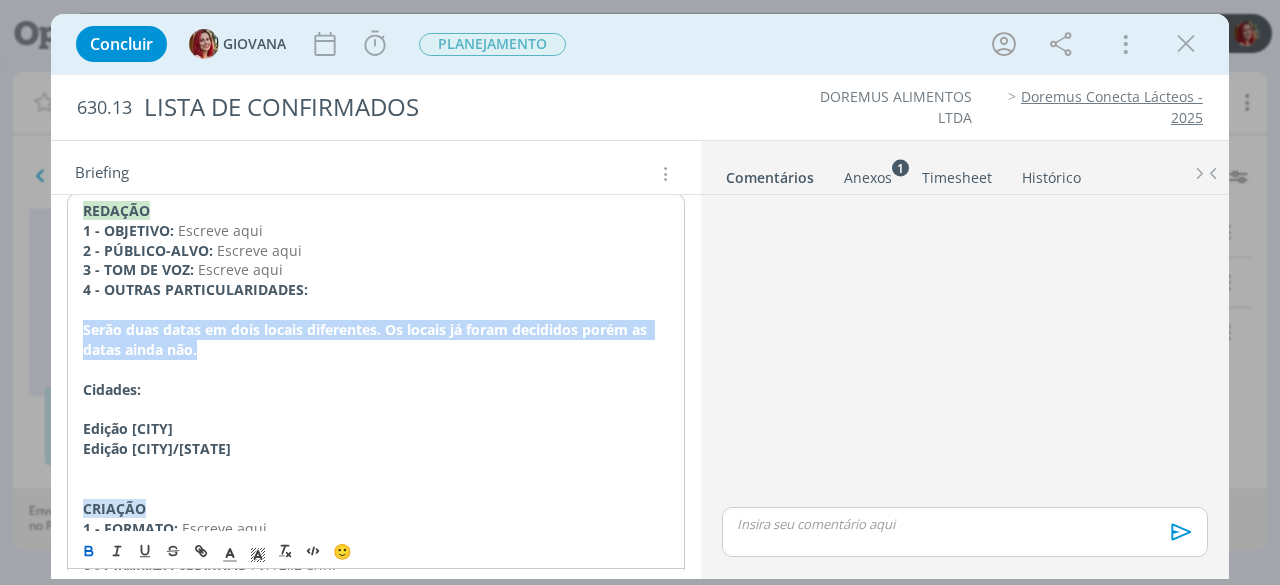 drag, startPoint x: 85, startPoint y: 321, endPoint x: 201, endPoint y: 347, distance: 118.87809 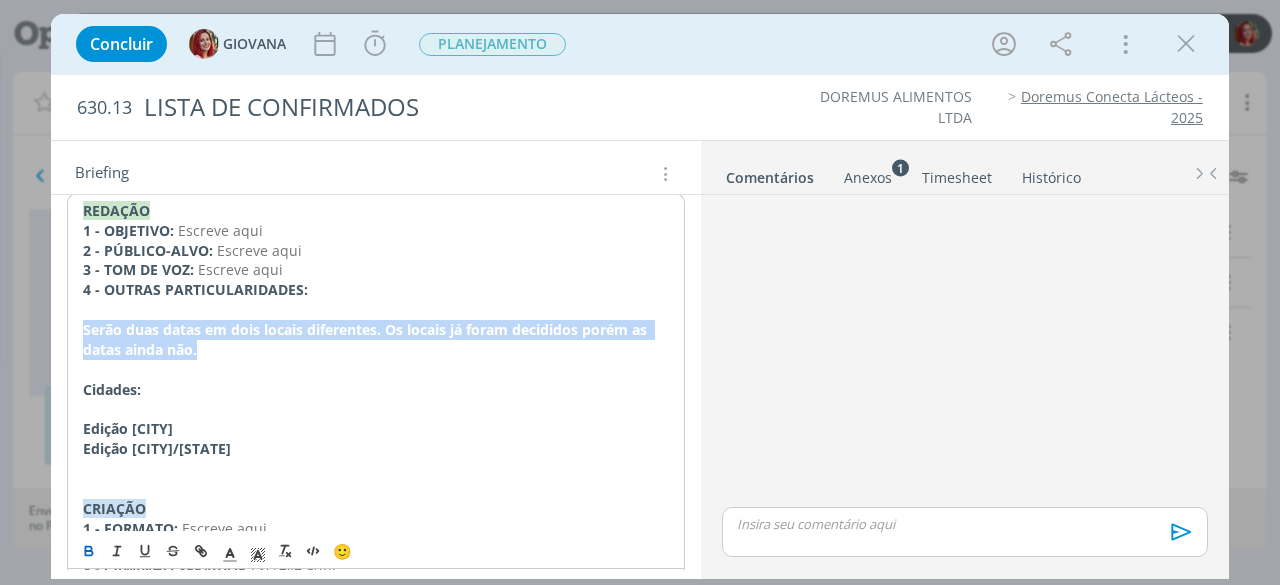 copy on "Serão duas datas em dois locais diferentes. Os locais já foram decididos porém as datas ainda não." 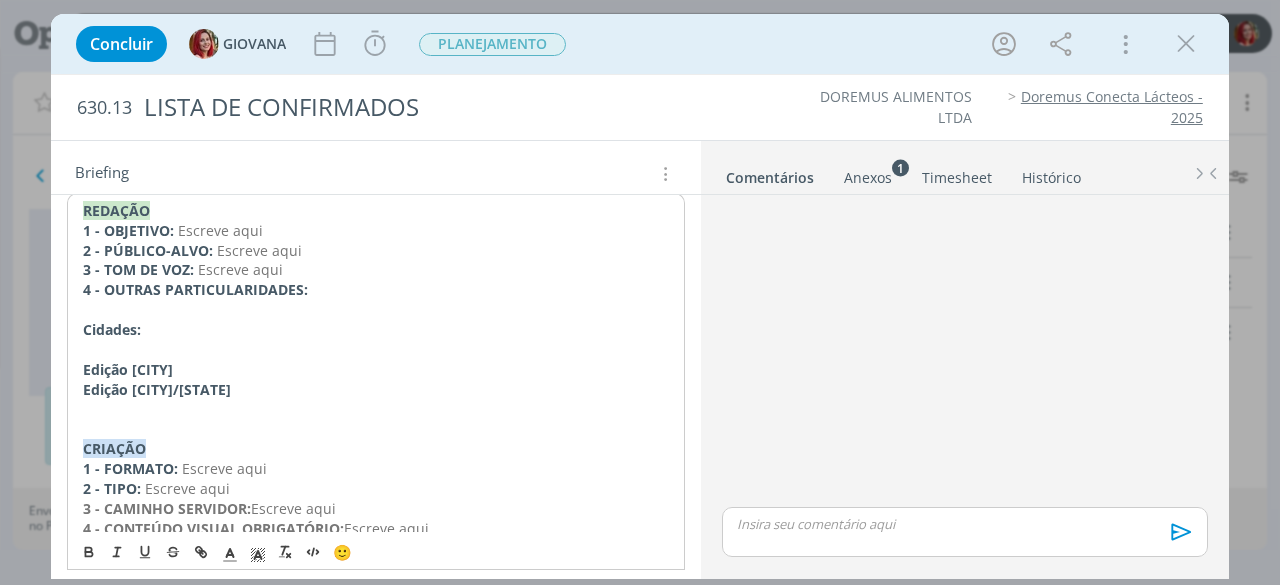 click on "REDAÇÃO                                                                                         1 - OBJETIVO:    Escreve aqui 2 - PÚBLICO-ALVO:    Escreve aqui 3 - TOM DE VOZ:    Escreve aqui 4 - OUTRAS PARTICULARIDADES:   Cidades: Edição Governador Valadares Edição Chapecó/SC CRIAÇÃO                                                                                                  1 - FORMATO:   Escreve aqui 2 - TIPO:   Escreve aqui 3 - CAMINHO SERVIDOR:  Escreve aqui 4 - CONTEÚDO VISUAL OBRIGATÓRIO:  Escreve aqui 5 - CONTEÚDO DE TEXTO:   Escreve aqui 6 - OBSERVAÇÕES GERAIS:  Escreve aqui ﻿ALTERAÇÃO                                                                                       Data de solicitação:  Escreva aqui" at bounding box center (376, 439) 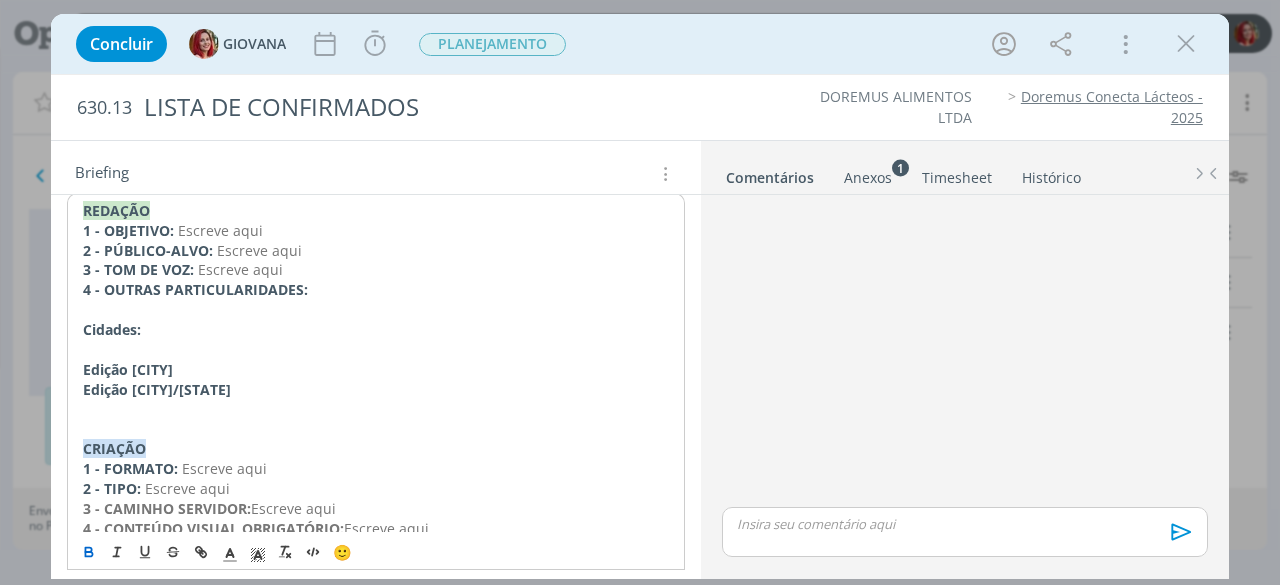 click on "REDAÇÃO                                                                                         1 - OBJETIVO:    Escreve aqui 2 - PÚBLICO-ALVO:    Escreve aqui 3 - TOM DE VOZ:    Escreve aqui 4 - OUTRAS PARTICULARIDADES:   Cidades: Edição Governador Valadares Edição Chapecó/SC CRIAÇÃO                                                                                                  1 - FORMATO:   Escreve aqui 2 - TIPO:   Escreve aqui 3 - CAMINHO SERVIDOR:  Escreve aqui 4 - CONTEÚDO VISUAL OBRIGATÓRIO:  Escreve aqui 5 - CONTEÚDO DE TEXTO:   Escreve aqui 6 - OBSERVAÇÕES GERAIS:  Escreve aqui ﻿ALTERAÇÃO                                                                                       Data de solicitação:  Escreva aqui" at bounding box center [376, 439] 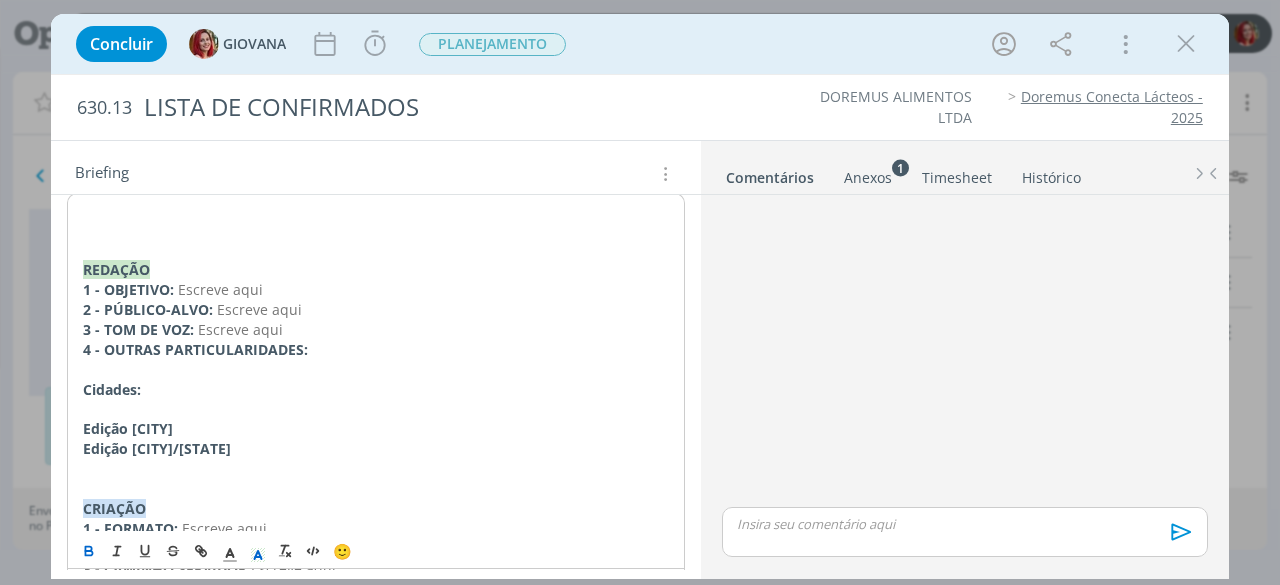 click on "﻿  REDAÇÃO                                                                                         1 - OBJETIVO:    Escreve aqui 2 - PÚBLICO-ALVO:    Escreve aqui 3 - TOM DE VOZ:    Escreve aqui 4 - OUTRAS PARTICULARIDADES:   Cidades: Edição Governador Valadares Edição Chapecó/SC CRIAÇÃO                                                                                                  1 - FORMATO:   Escreve aqui 2 - TIPO:   Escreve aqui 3 - CAMINHO SERVIDOR:  Escreve aqui 4 - CONTEÚDO VISUAL OBRIGATÓRIO:  Escreve aqui 5 - CONTEÚDO DE TEXTO:   Escreve aqui 6 - OBSERVAÇÕES GERAIS:  Escreve aqui ﻿ALTERAÇÃO                                                                                       Data de solicitação:  Escreva aqui" at bounding box center [376, 469] 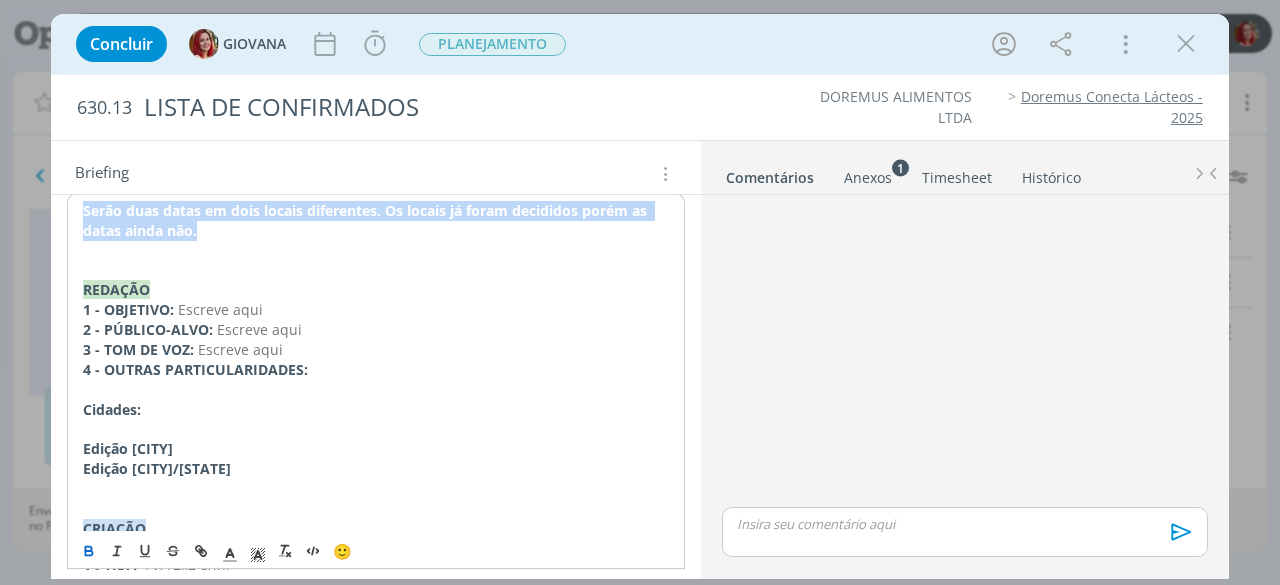 drag, startPoint x: 217, startPoint y: 224, endPoint x: 65, endPoint y: 213, distance: 152.3975 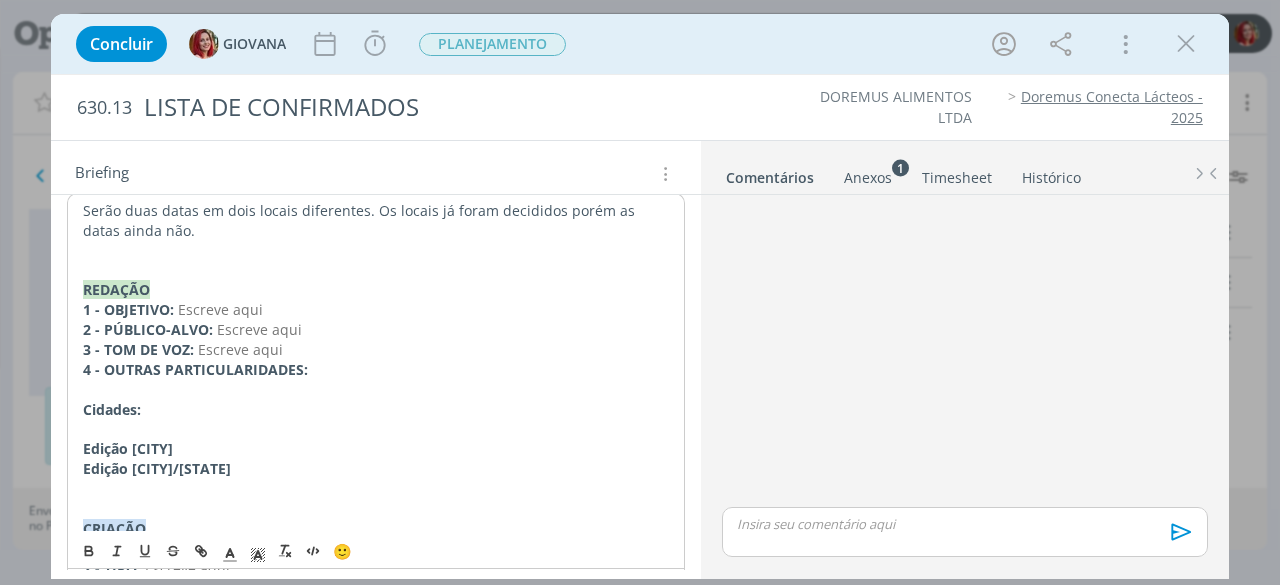 click on "Serão duas datas em dois locais diferentes. Os locais já foram decididos porém as datas ainda não." at bounding box center (376, 221) 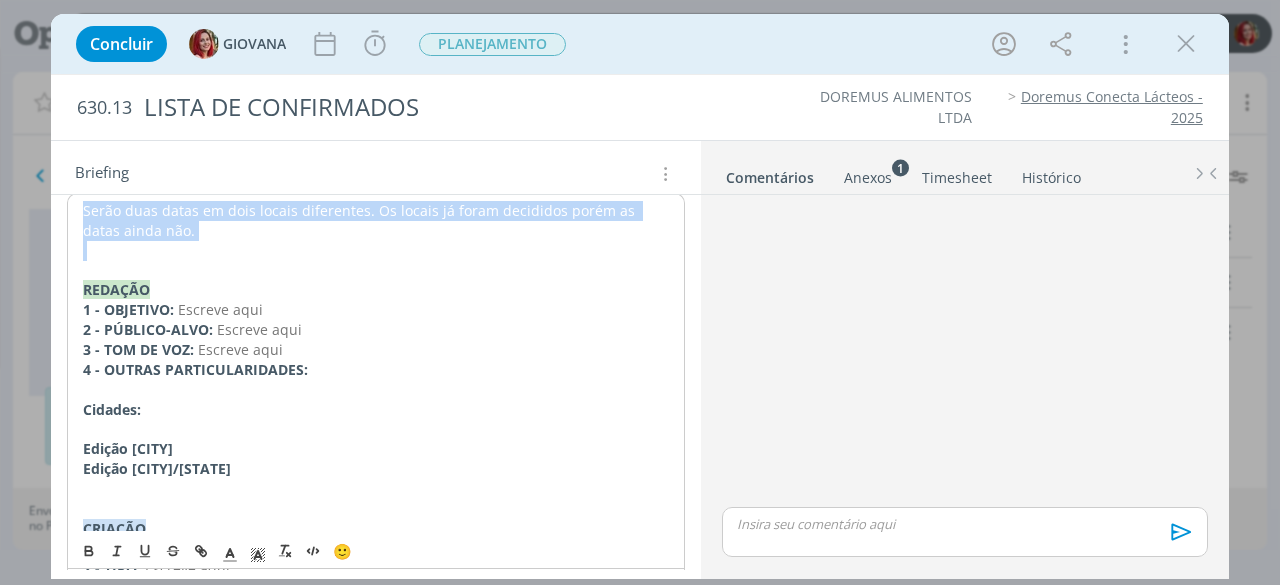 drag, startPoint x: 178, startPoint y: 235, endPoint x: 68, endPoint y: 209, distance: 113.03097 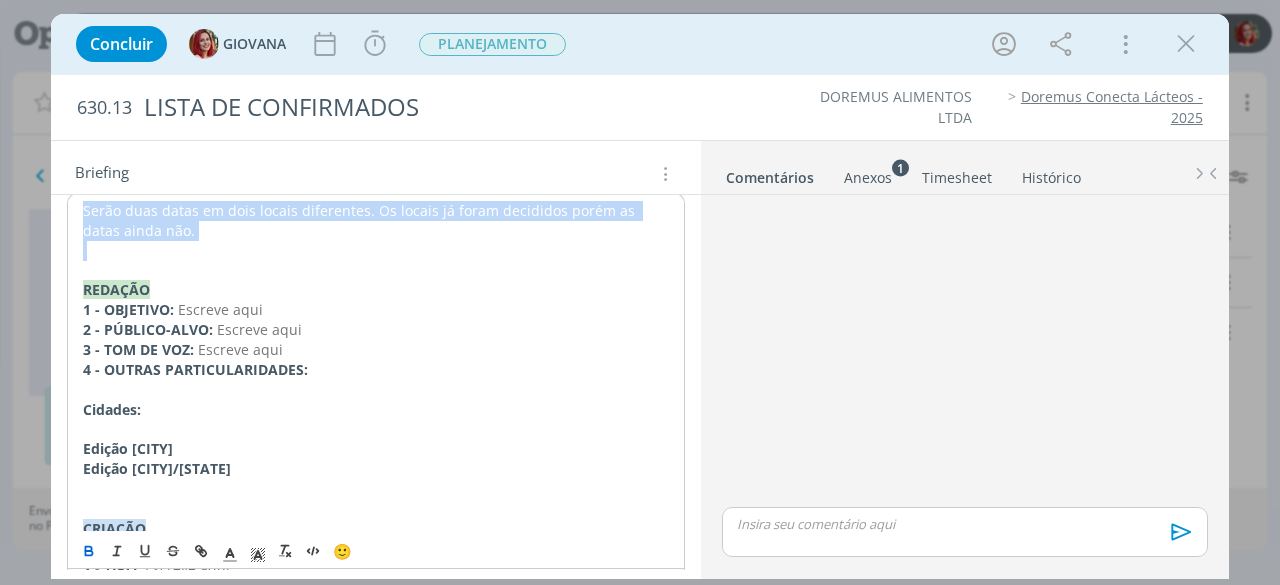 click 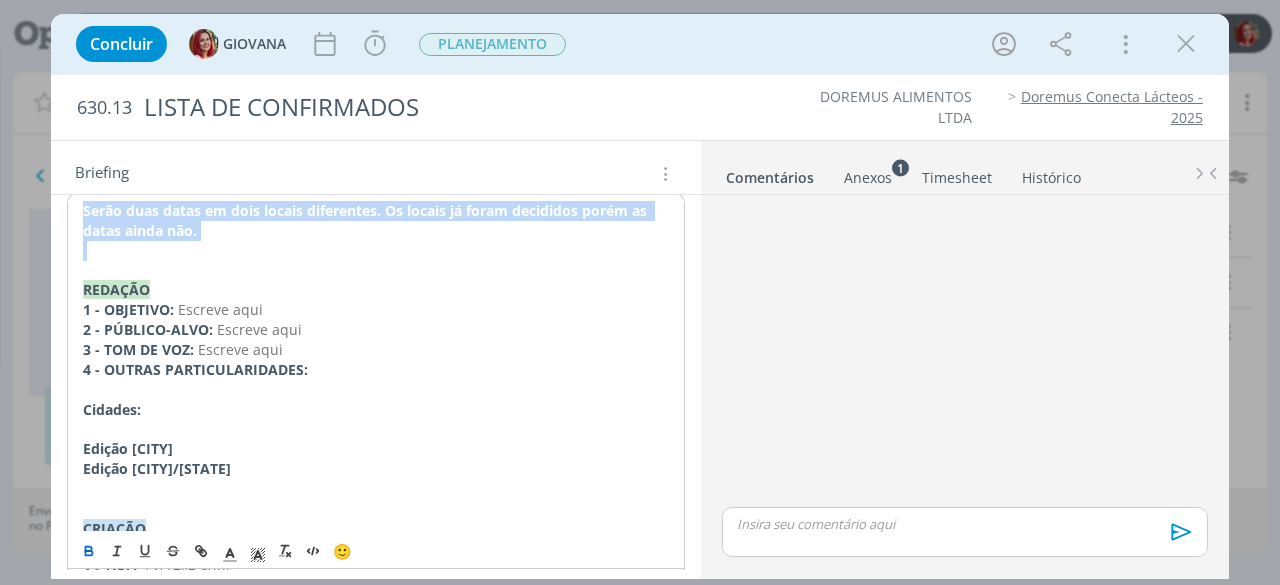 click on "Serão duas datas em dois locais diferentes. Os locais já foram decididos porém as datas ainda não." at bounding box center (376, 221) 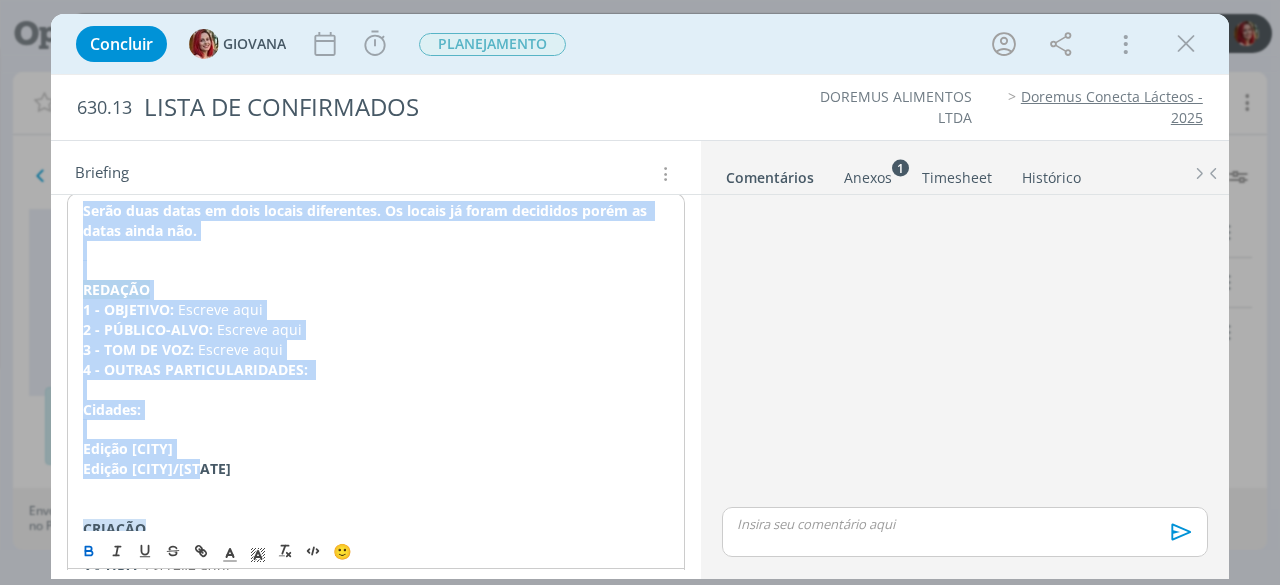 drag, startPoint x: 82, startPoint y: 206, endPoint x: 296, endPoint y: 469, distance: 339.06488 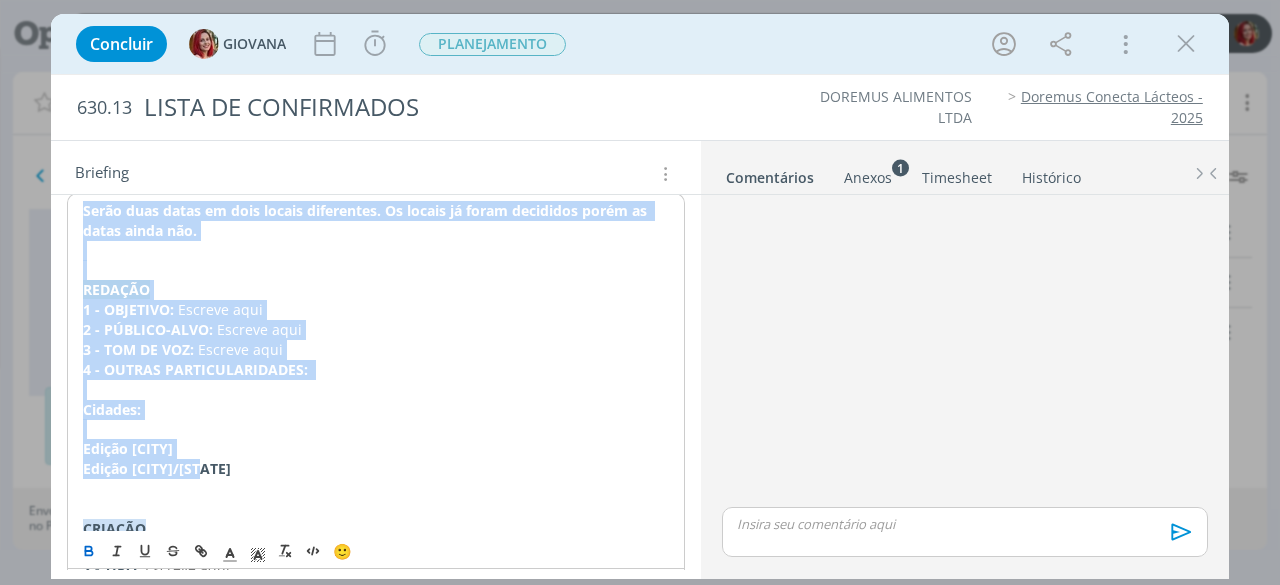 click on "Serão duas datas em dois locais diferentes. Os locais já foram decididos porém as datas ainda não.  REDAÇÃO                                                                                         1 - OBJETIVO:    Escreve aqui 2 - PÚBLICO-ALVO:    Escreve aqui 3 - TOM DE VOZ:    Escreve aqui 4 - OUTRAS PARTICULARIDADES:   Cidades: Edição Governador Valadares Edição Chapecó/SC CRIAÇÃO                                                                                                  1 - FORMATO:   Escreve aqui 2 - TIPO:   Escreve aqui 3 - CAMINHO SERVIDOR:  Escreve aqui 4 - CONTEÚDO VISUAL OBRIGATÓRIO:  Escreve aqui 5 - CONTEÚDO DE TEXTO:   Escreve aqui 6 - OBSERVAÇÕES GERAIS:  Escreve aqui Data de solicitação:  Escreva aqui (alterações em tópicos numéricos)" at bounding box center (376, 479) 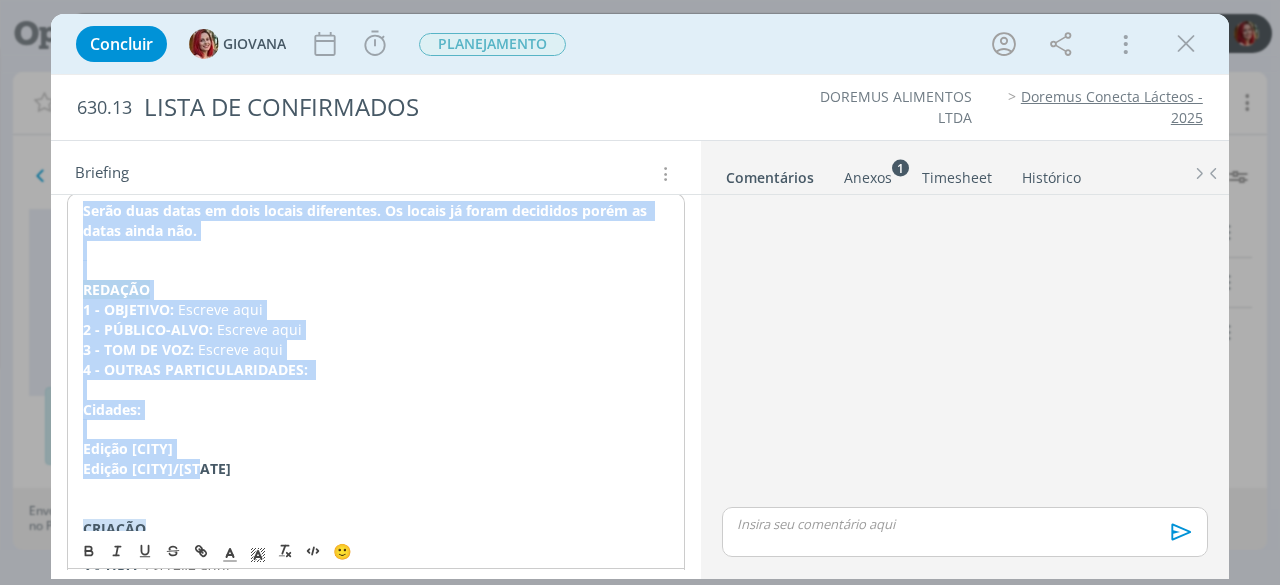 copy on "Serão duas datas em dois locais diferentes. Os locais já foram decididos porém as datas ainda não.  REDAÇÃO                                                                                         1 - OBJETIVO:    Escreve aqui 2 - PÚBLICO-ALVO:    Escreve aqui 3 - TOM DE VOZ:    Escreve aqui 4 - OUTRAS PARTICULARIDADES:   Cidades: Edição Governador Valadares Edição Chapecó/SC" 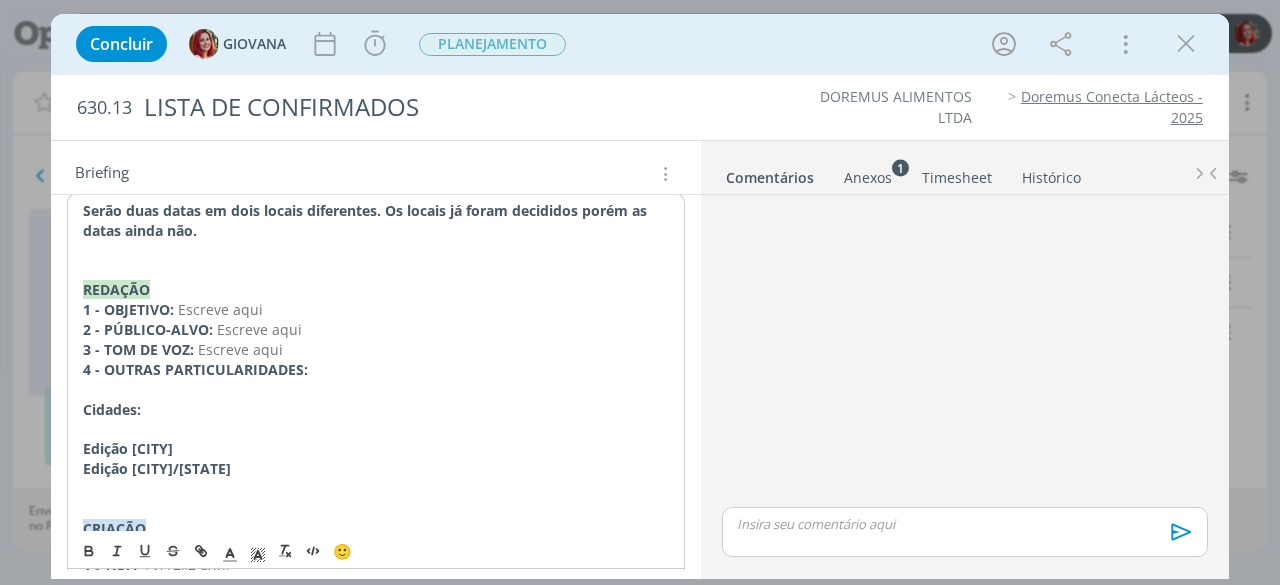 click at bounding box center [376, 270] 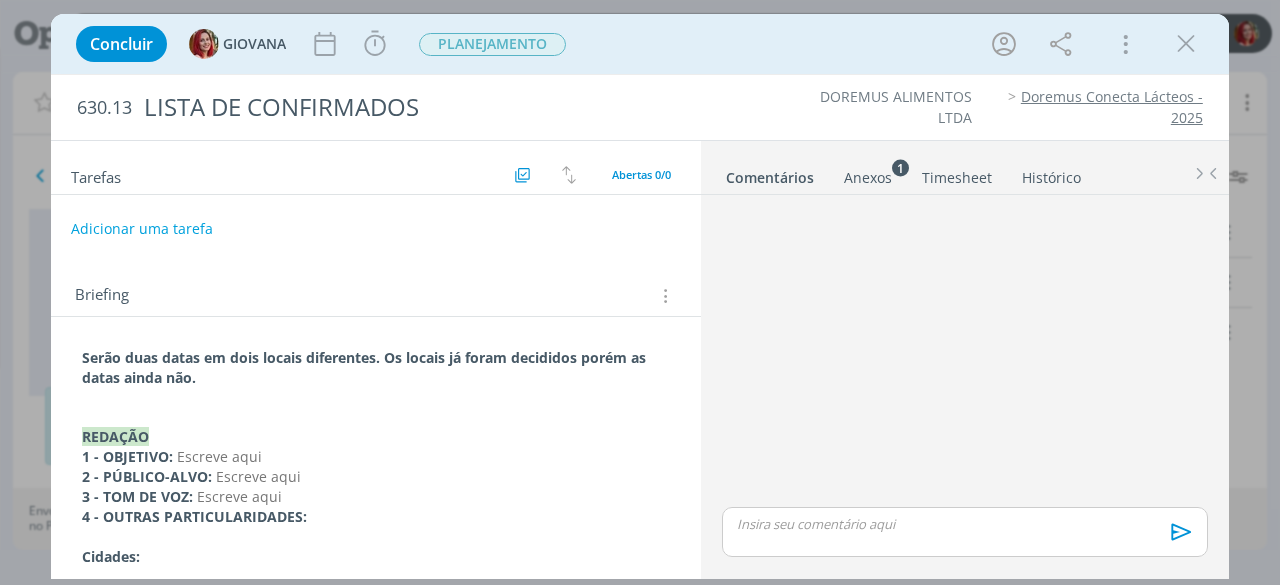 scroll, scrollTop: 0, scrollLeft: 0, axis: both 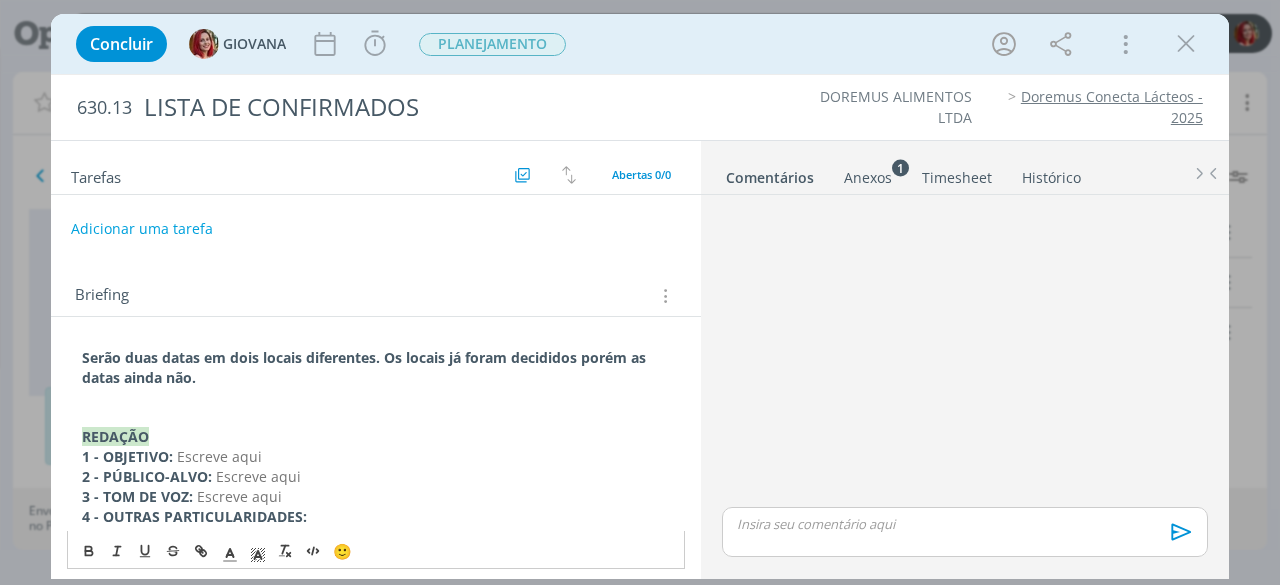 click on "Serão duas datas em dois locais diferentes. Os locais já foram decididos porém as datas ainda não.  REDAÇÃO                                                                                         1 - OBJETIVO:    Escreve aqui 2 - PÚBLICO-ALVO:    Escreve aqui 3 - TOM DE VOZ:    Escreve aqui 4 - OUTRAS PARTICULARIDADES:   Cidades: Edição Governador Valadares Edição Chapecó/SC CRIAÇÃO                                                                                                  1 - FORMATO:   Escreve aqui 2 - TIPO:   Escreve aqui 3 - CAMINHO SERVIDOR:  Escreve aqui 4 - CONTEÚDO VISUAL OBRIGATÓRIO:  Escreve aqui 5 - CONTEÚDO DE TEXTO:   Escreve aqui 6 - OBSERVAÇÕES GERAIS:  Escreve aqui Data de solicitação:  Escreva aqui (alterações em tópicos numéricos)" at bounding box center [376, 626] 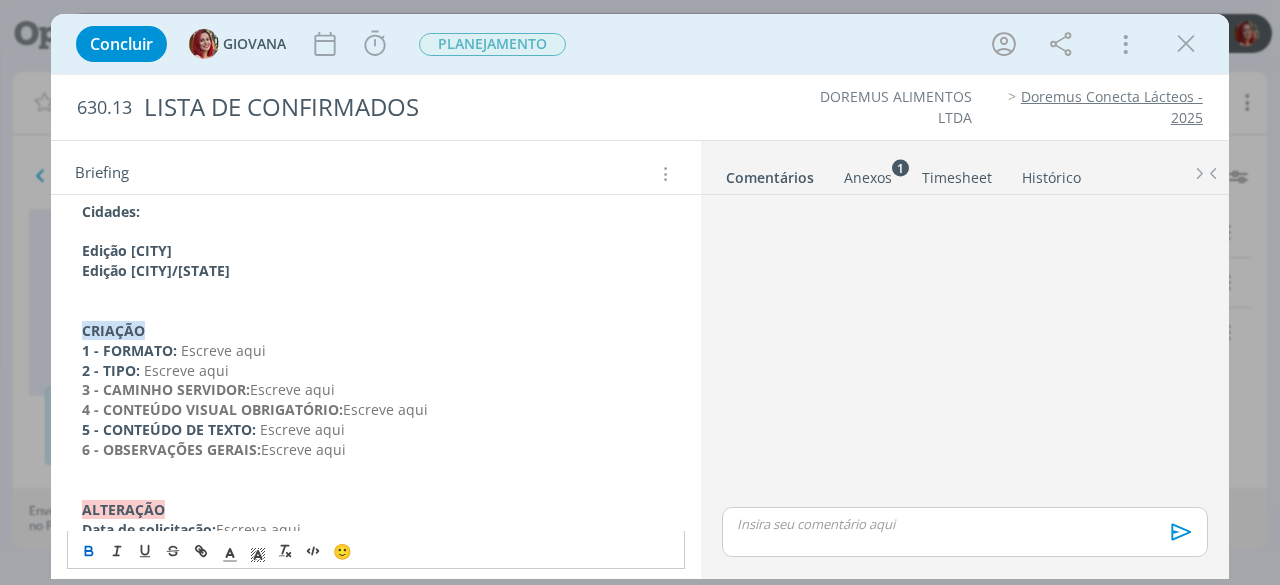 scroll, scrollTop: 385, scrollLeft: 0, axis: vertical 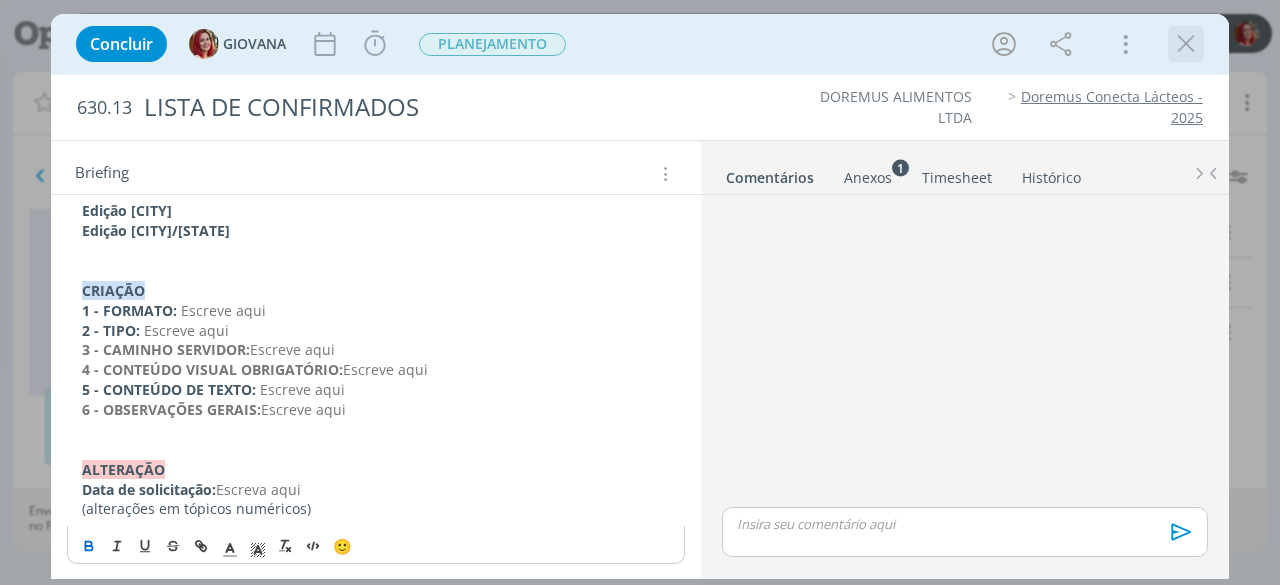 click at bounding box center [1186, 44] 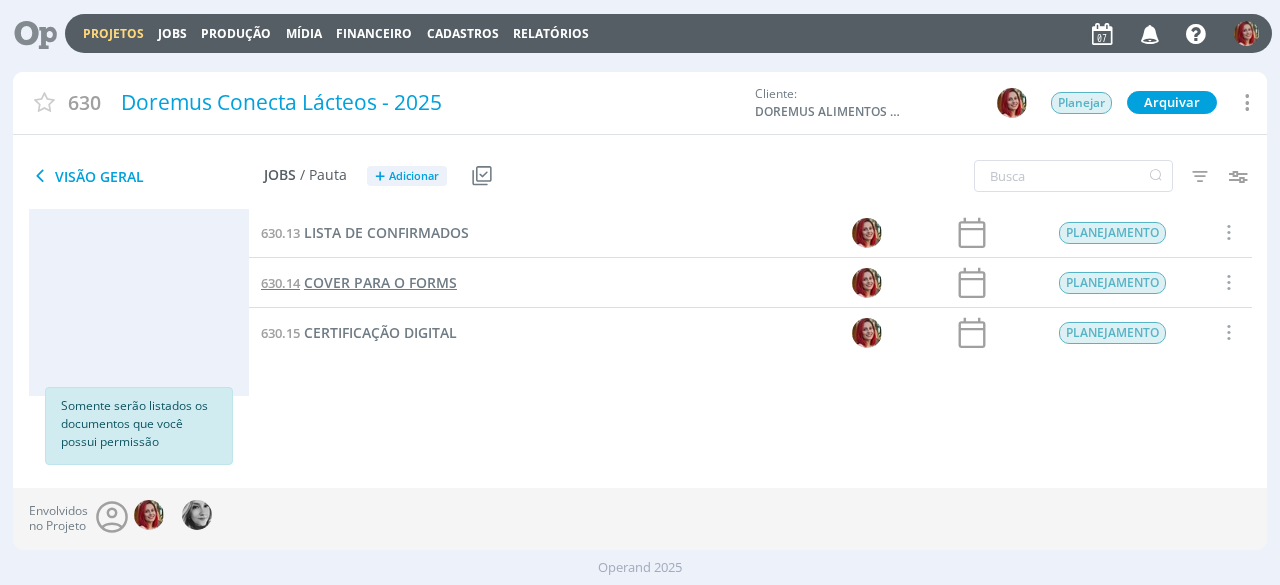 click on "COVER PARA O FORMS" at bounding box center [380, 282] 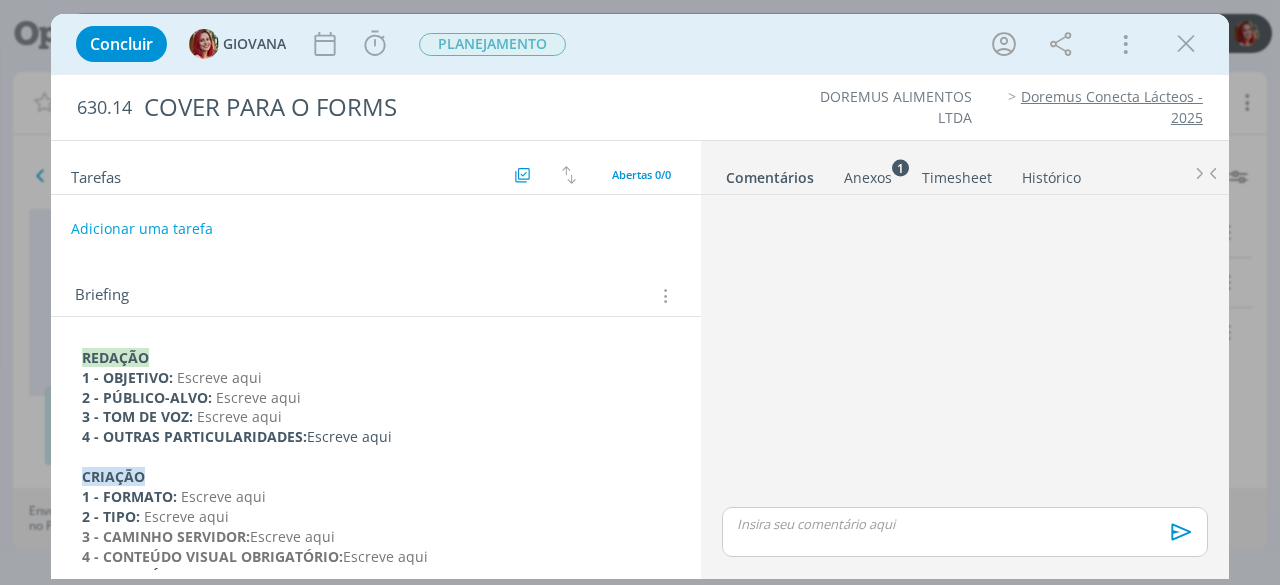 click on "REDAÇÃO                                                                                         1 - OBJETIVO:    Escreve aqui 2 - PÚBLICO-ALVO:    Escreve aqui 3 - TOM DE VOZ:    Escreve aqui 4 - OUTRAS PARTICULARIDADES:  Escreve aqui CRIAÇÃO                                                                                                  1 - FORMATO:   Escreve aqui 2 - TIPO:   Escreve aqui 3 - CAMINHO SERVIDOR:  Escreve aqui 4 - CONTEÚDO VISUAL OBRIGATÓRIO:  Escreve aqui 5 - CONTEÚDO DE TEXTO:   Escreve aqui 6 - OBSERVAÇÕES GERAIS:   Uma capa que  siga a nova identidade visual  para o formulário de inscrição. ﻿ALTERAÇÃO                                                                                       Escreva aqui" at bounding box center (376, 547) 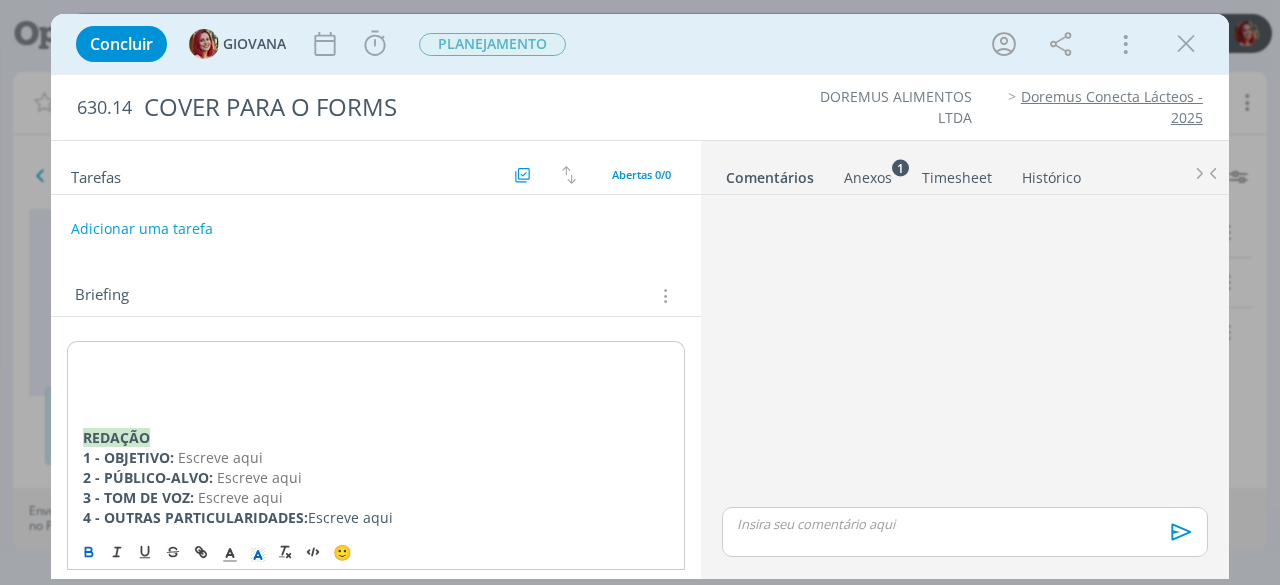 click at bounding box center (376, 379) 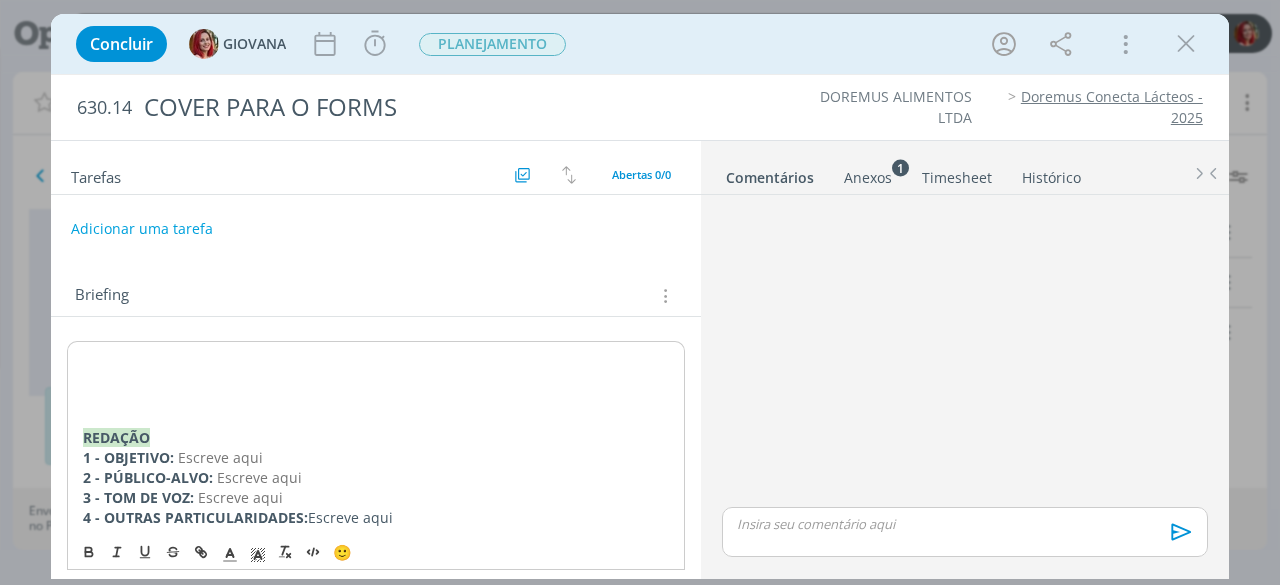 click at bounding box center [376, 359] 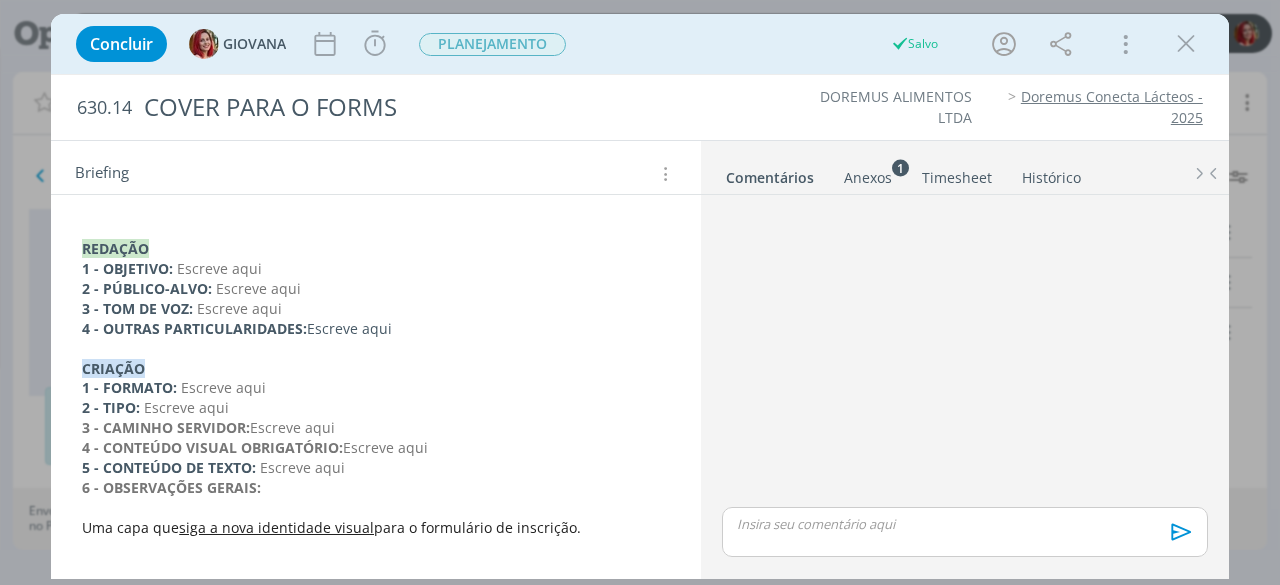 scroll, scrollTop: 200, scrollLeft: 0, axis: vertical 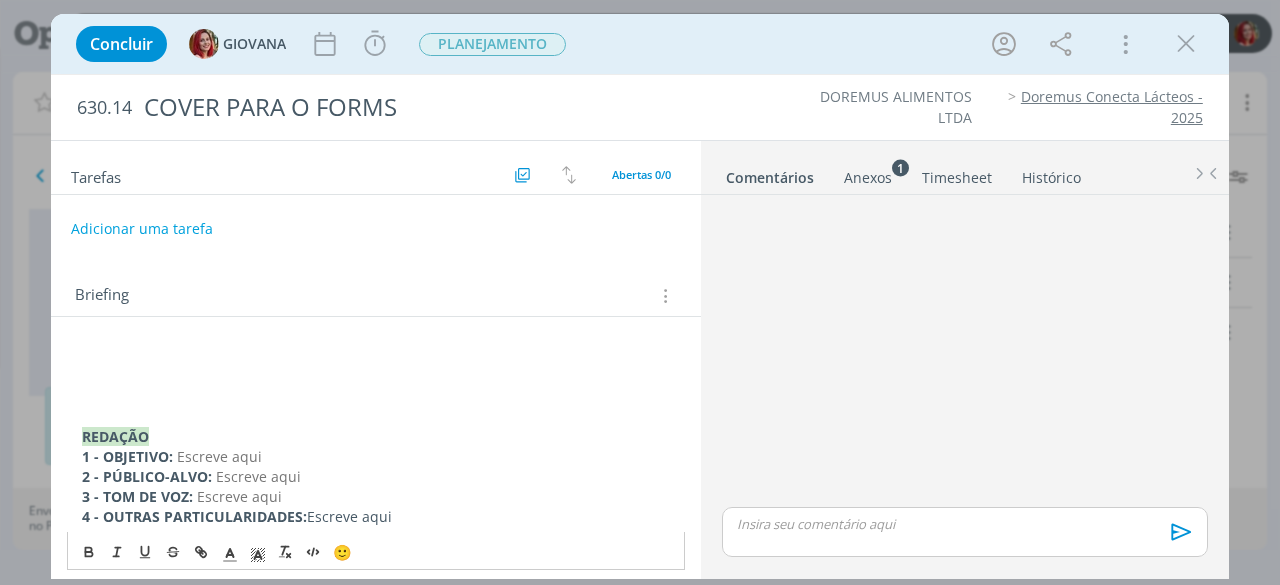 drag, startPoint x: 411, startPoint y: 319, endPoint x: 32, endPoint y: 135, distance: 421.30392 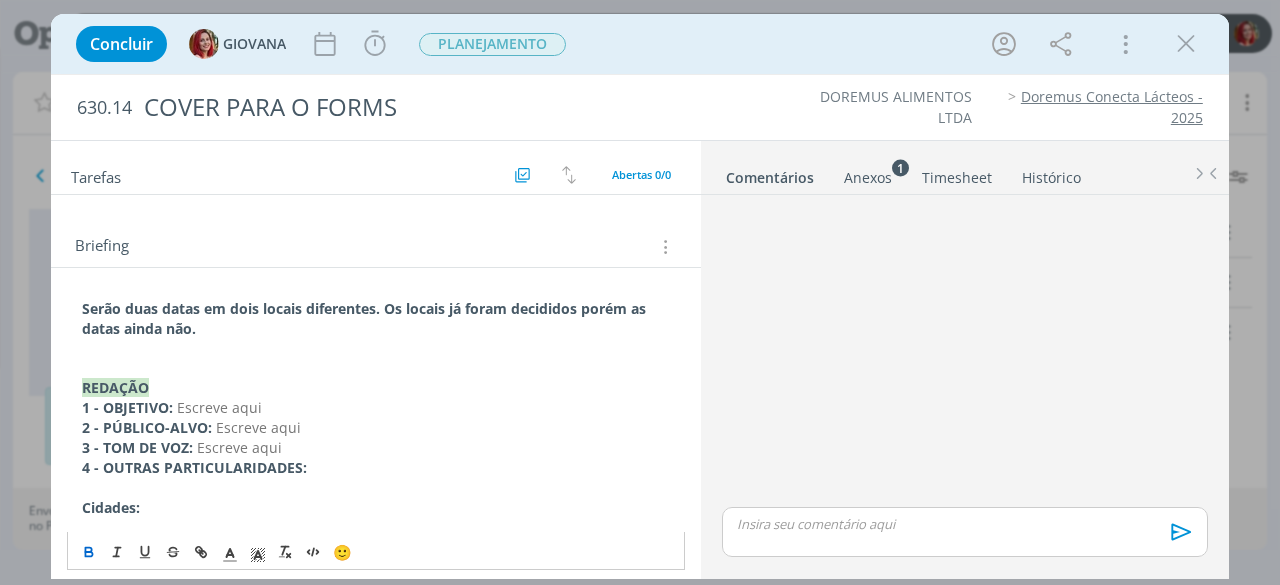 scroll, scrollTop: 0, scrollLeft: 0, axis: both 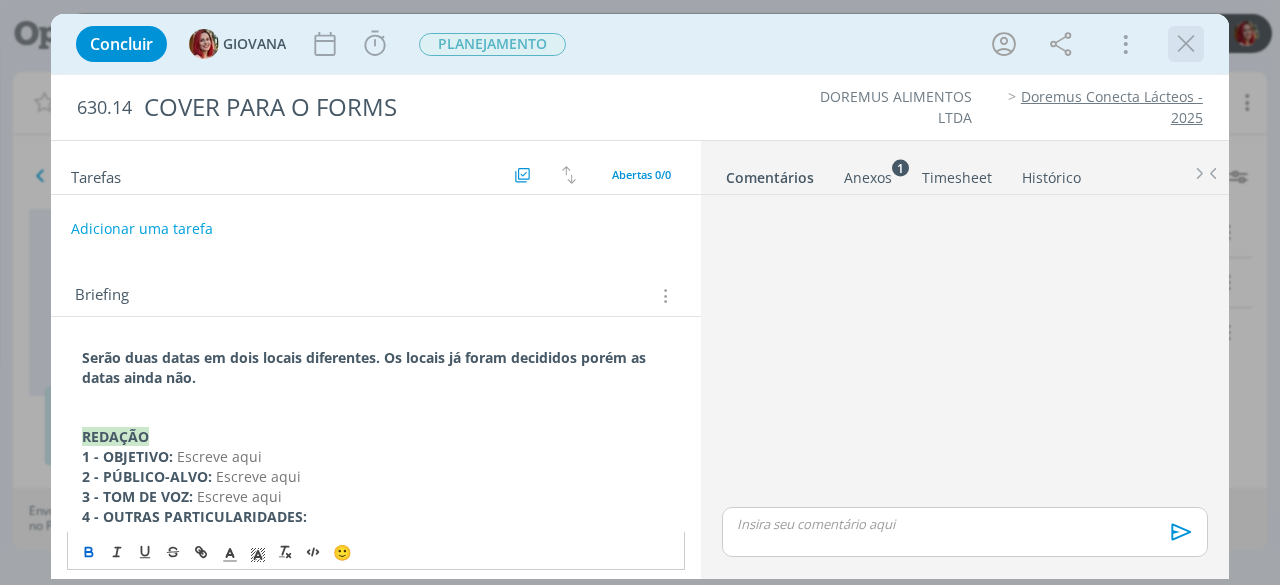 click at bounding box center [1186, 44] 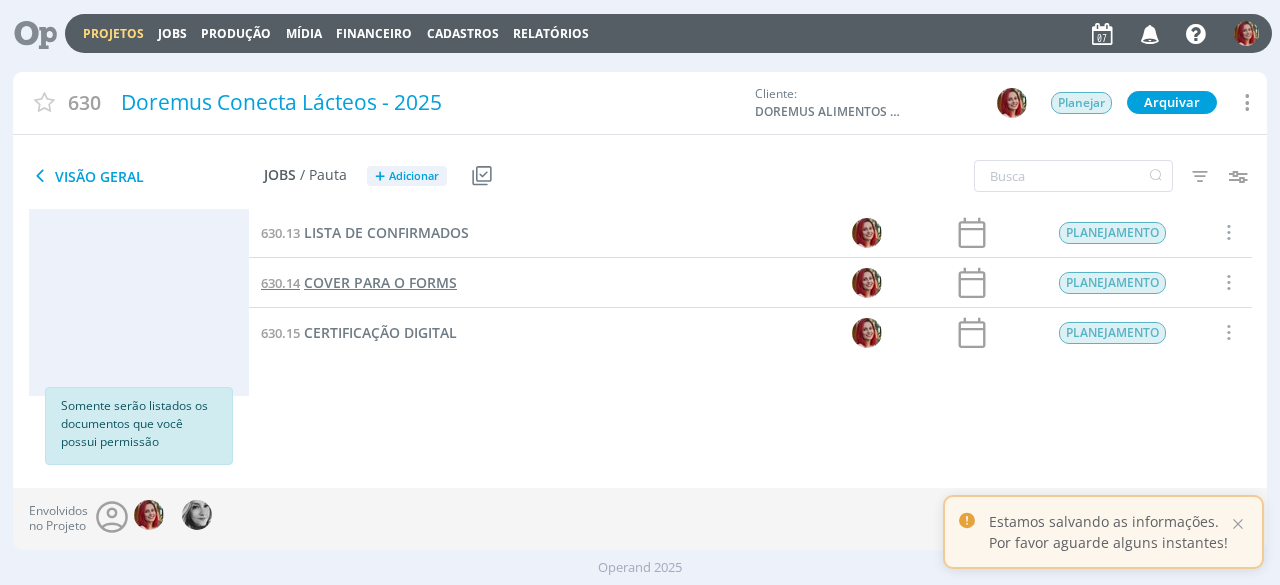 click on "COVER PARA O FORMS" at bounding box center [380, 282] 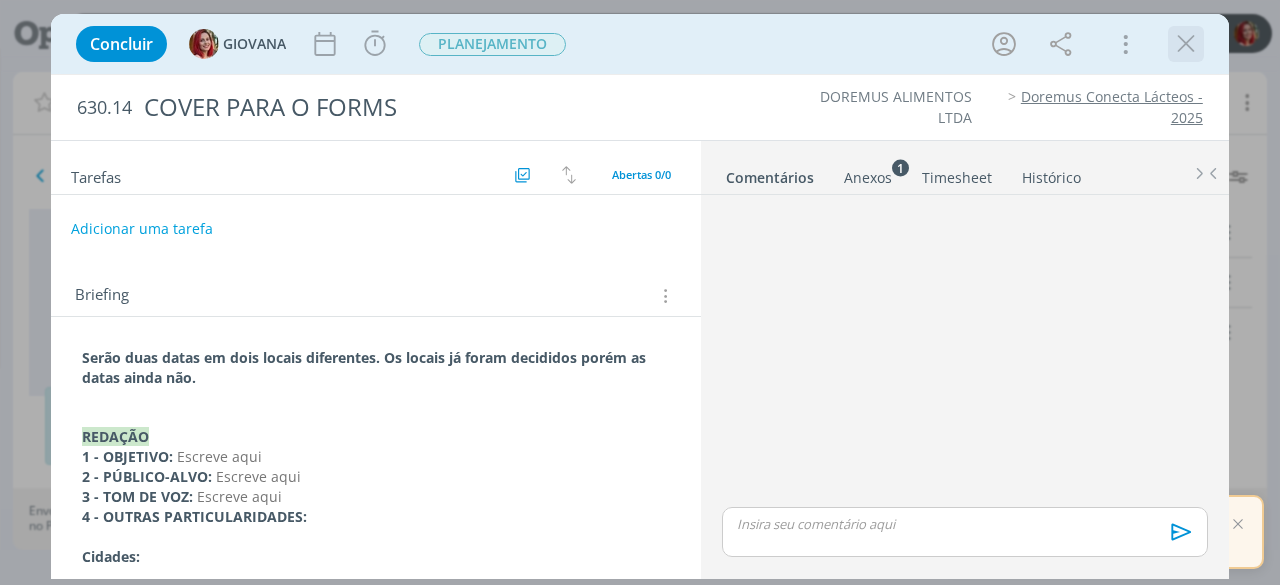 click at bounding box center [1186, 44] 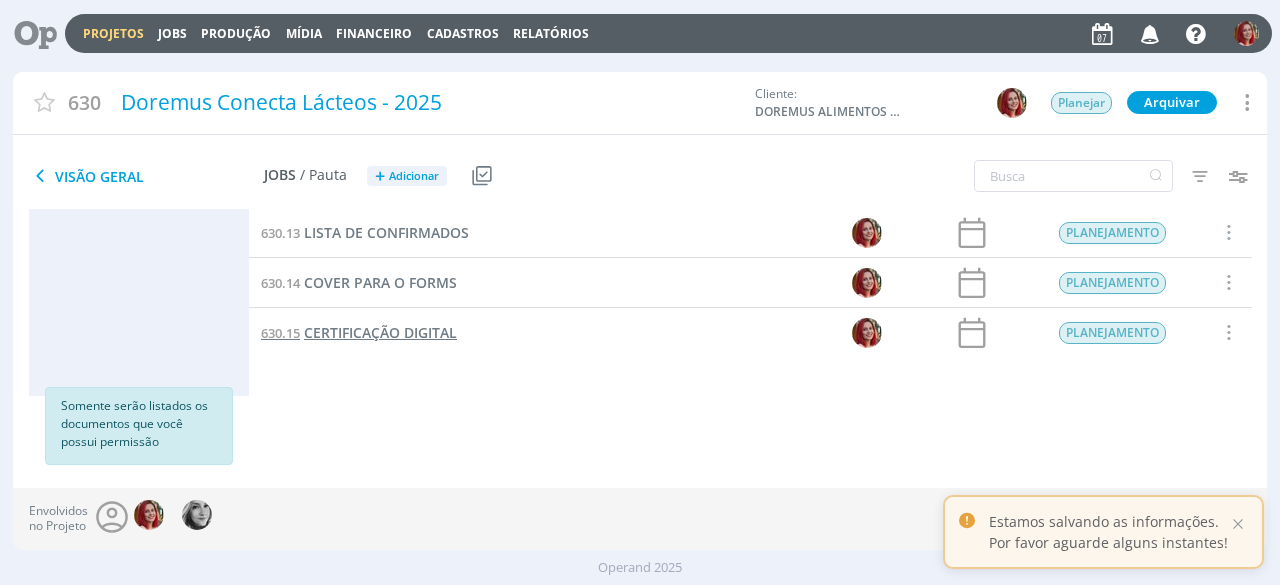 click on "CERTIFICAÇÃO DIGITAL" at bounding box center (380, 332) 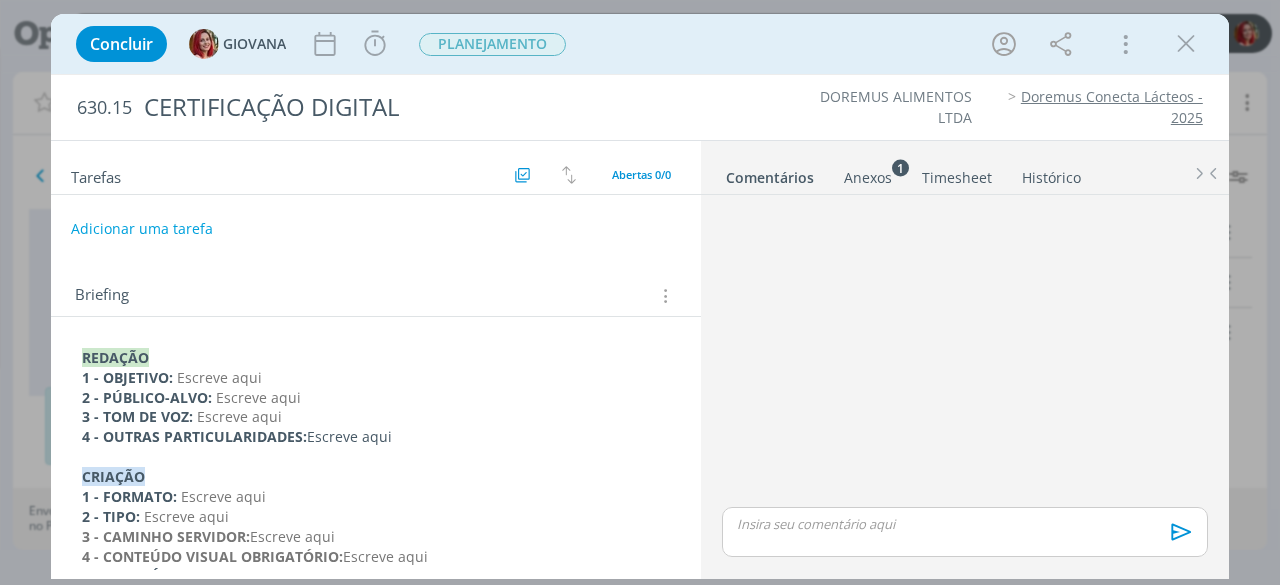 click on "REDAÇÃO 1 - OBJETIVO:    Escreve aqui 2 - PÚBLICO-ALVO:    Escreve aqui 3 - TOM DE VOZ:    Escreve aqui 4 - OUTRAS PARTICULARIDADES:  Escreve aqui CRIAÇÃO 1 - FORMATO:   Escreve aqui 2 - TIPO:   Escreve aqui 3 - CAMINHO SERVIDOR:  Escreve aqui 4 - CONTEÚDO VISUAL OBRIGATÓRIO:  Escreve aqui 5 - CONTEÚDO DE TEXTO:   Escreve aqui 6 - OBSERVAÇÕES GERAIS:   Que seja um modelo em PowerPoint (PPT) com campo editável para incluir o nome dos participantes. ﻿ALTERAÇÃO Data de solicitação:  Escreva aqui (alterações em tópicos numéricos)" at bounding box center (376, 556) 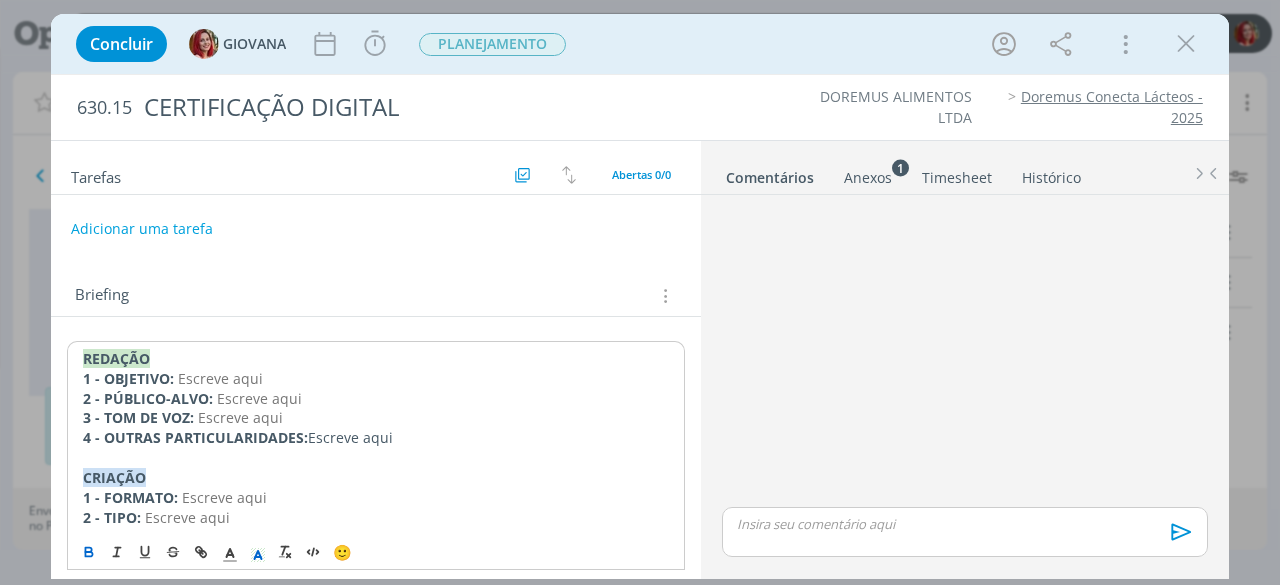 drag, startPoint x: 79, startPoint y: 355, endPoint x: 420, endPoint y: 431, distance: 349.36658 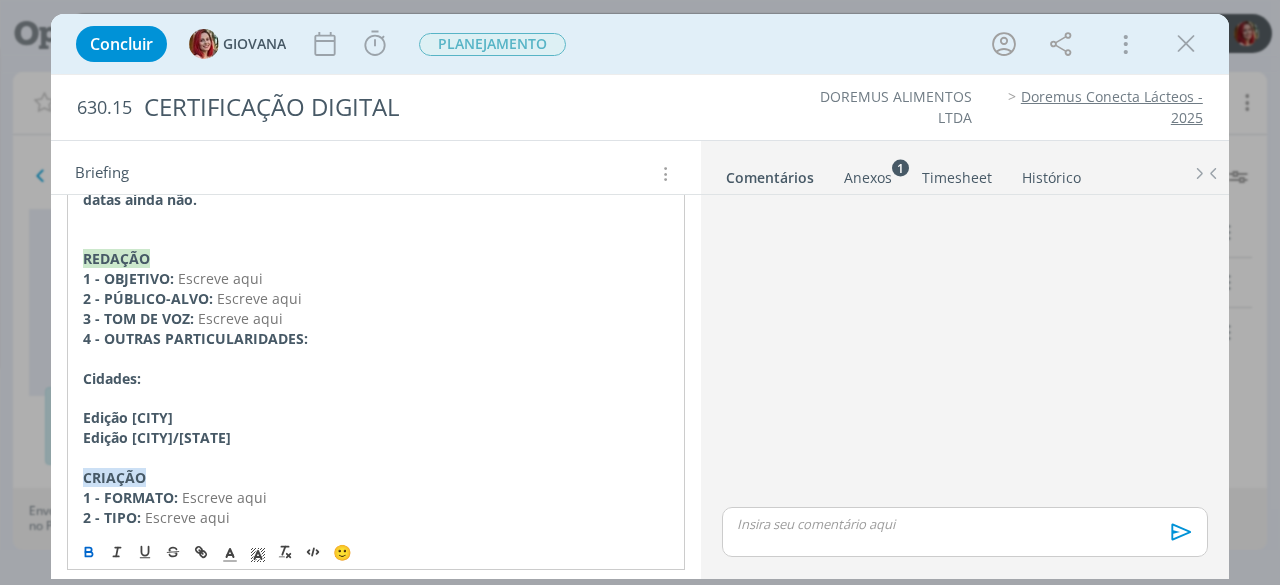 scroll, scrollTop: 250, scrollLeft: 0, axis: vertical 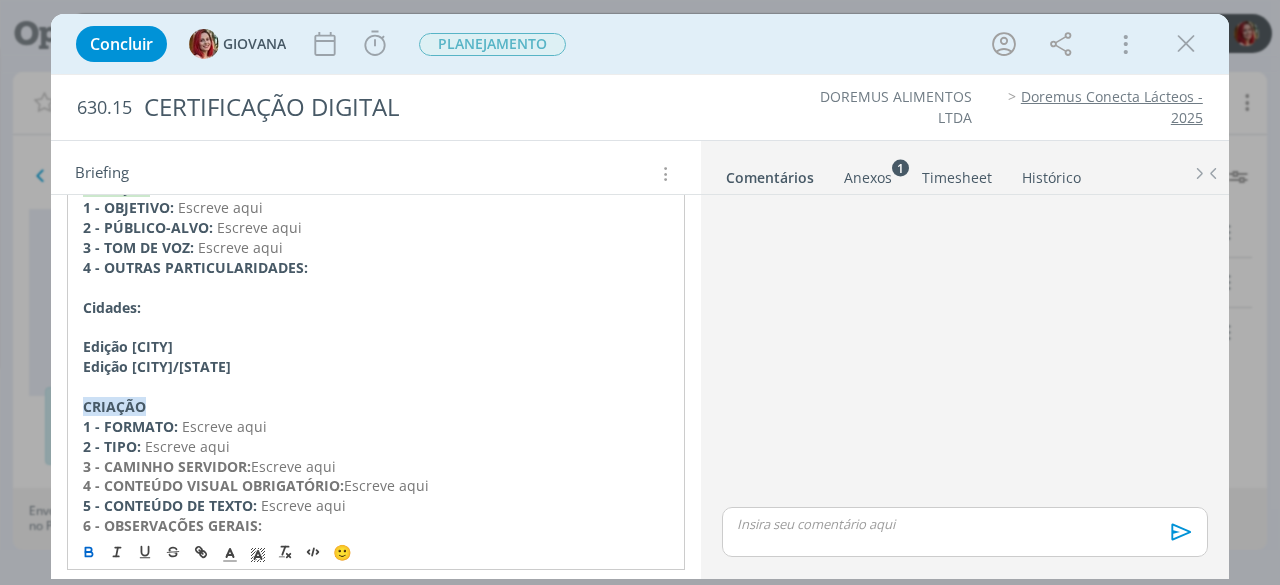 click on "Edição Chapecó/SC" at bounding box center (376, 367) 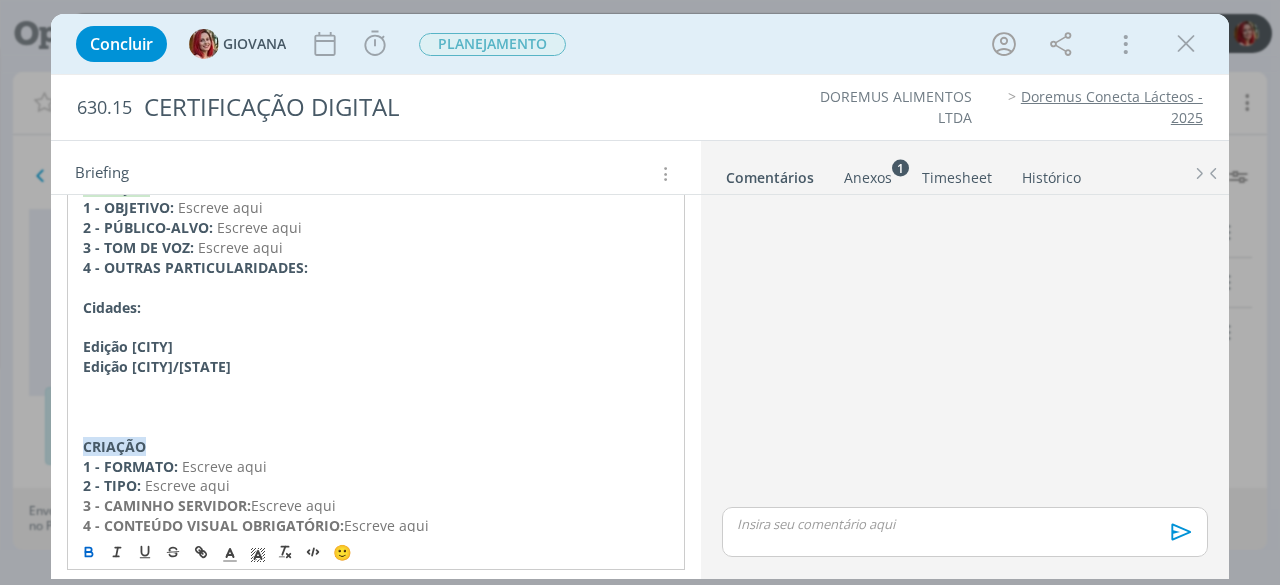 type 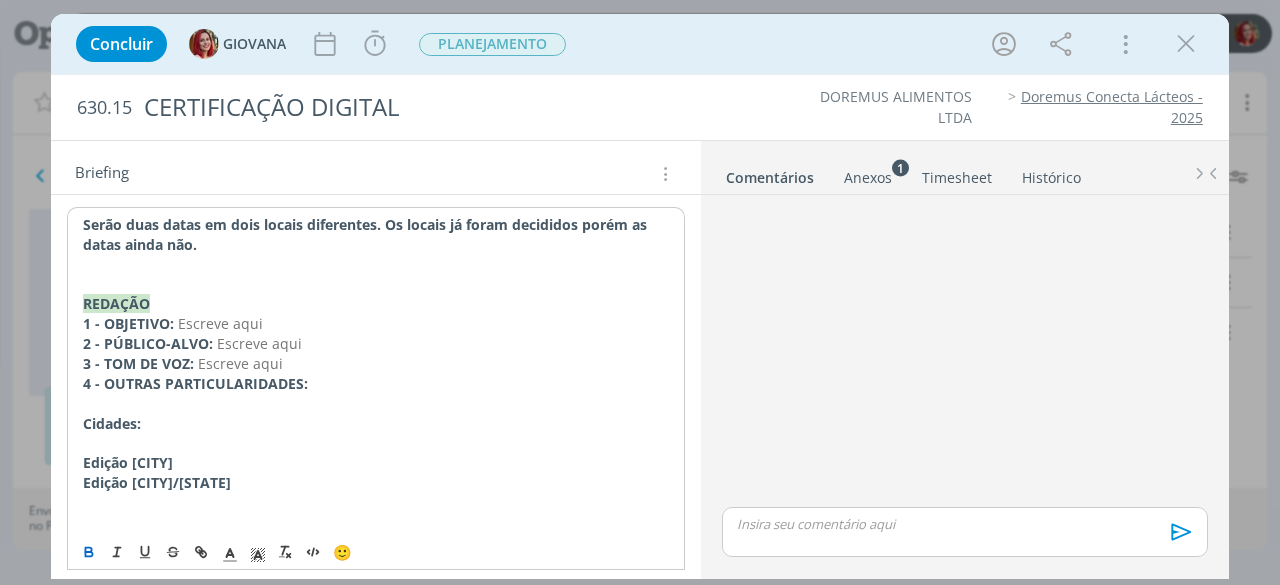 scroll, scrollTop: 0, scrollLeft: 0, axis: both 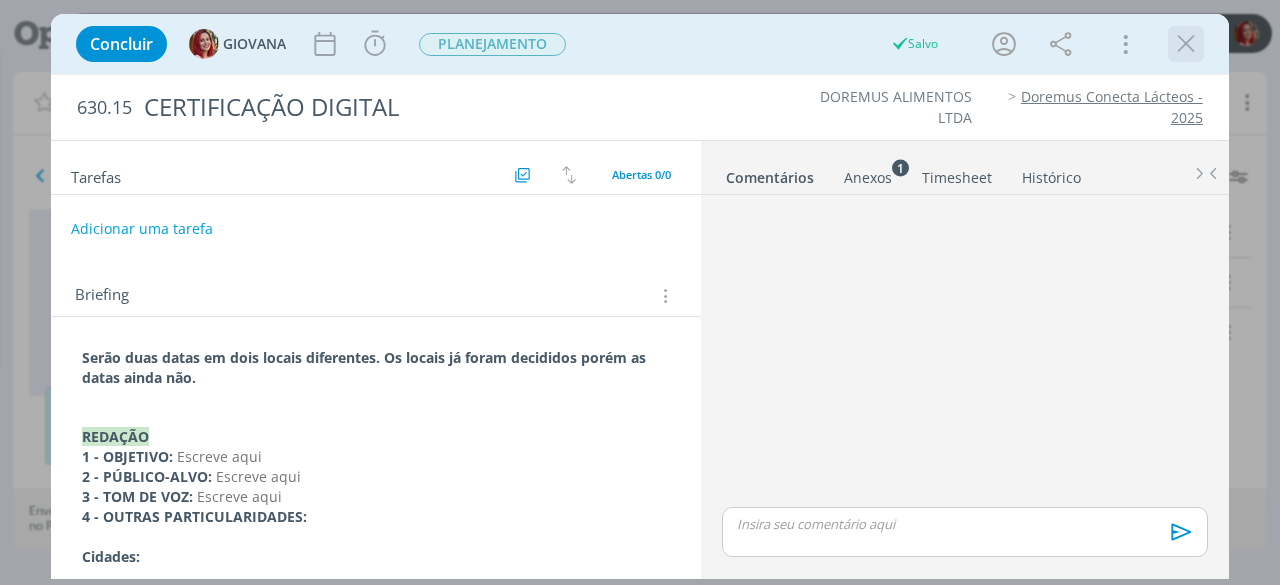 click at bounding box center [1186, 44] 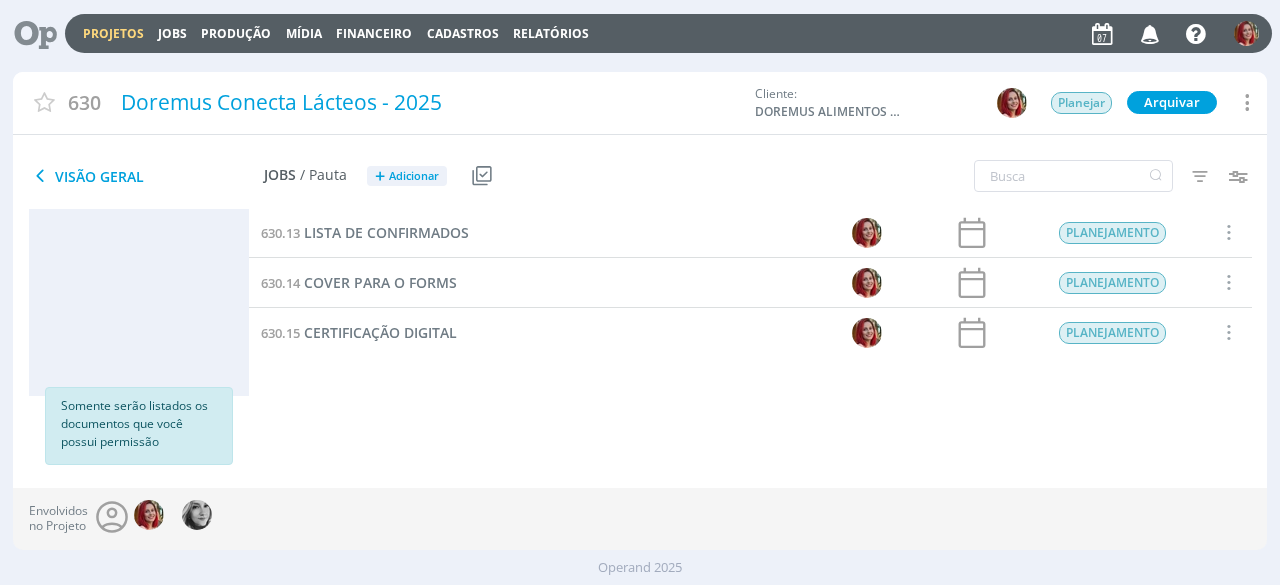 scroll, scrollTop: 126, scrollLeft: 0, axis: vertical 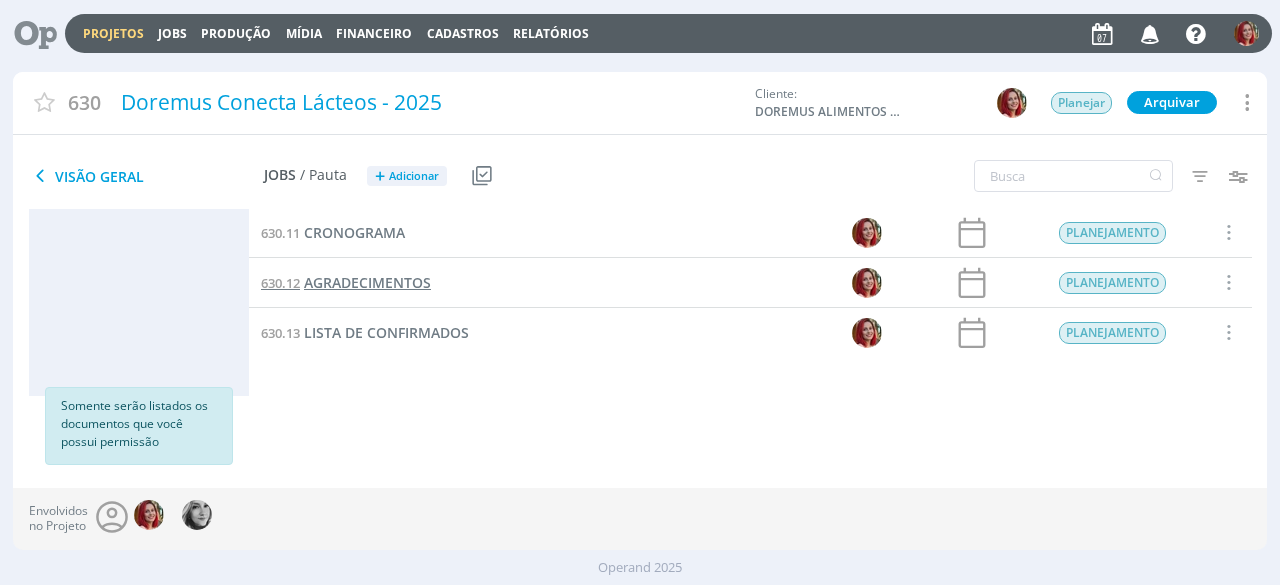 click on "AGRADECIMENTOS" at bounding box center (367, 282) 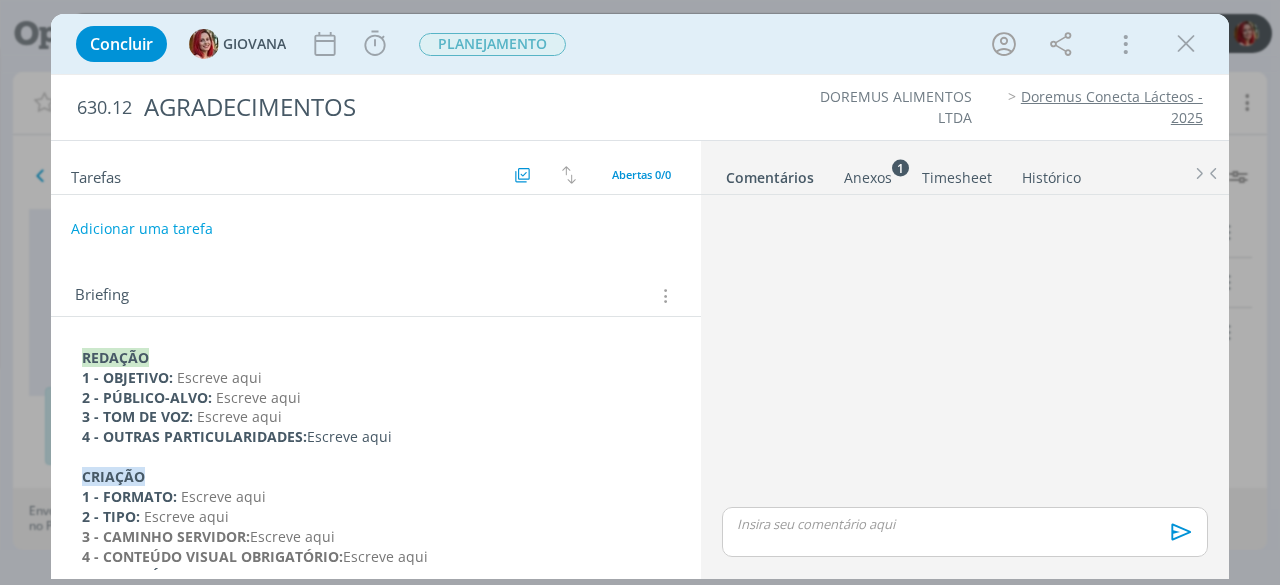 drag, startPoint x: 82, startPoint y: 349, endPoint x: 394, endPoint y: 426, distance: 321.36118 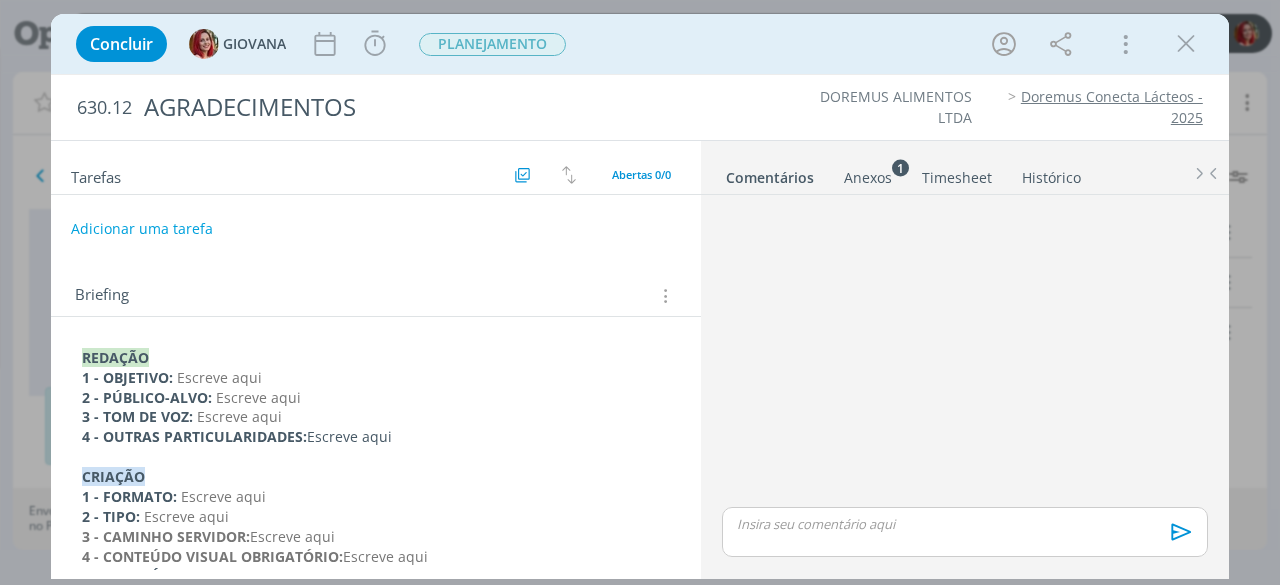 click on "REDAÇÃO                                                                                         1 - OBJETIVO:    Escreve aqui 2 - PÚBLICO-ALVO:    Escreve aqui 3 - TOM DE VOZ:    Escreve aqui 4 - OUTRAS PARTICULARIDADES:  Escreve aqui CRIAÇÃO                                                                                                  1 - FORMATO:   Escreve aqui 2 - TIPO:   Escreve aqui 3 - CAMINHO SERVIDOR:  Escreve aqui 4 - CONTEÚDO VISUAL OBRIGATÓRIO:  Escreve aqui 5 - CONTEÚDO DE TEXTO:   Escreve aqui 6 - OBSERVAÇÕES GERAIS:  Escreve aqui ﻿ALTERAÇÃO                                                                                       Data de solicitação:  Escreva aqui (alterações em tópicos numéricos)" at bounding box center [376, 527] 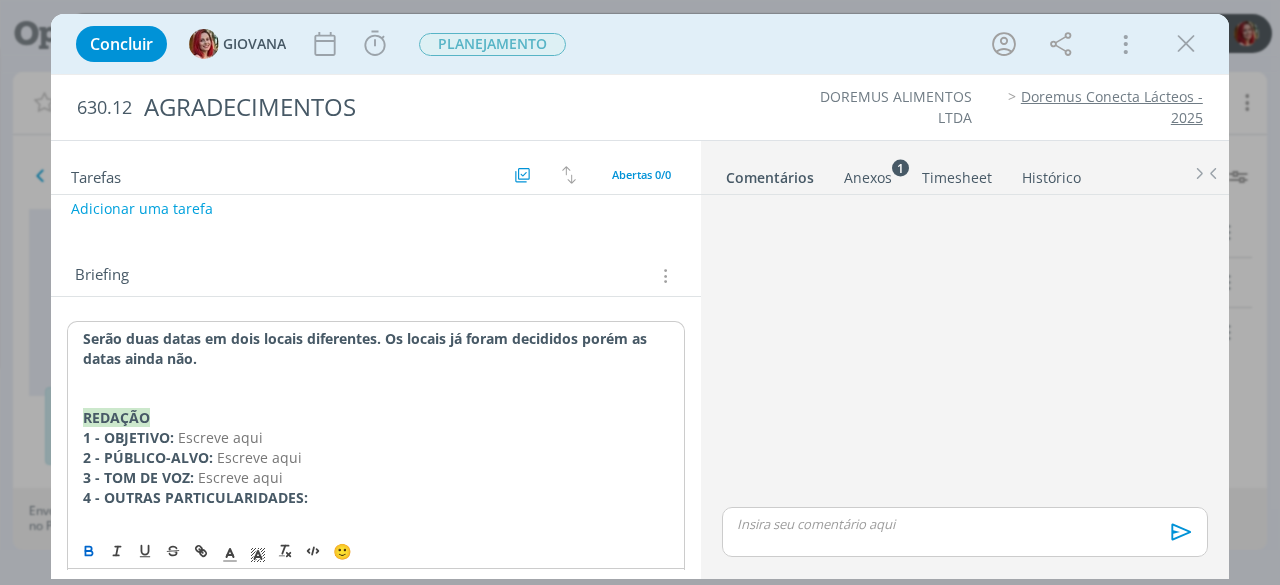 scroll, scrollTop: 0, scrollLeft: 0, axis: both 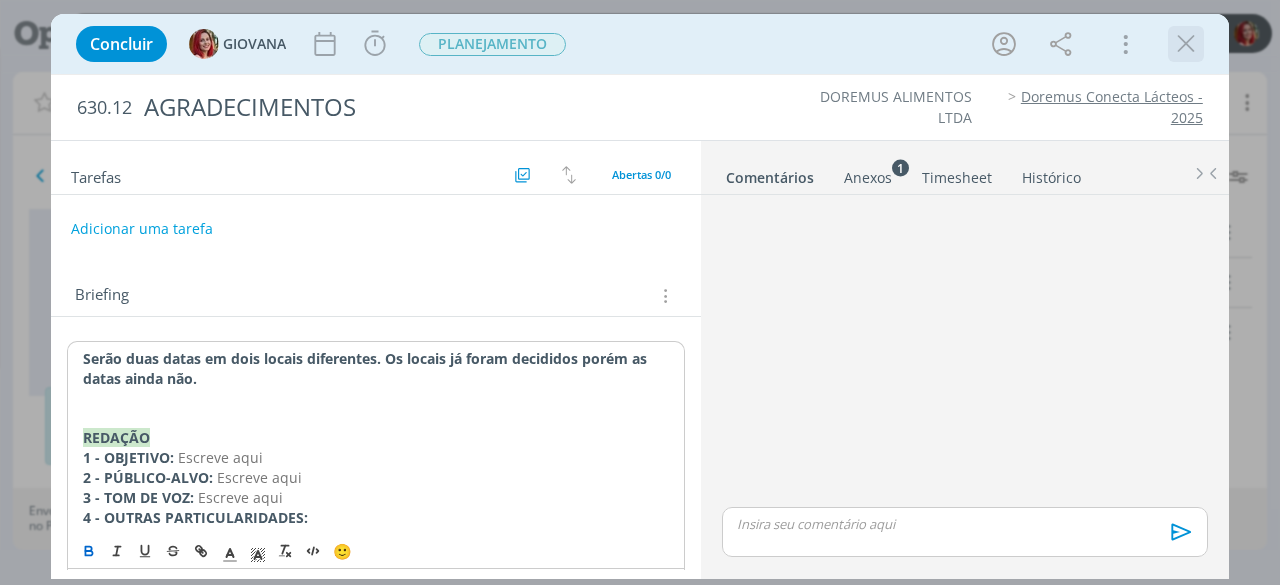 click at bounding box center (1186, 44) 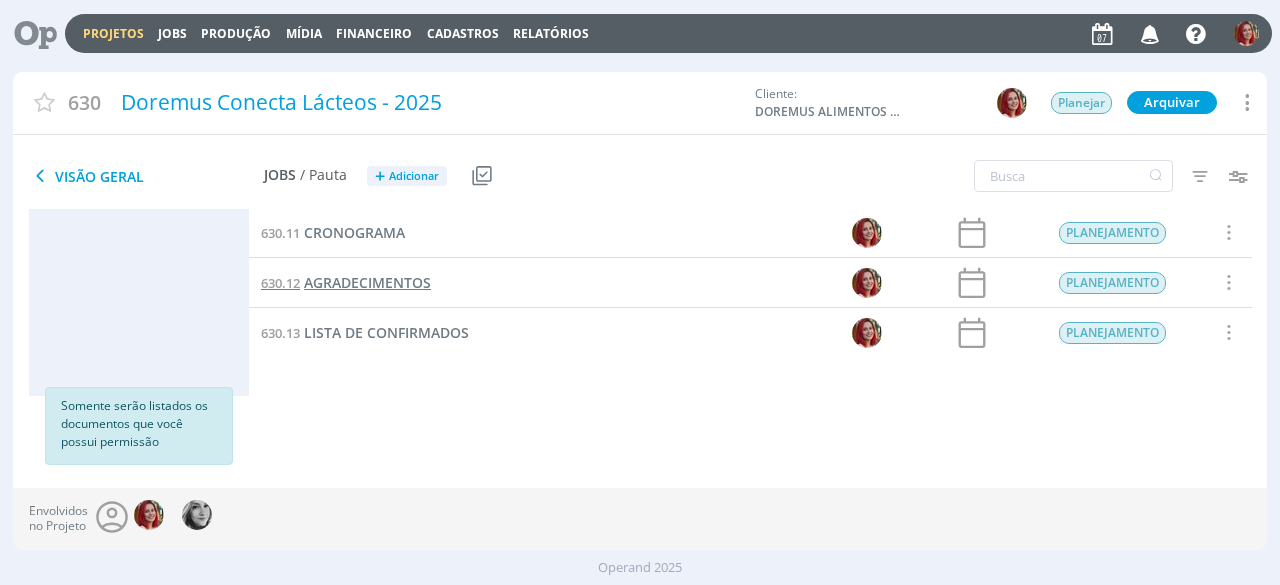 scroll, scrollTop: 26, scrollLeft: 0, axis: vertical 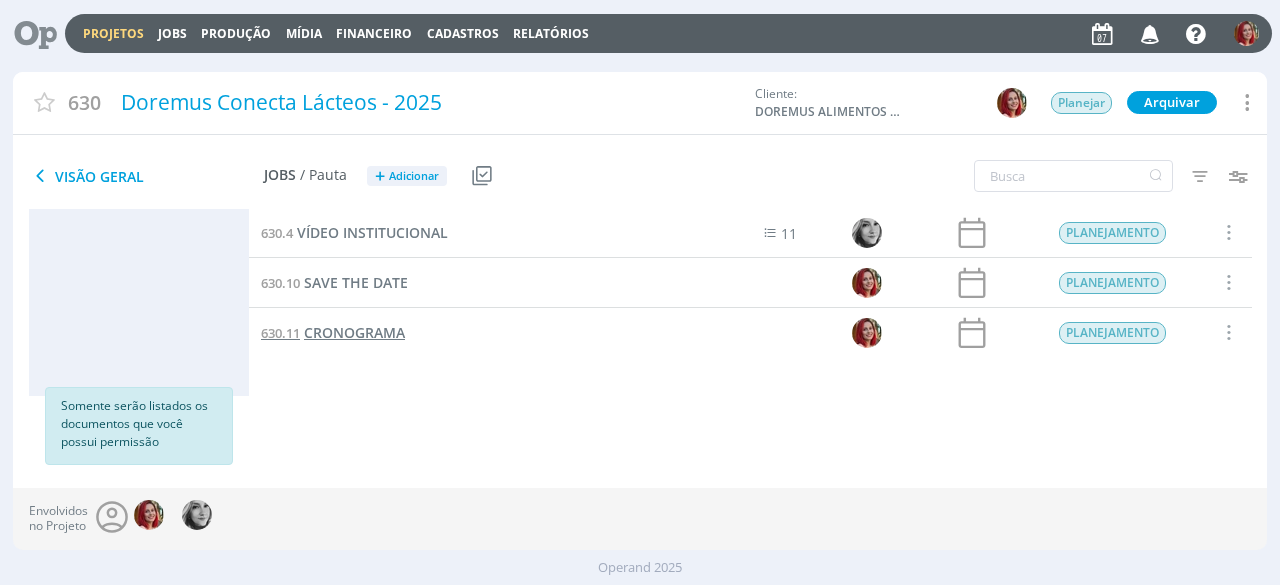 click on "CRONOGRAMA" at bounding box center (354, 332) 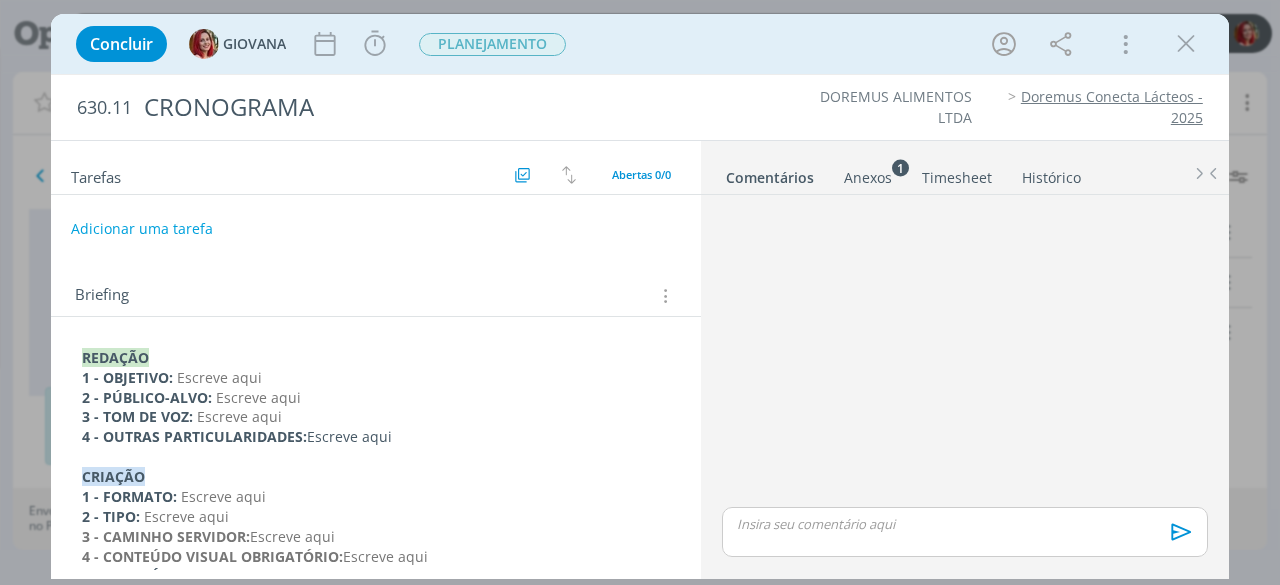 drag, startPoint x: 402, startPoint y: 431, endPoint x: 24, endPoint y: 338, distance: 389.2724 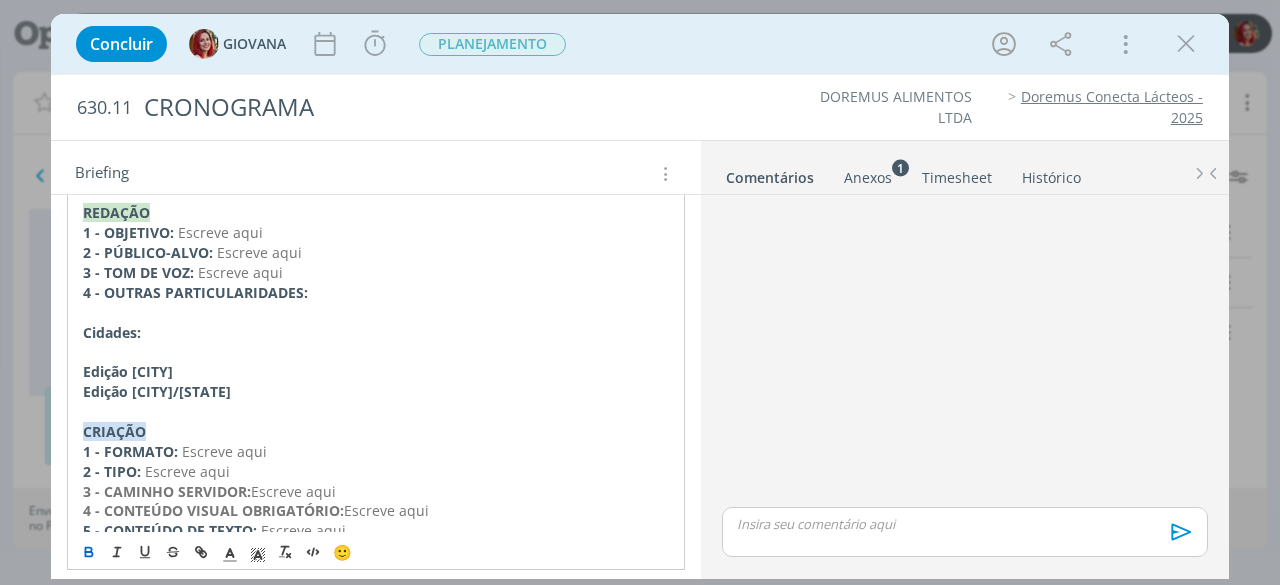 scroll, scrollTop: 250, scrollLeft: 0, axis: vertical 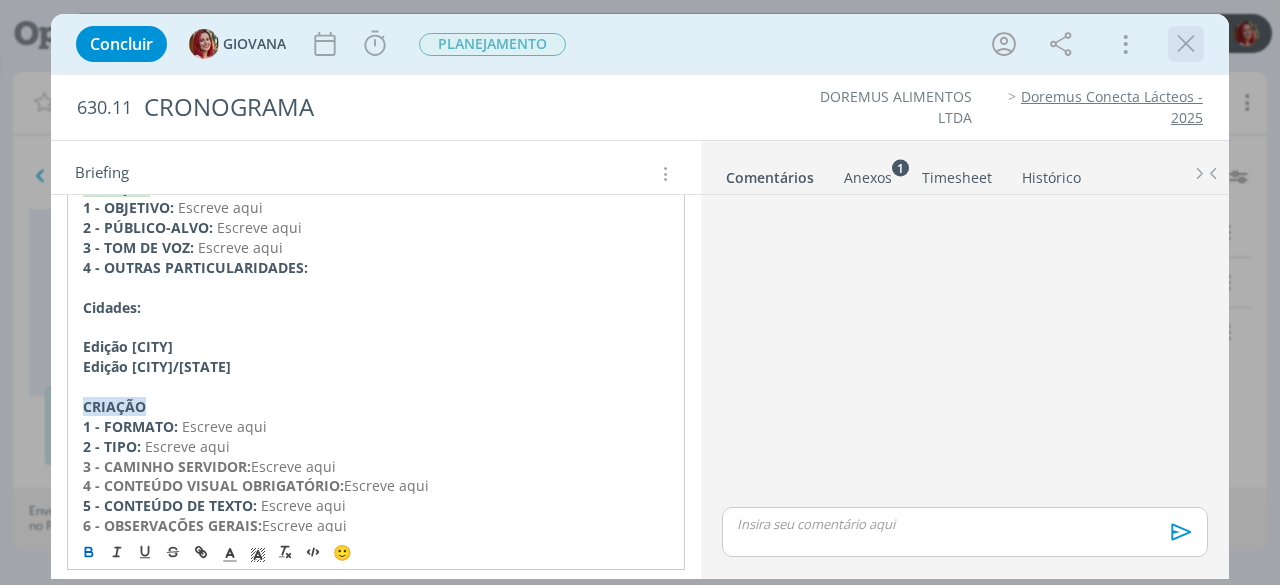 click at bounding box center [1186, 44] 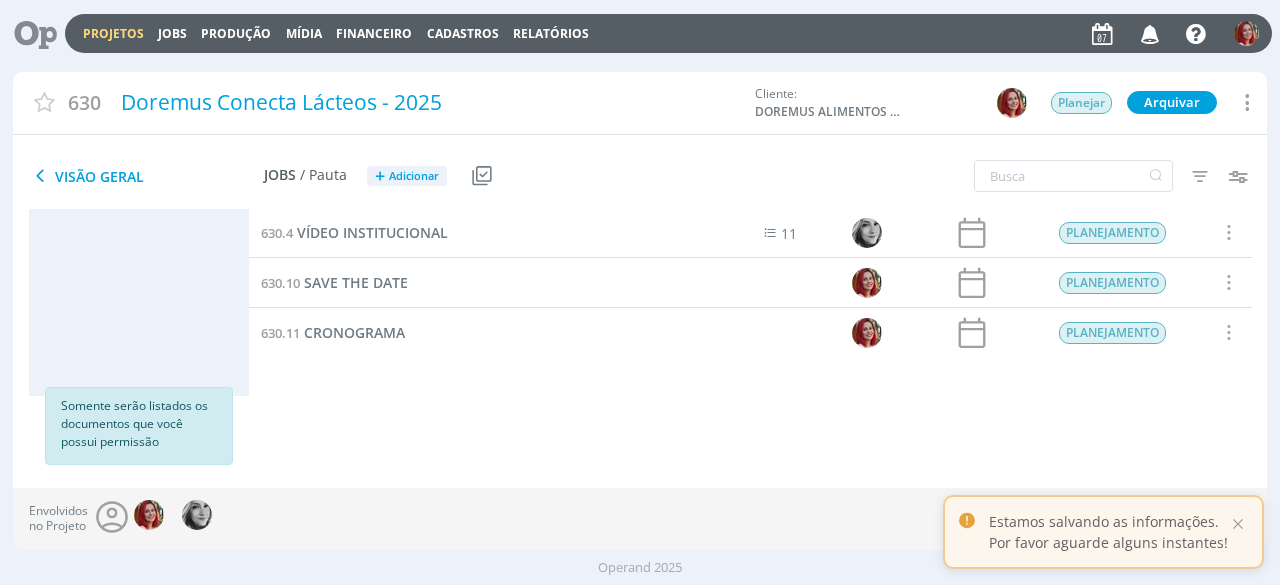 scroll, scrollTop: 0, scrollLeft: 0, axis: both 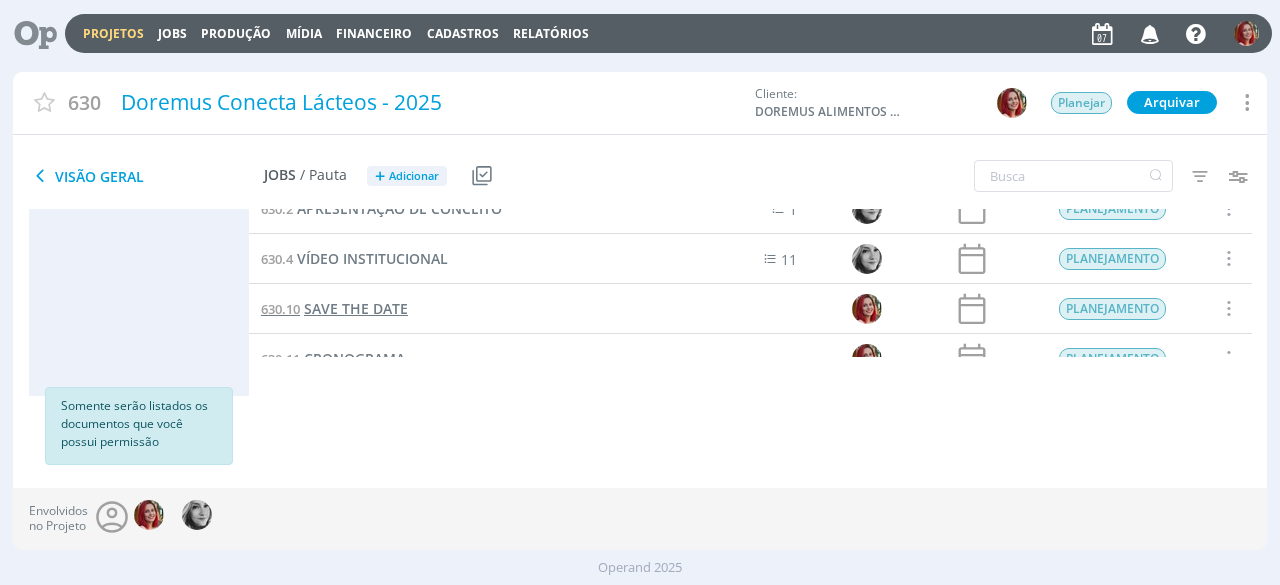 click on "SAVE THE DATE" at bounding box center (356, 308) 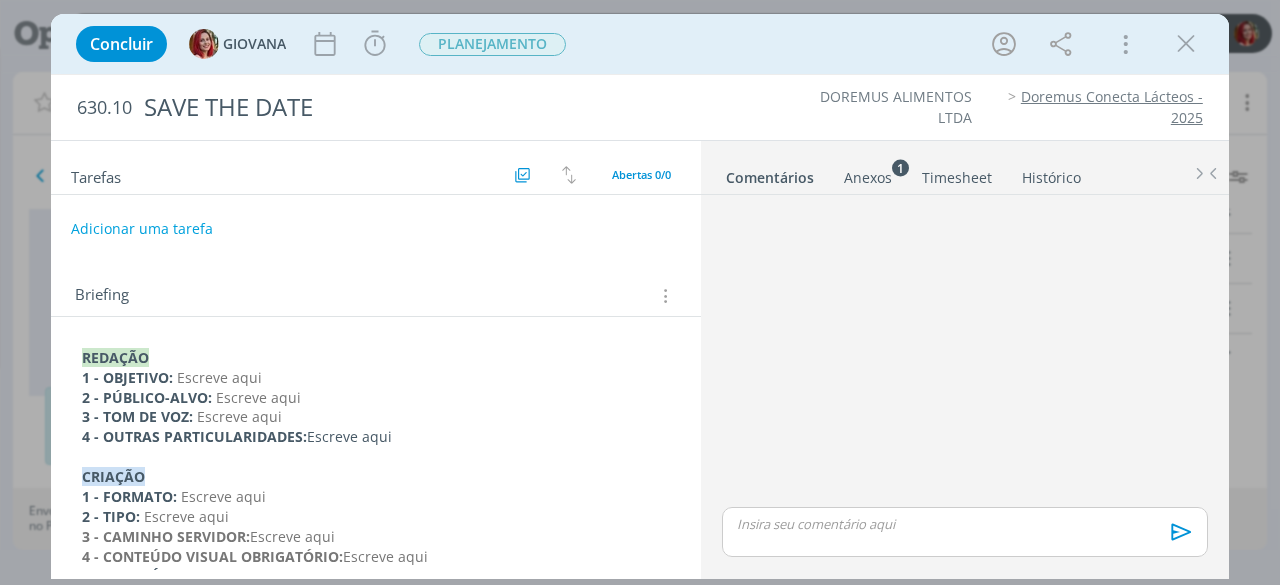 drag, startPoint x: 412, startPoint y: 435, endPoint x: 55, endPoint y: 354, distance: 366.07376 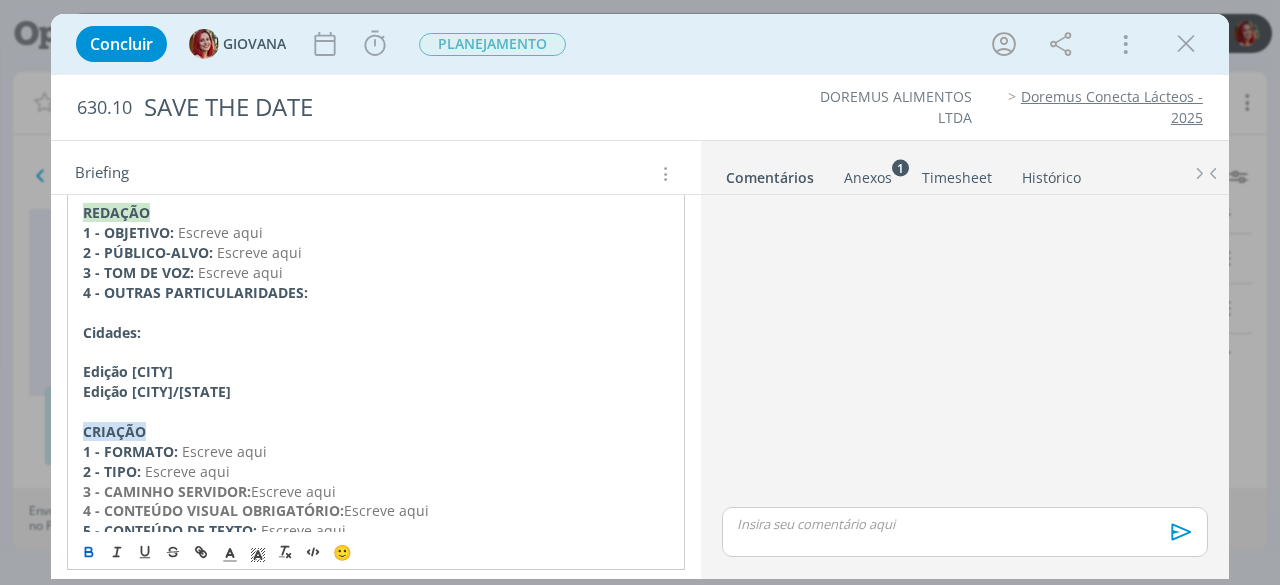 scroll, scrollTop: 250, scrollLeft: 0, axis: vertical 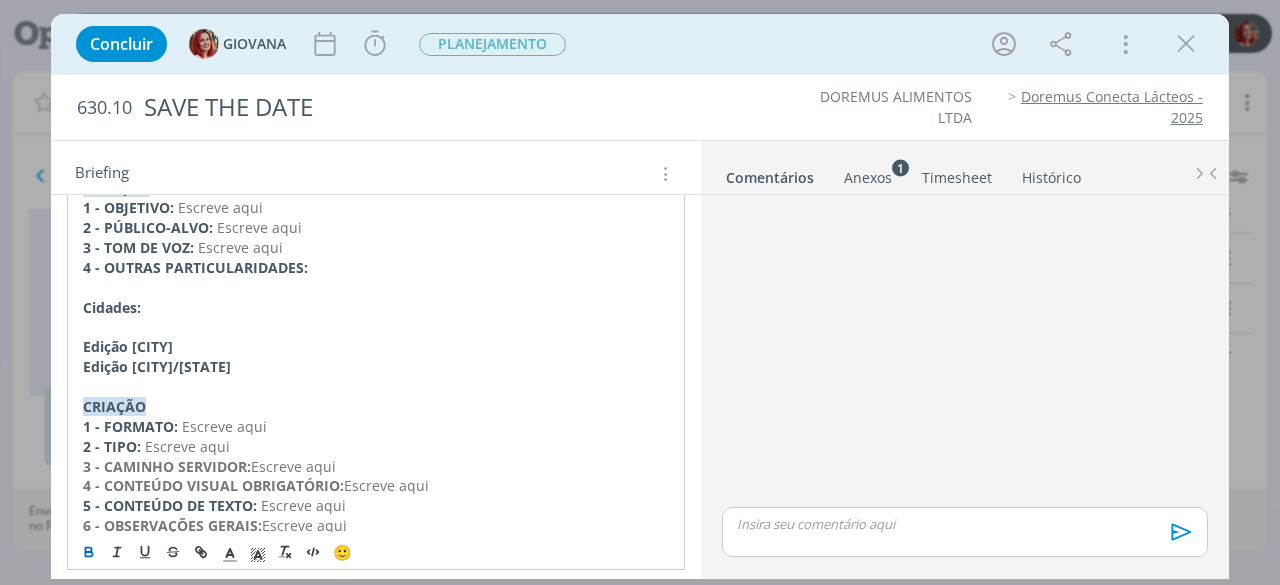 click on "Concluir
GIOVANA
Iniciar
Apontar
Data * 07/08/2025 Horas * 00:00 Tarefa Selecione a tarefa Descrição *  Retrabalho  Apontar Realizado Estimado 00:00 / 00:00 PLANEJAMENTO Mais Informações
Copiar Link
Duplicar Job Mover Job de Projeto Exportar/Imprimir Job
Cancelar" at bounding box center [640, 44] 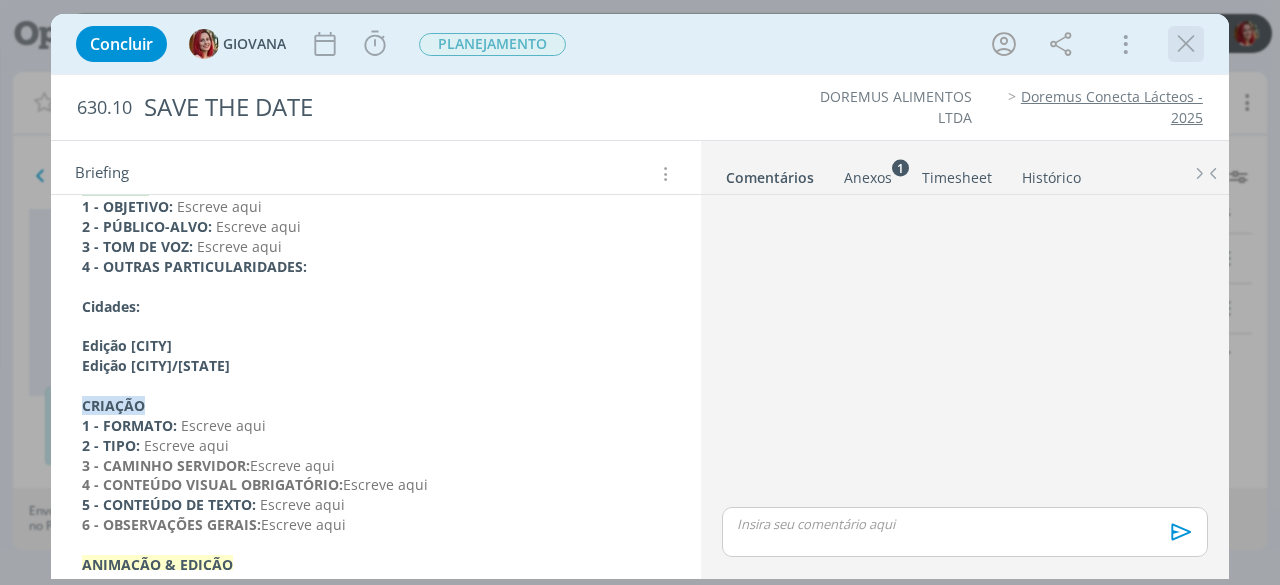 click at bounding box center (1186, 44) 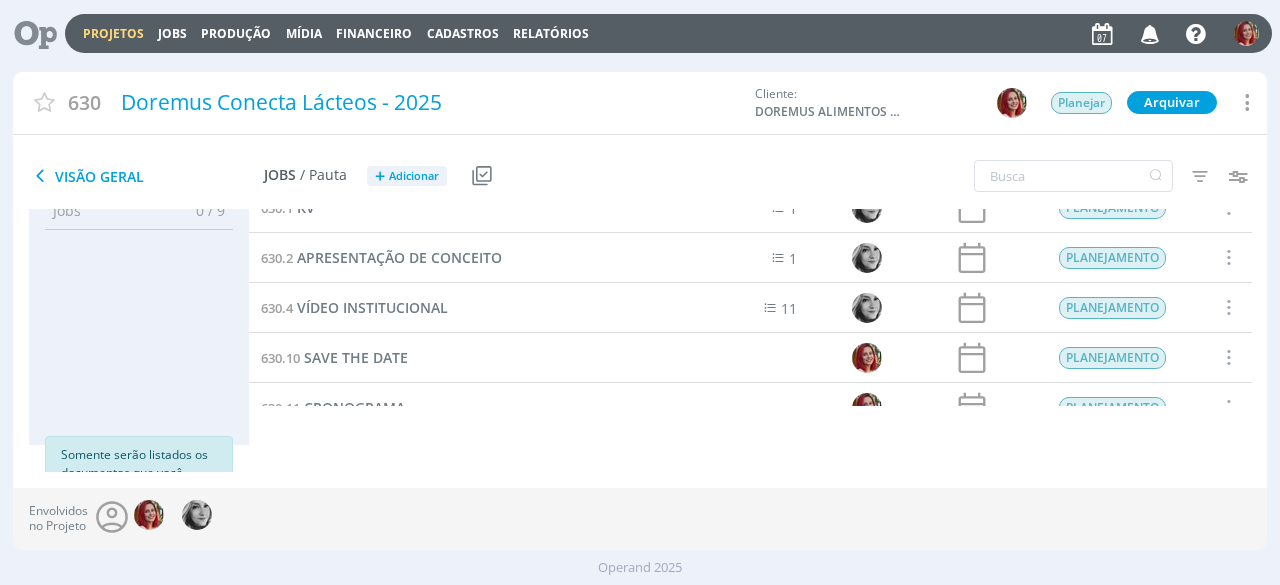 scroll, scrollTop: 0, scrollLeft: 0, axis: both 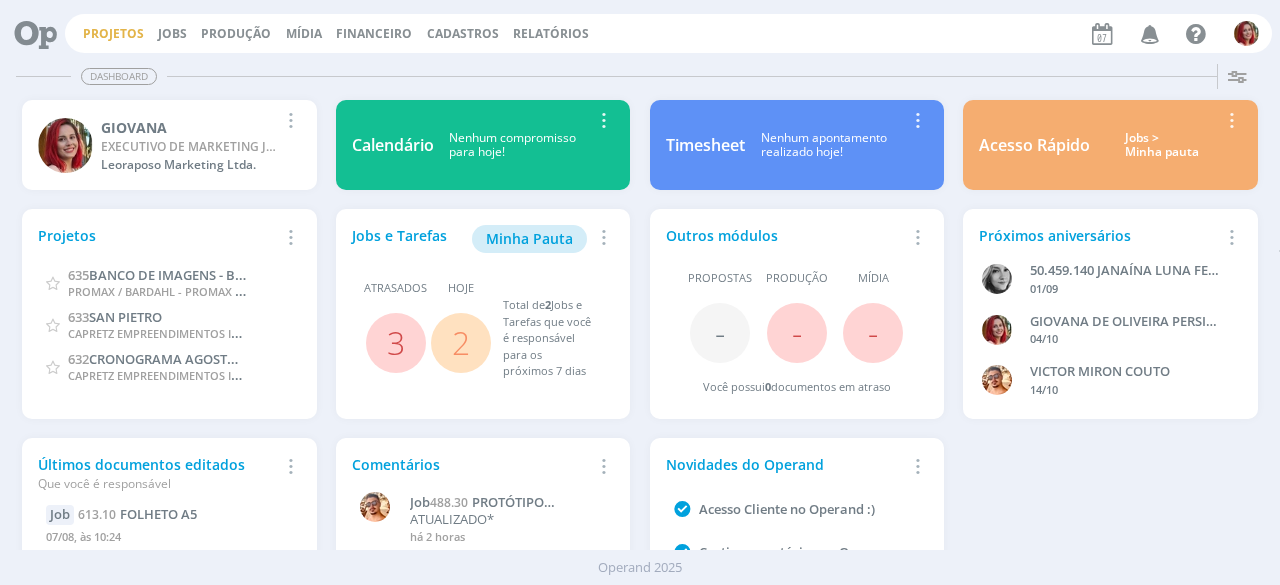 click on "Projetos" at bounding box center [113, 33] 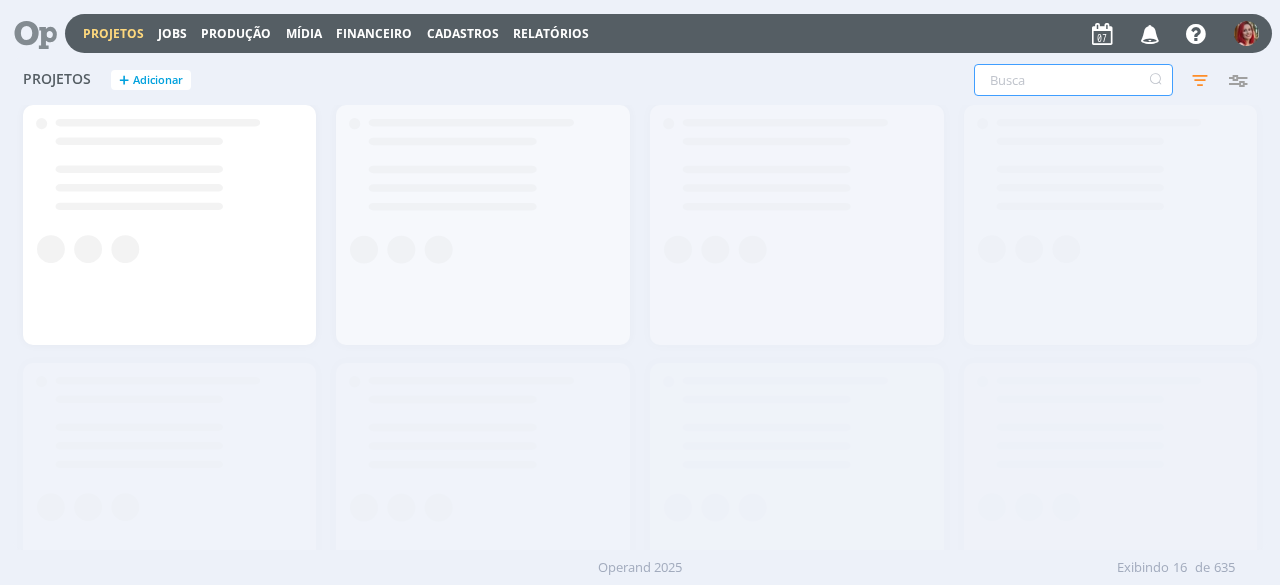 click at bounding box center (1073, 80) 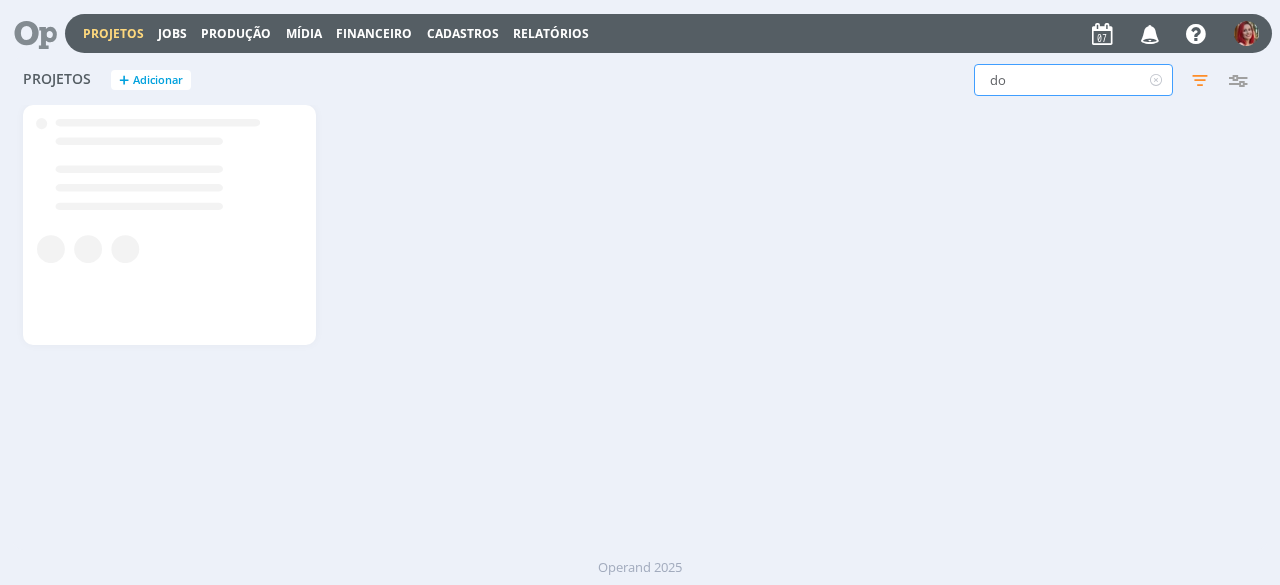 type on "d" 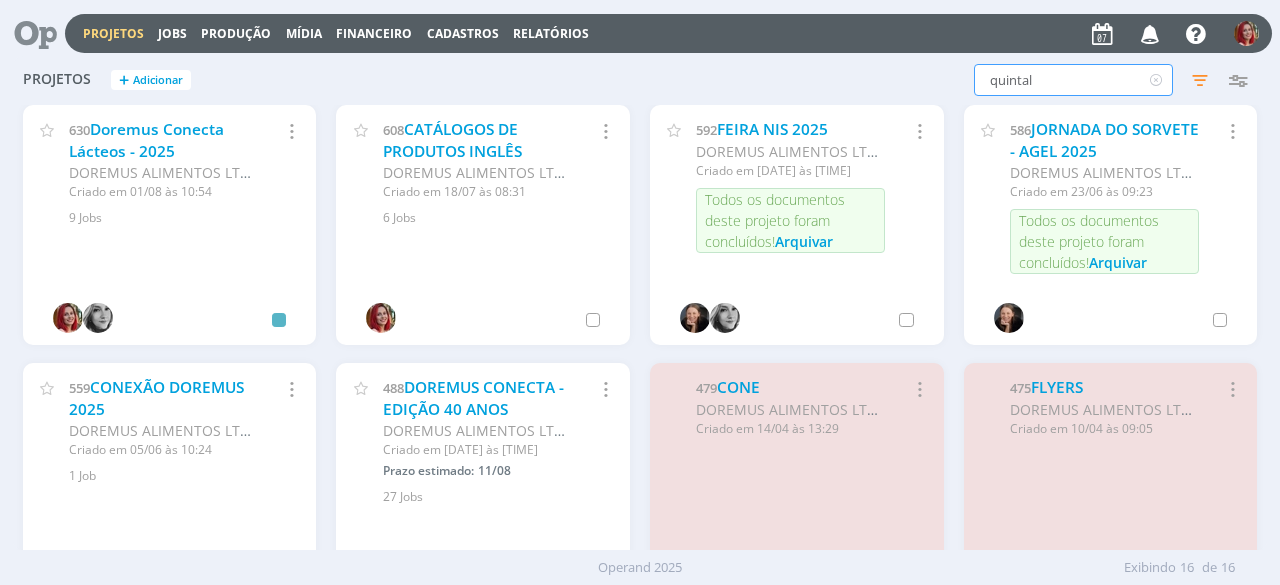 type on "quintal" 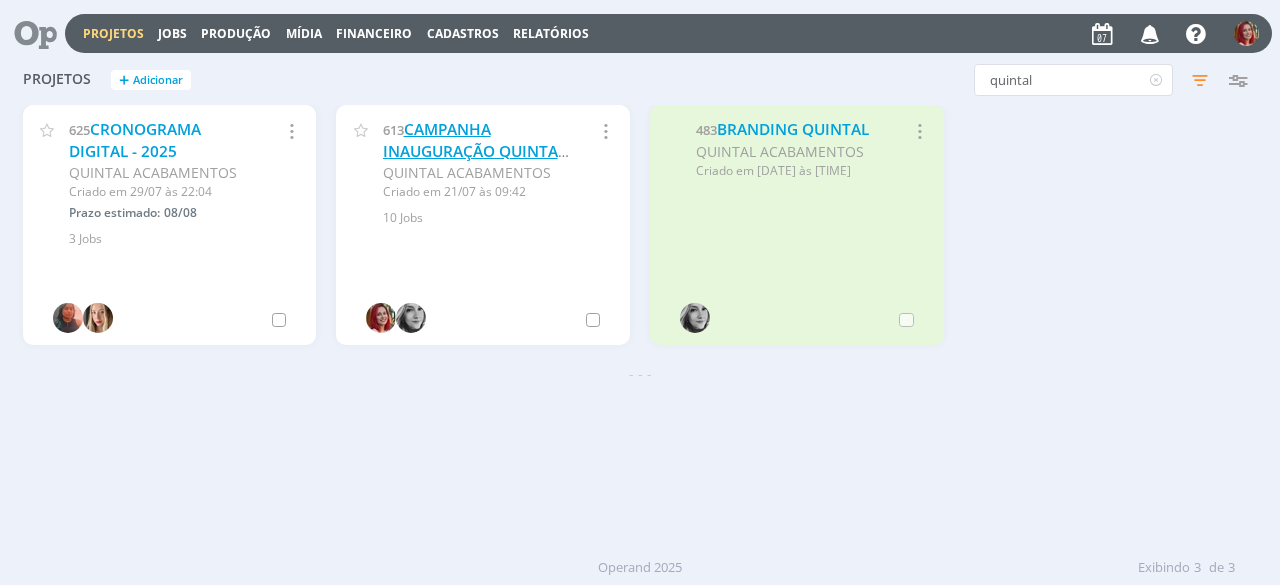 click on "CAMPANHA INAUGURAÇÃO QUINTAL ACABAMENTOS" at bounding box center [474, 151] 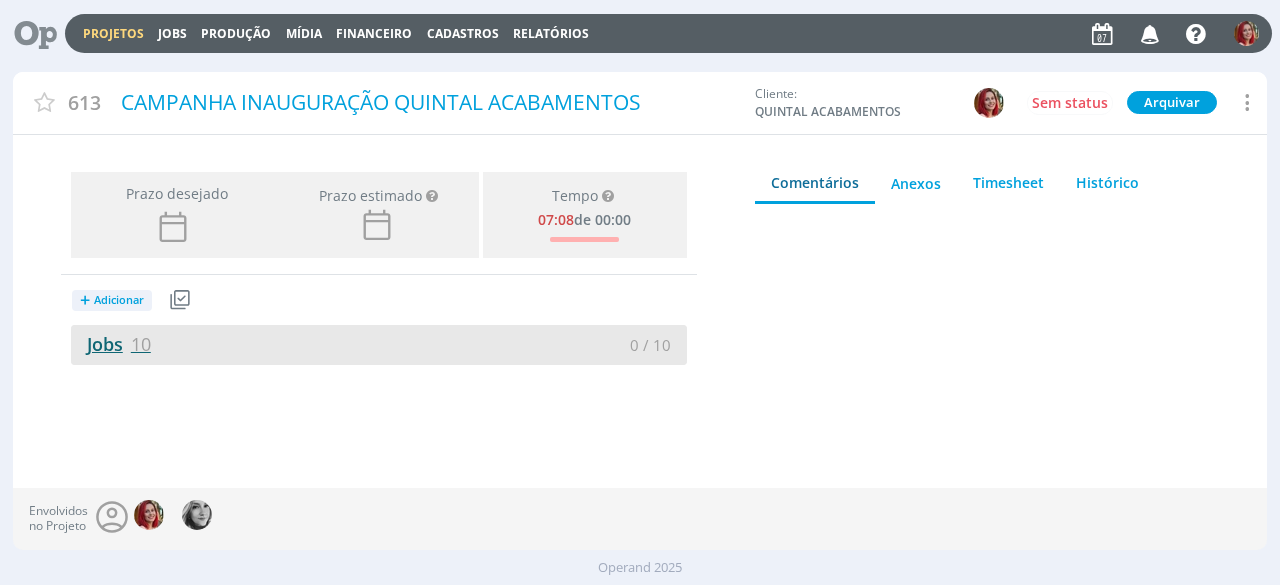 click on "Jobs 10" at bounding box center (111, 344) 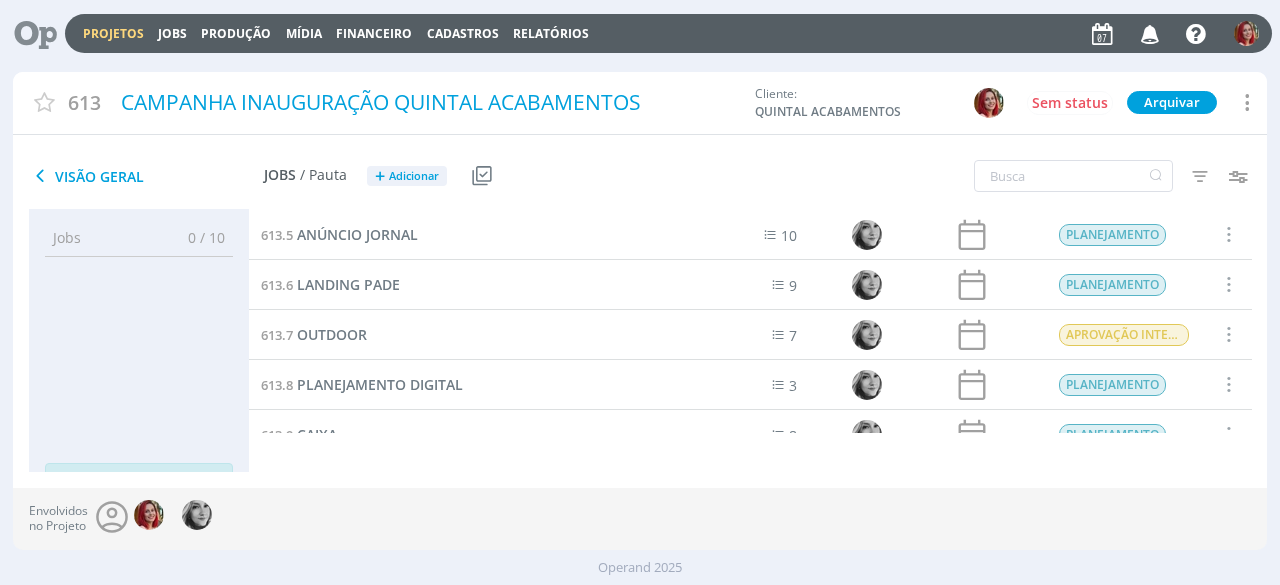 scroll, scrollTop: 276, scrollLeft: 0, axis: vertical 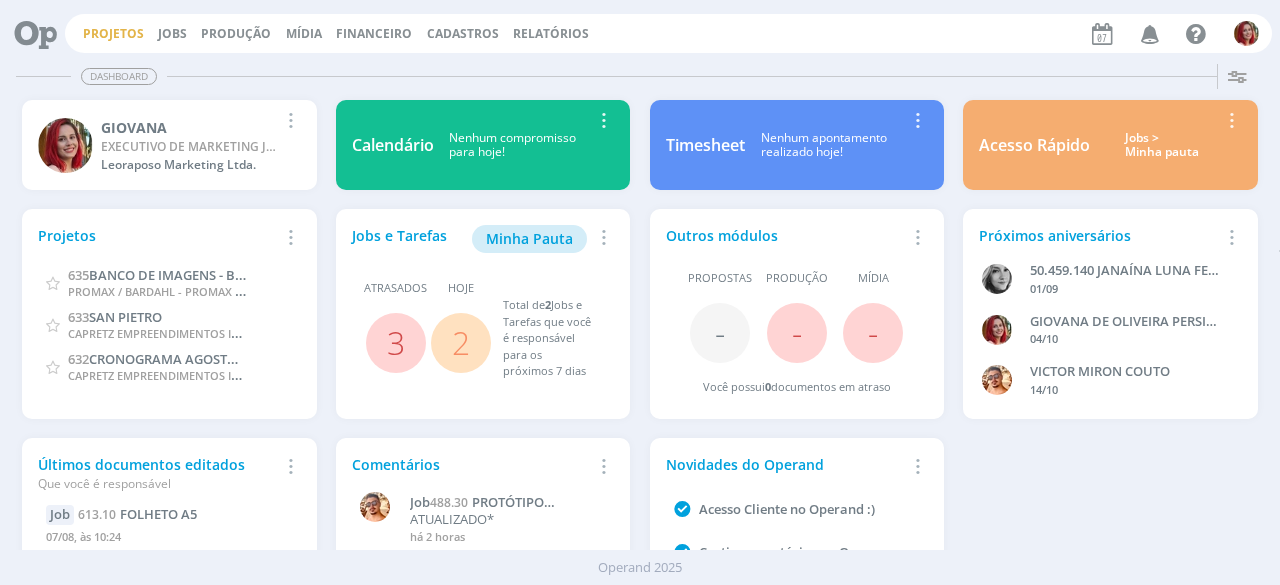 click on "Projetos" at bounding box center (113, 33) 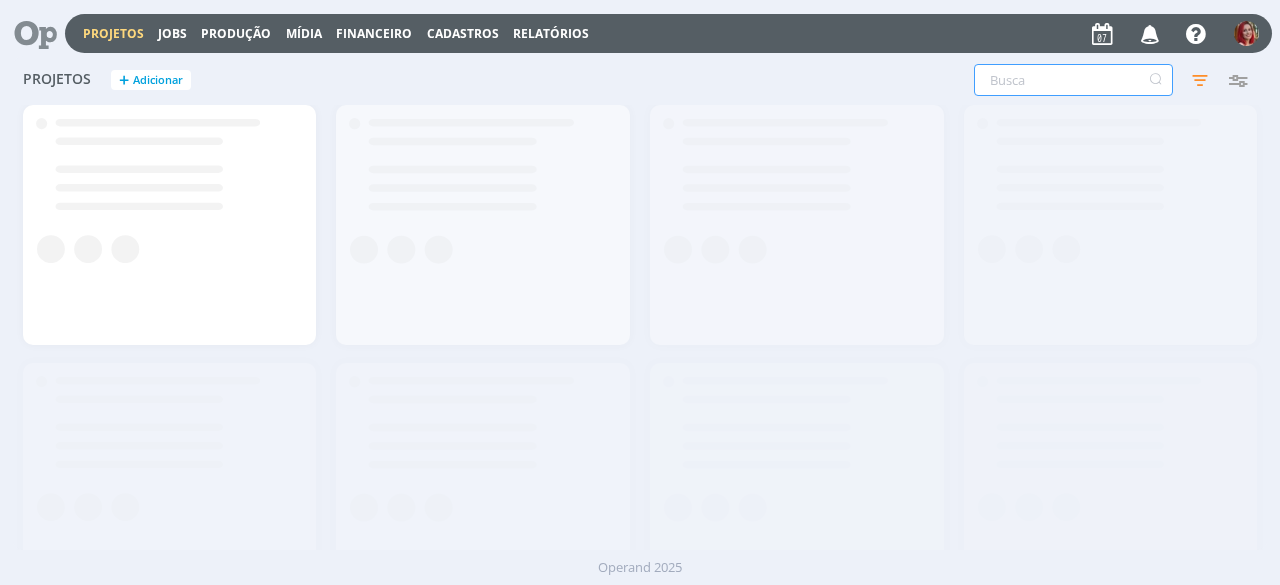 click at bounding box center (1073, 80) 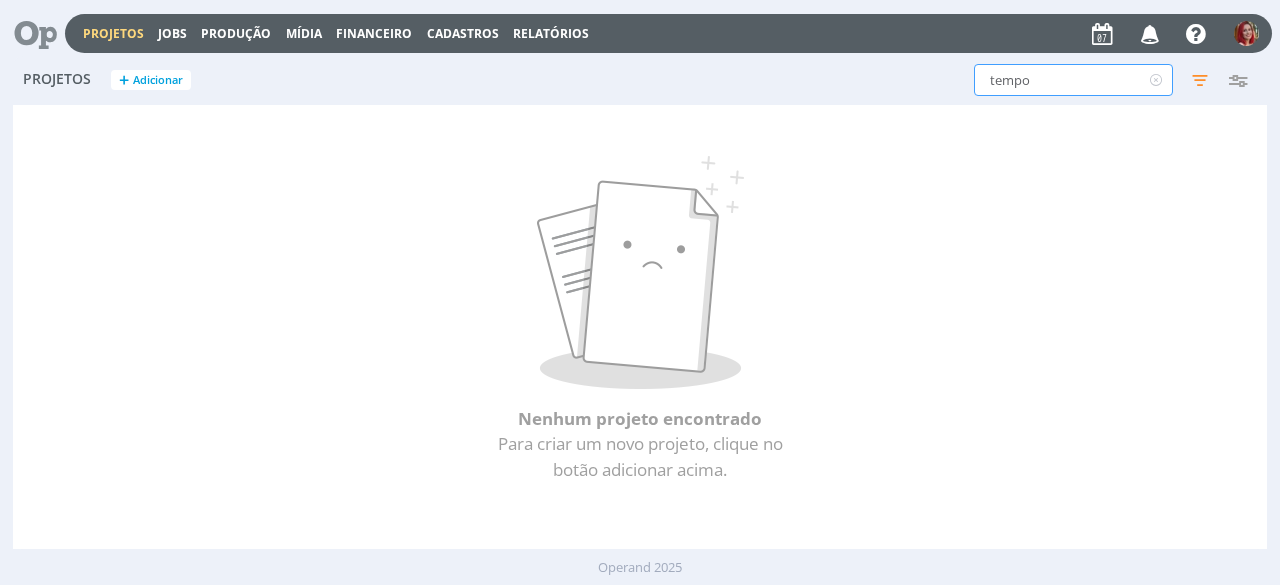 drag, startPoint x: 1100, startPoint y: 79, endPoint x: 562, endPoint y: 119, distance: 539.4849 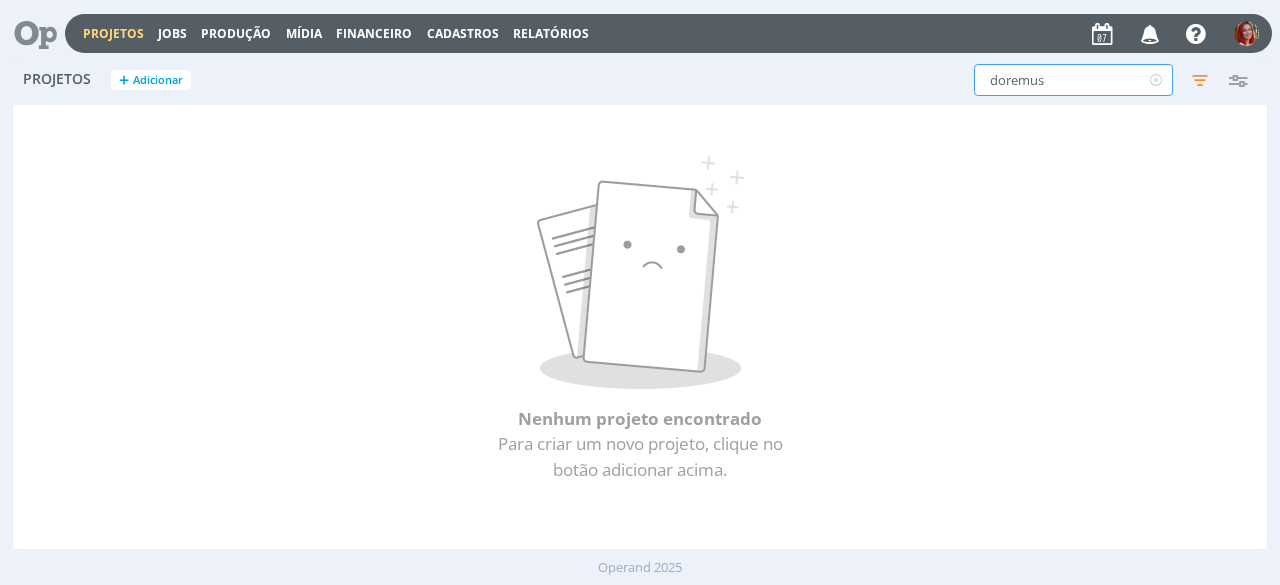 type on "doremus" 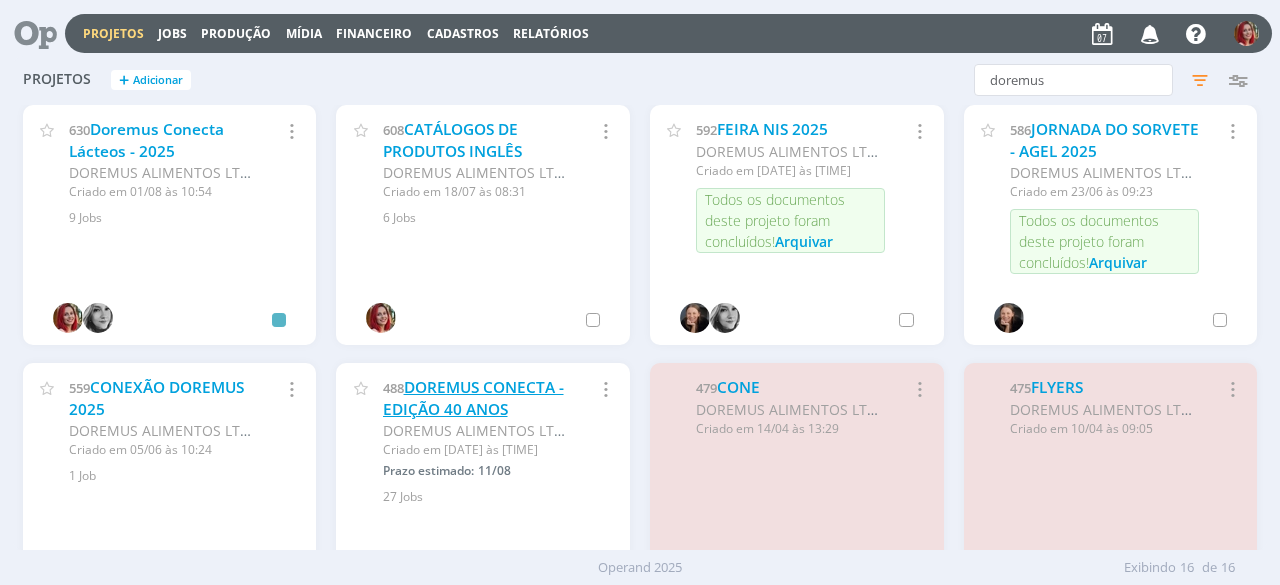 click on "DOREMUS CONECTA - EDIÇÃO 40 ANOS" at bounding box center (473, 398) 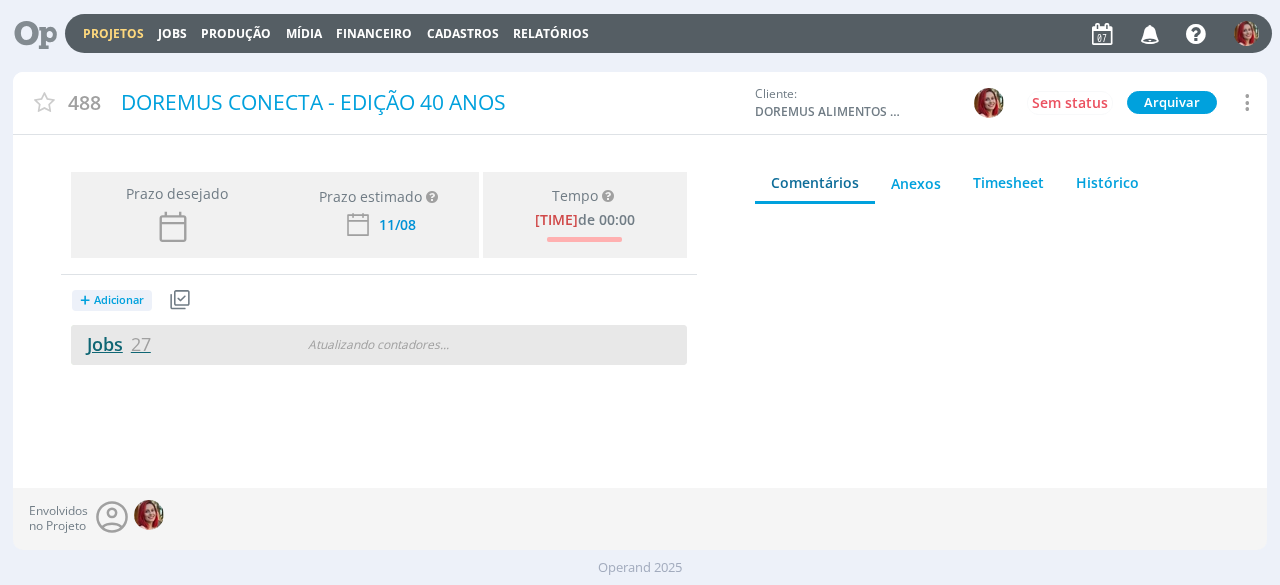 click on "Jobs 27" at bounding box center [111, 344] 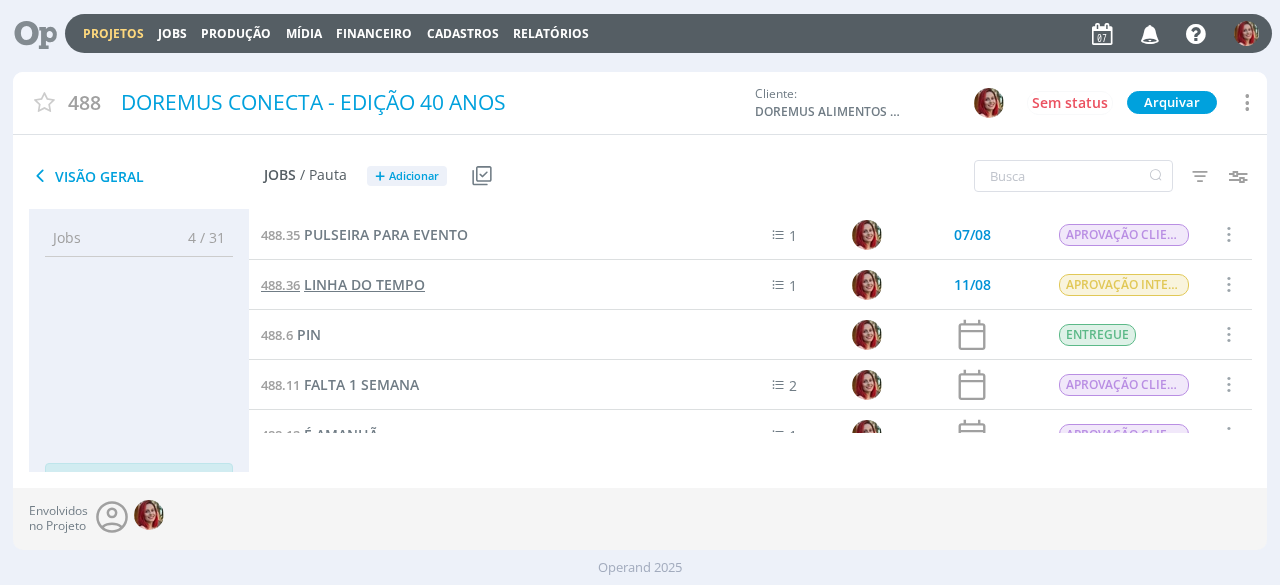 click on "LINHA DO TEMPO" at bounding box center [364, 284] 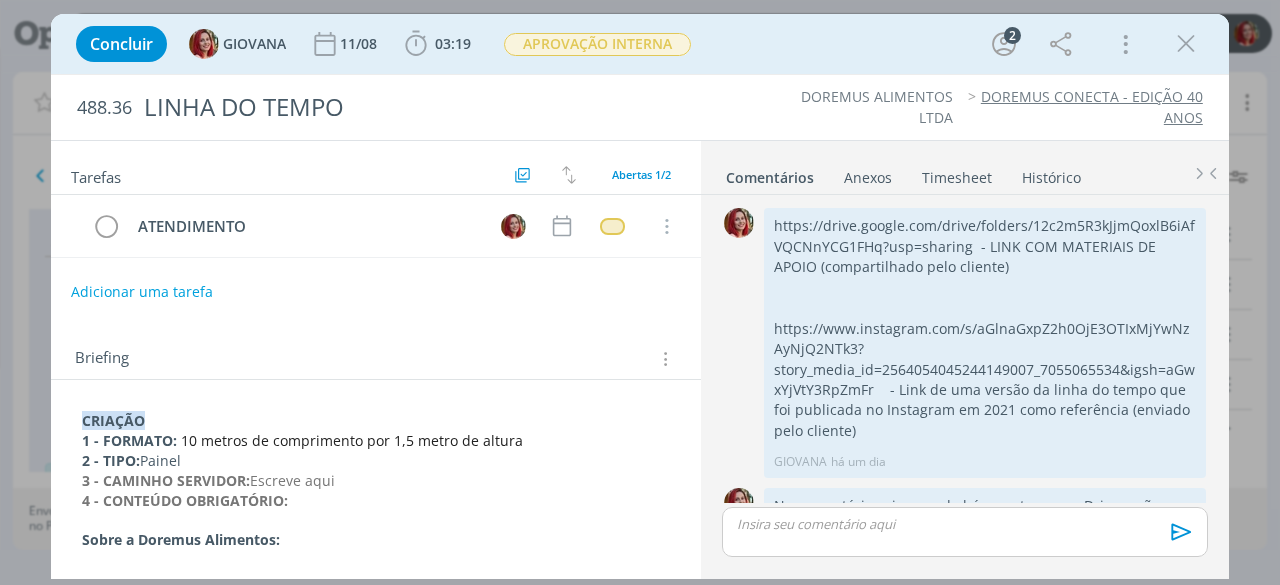 scroll, scrollTop: 510, scrollLeft: 0, axis: vertical 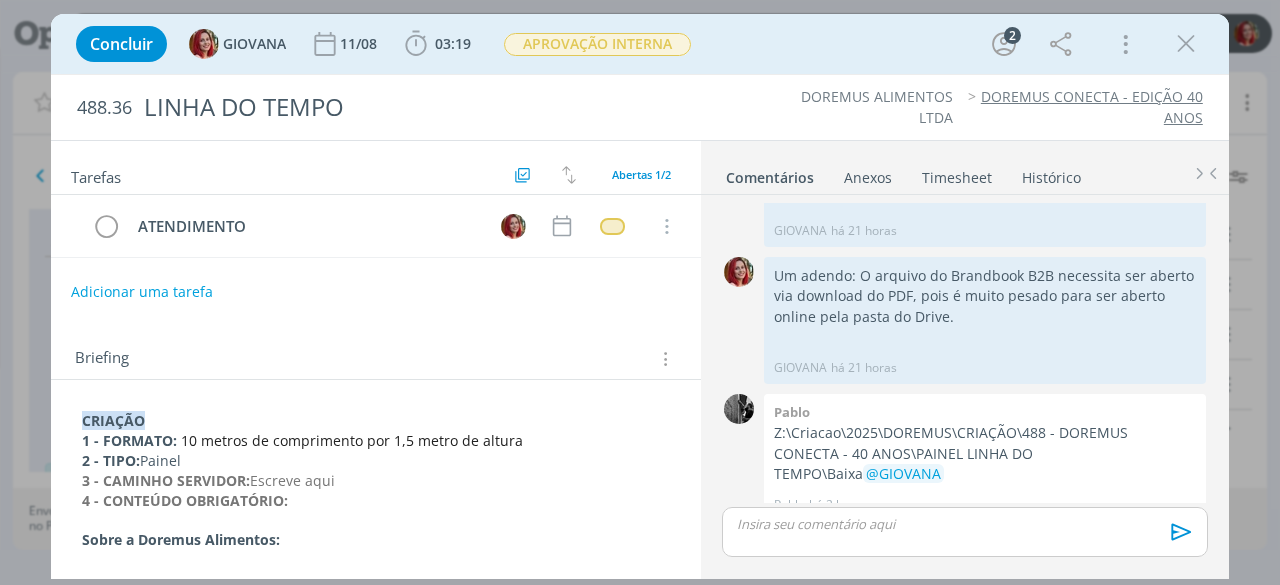 click on "CRIAÇÃO                                                                                                  1 - FORMATO:   10 metros de comprimento por 1,5 metro de altura 2 - TIPO:  Painel 3 - CAMINHO SERVIDOR:  Escreve aqui 4 - CONTEÚDO OBRIGATÓRIO:  Sobre a Doremus Alimentos: - Nossa Missão:  Criar soluções em ingredientes que ajudem nossos clientes a desenvolverem produtos nutritivos e deliciosos. - Visão:  Ser referência em ingredientes inovadores, reconhecida pela sua eficiência, qualidade e responsabilidade socioambiental. - Valores:  Integridade e profissionalismo; Comprometimento e colaboração; Valorização de pessoas; Excelência no atendimento. Linha do Tempo da Doremus (1985-2025): -1985:  A Doremus Alimentos é fundada no Brasil, focada no fornecimento de tripas para a indústria cárnea. 1993:  Criação da divisão de aditivos, condimentos e corantes. 2003: 2005: 2006: 2011: 2012:" at bounding box center [376, 878] 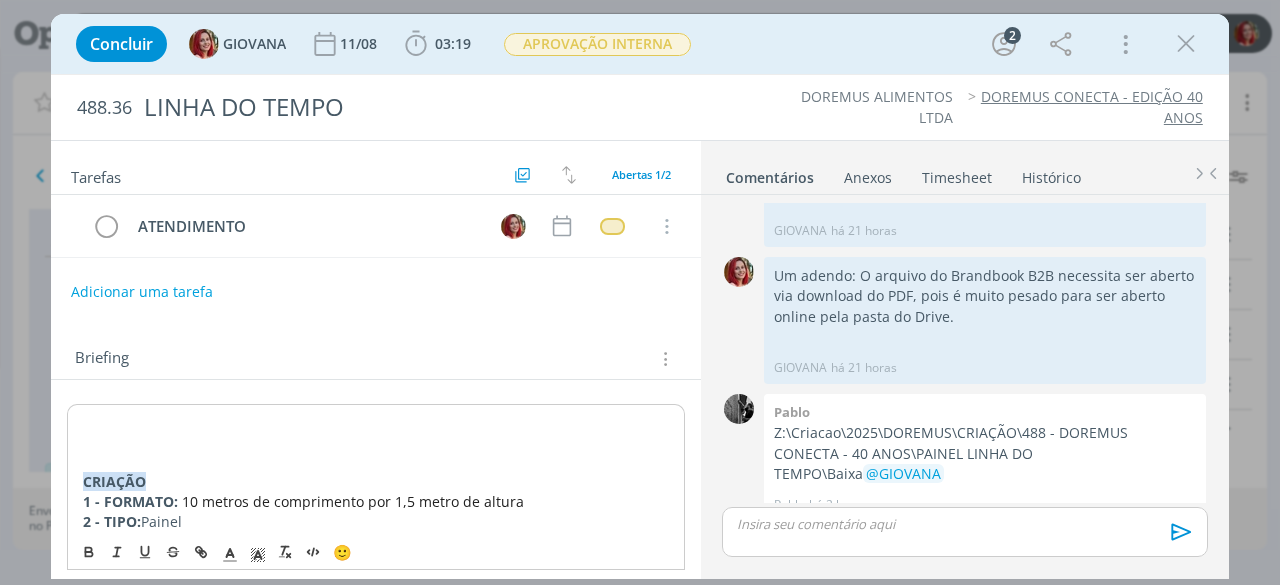 type 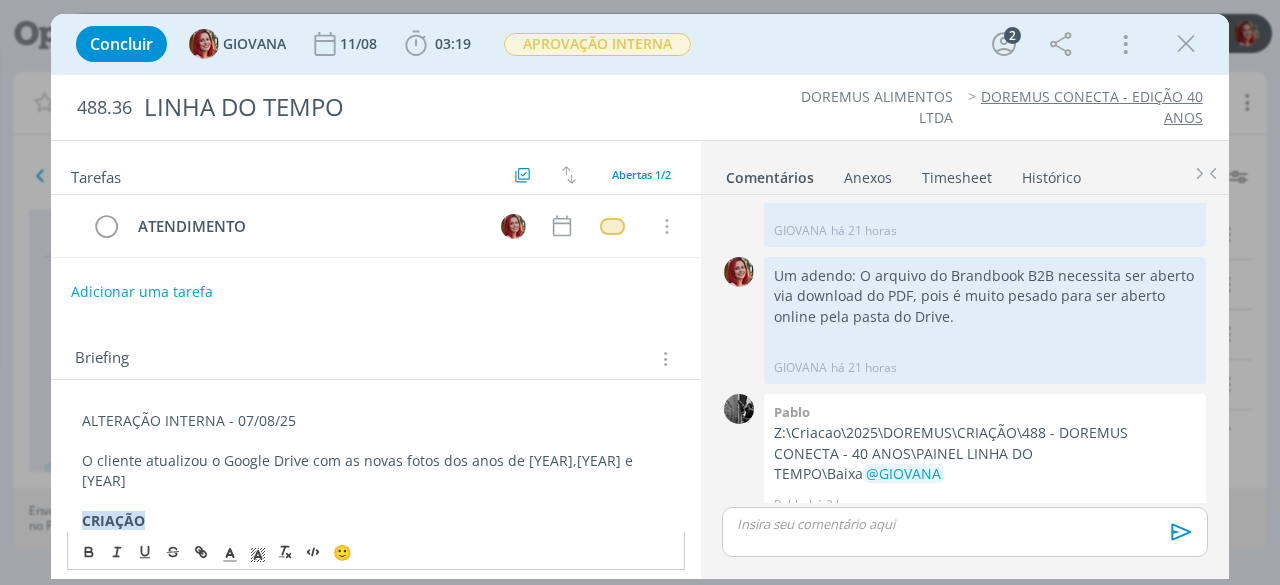 click on "O cliente atualizou o Google Drive com as novas fotos dos anos de [YEAR],[YEAR] e [YEAR]" at bounding box center [376, 471] 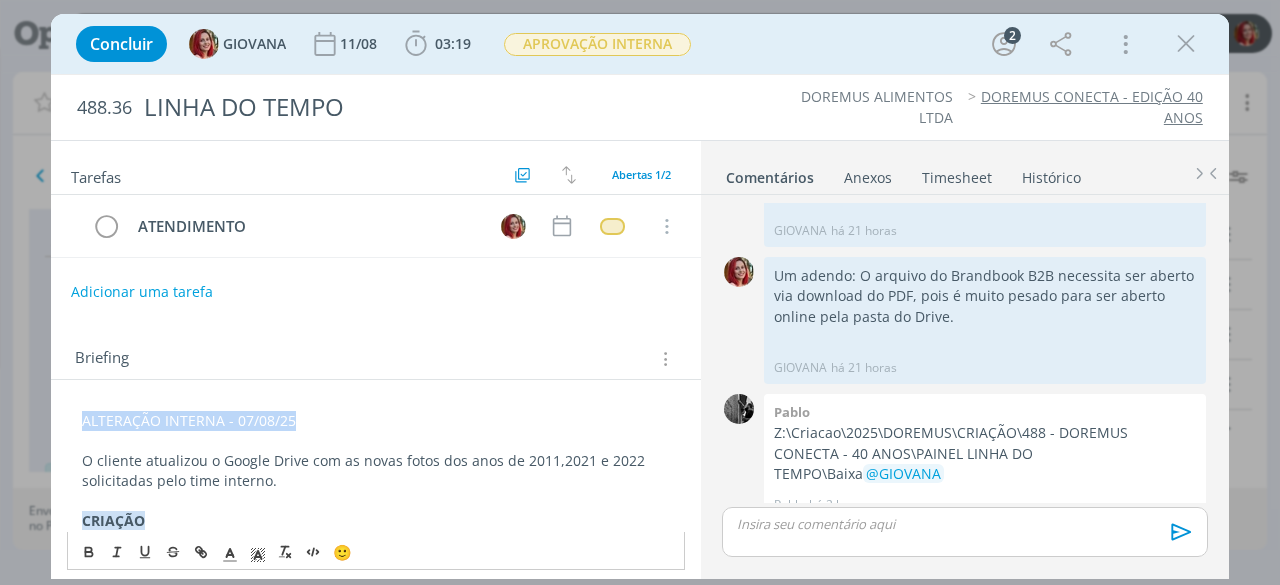 drag, startPoint x: 300, startPoint y: 417, endPoint x: 82, endPoint y: 407, distance: 218.22923 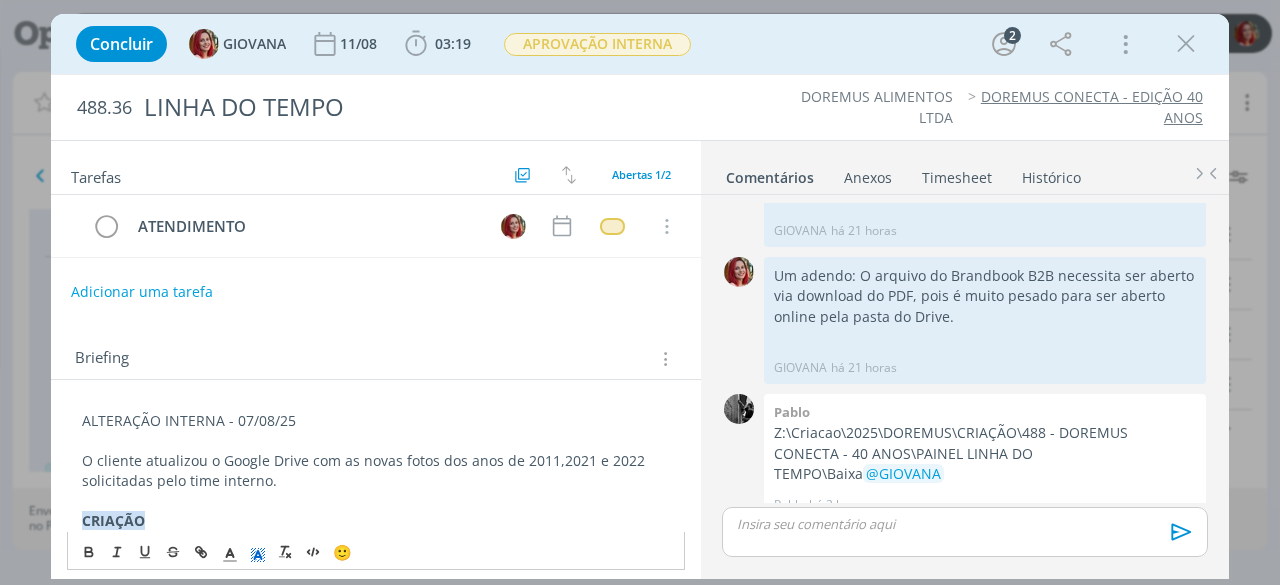 click 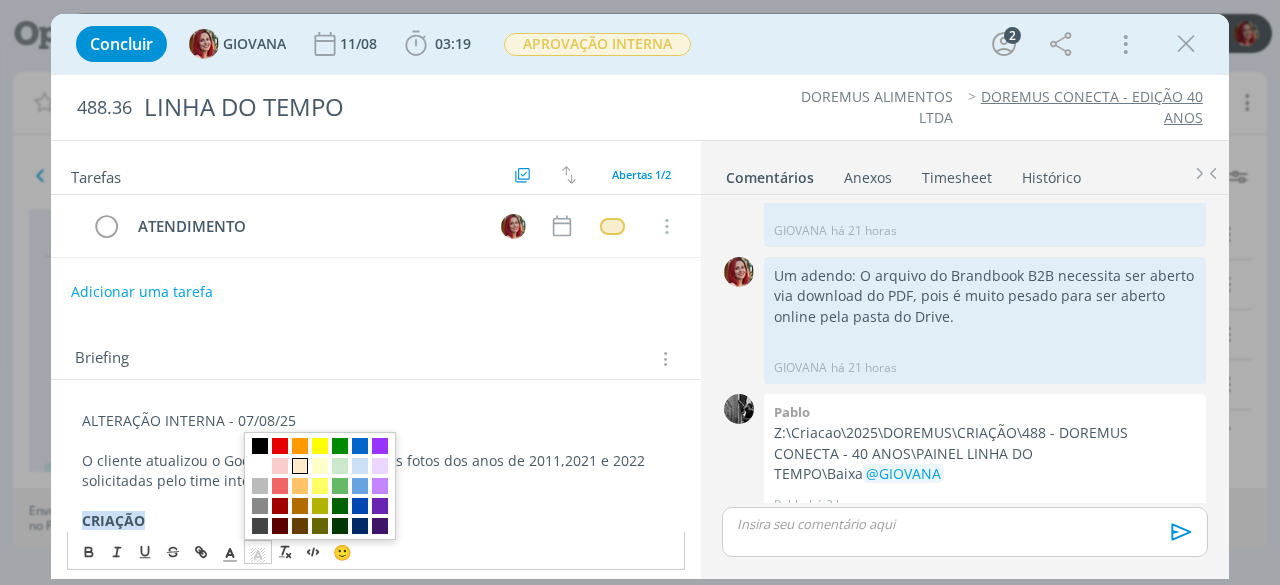 click at bounding box center (300, 466) 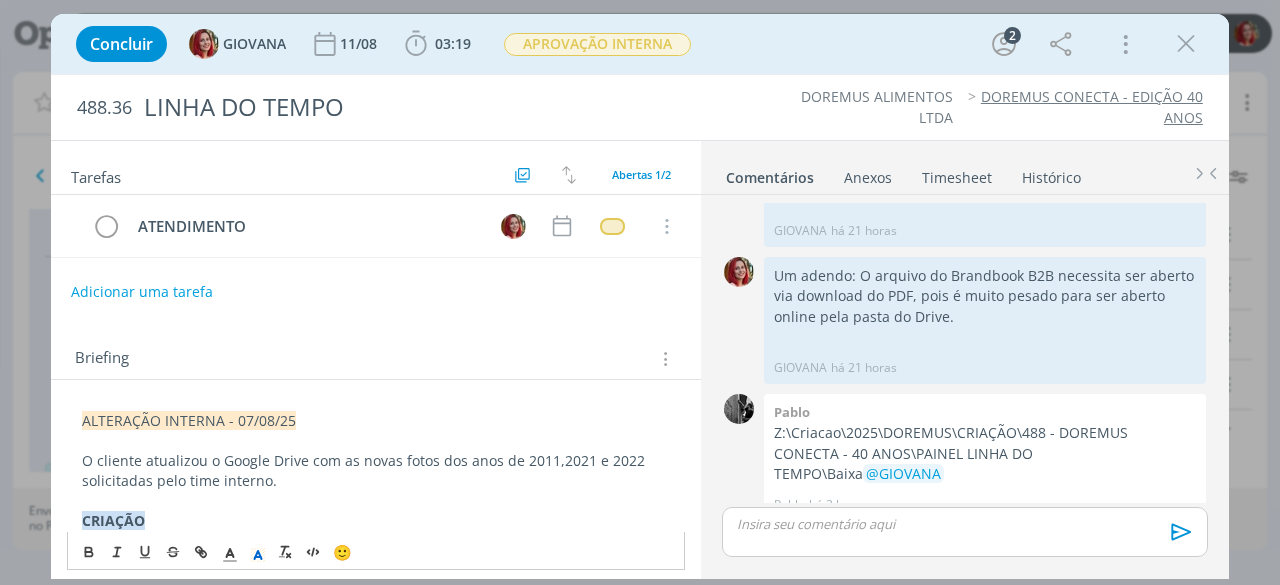 click at bounding box center (376, 441) 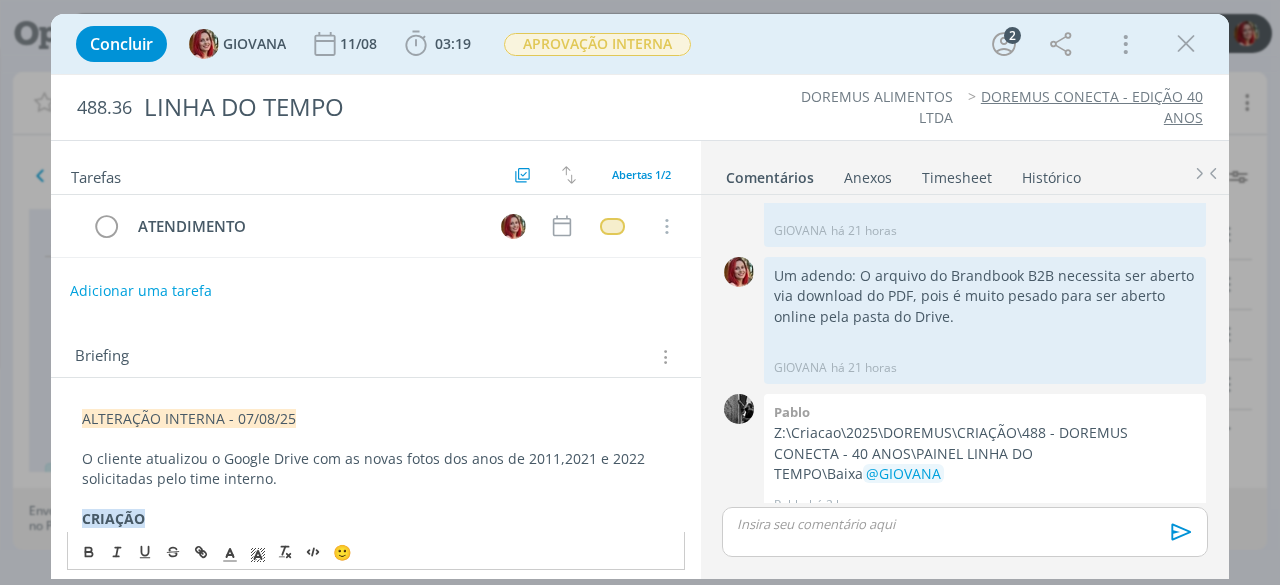 click on "Adicionar uma tarefa" at bounding box center [141, 291] 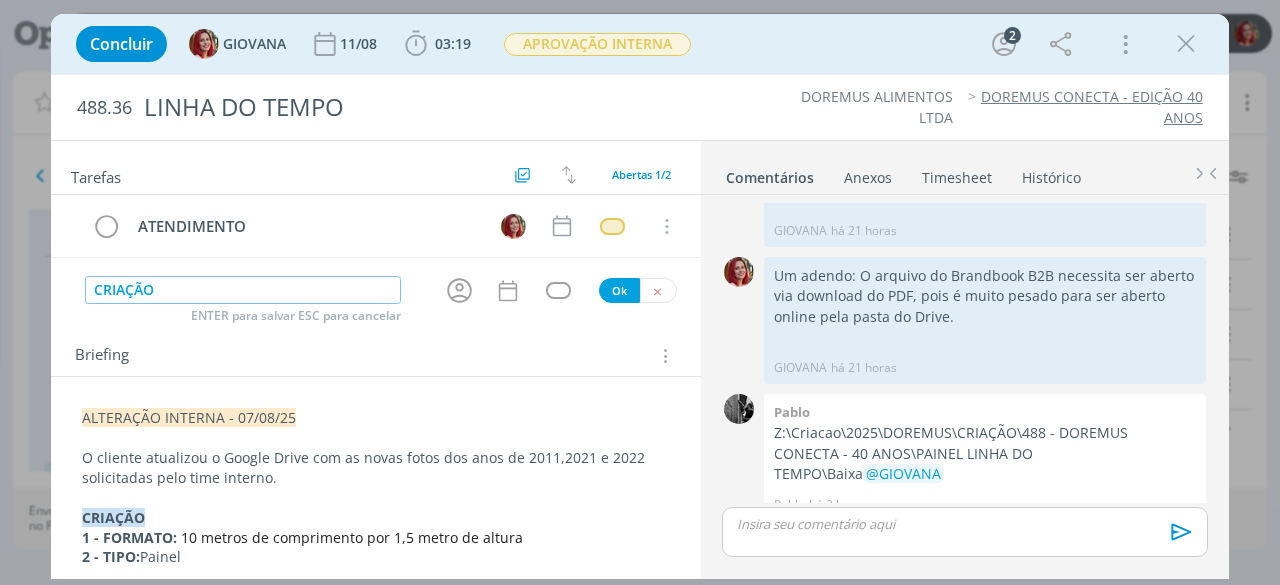 type on "CRIAÇÃO" 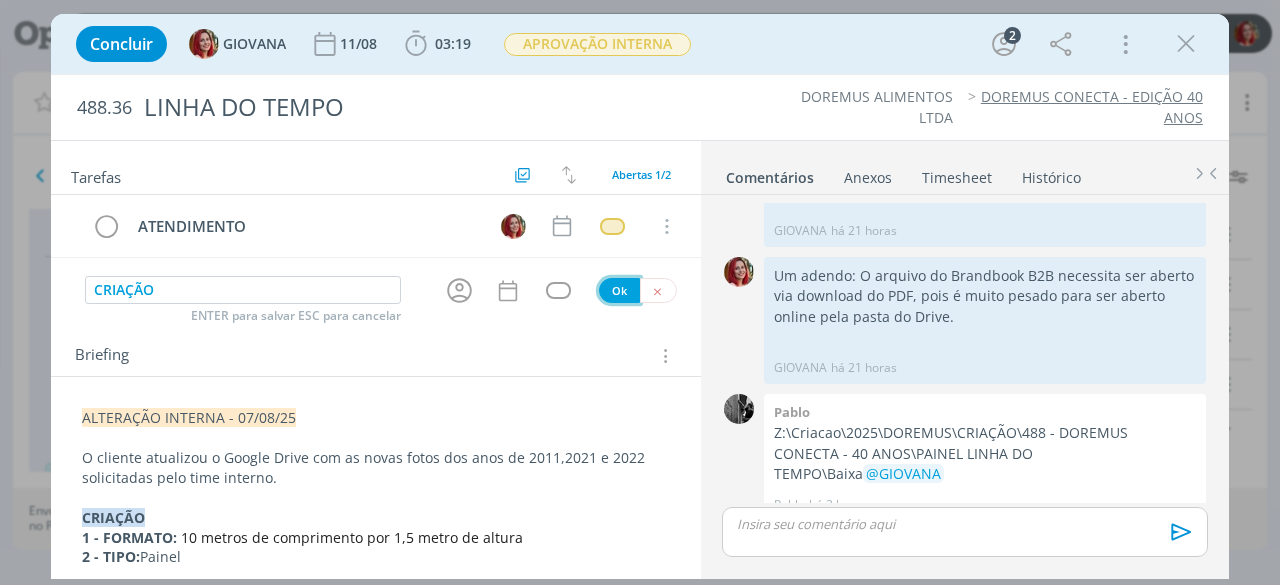 click on "Ok" at bounding box center (619, 290) 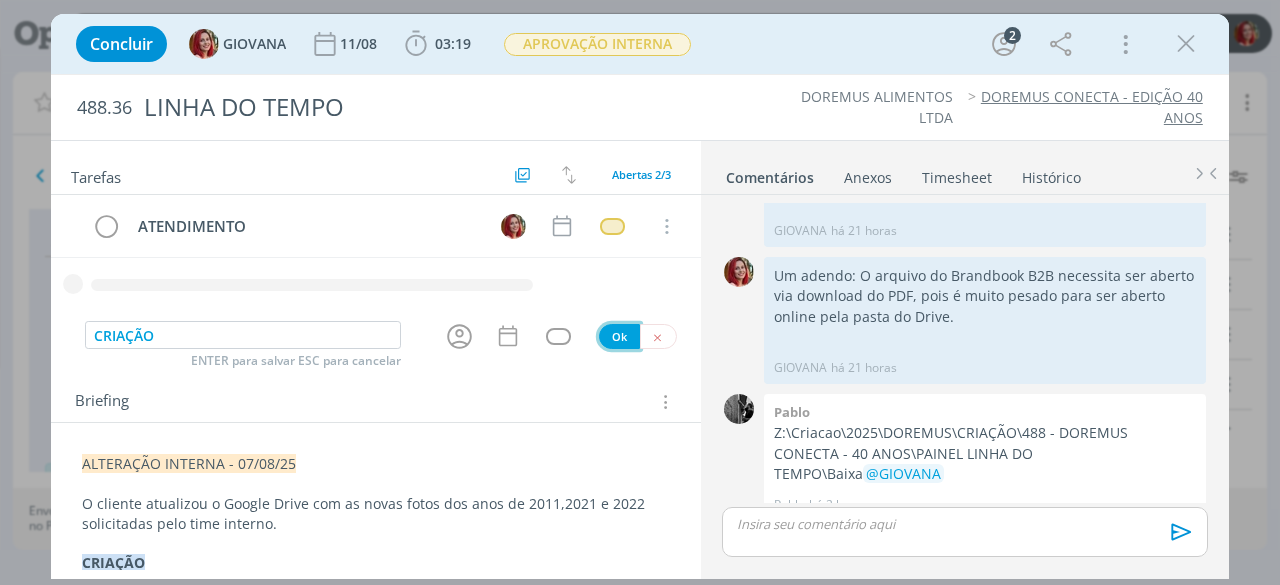 type 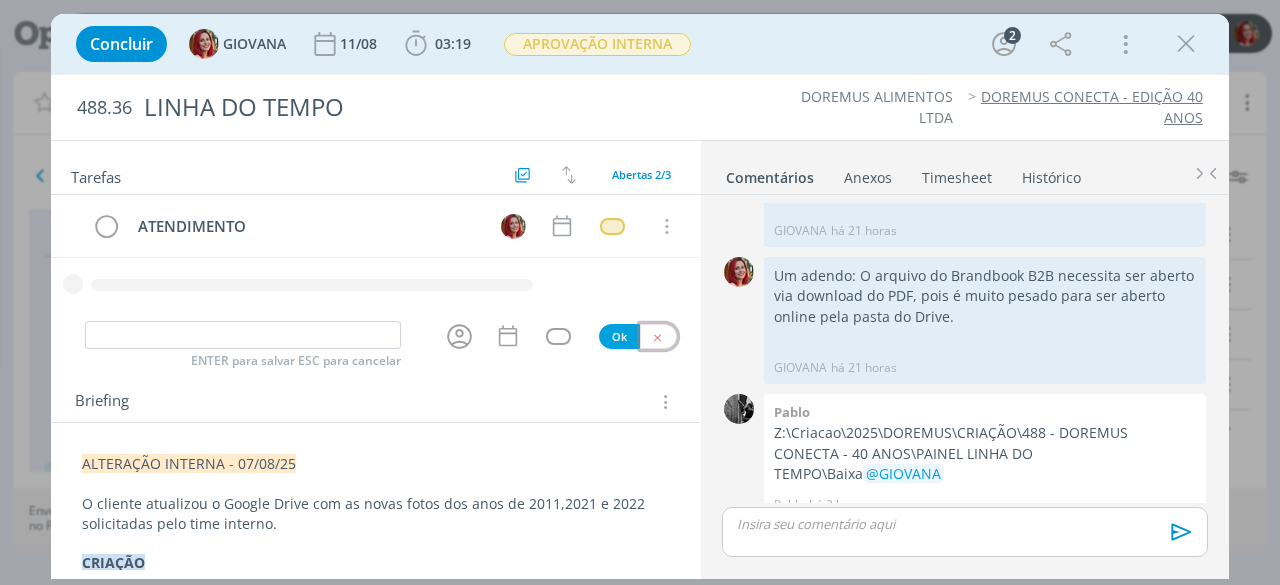 click at bounding box center [658, 336] 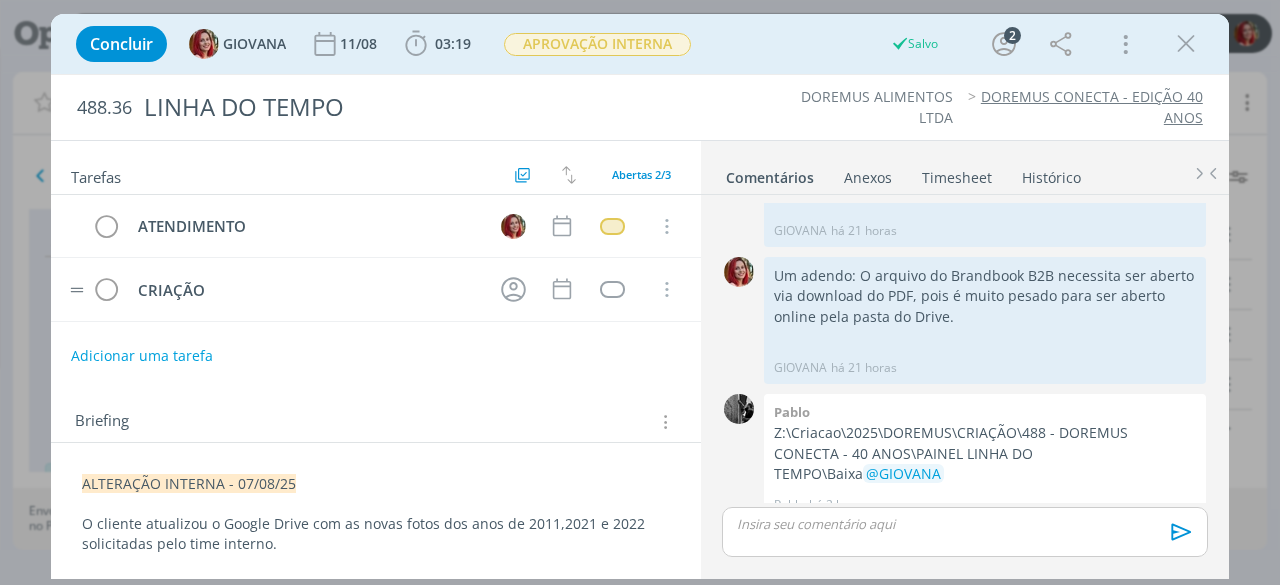 type 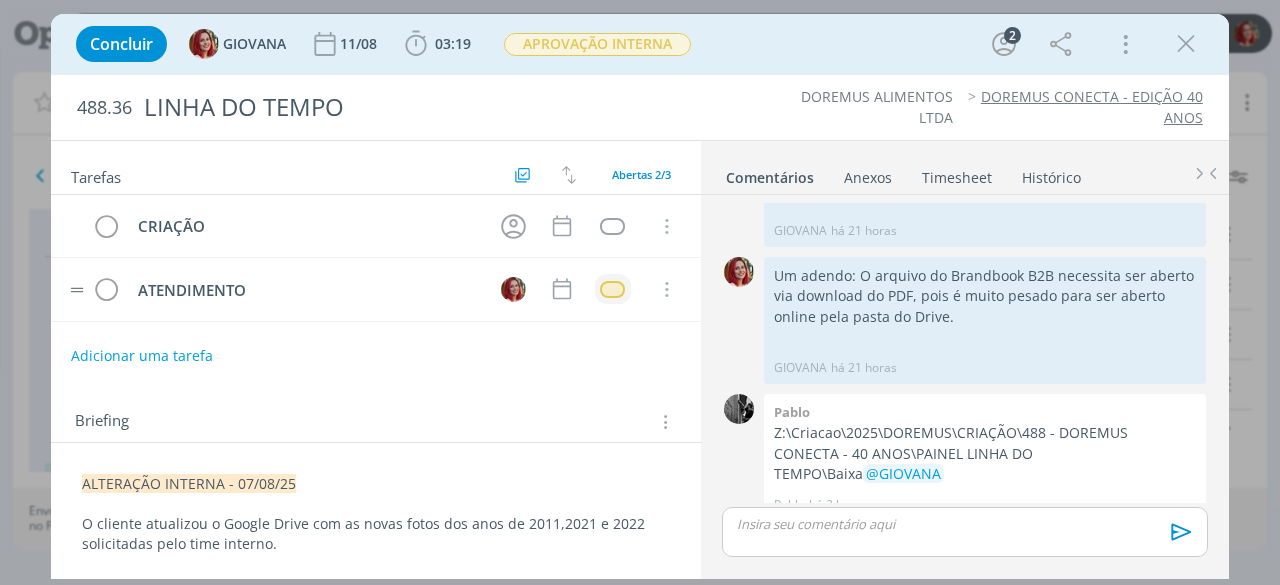 click at bounding box center (612, 289) 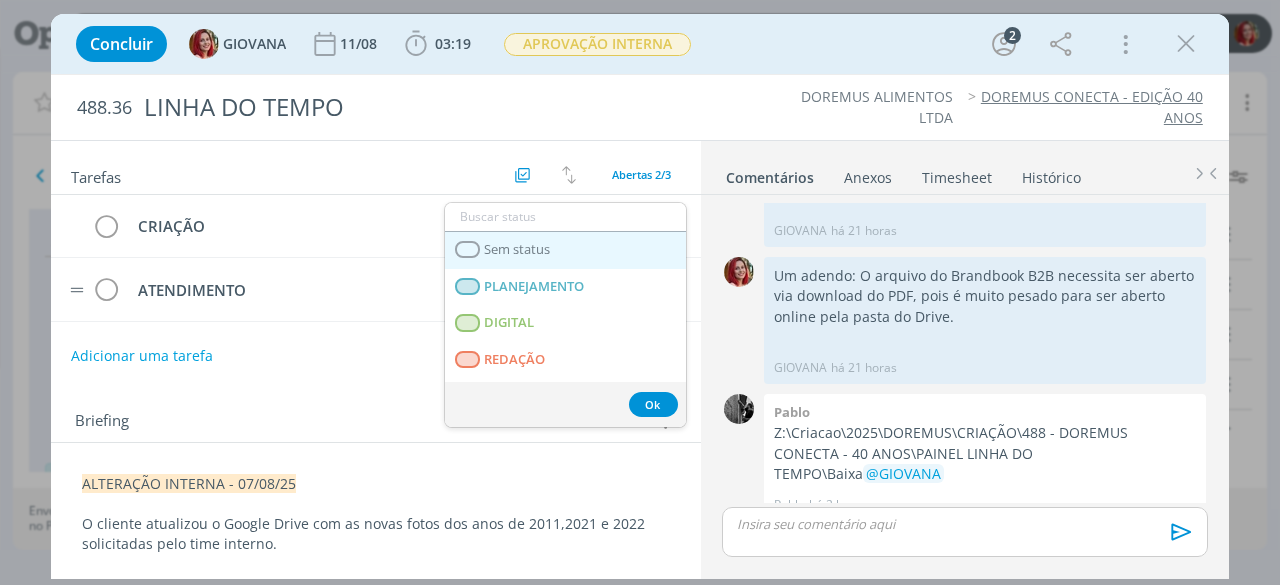 click on "Sem status" at bounding box center [565, 250] 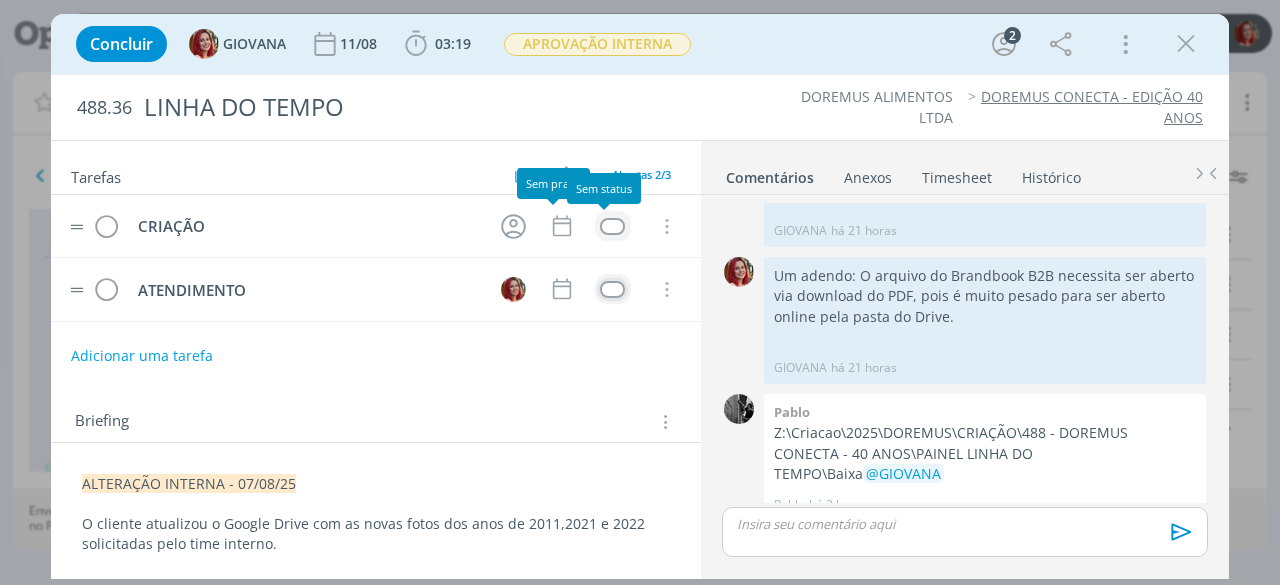 click at bounding box center (612, 226) 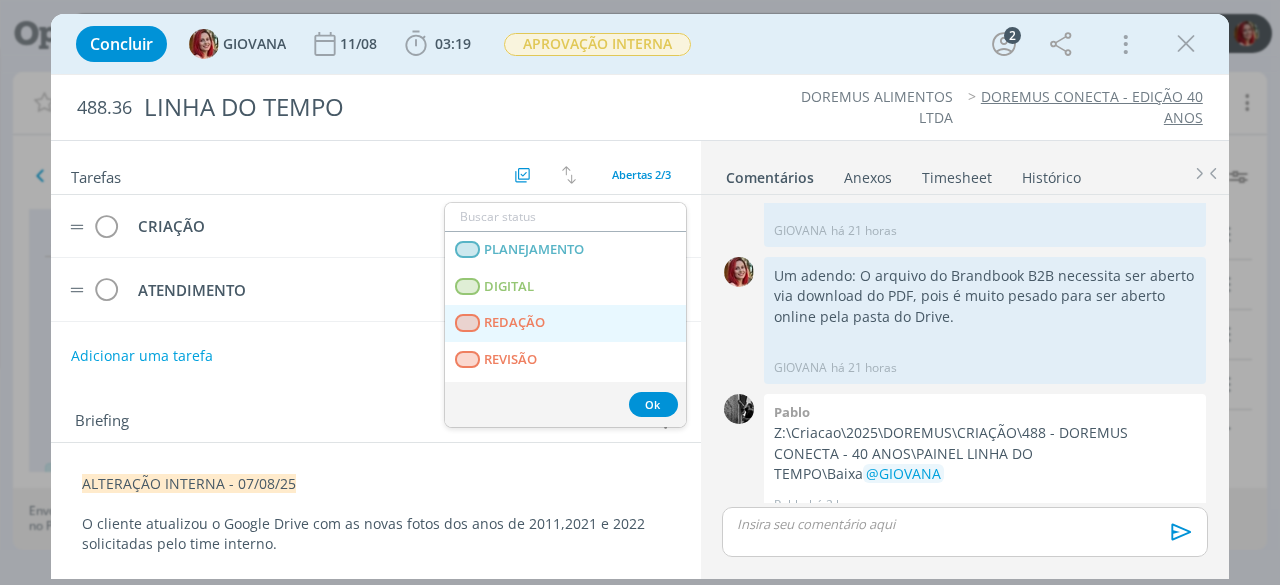 scroll, scrollTop: 100, scrollLeft: 0, axis: vertical 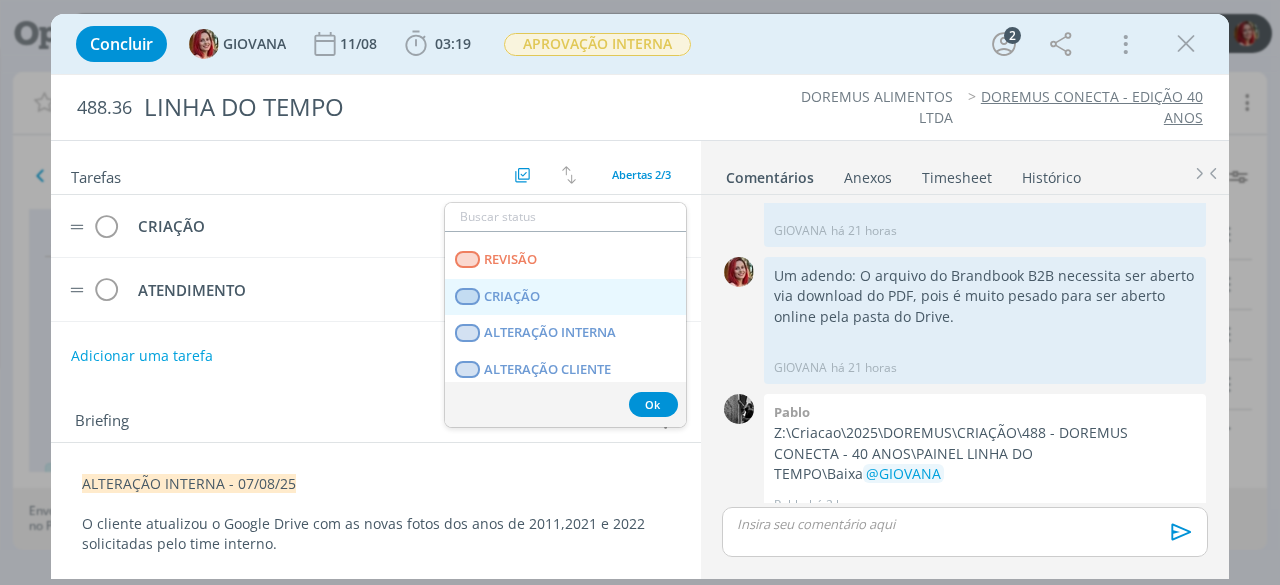 click on "CRIAÇÃO" at bounding box center (565, 297) 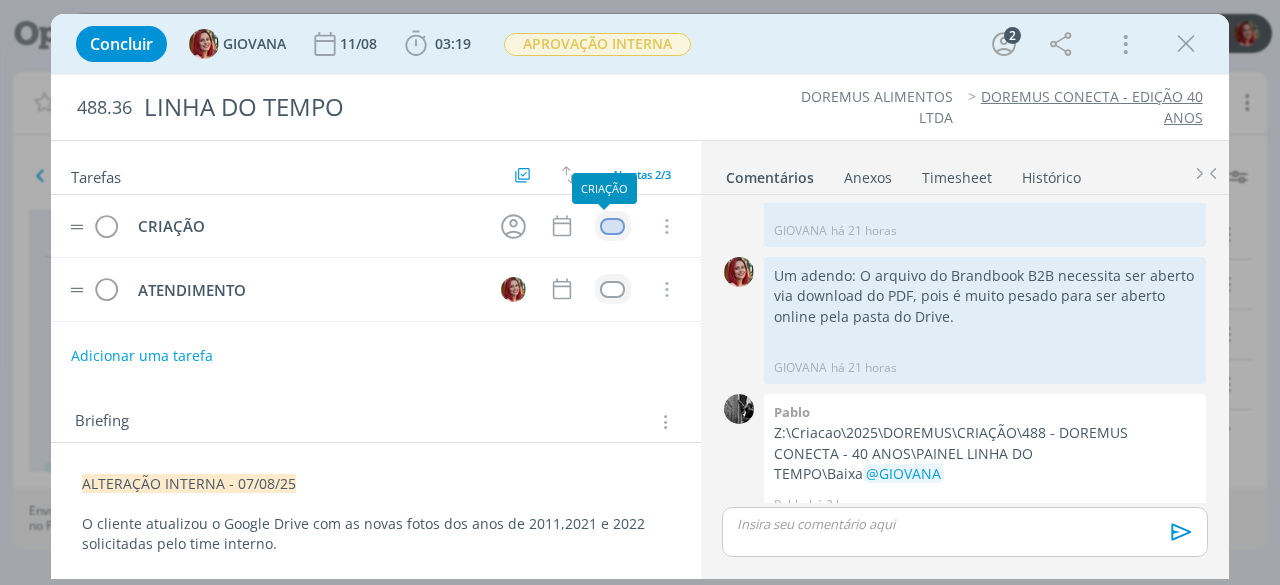 click at bounding box center (612, 226) 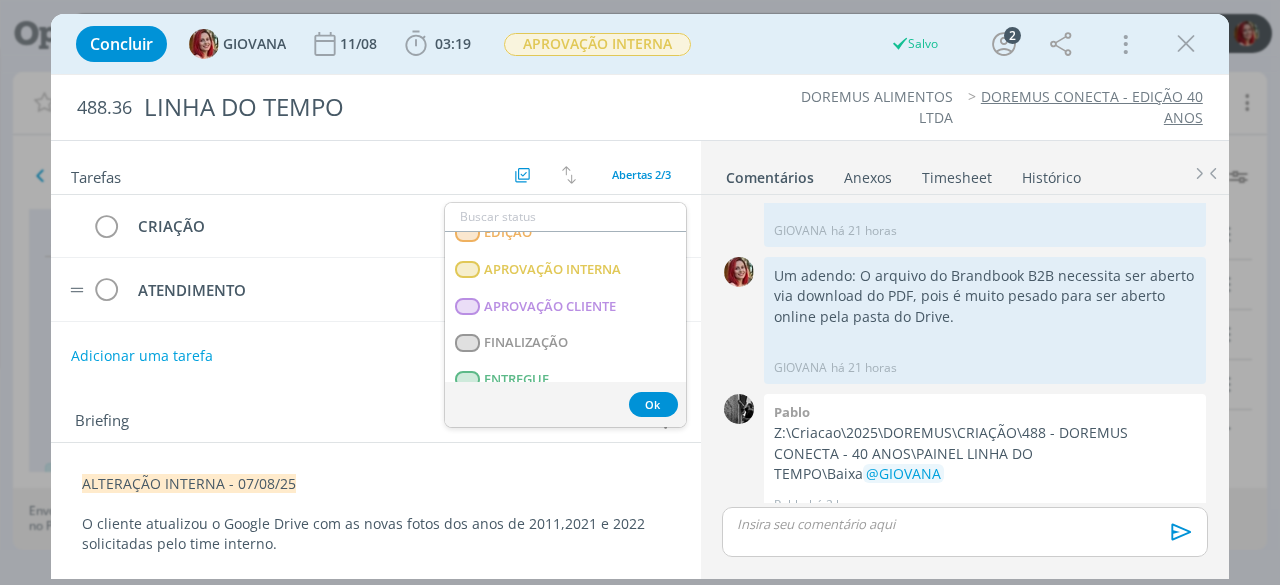 scroll, scrollTop: 510, scrollLeft: 0, axis: vertical 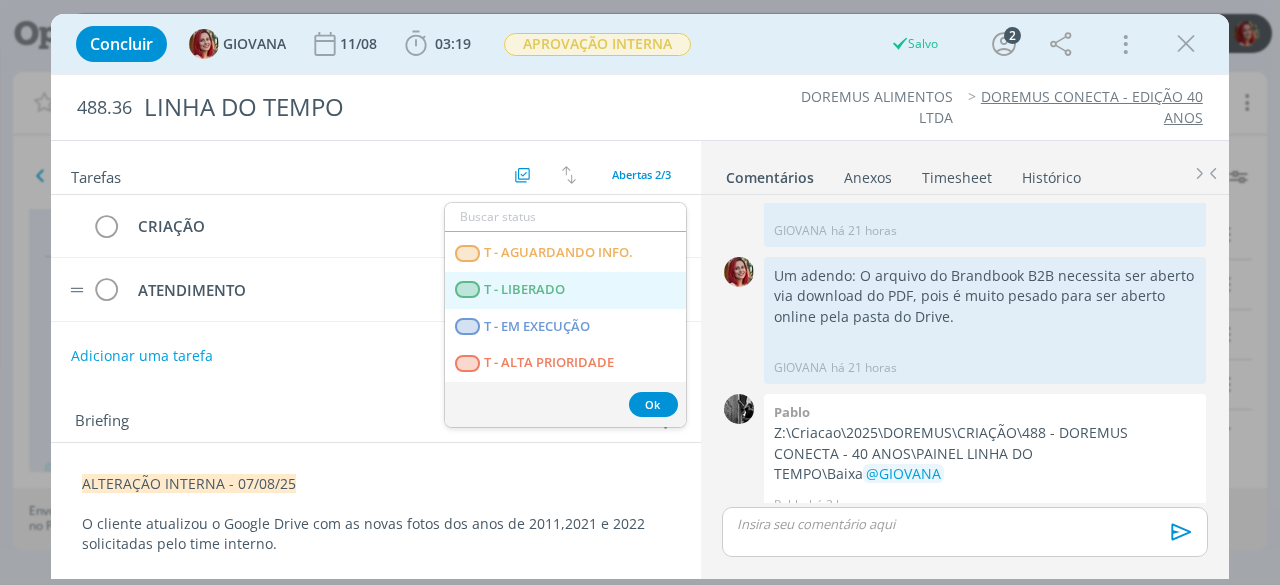 click on "T - LIBERADO" at bounding box center [565, 290] 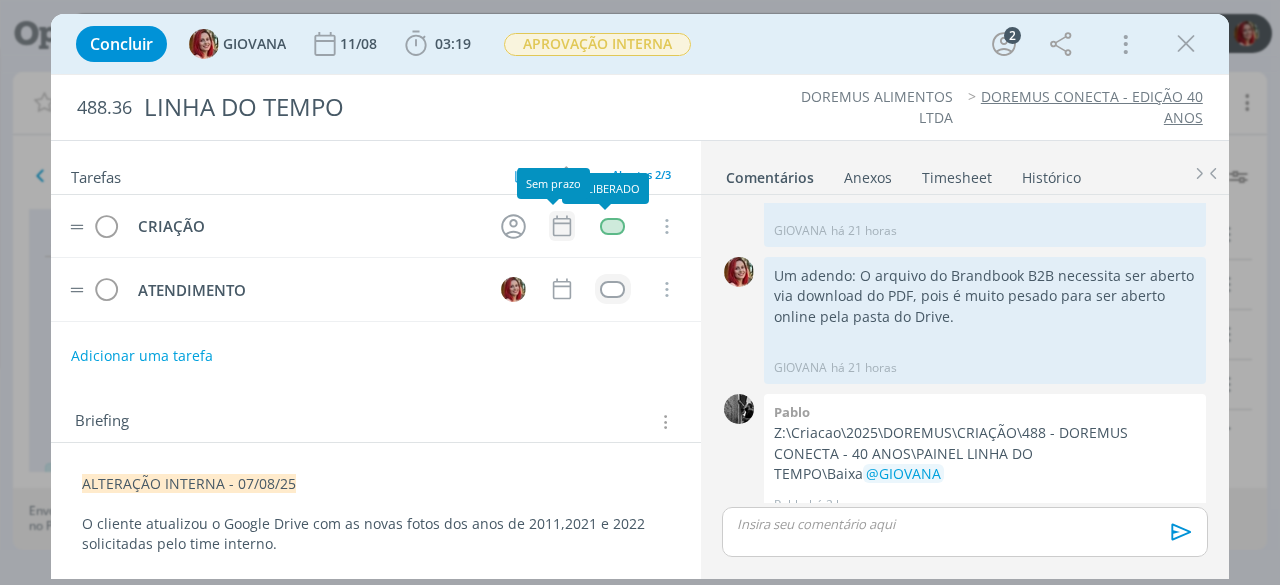click 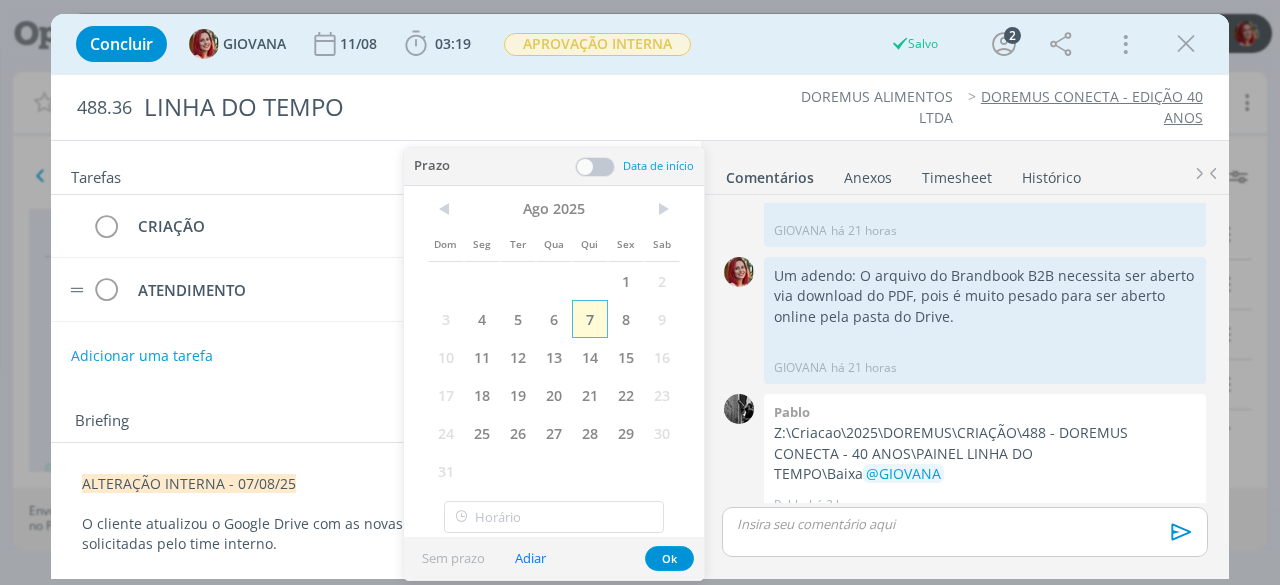 click on "7" at bounding box center (590, 319) 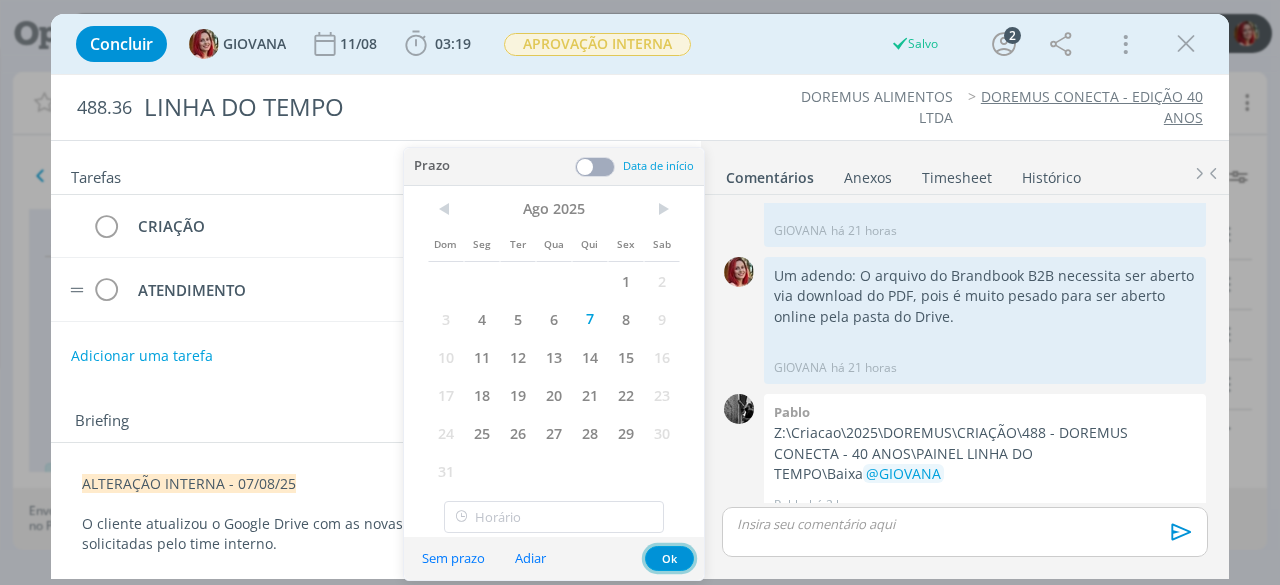 click on "Ok" at bounding box center (669, 558) 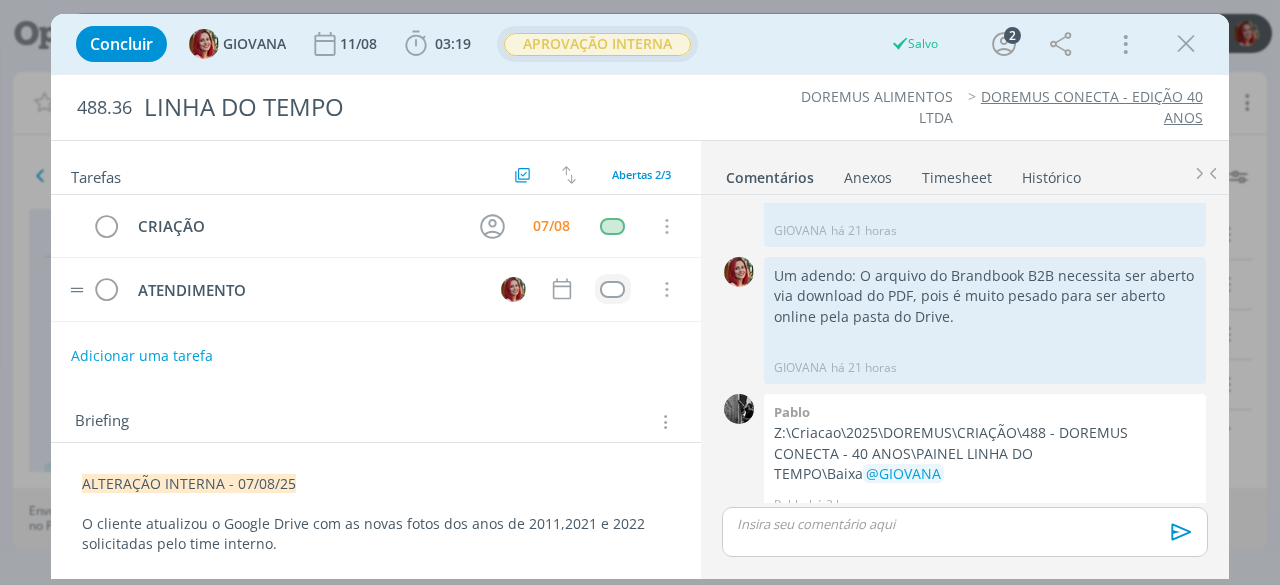 click on "APROVAÇÃO INTERNA" at bounding box center [597, 44] 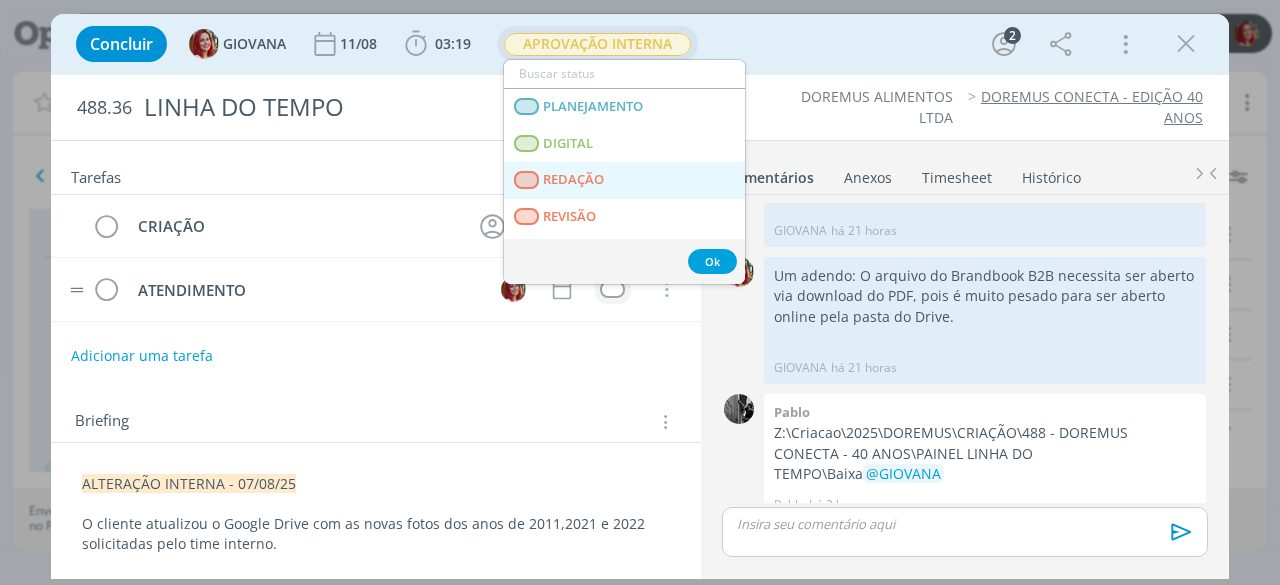 scroll, scrollTop: 100, scrollLeft: 0, axis: vertical 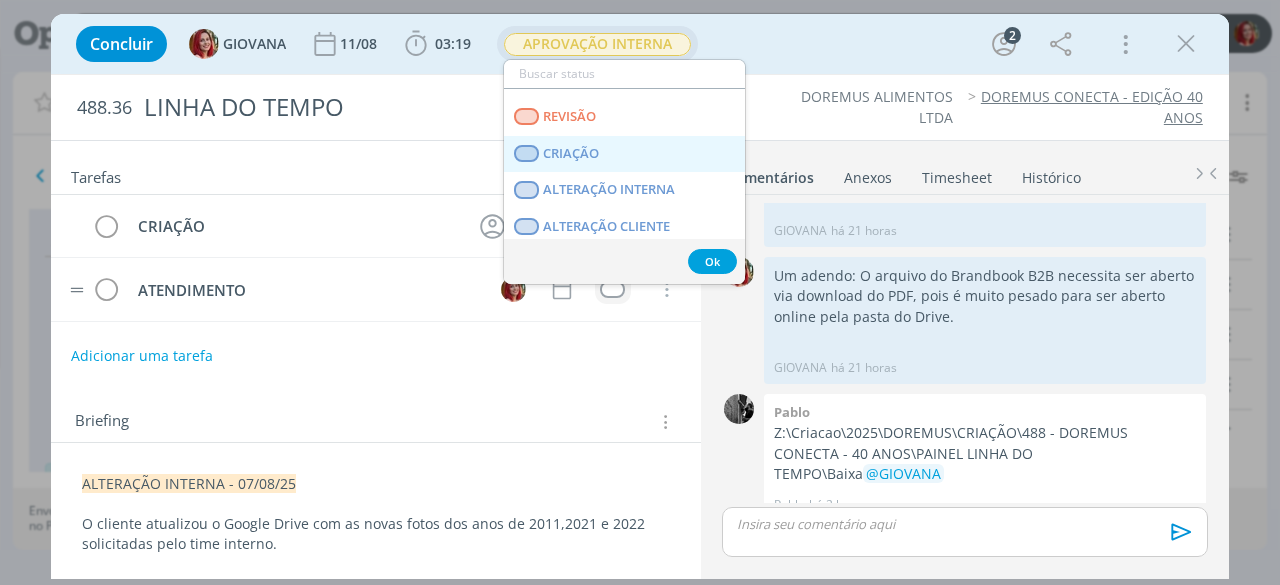 click on "CRIAÇÃO" at bounding box center (624, 154) 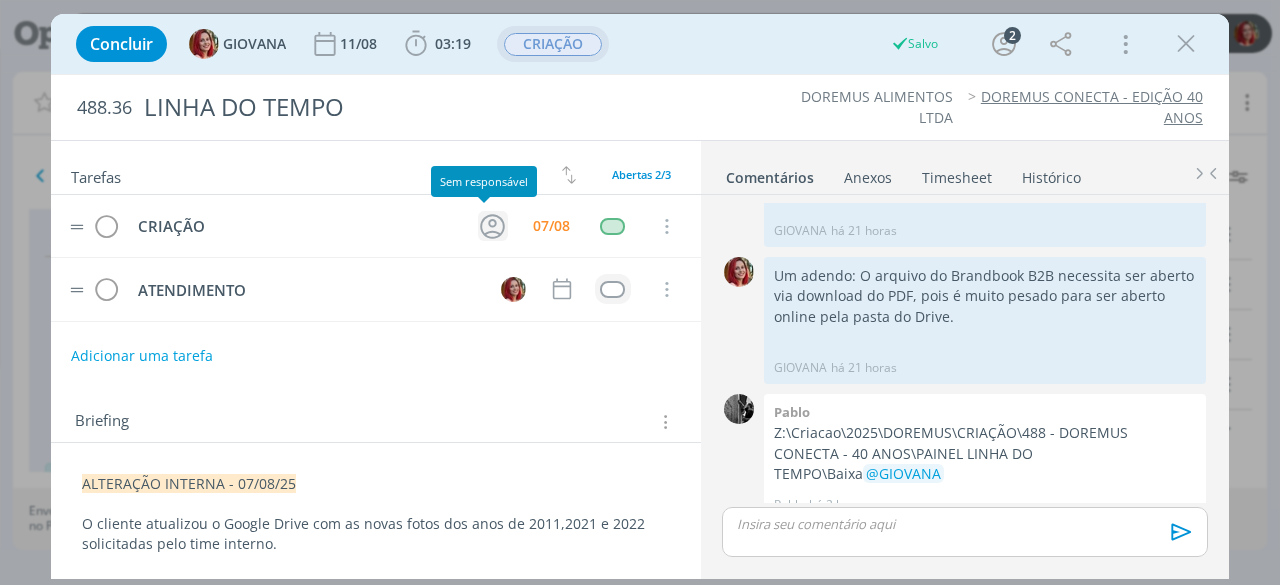 click 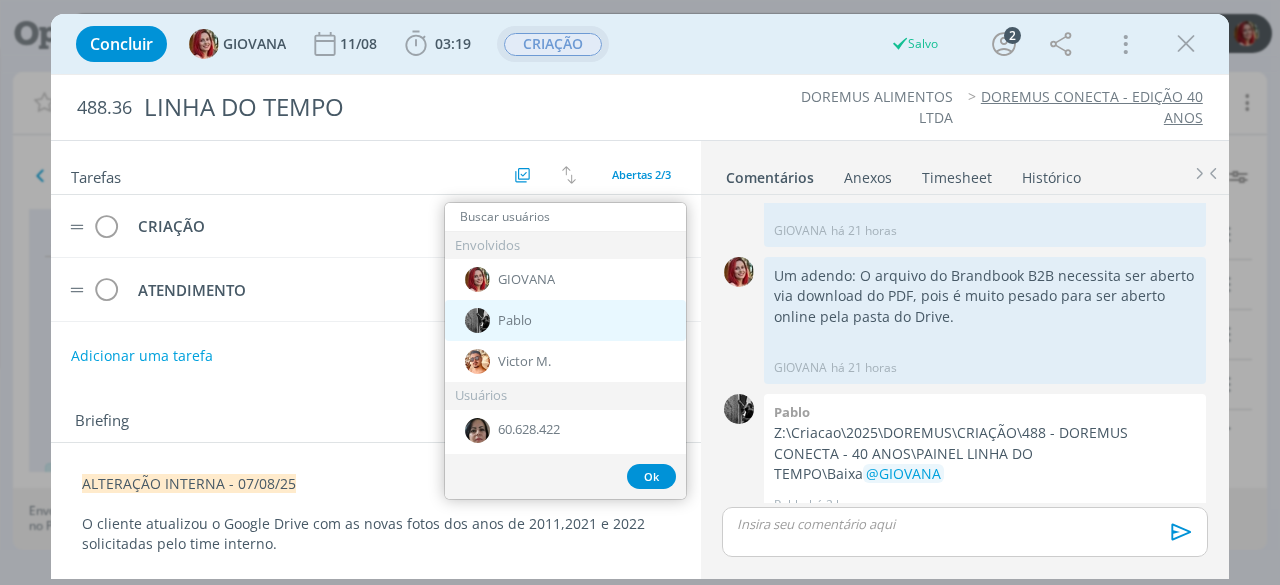 click on "Pablo" at bounding box center (565, 320) 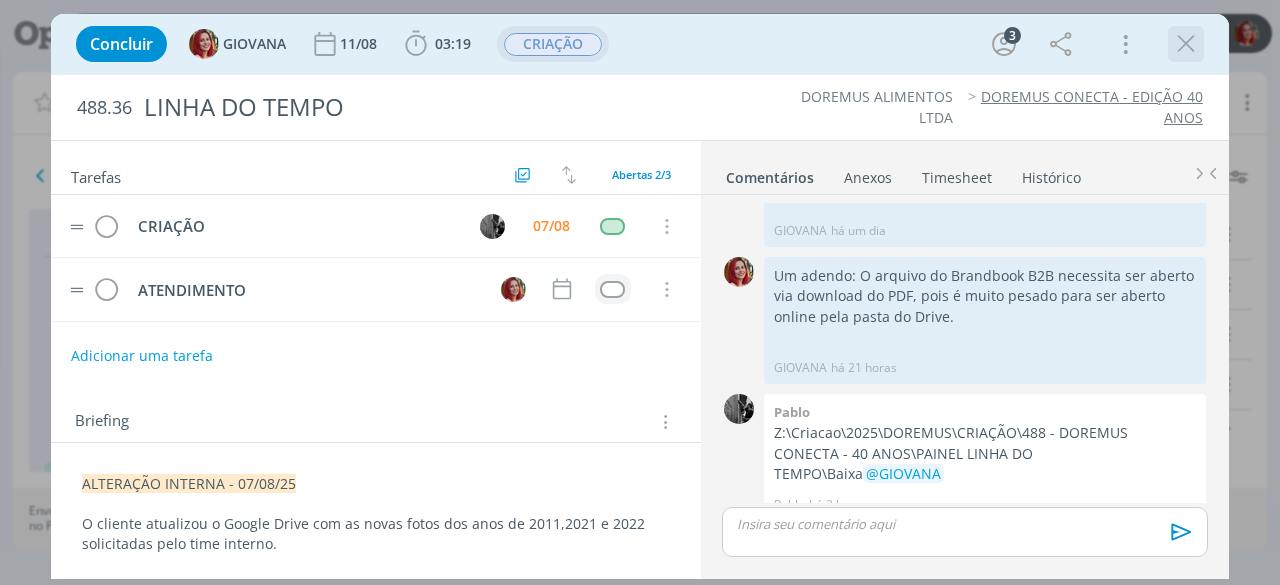 click at bounding box center (1186, 44) 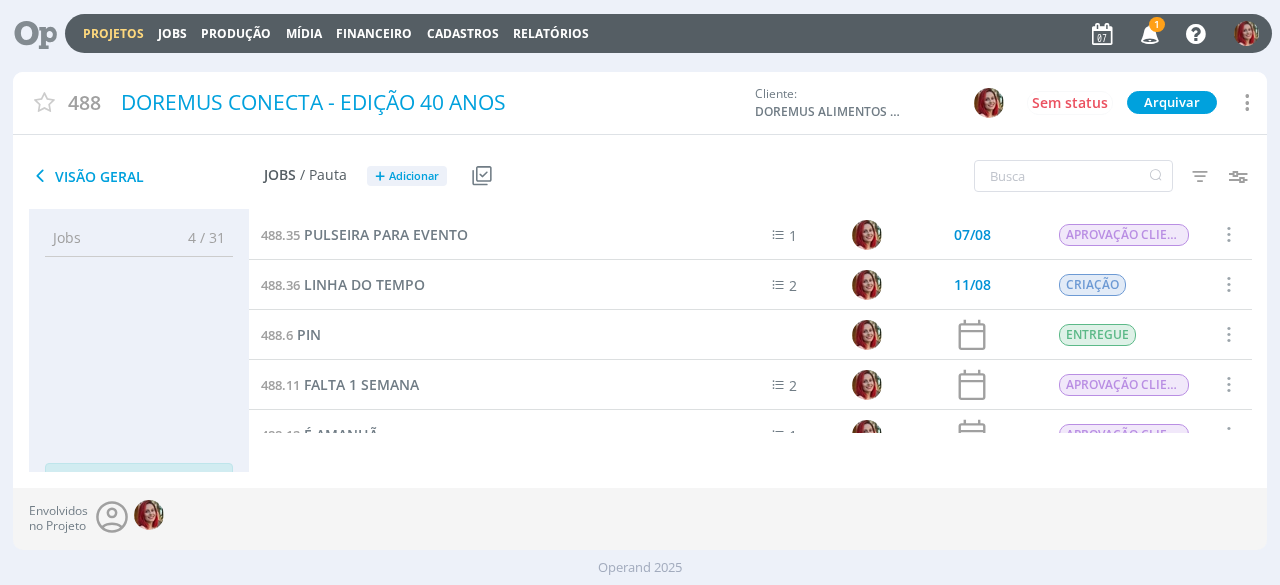 click at bounding box center (1150, 33) 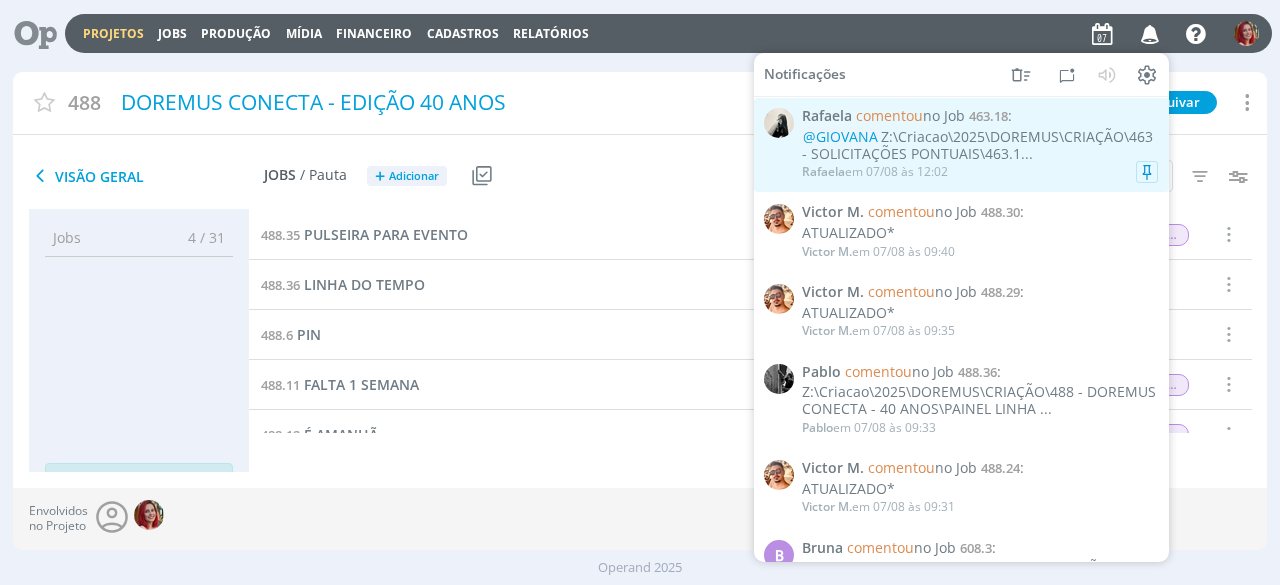 click on "@GIOVANA  Z:\Criacao\2025\DOREMUS\CRIAÇÃO\463 - SOLICITAÇÕES PONTUAIS\463.1..." at bounding box center (980, 146) 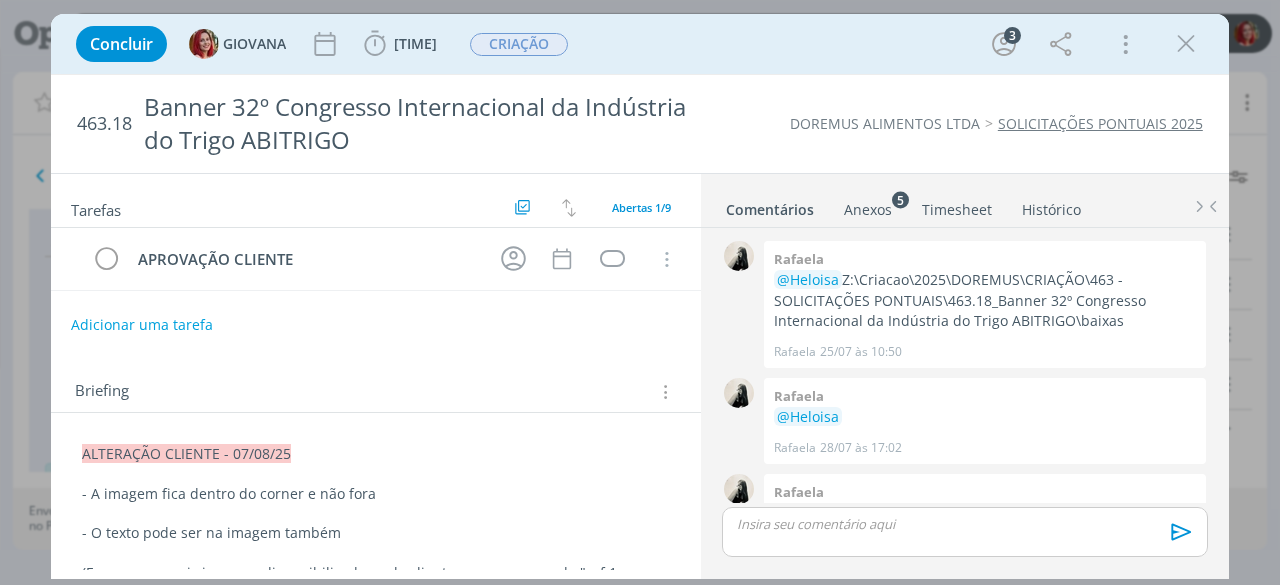 scroll, scrollTop: 744, scrollLeft: 0, axis: vertical 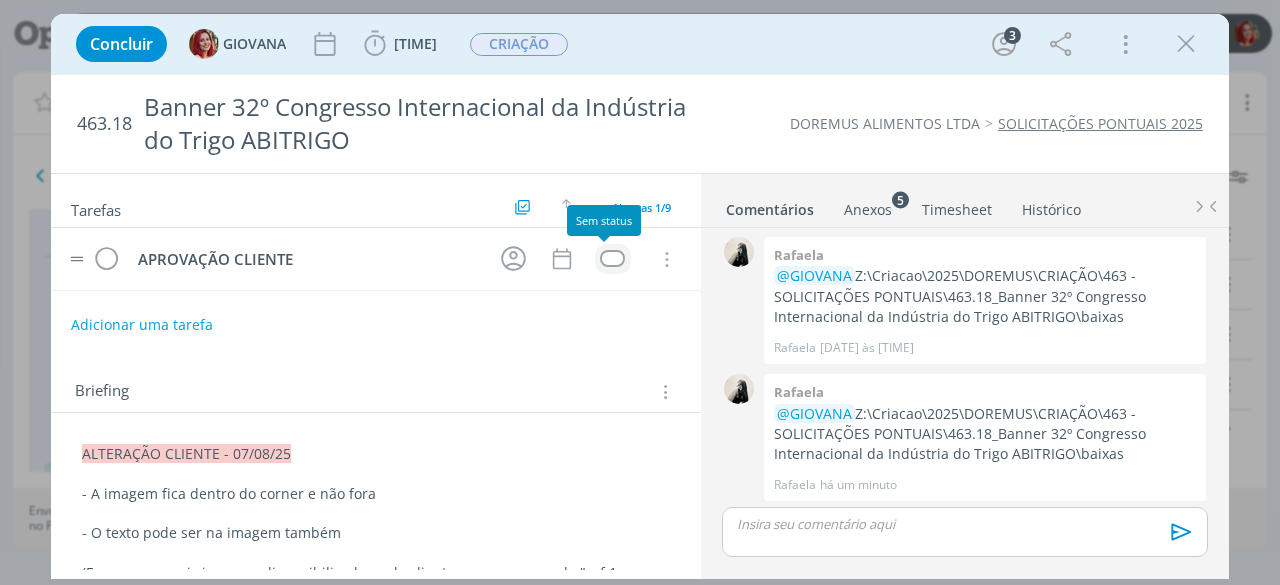 click at bounding box center [612, 258] 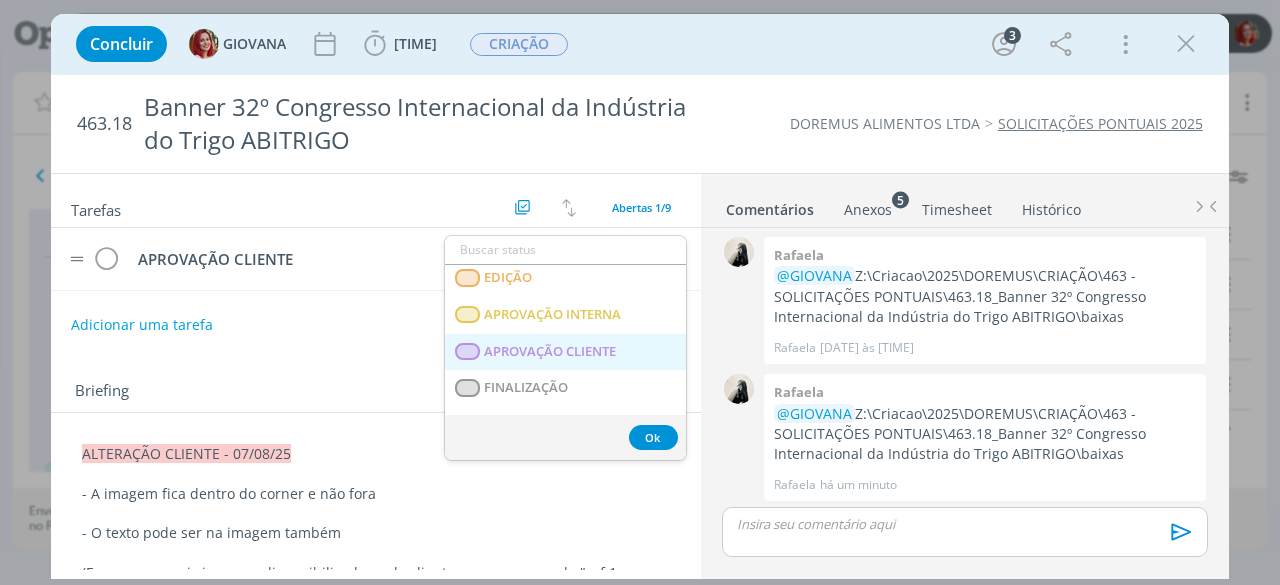 scroll, scrollTop: 300, scrollLeft: 0, axis: vertical 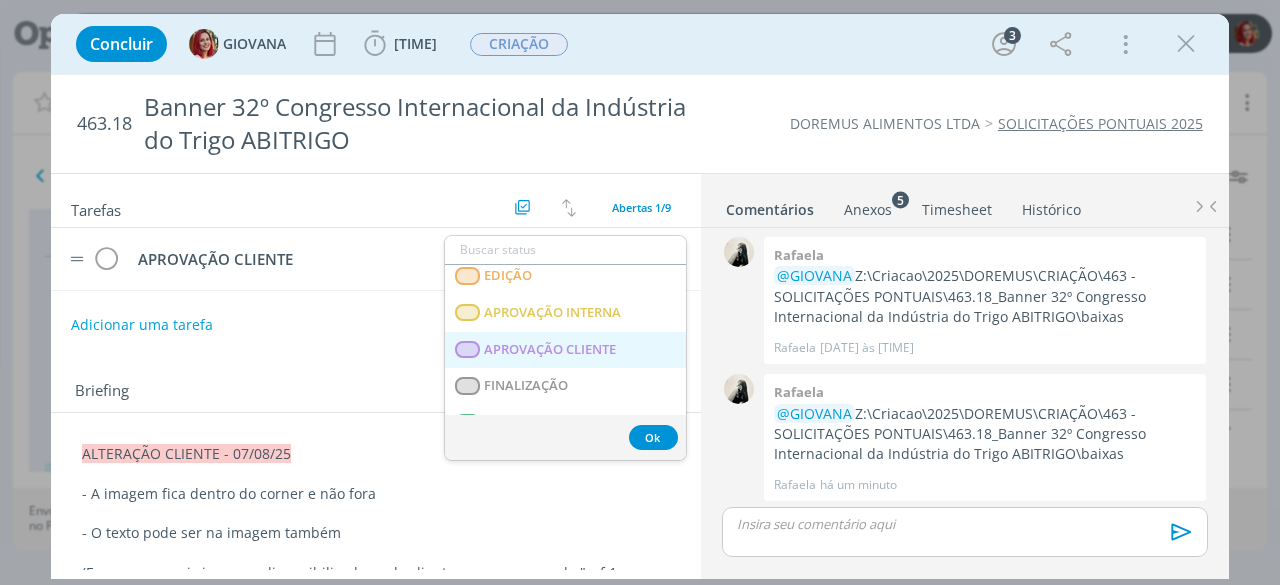 click on "APROVAÇÃO CLIENTE" at bounding box center [551, 349] 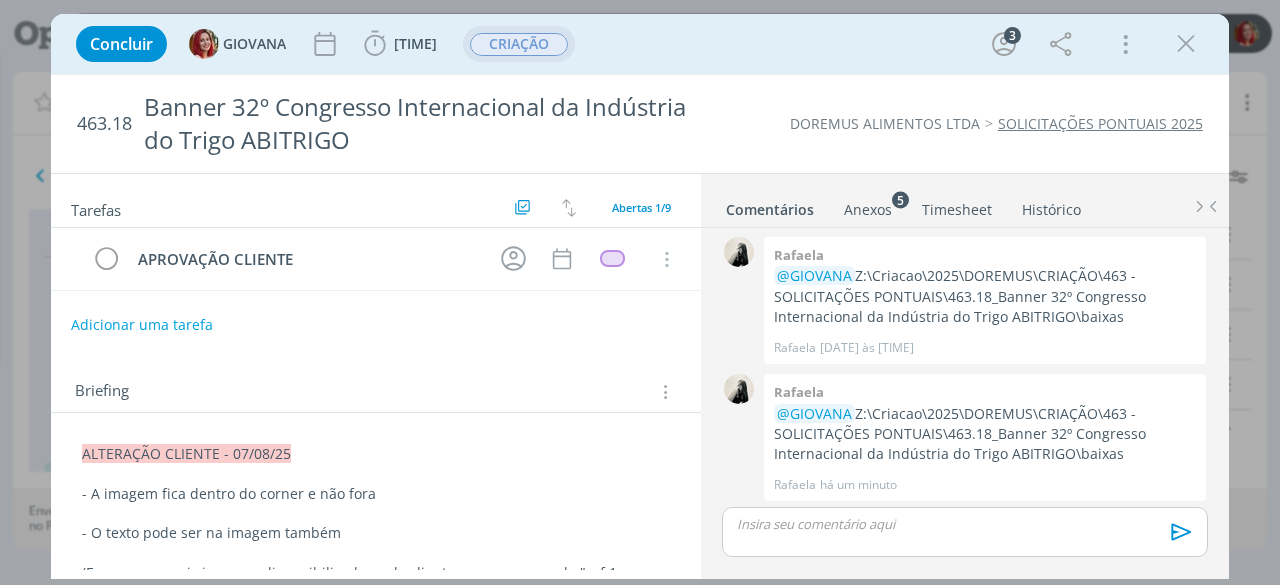 click on "CRIAÇÃO" at bounding box center (519, 44) 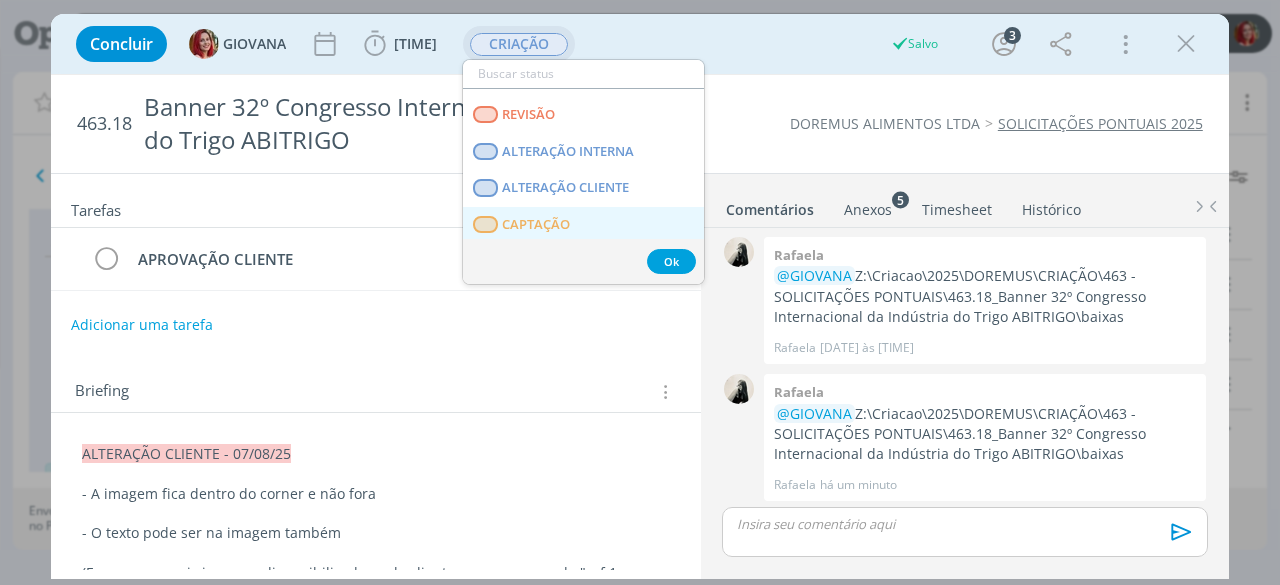scroll, scrollTop: 200, scrollLeft: 0, axis: vertical 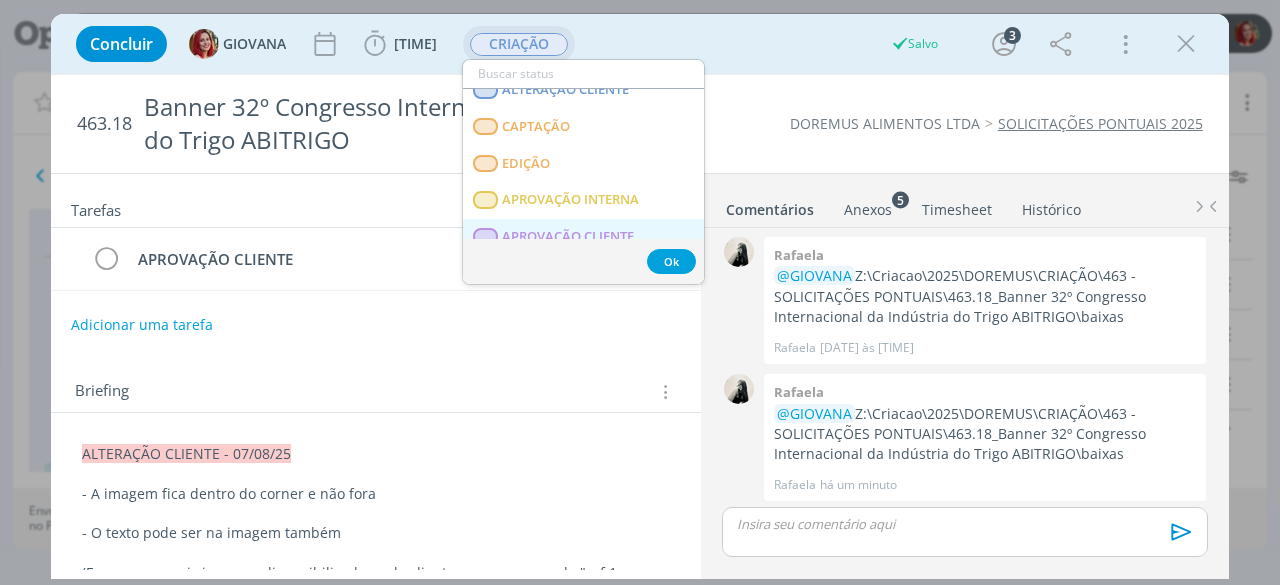 click on "APROVAÇÃO CLIENTE" at bounding box center [583, 237] 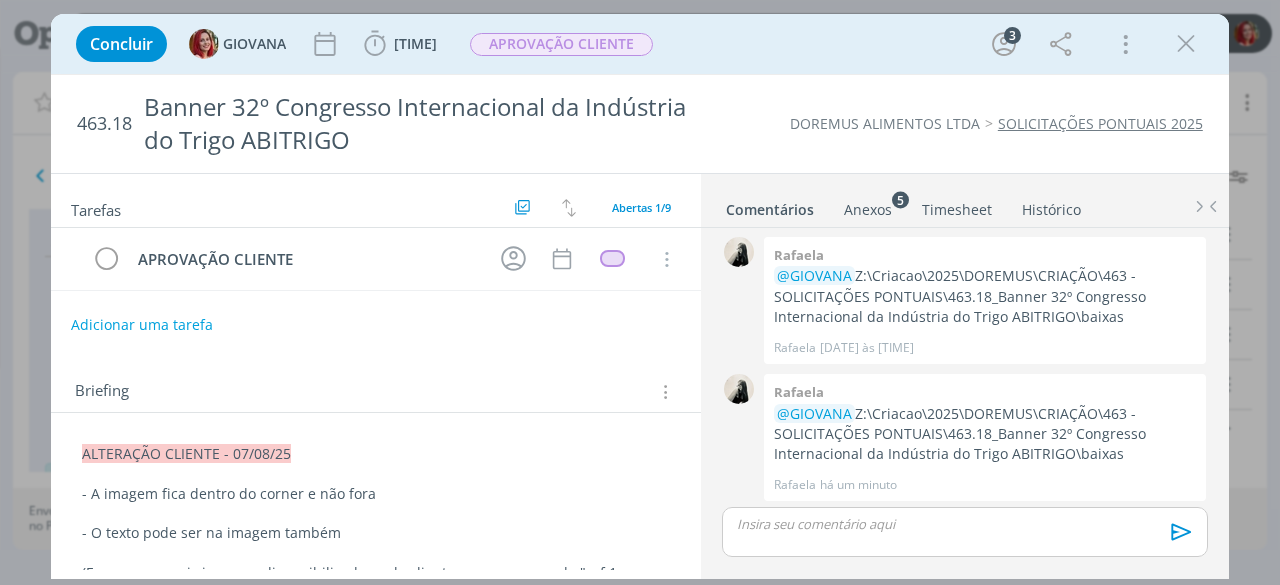 click on "Concluir
[NAME]
[TIME]
Iniciar
Apontar
Data * [DATE] Horas * [TIME] Tarefa Selecione a tarefa Descrição *  Retrabalho  Apontar Realizado Estimado [TIME] / [TIME] APROVAÇÃO CLIENTE 3 Mais Informações
Copiar Link
Duplicar Job Mover Job de Projeto Exportar/Imprimir Job
Cancelar" at bounding box center (640, 44) 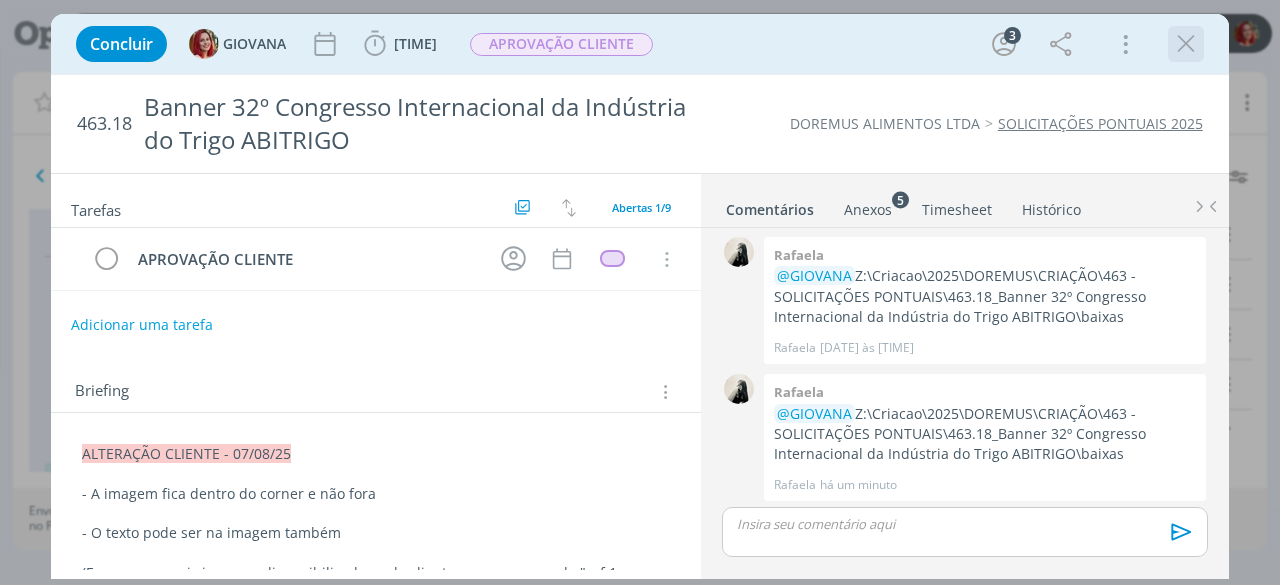 click at bounding box center (1186, 44) 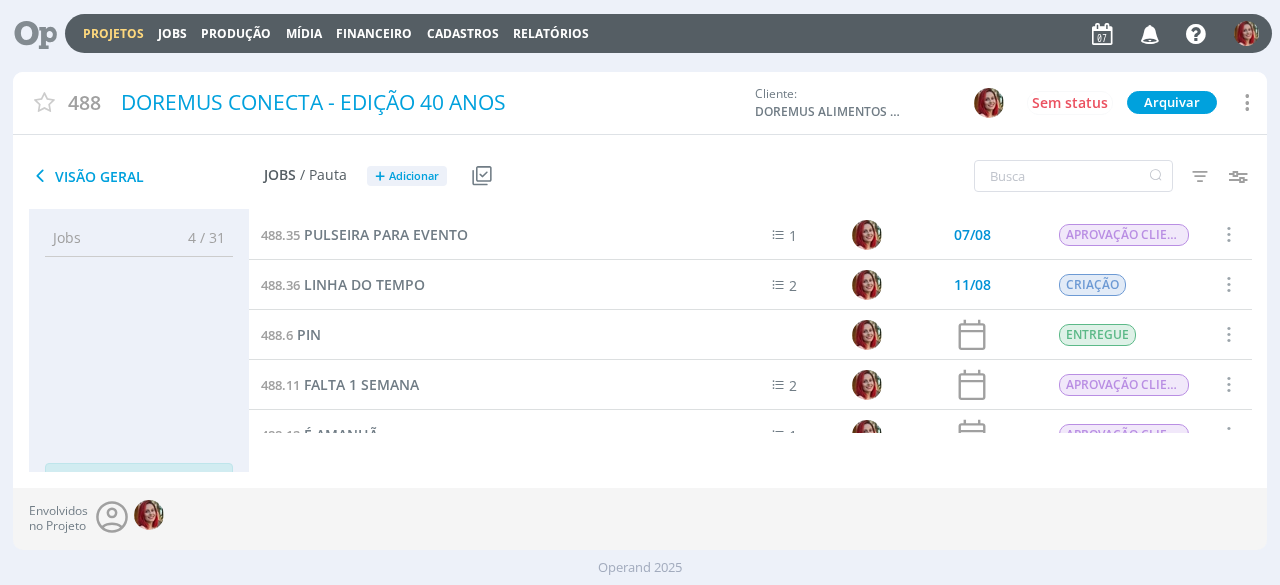 click at bounding box center [28, 33] 